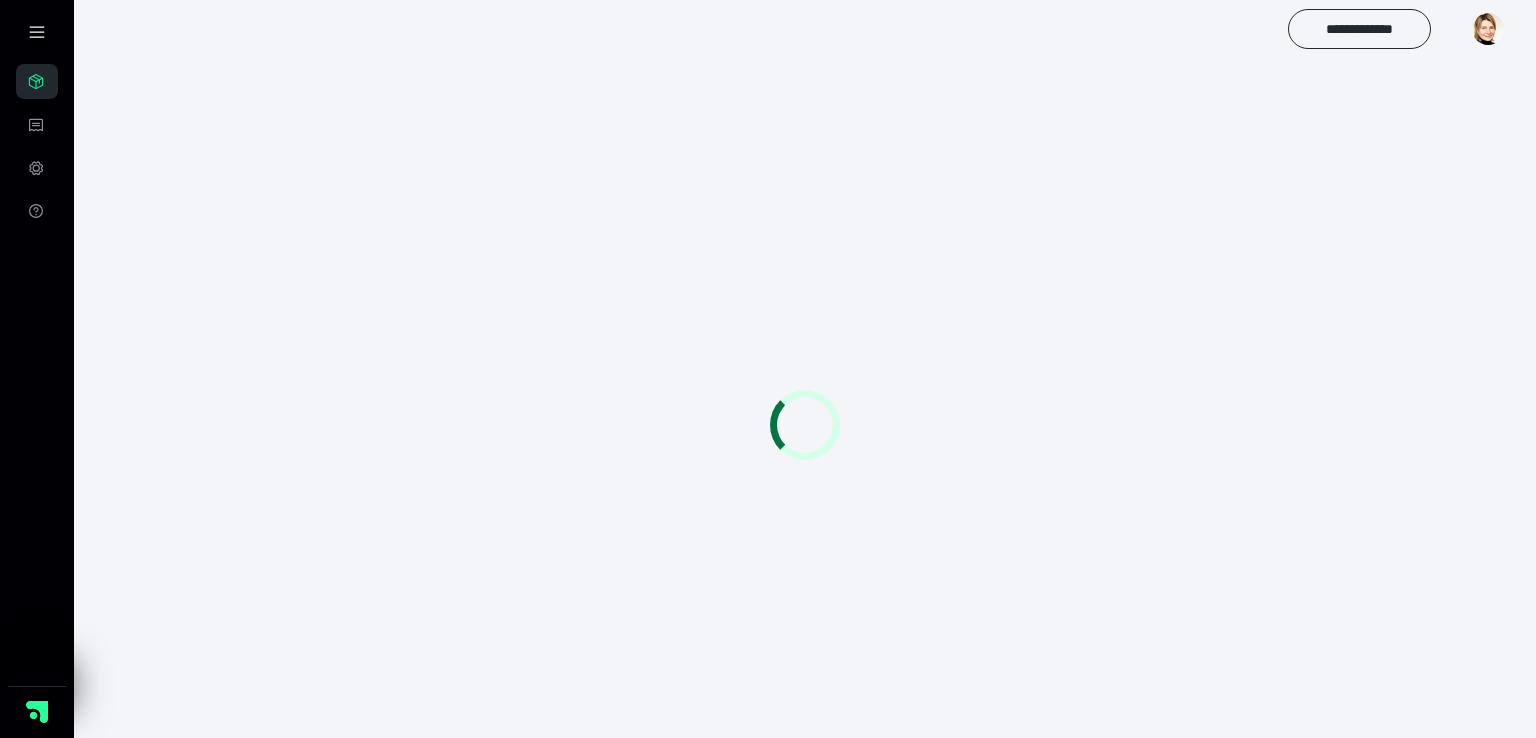 scroll, scrollTop: 0, scrollLeft: 0, axis: both 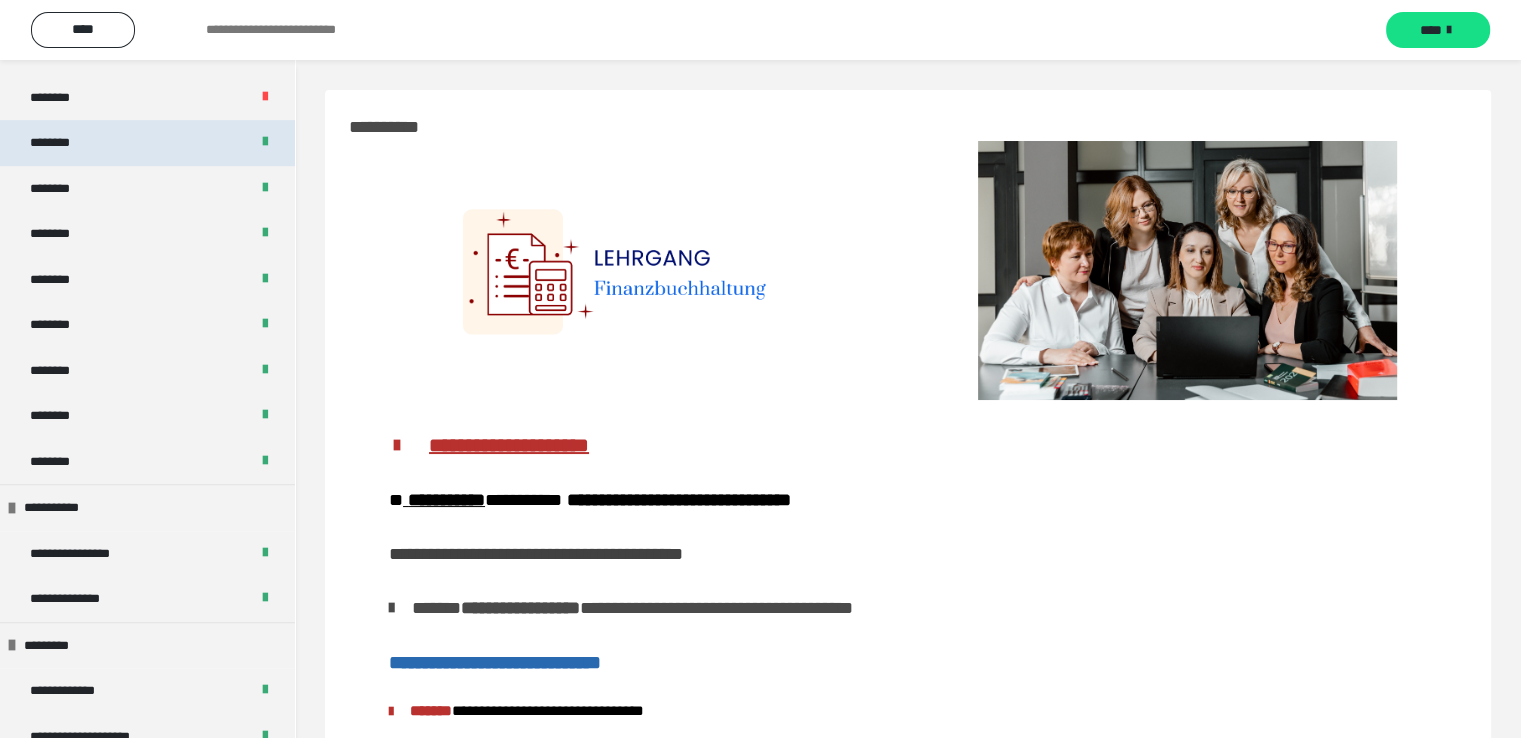 click on "********" at bounding box center (147, 143) 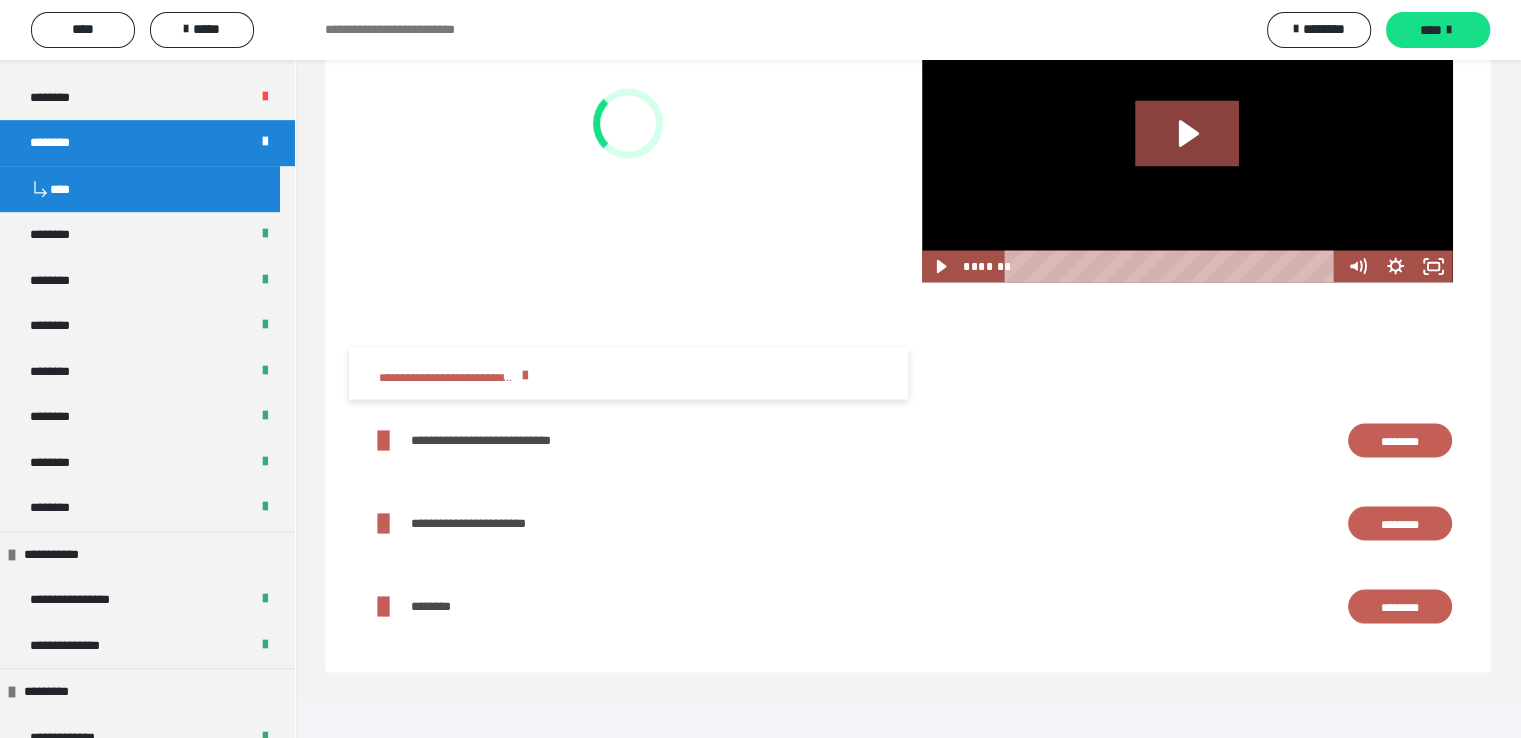scroll, scrollTop: 4000, scrollLeft: 0, axis: vertical 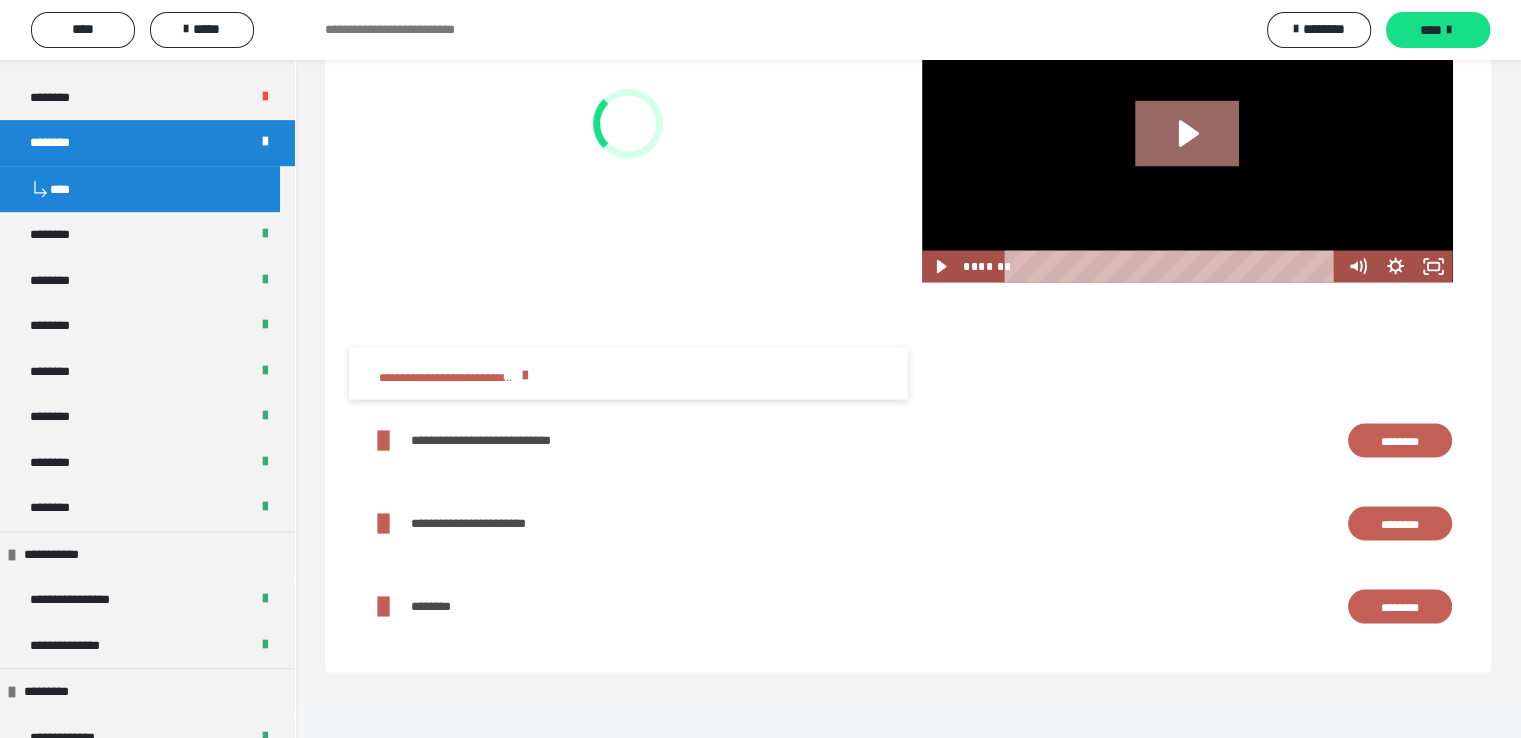 click 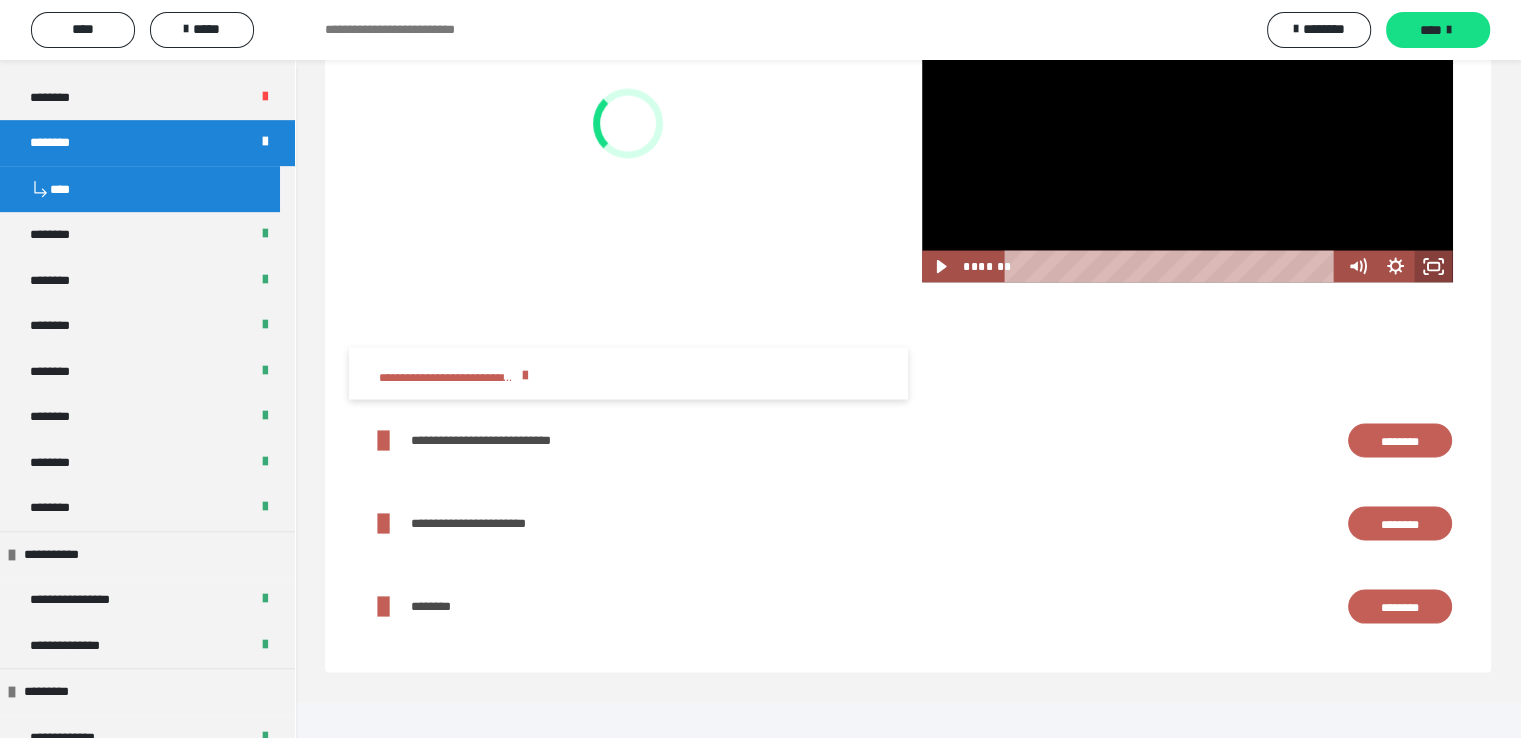 click 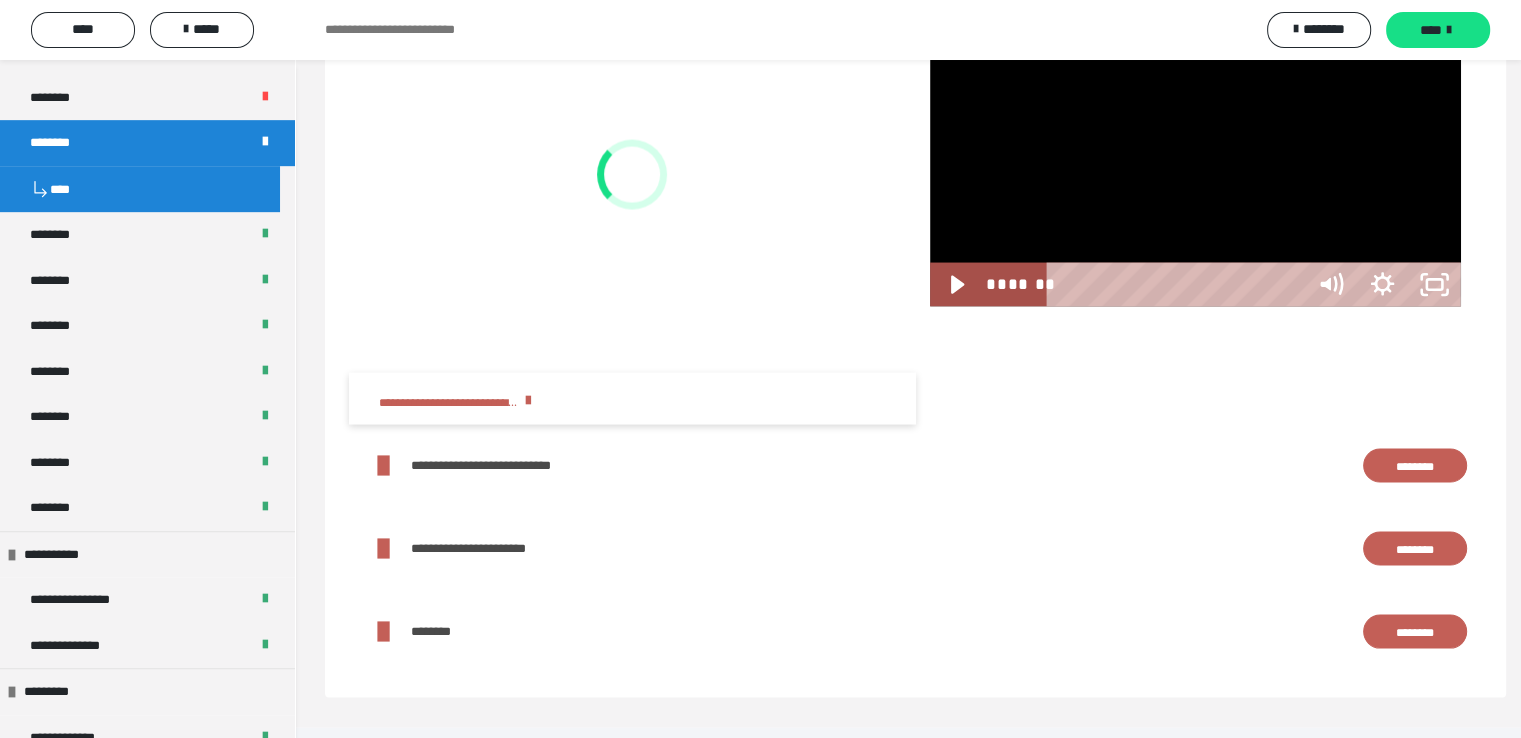 scroll, scrollTop: 3900, scrollLeft: 0, axis: vertical 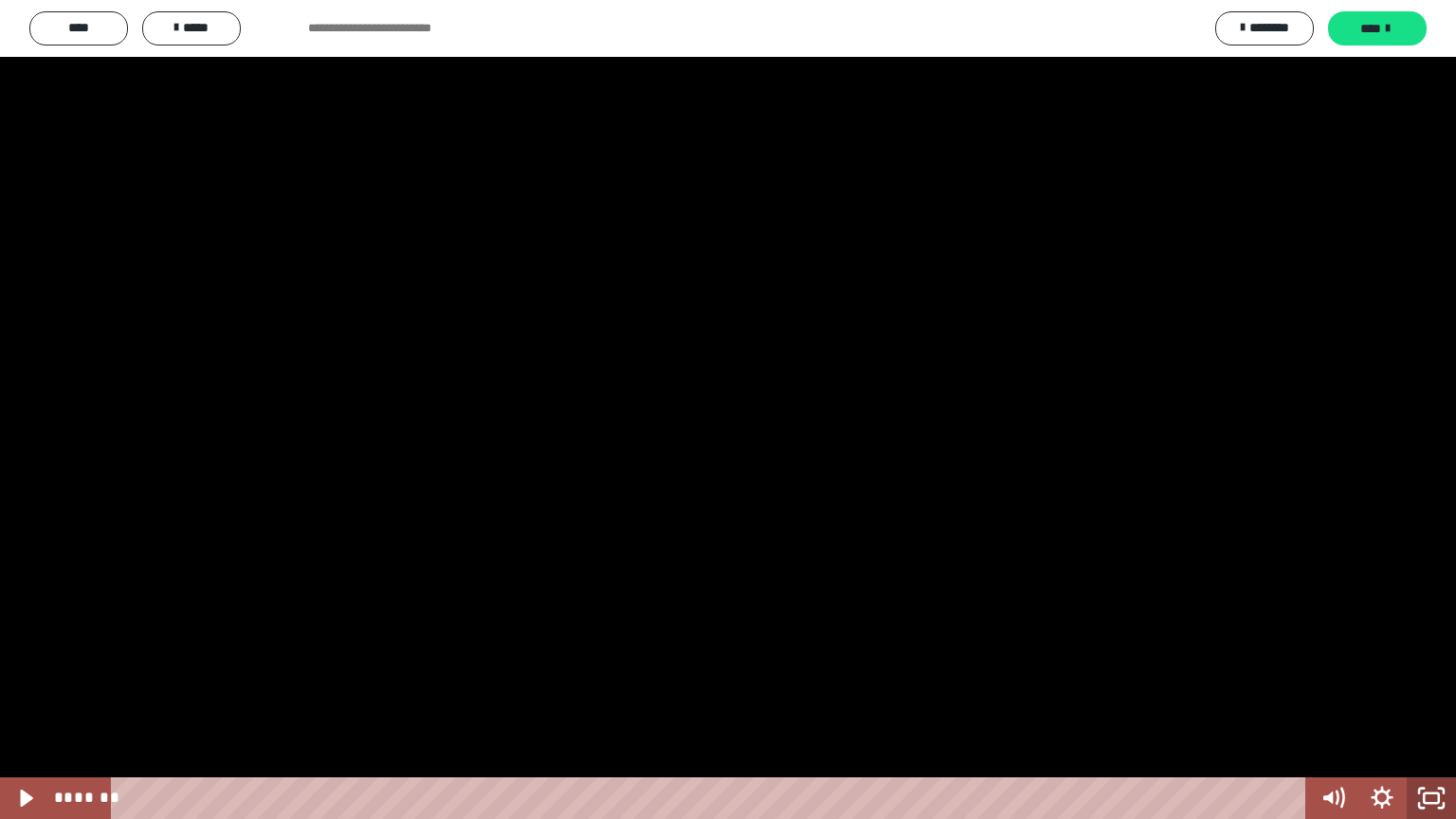 click 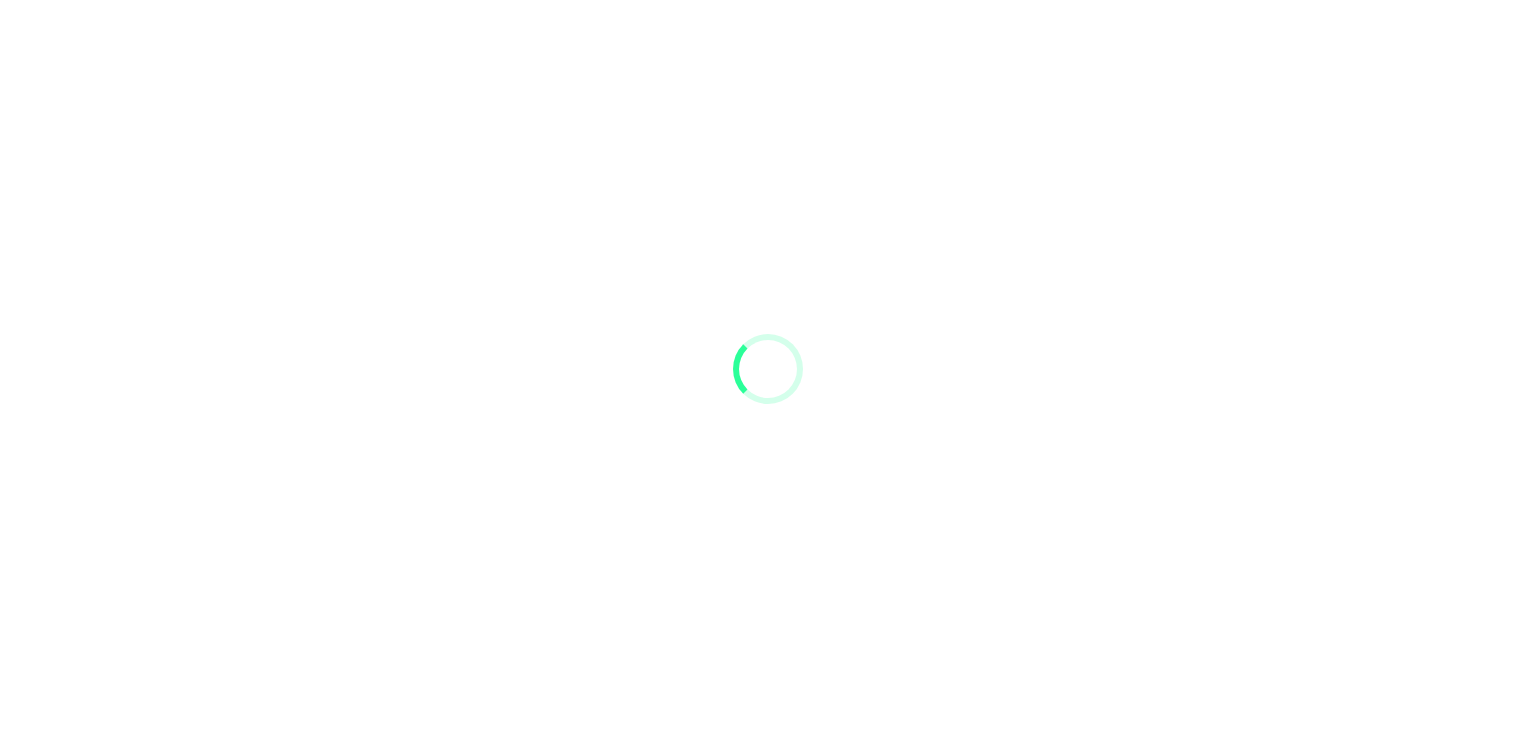 scroll, scrollTop: 0, scrollLeft: 0, axis: both 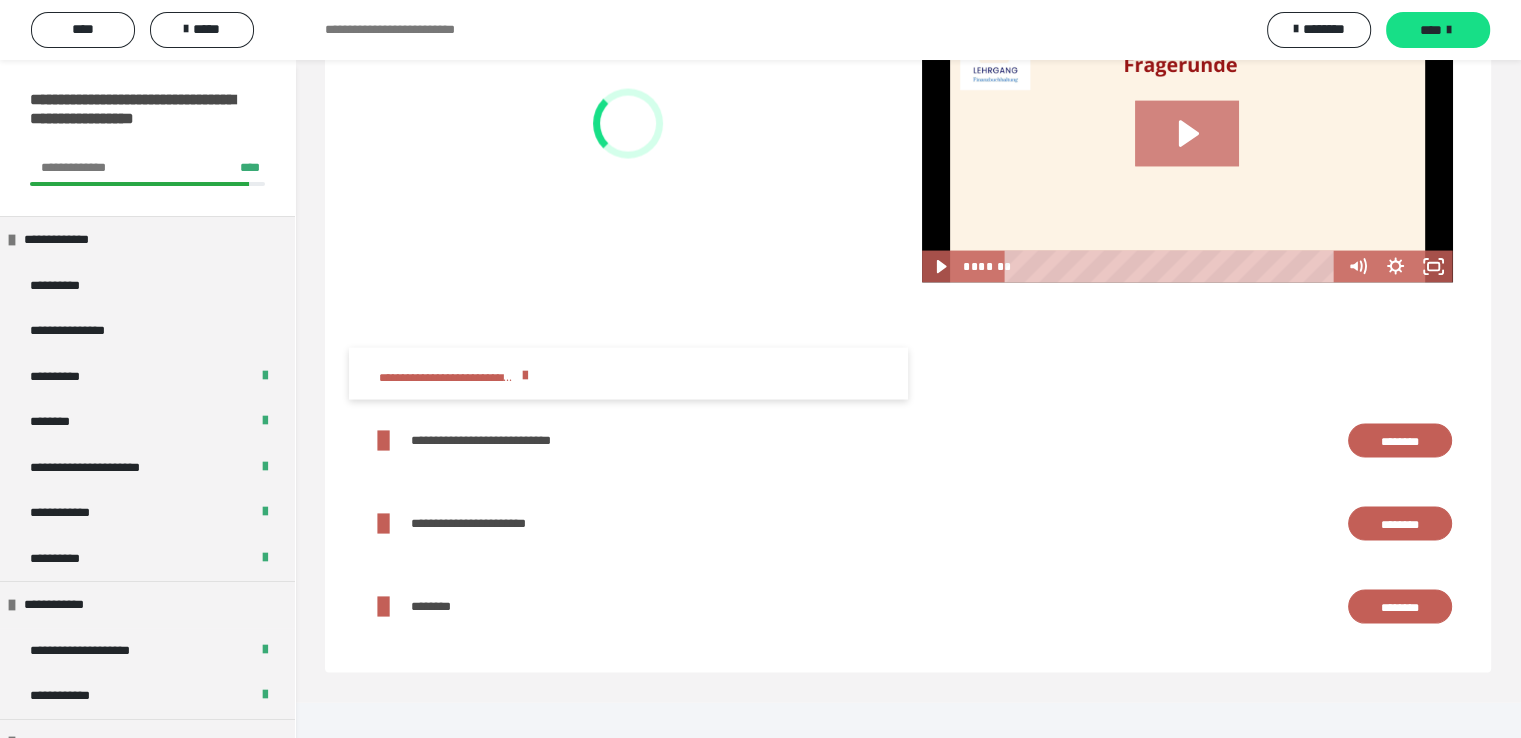 click 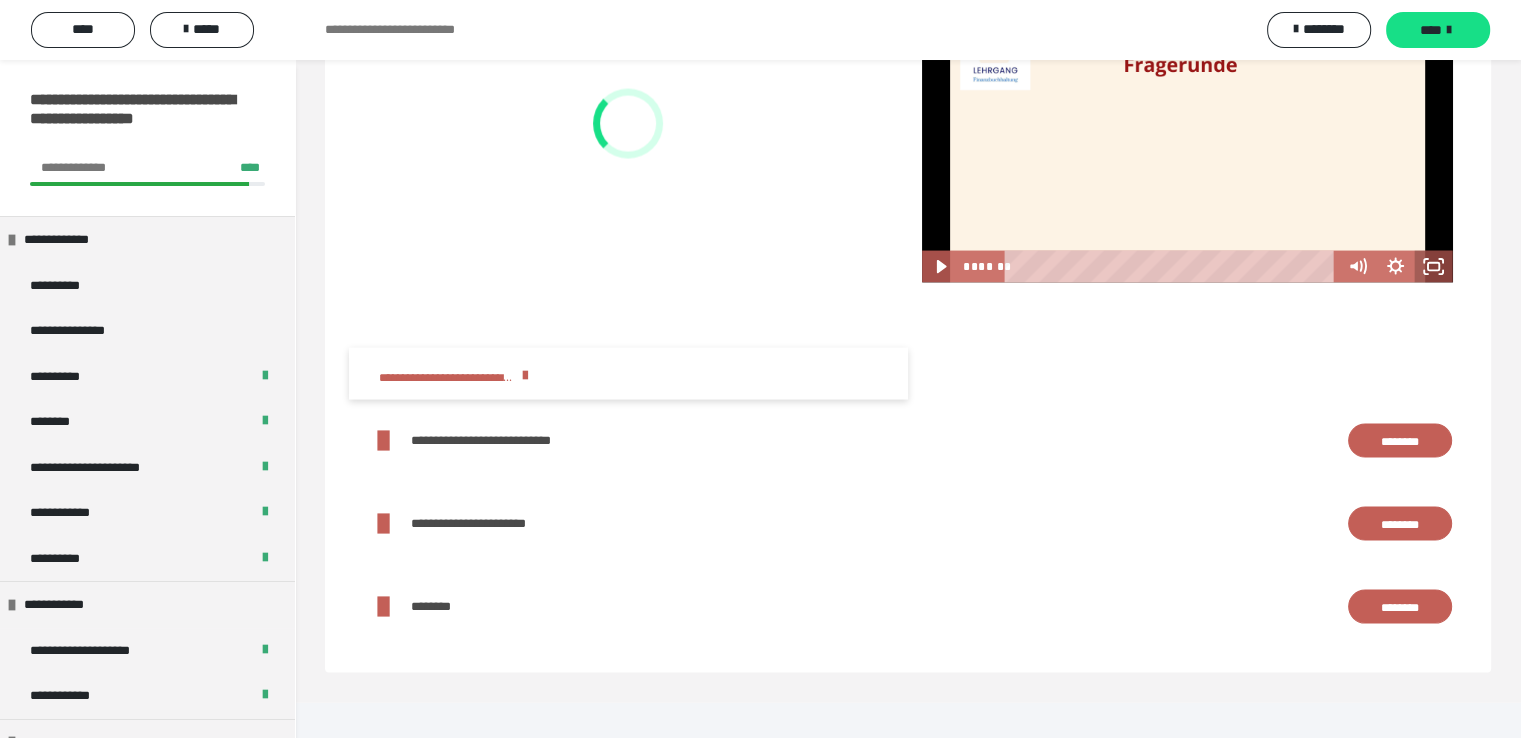 click 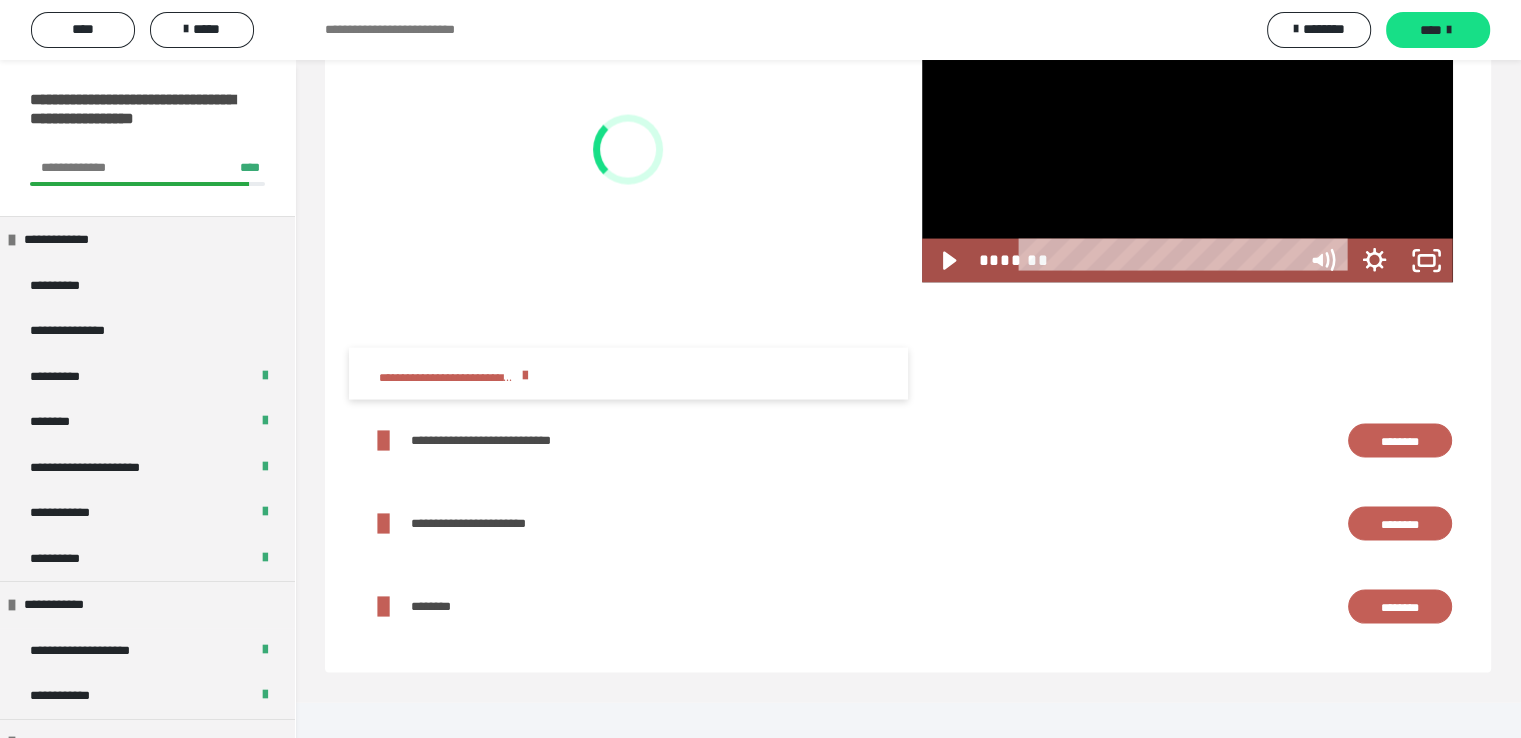 scroll, scrollTop: 3900, scrollLeft: 0, axis: vertical 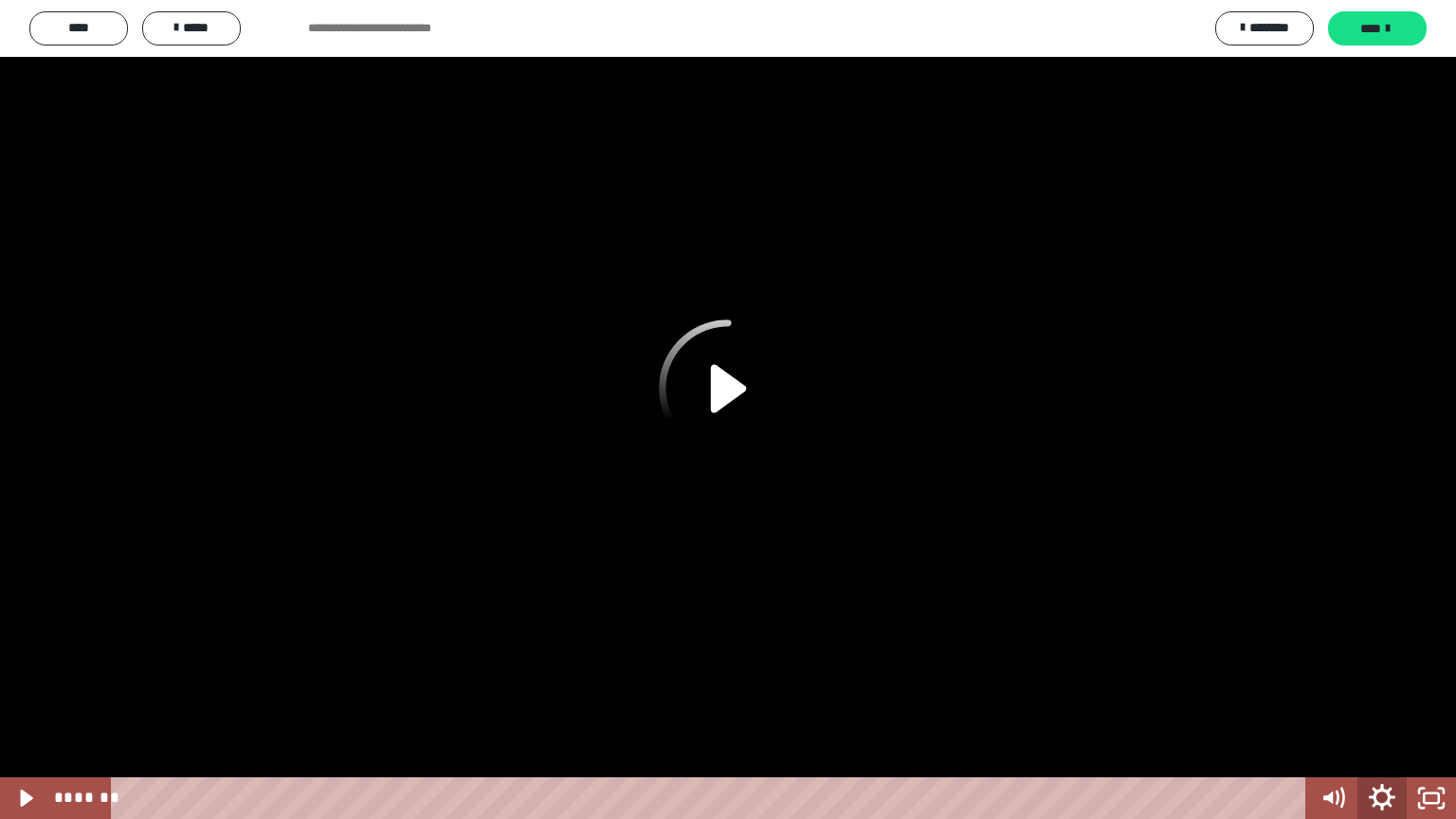 click 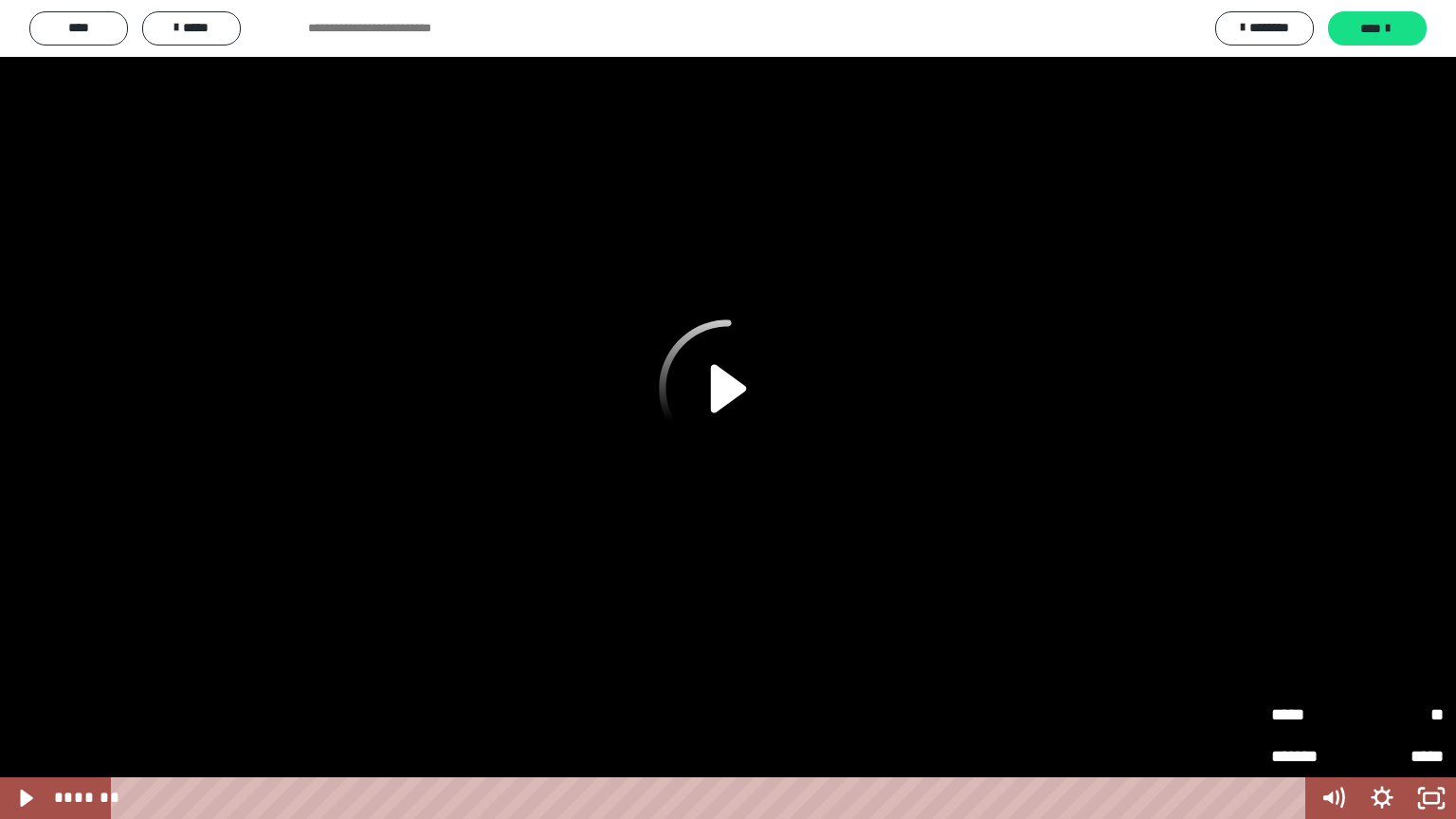 click on "*****" at bounding box center [1400, 756] 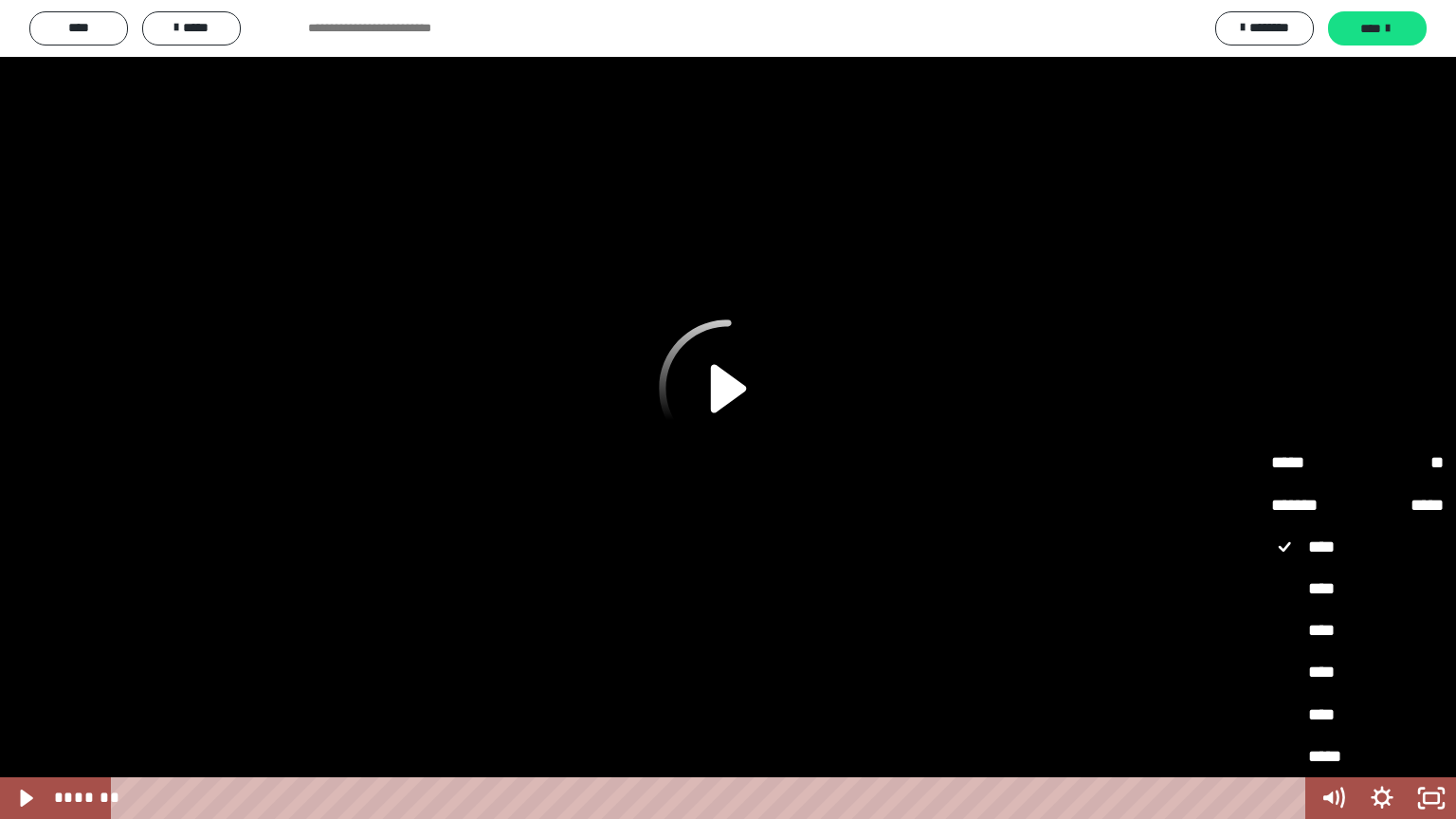 click on "****" at bounding box center [1357, 673] 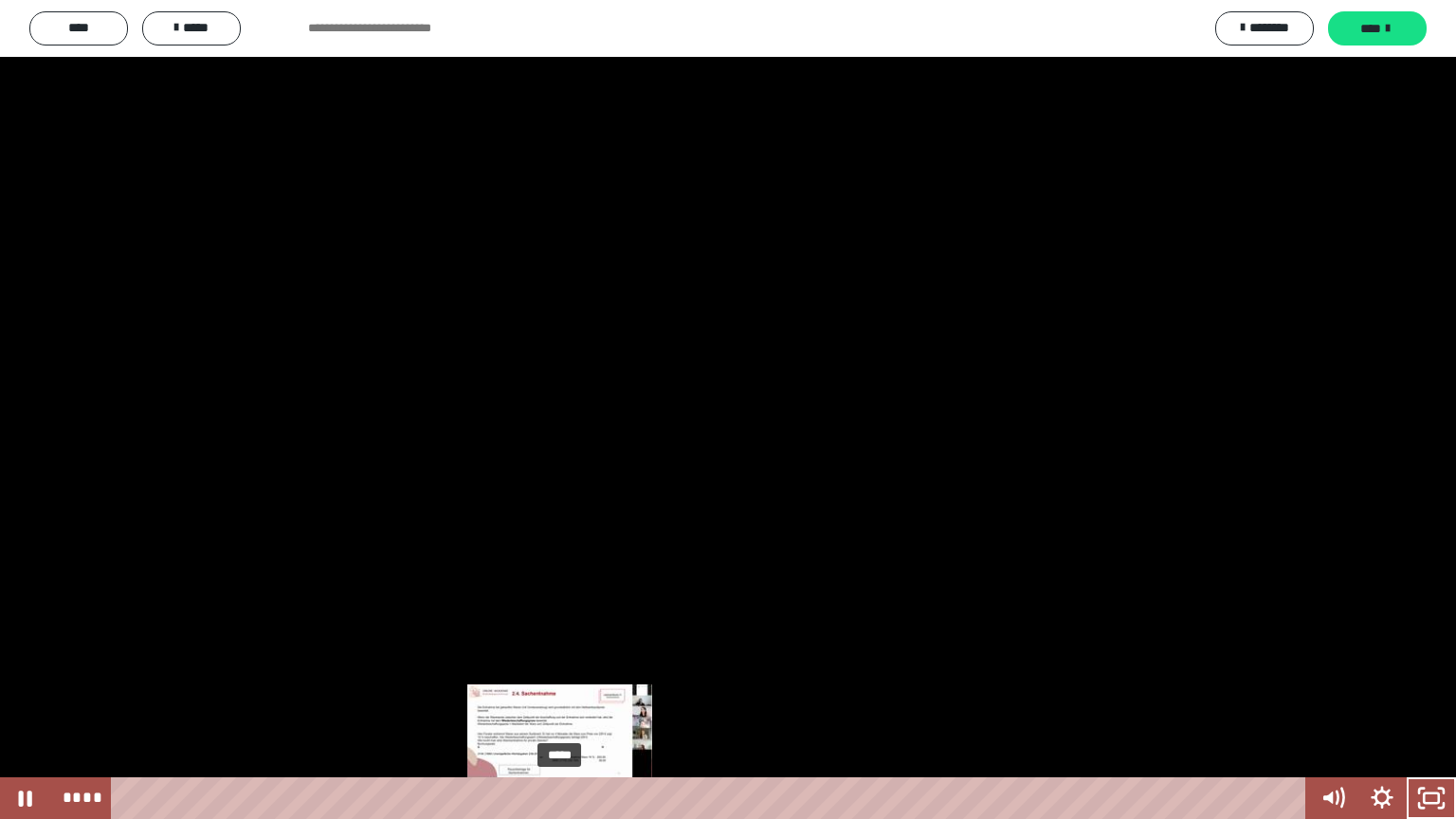click on "*****" at bounding box center [712, 798] 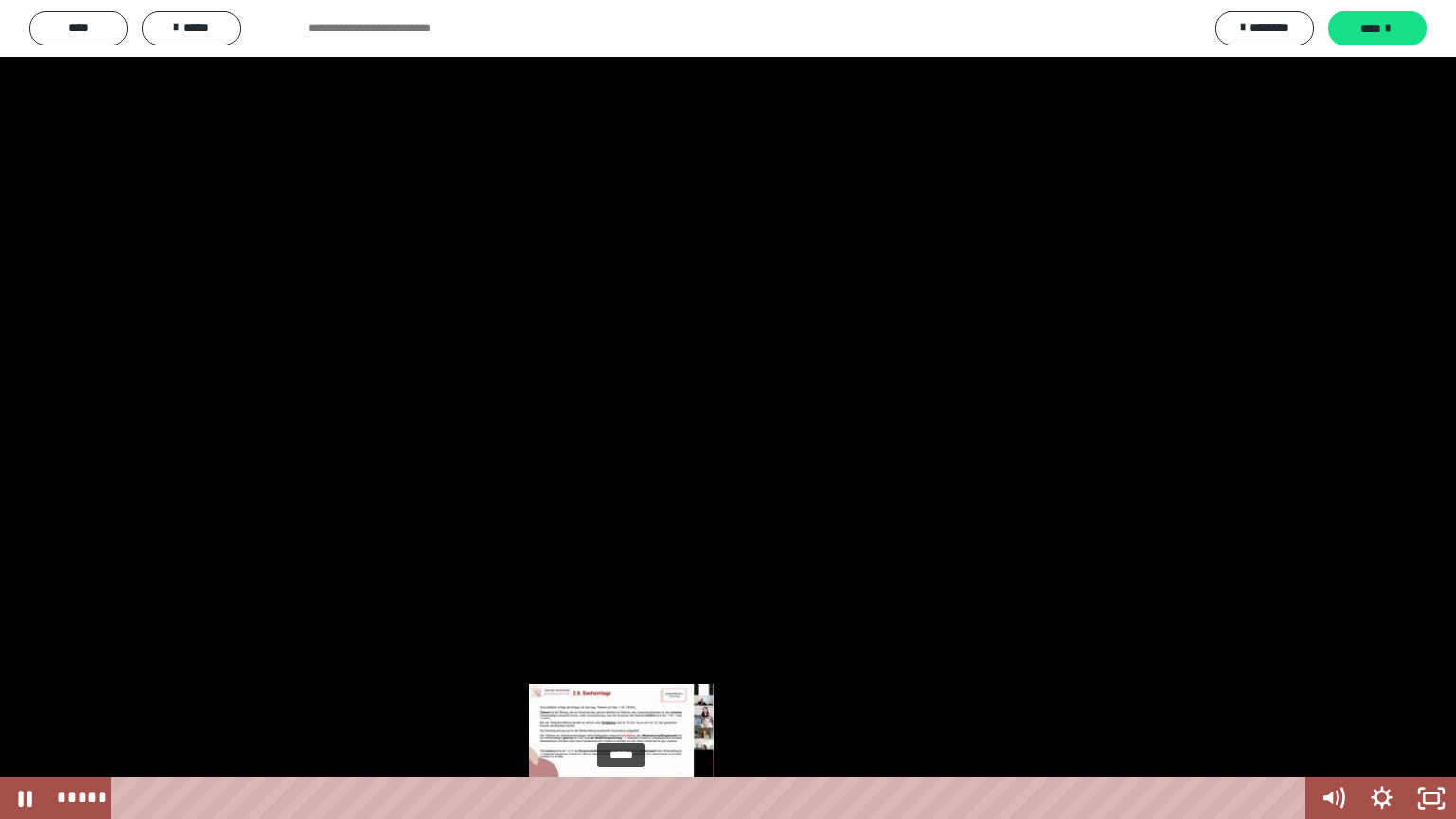 click on "*****" at bounding box center [712, 798] 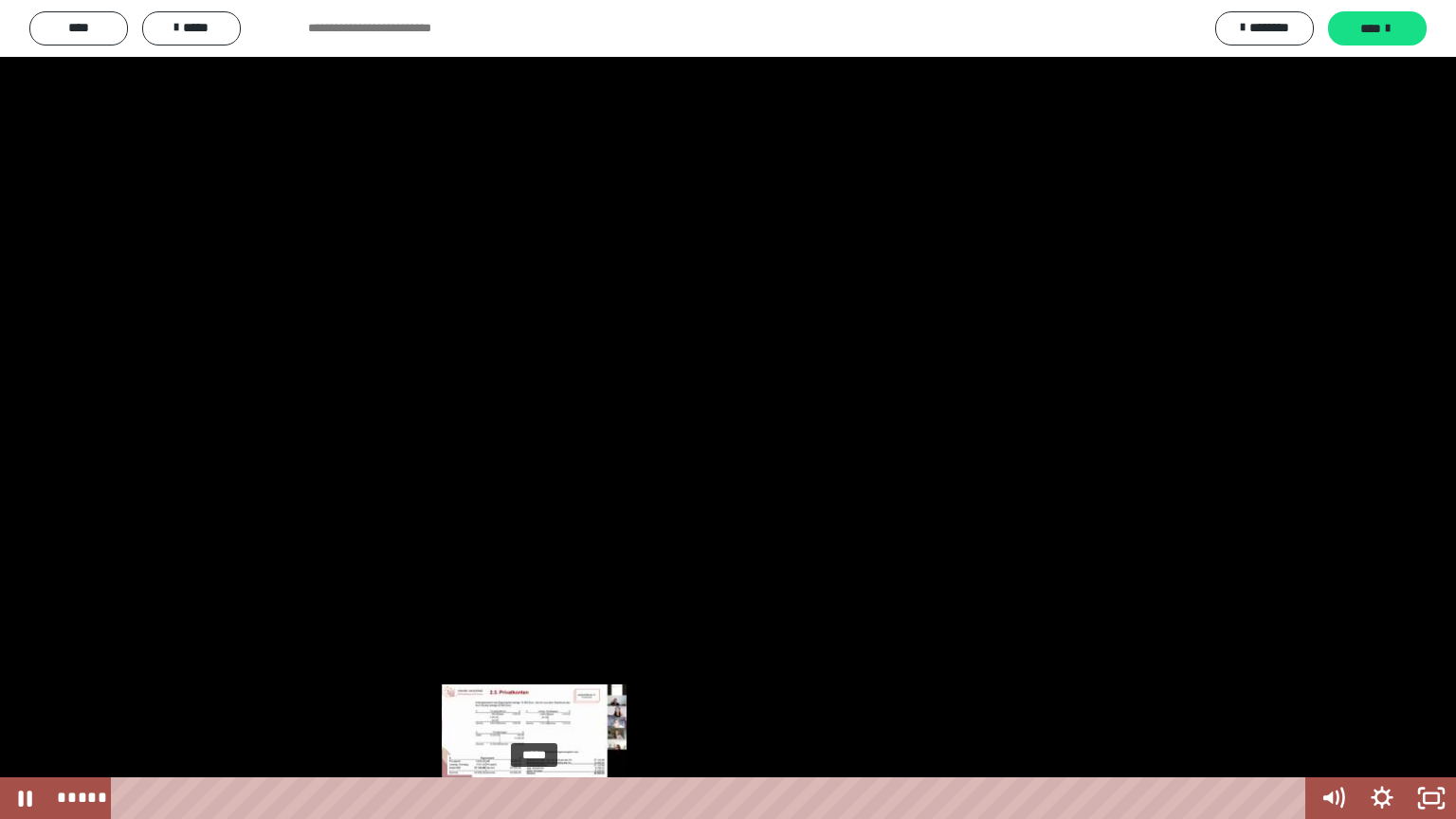 click on "*****" at bounding box center (712, 798) 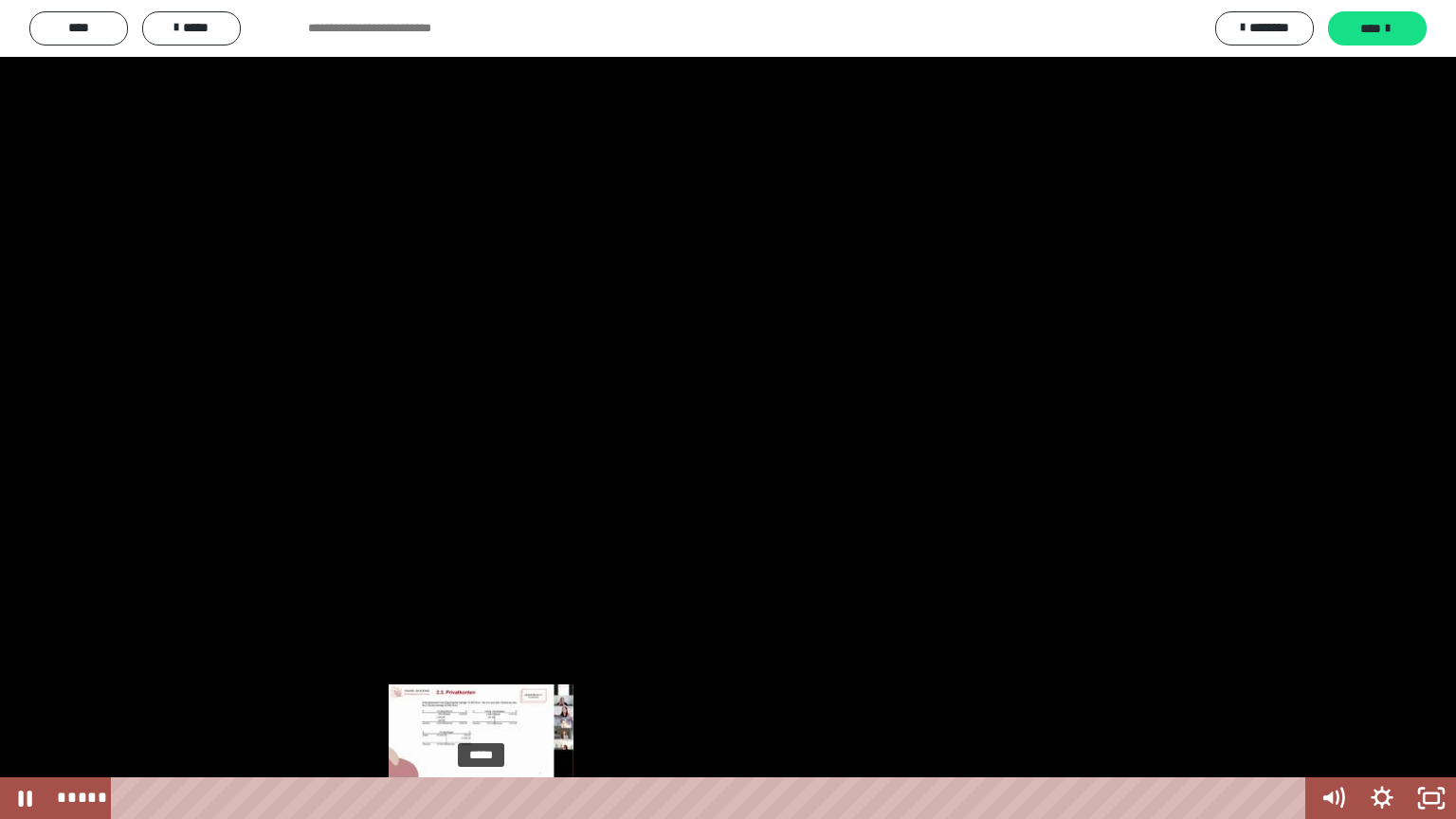 click on "*****" at bounding box center [712, 798] 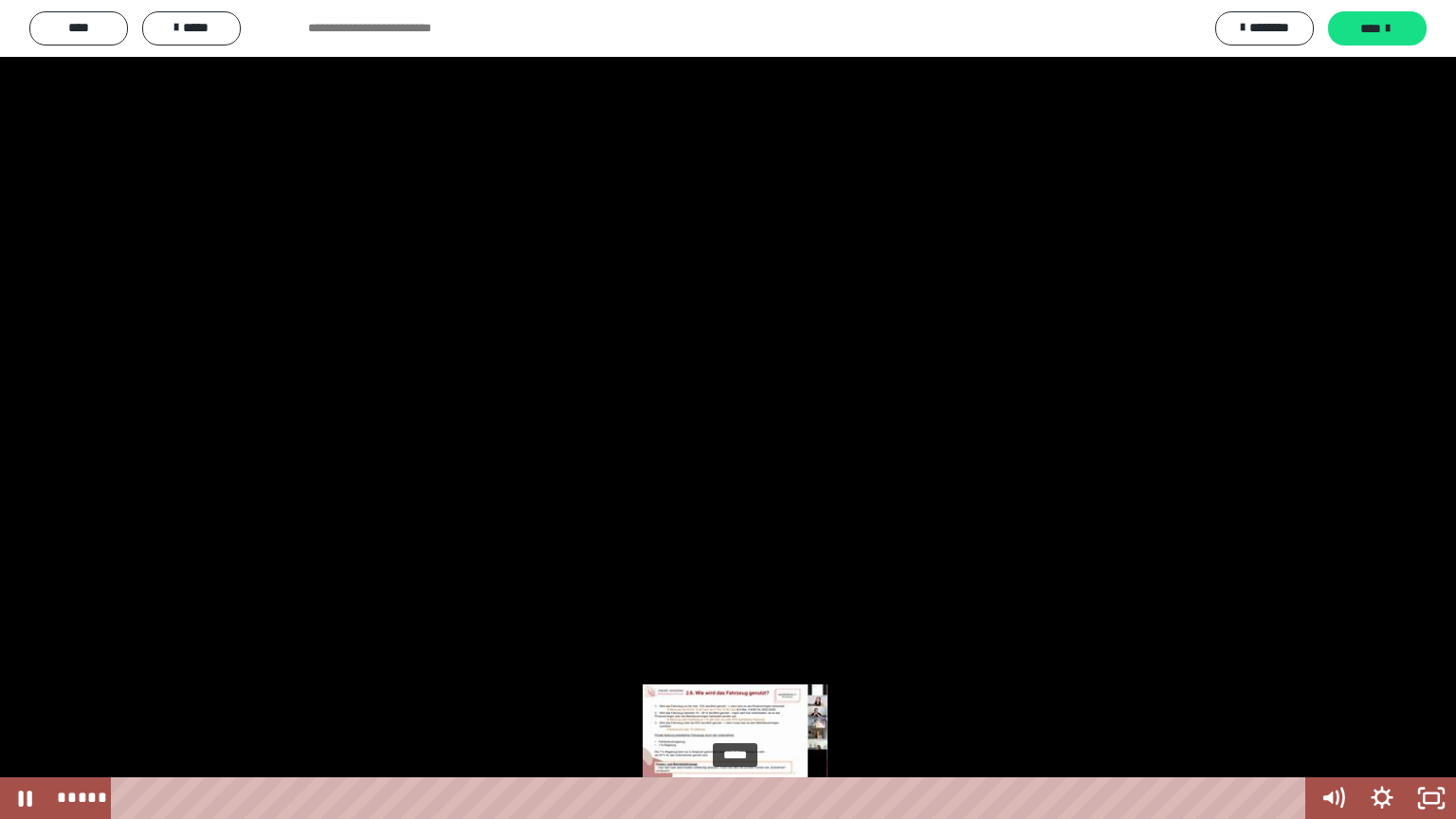click on "*****" at bounding box center [712, 798] 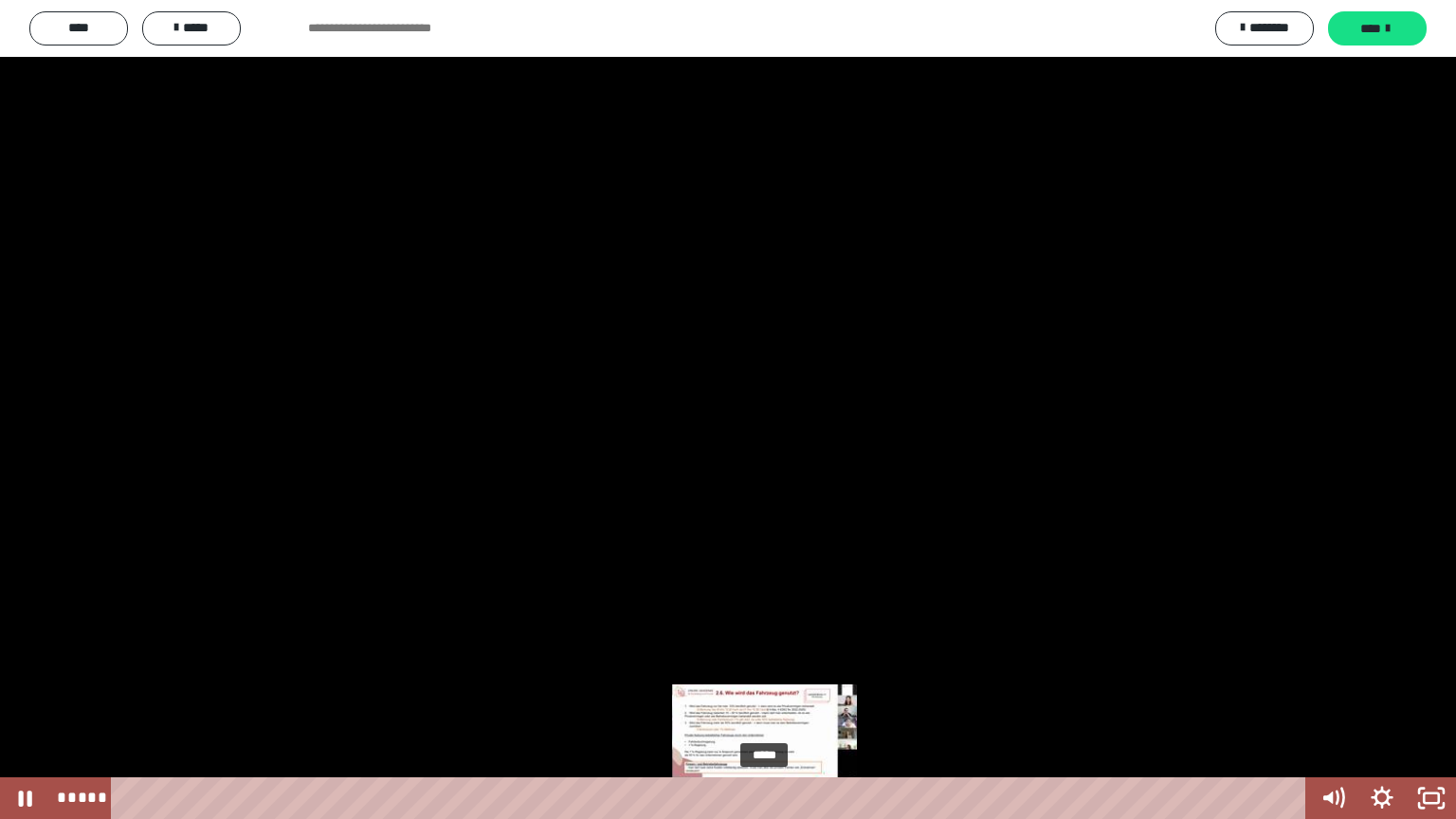 click on "*****" at bounding box center [712, 798] 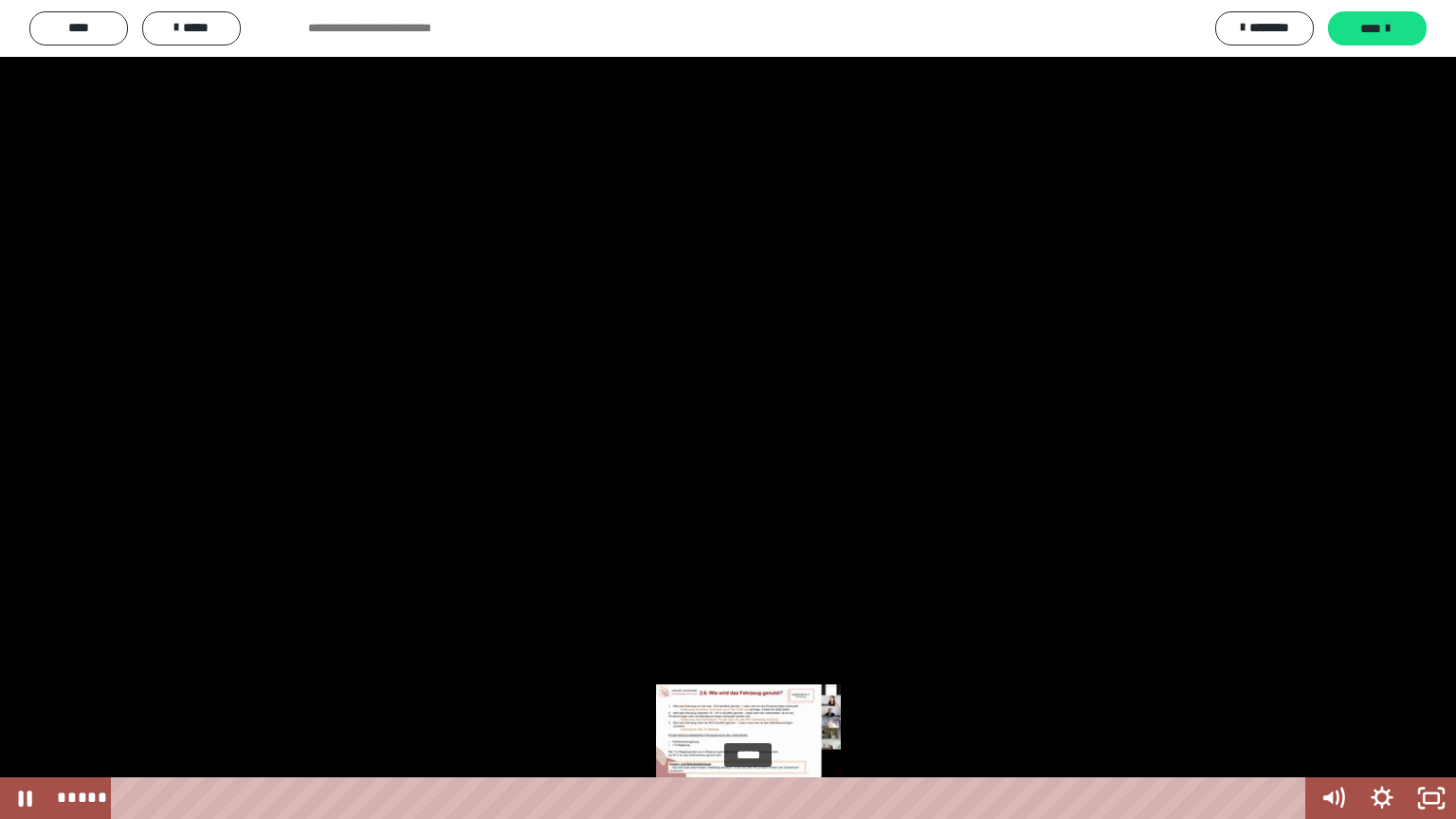 click on "*****" at bounding box center (712, 798) 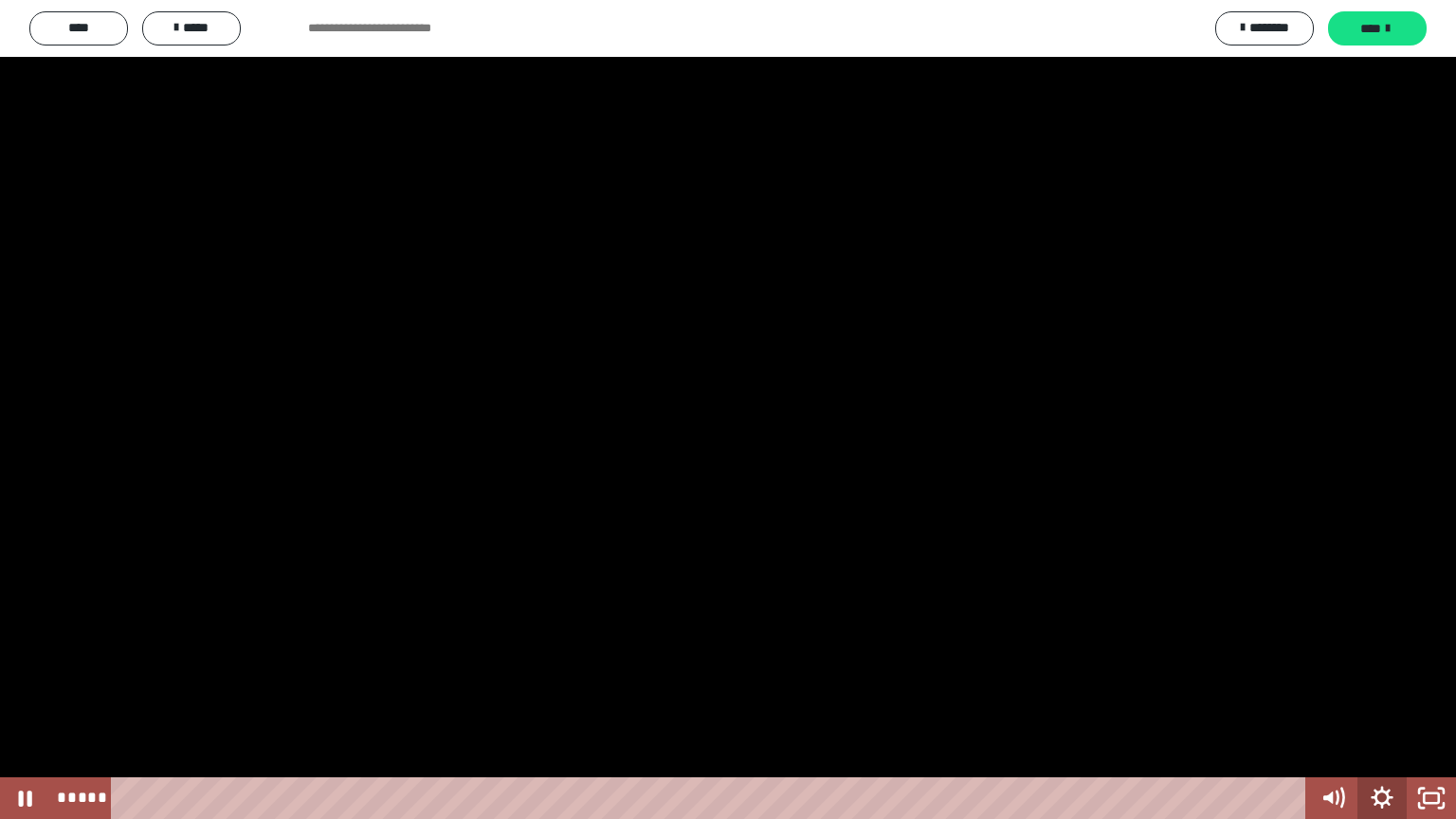 click 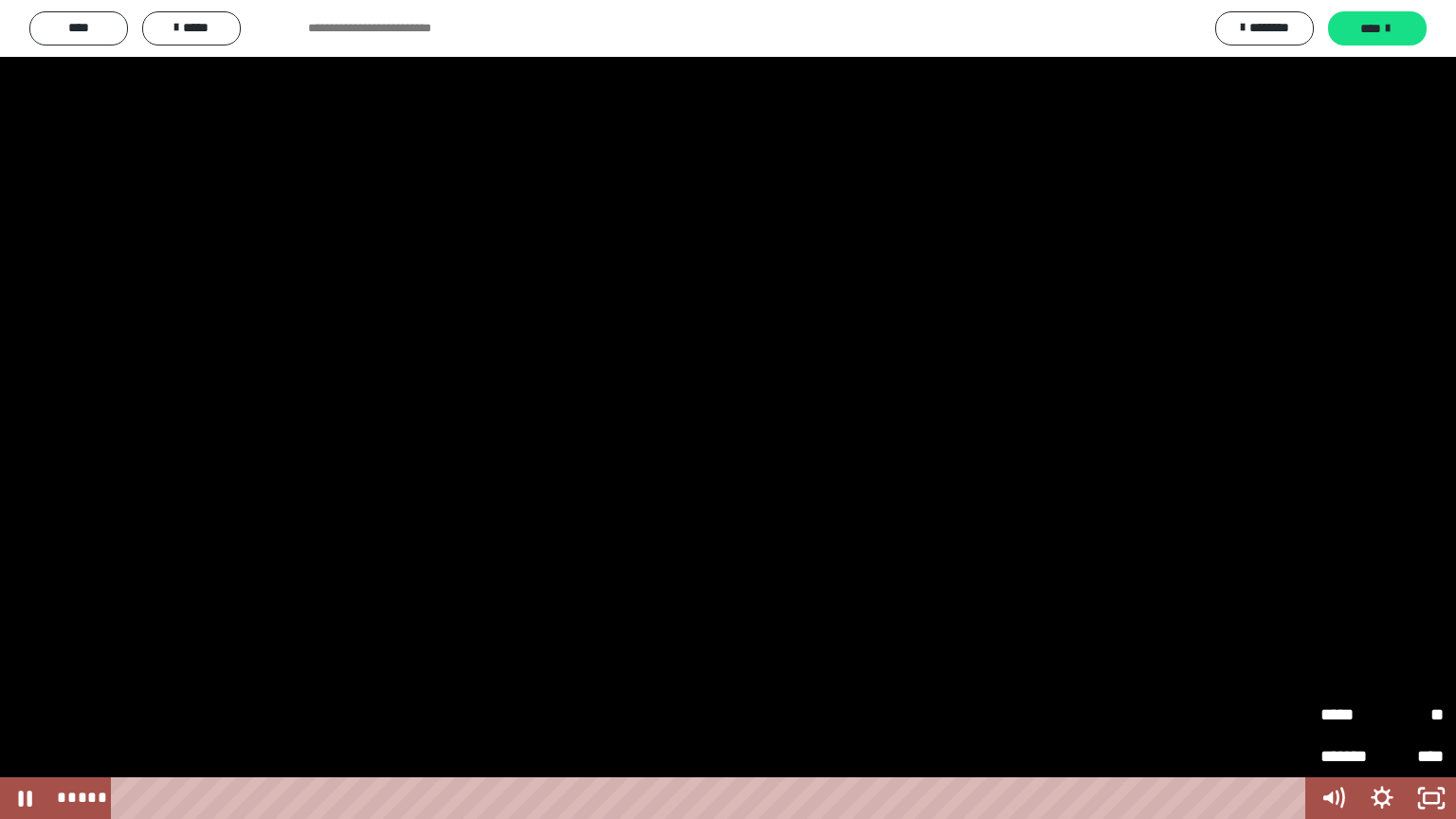 click on "****" at bounding box center [1412, 756] 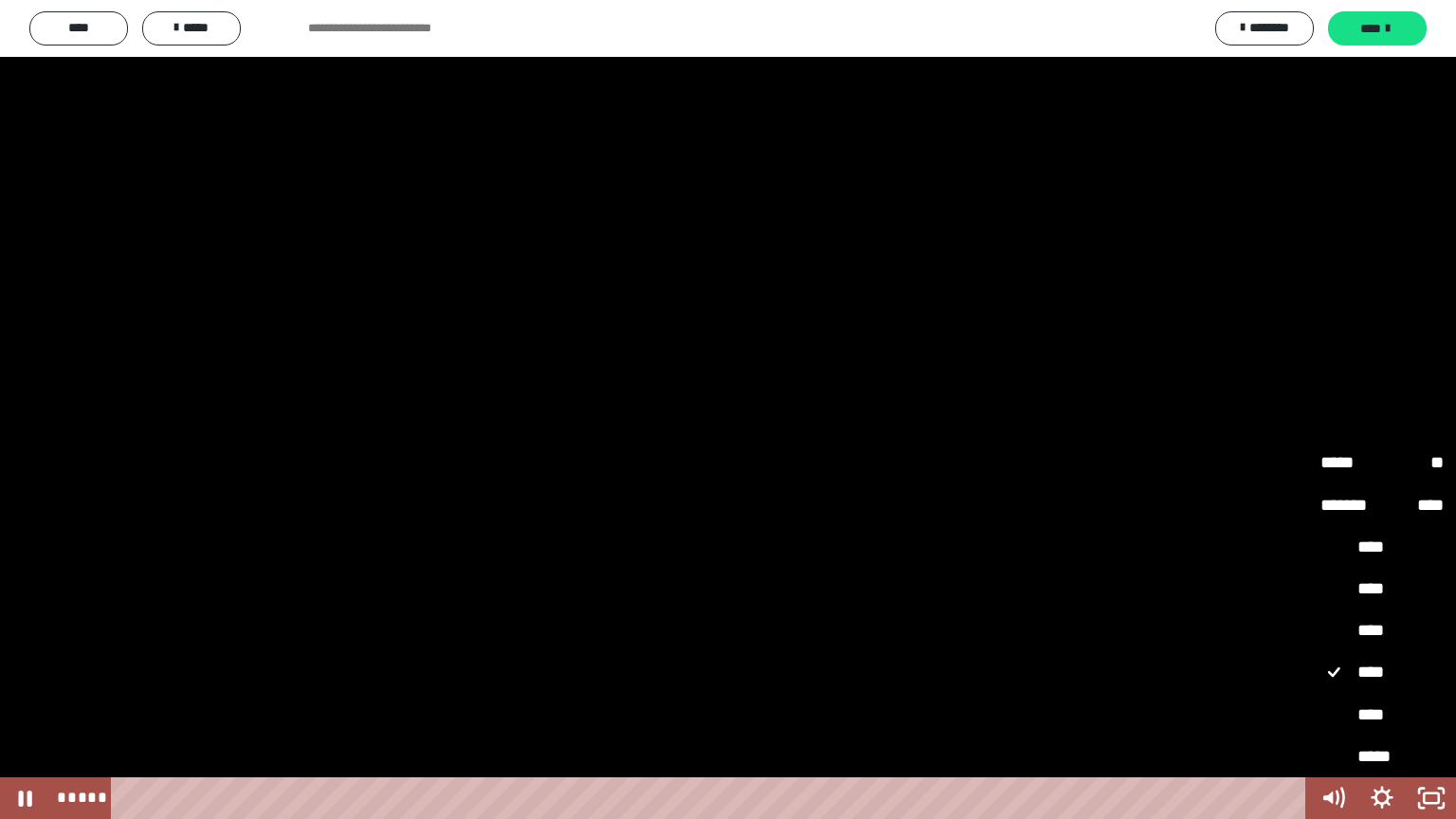 click on "****" at bounding box center (1382, 716) 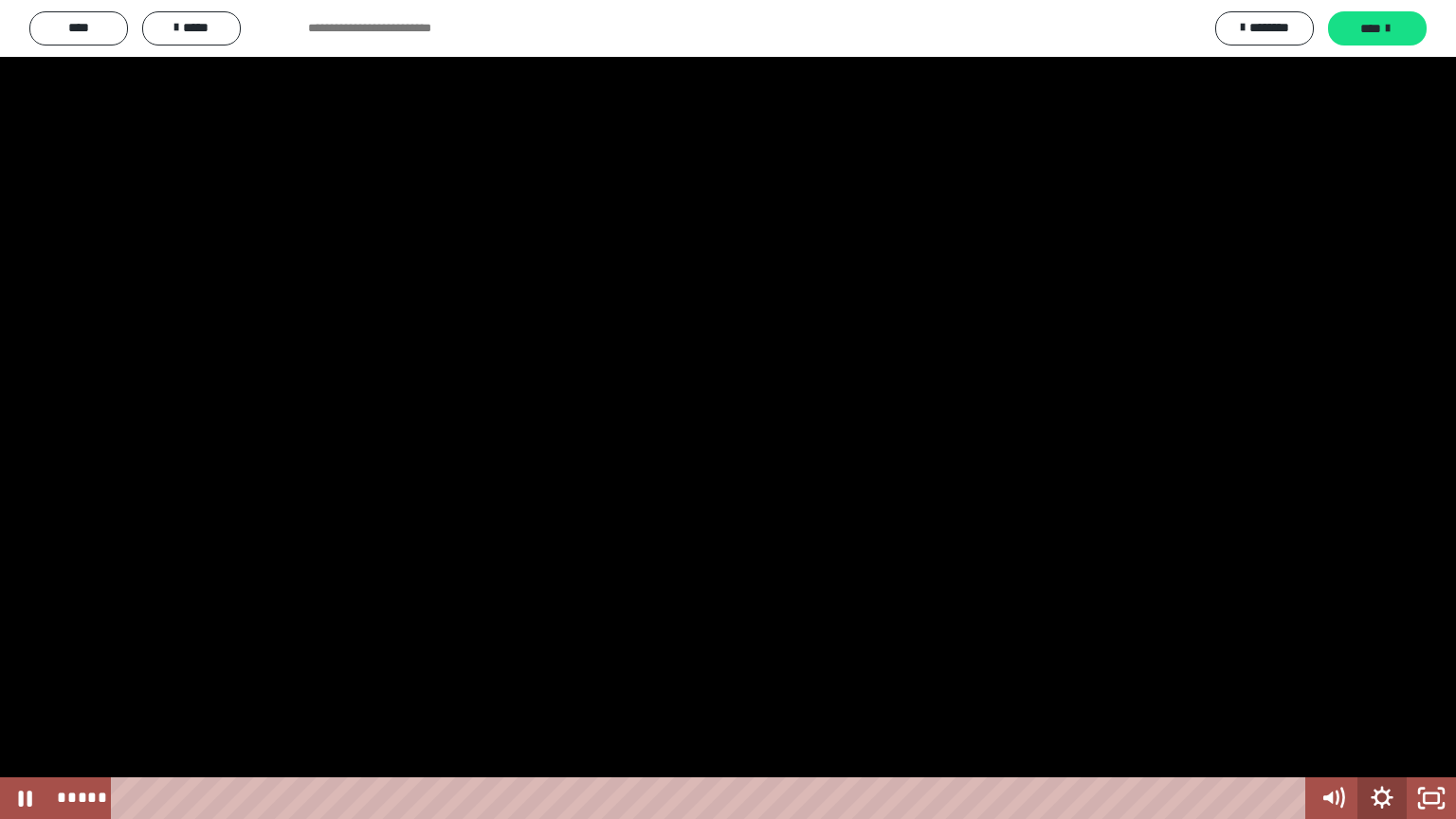click 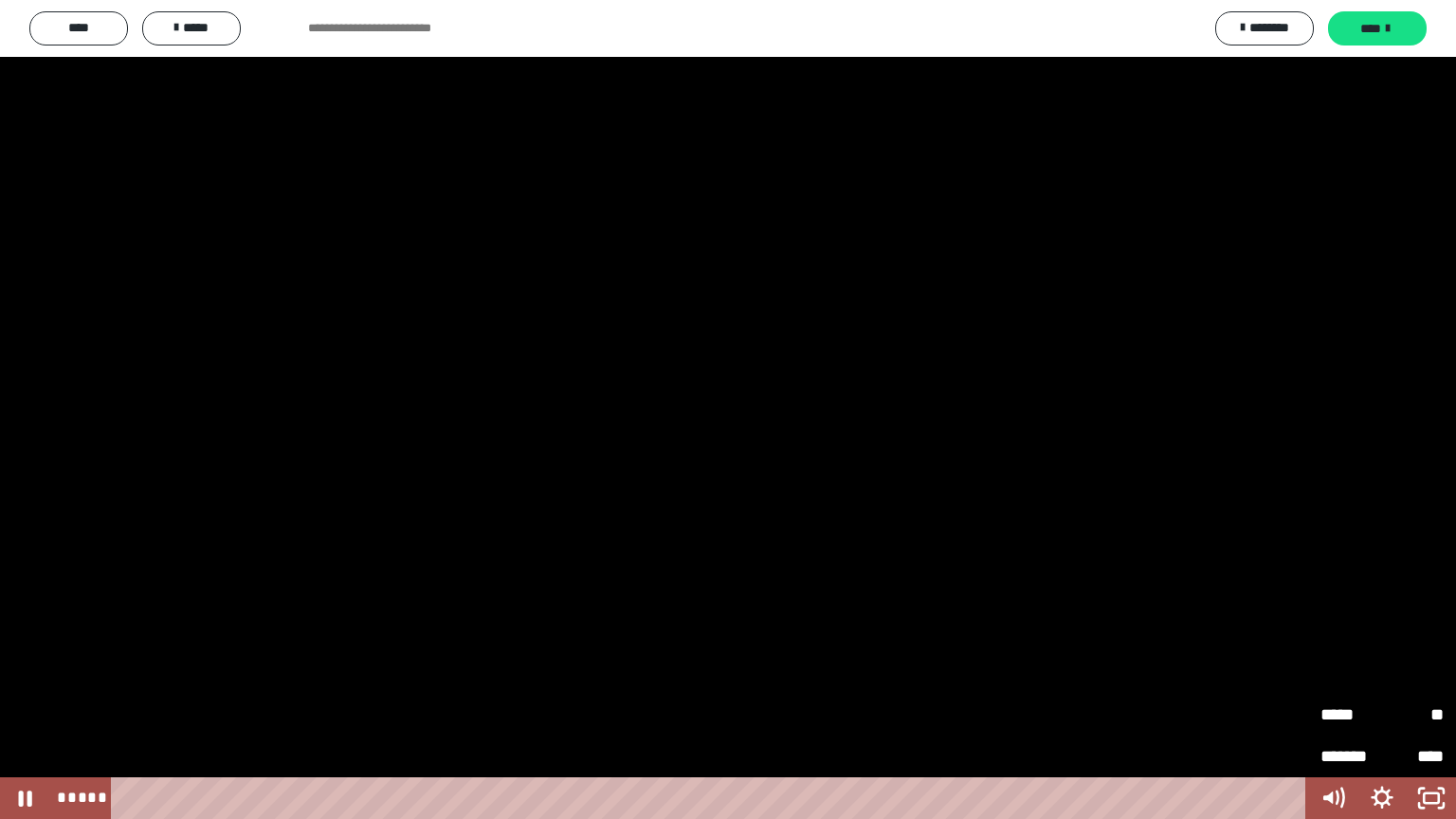 click on "****" at bounding box center (1412, 748) 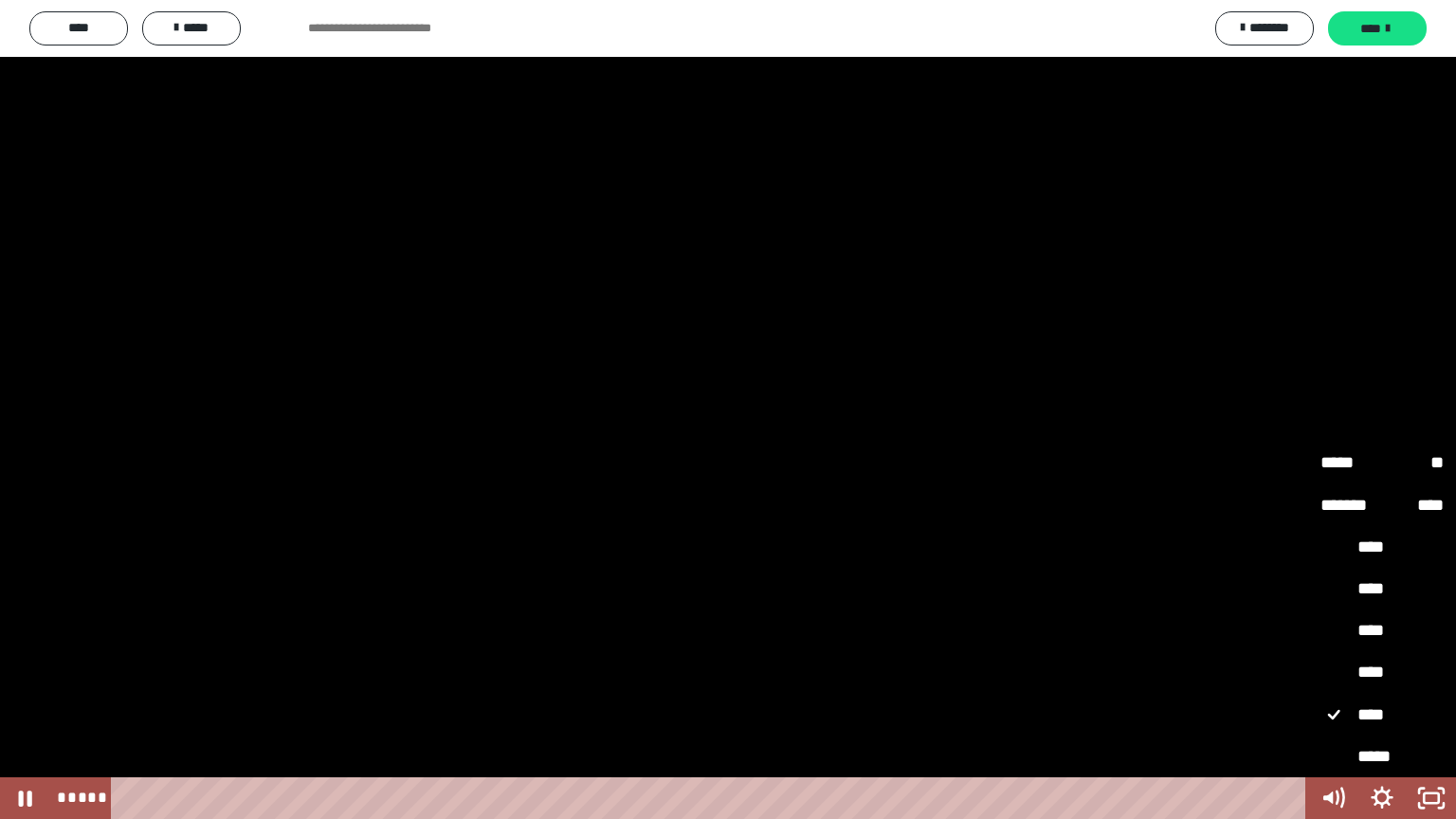 click on "*****" at bounding box center (1382, 757) 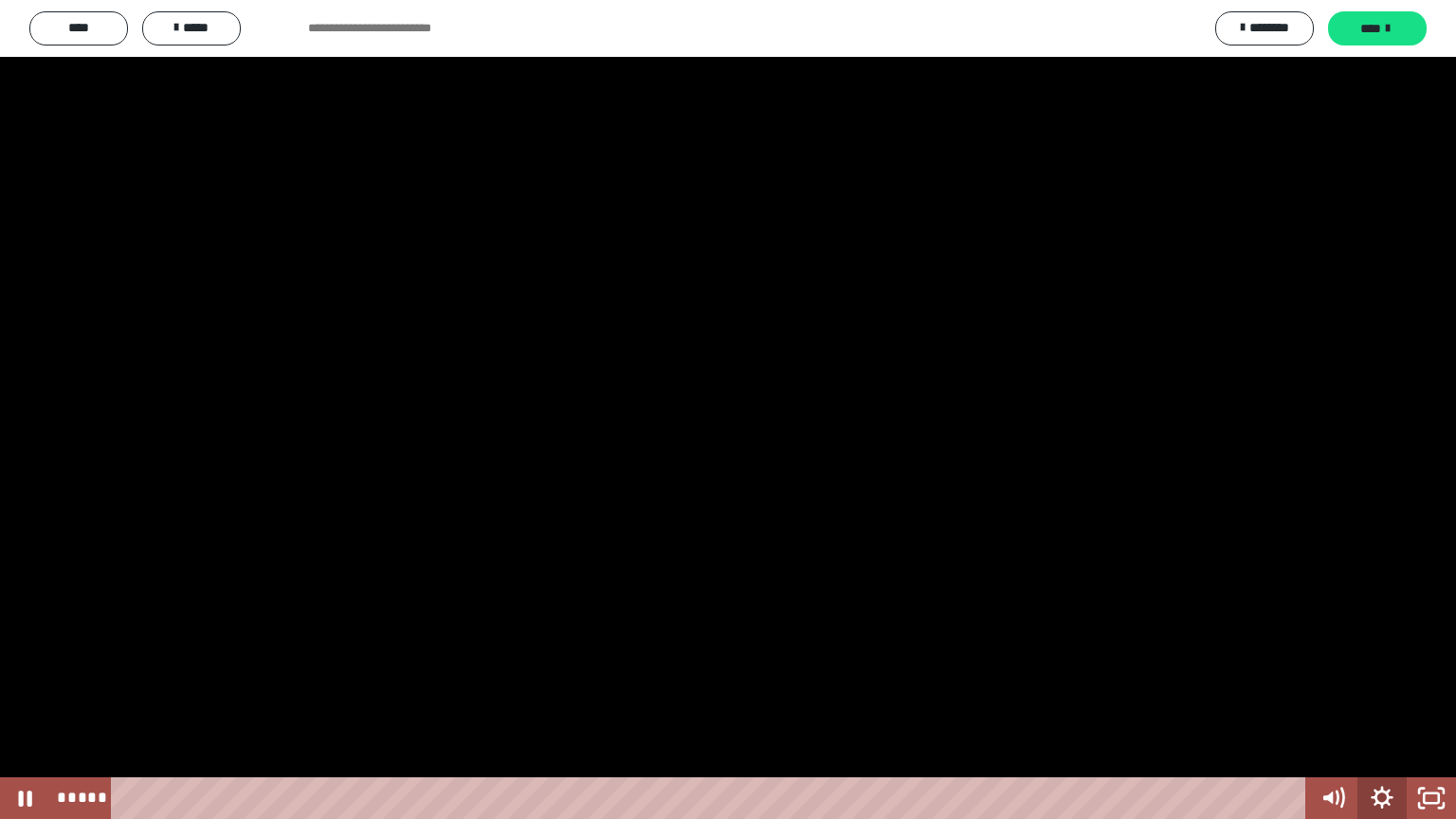 click 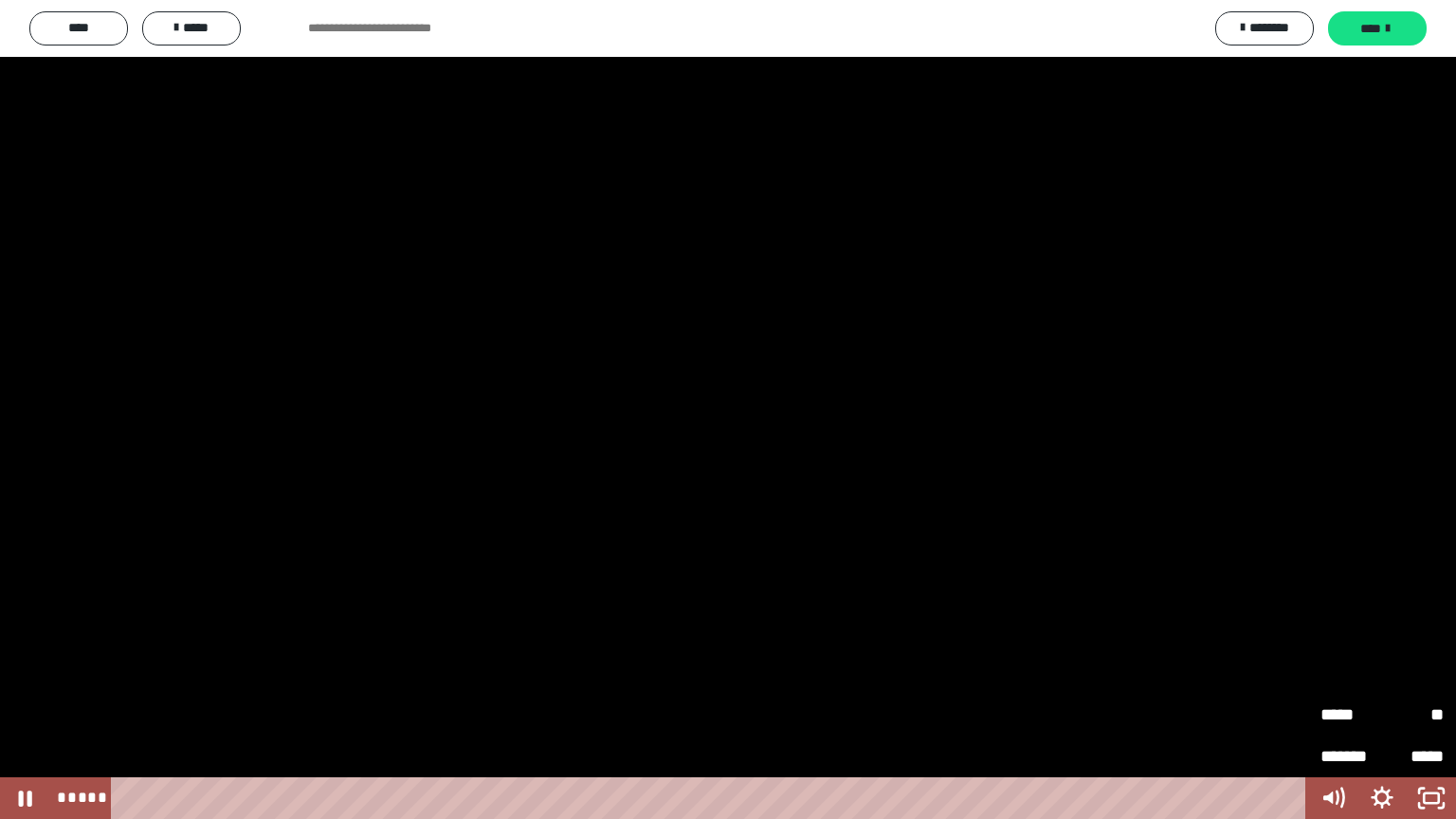 click on "**" at bounding box center [1412, 715] 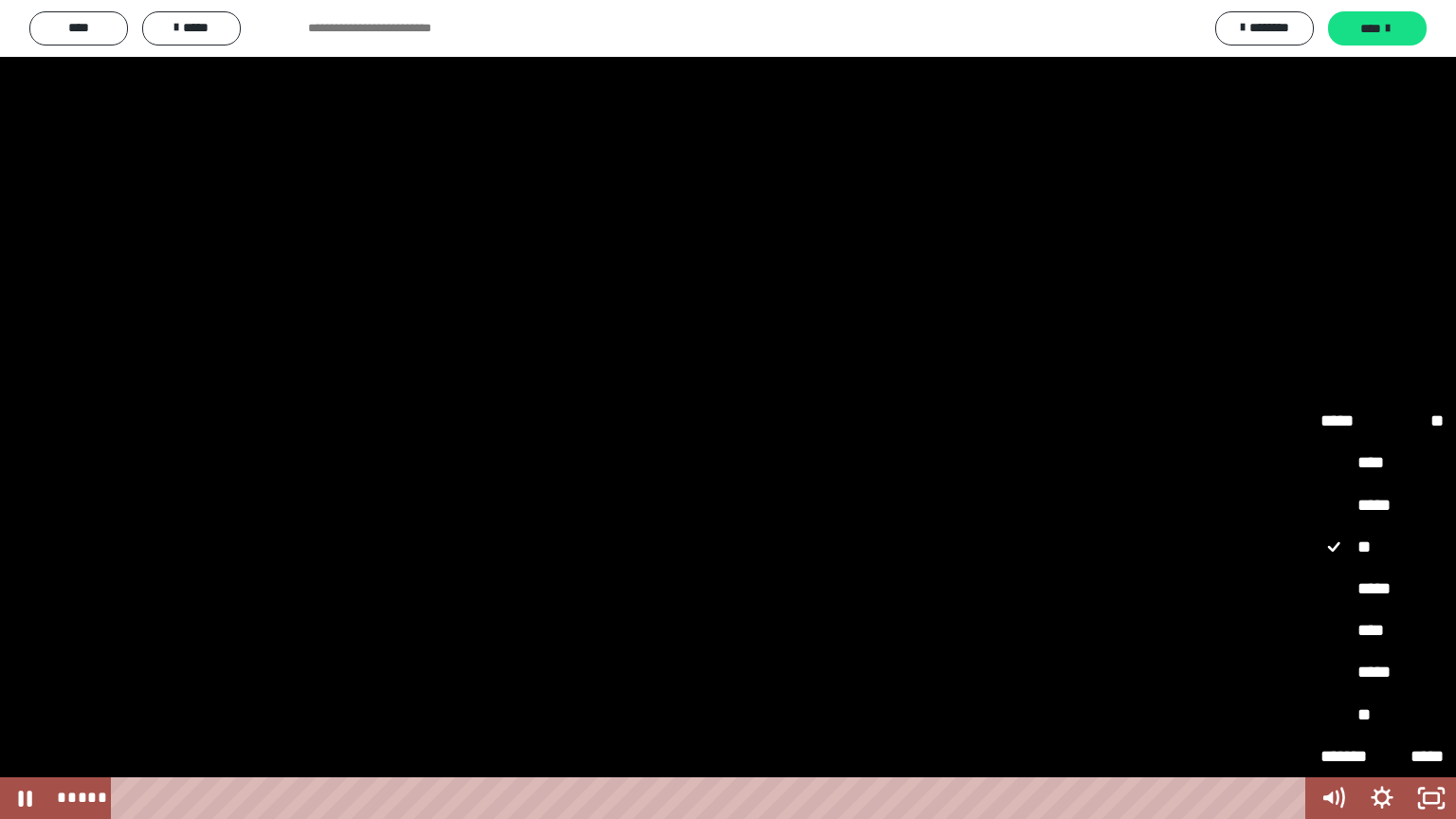 drag, startPoint x: 1393, startPoint y: 590, endPoint x: 1399, endPoint y: 610, distance: 20.88061 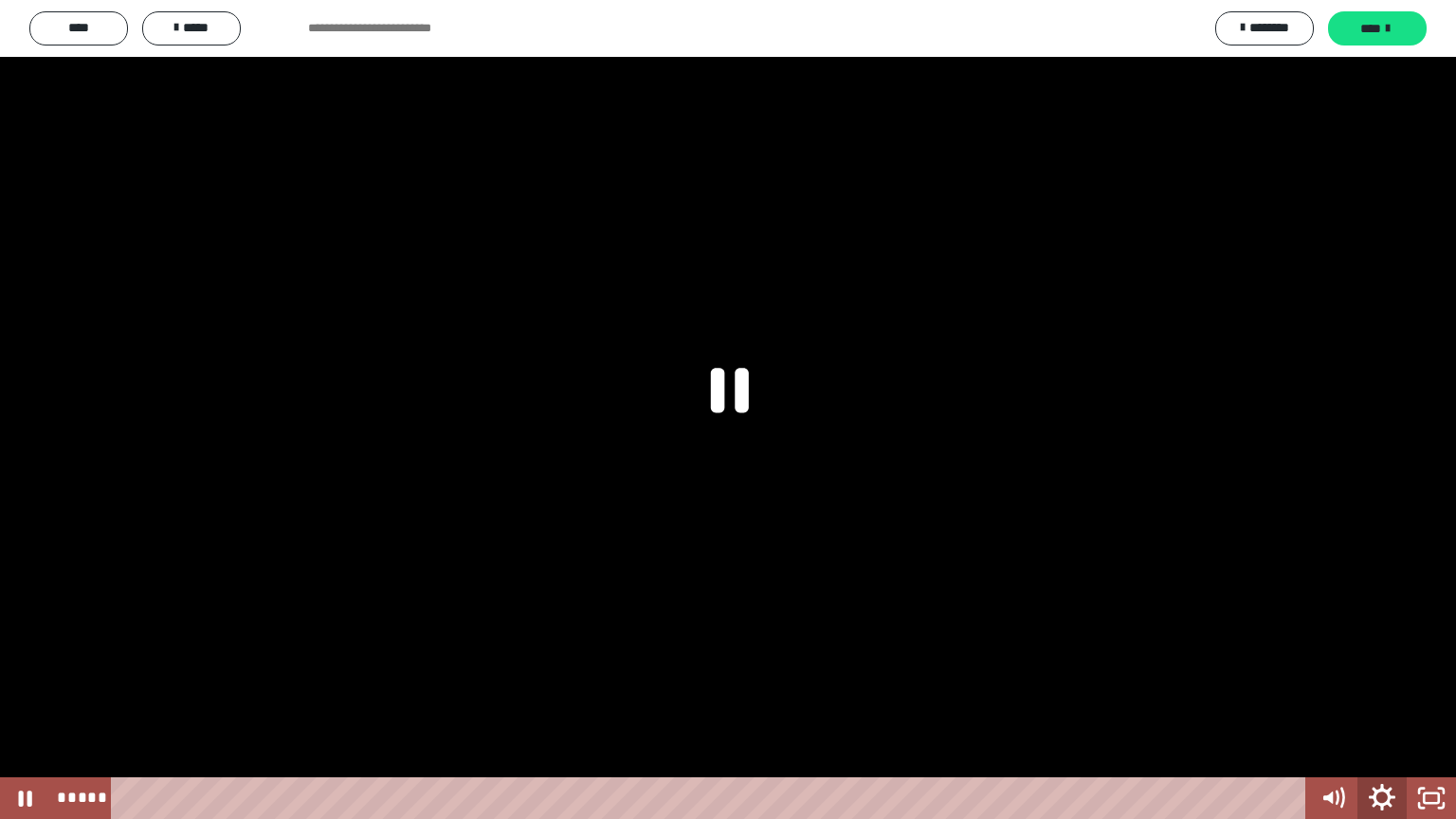 click 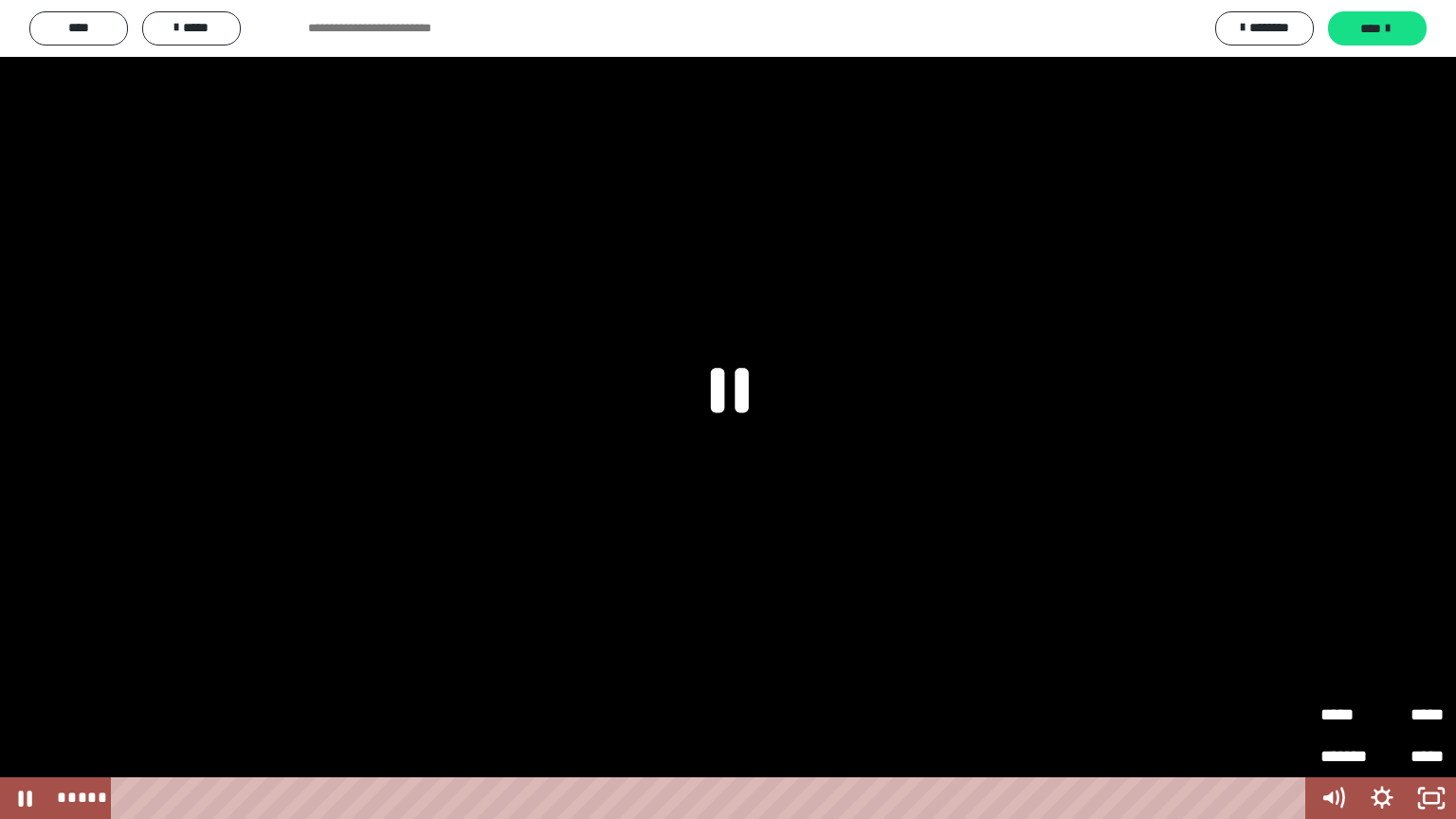 click on "*****" at bounding box center (1351, 715) 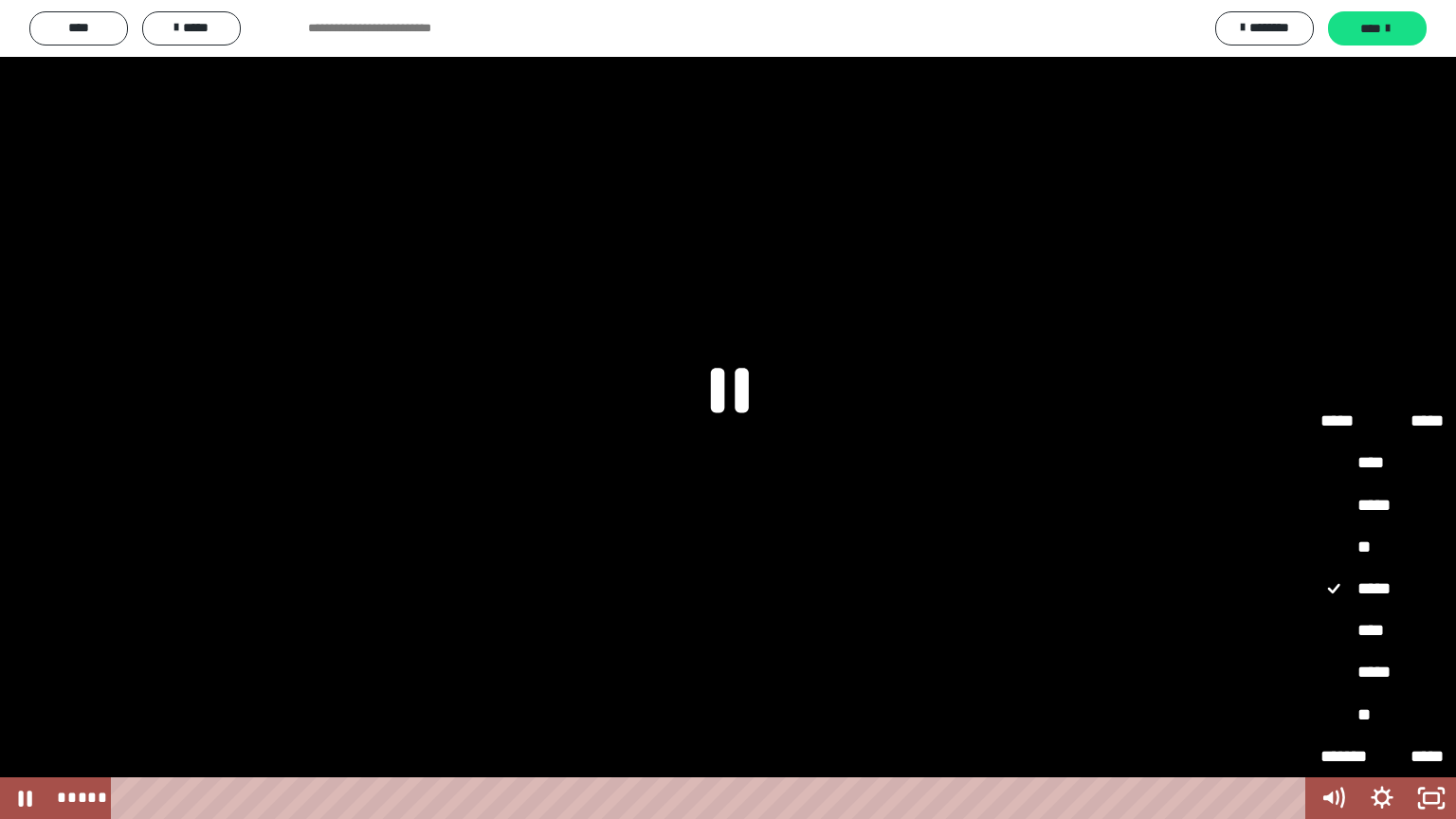 click on "**" at bounding box center (1382, 548) 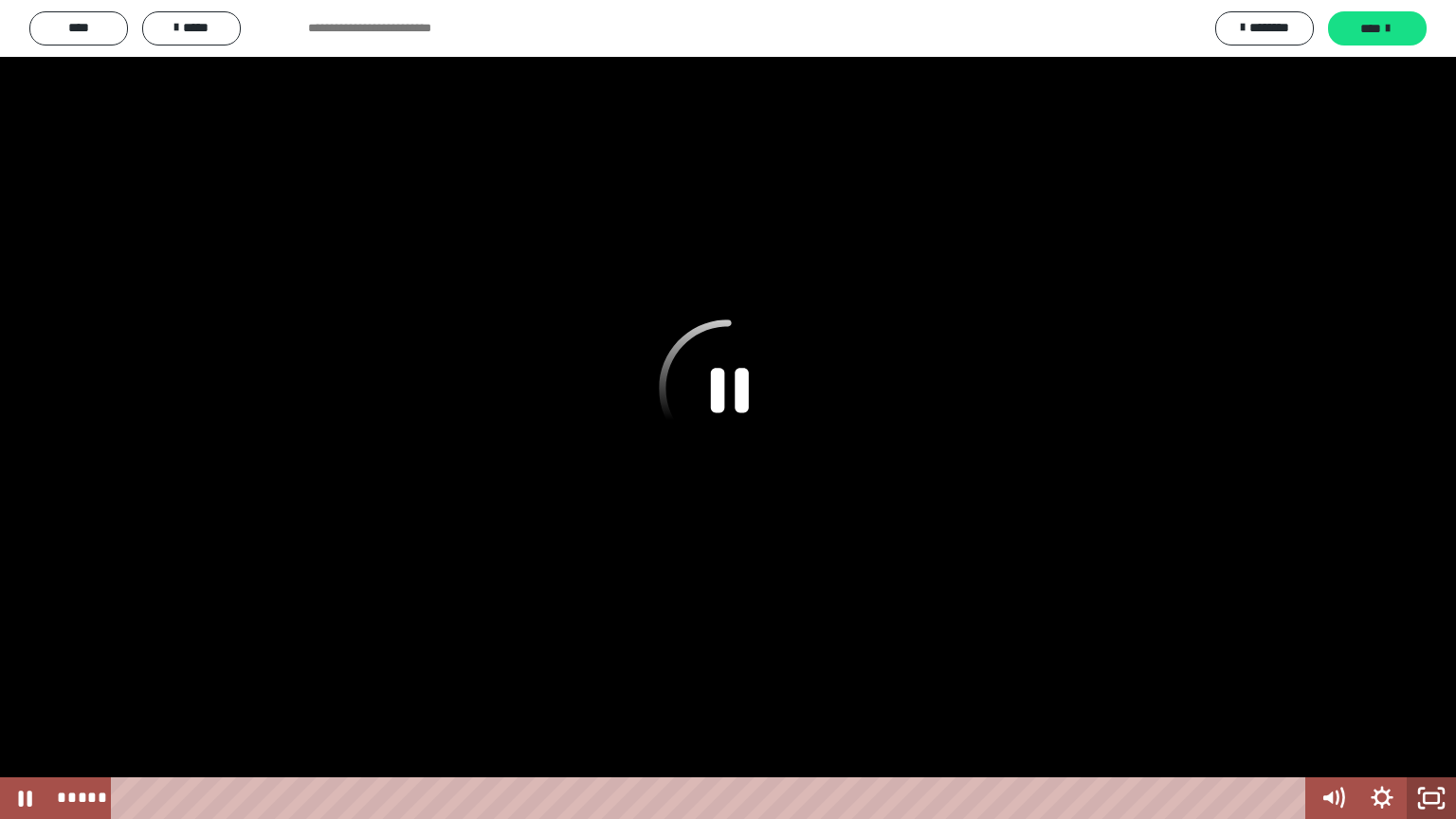 click 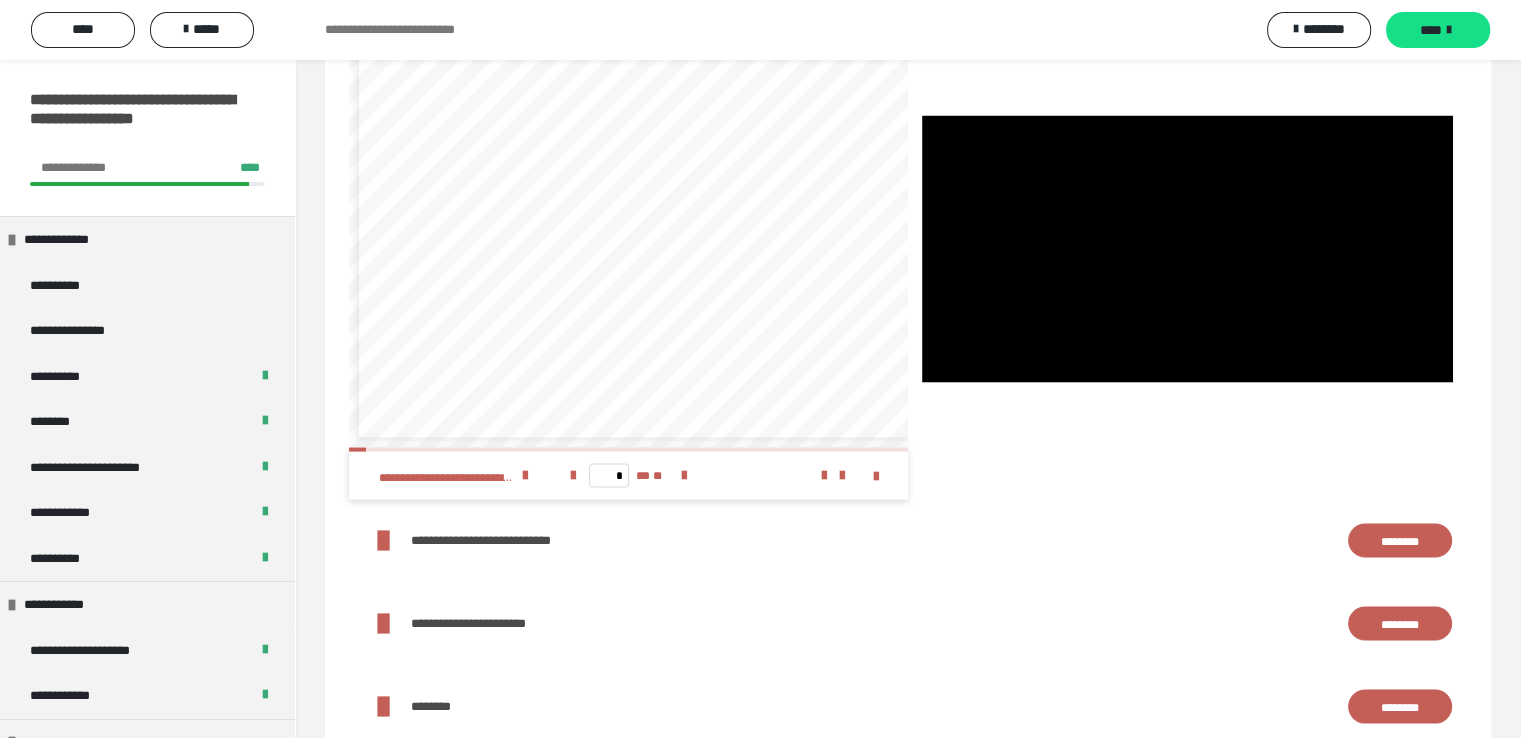 click at bounding box center (1187, 250) 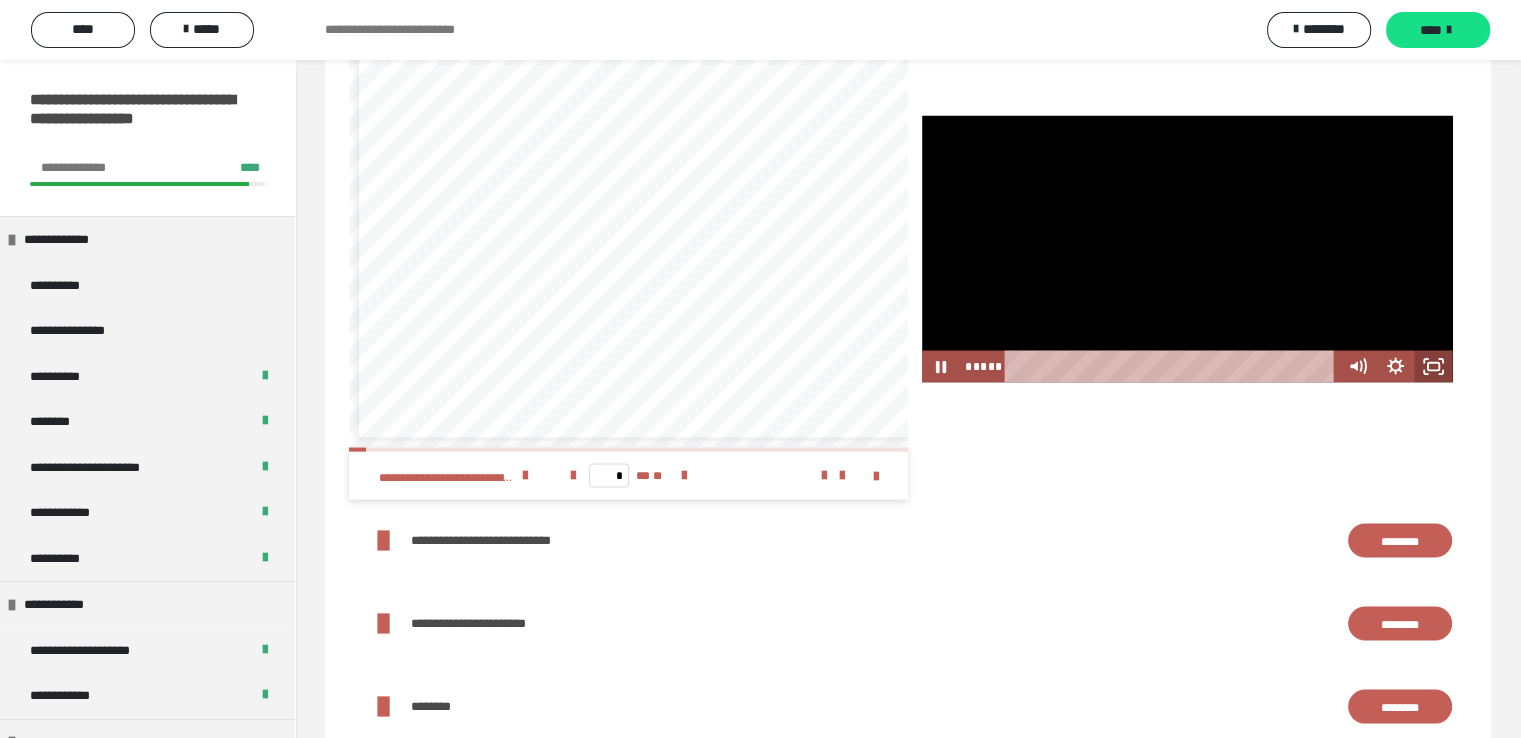 click 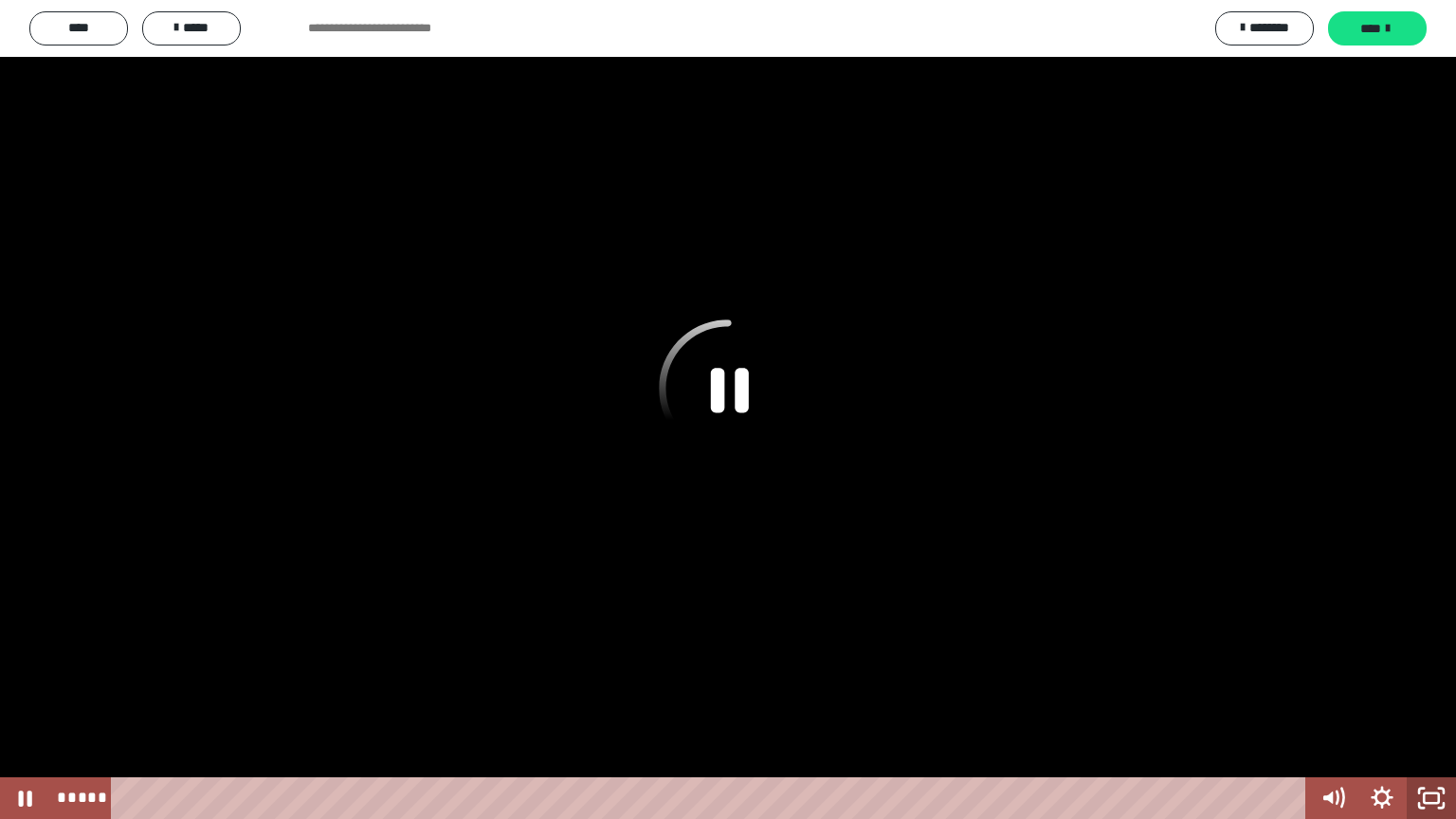 click 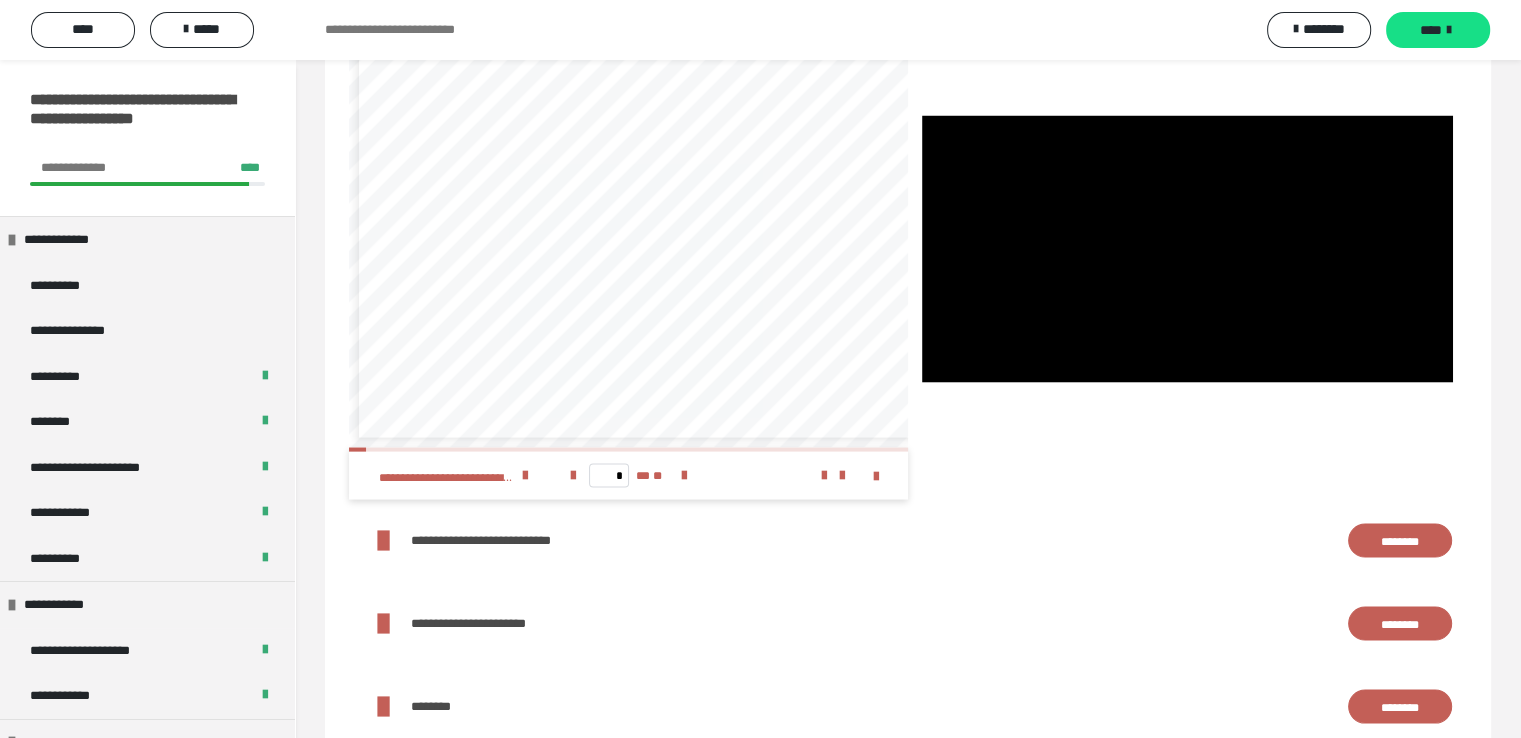 click at bounding box center [1187, 250] 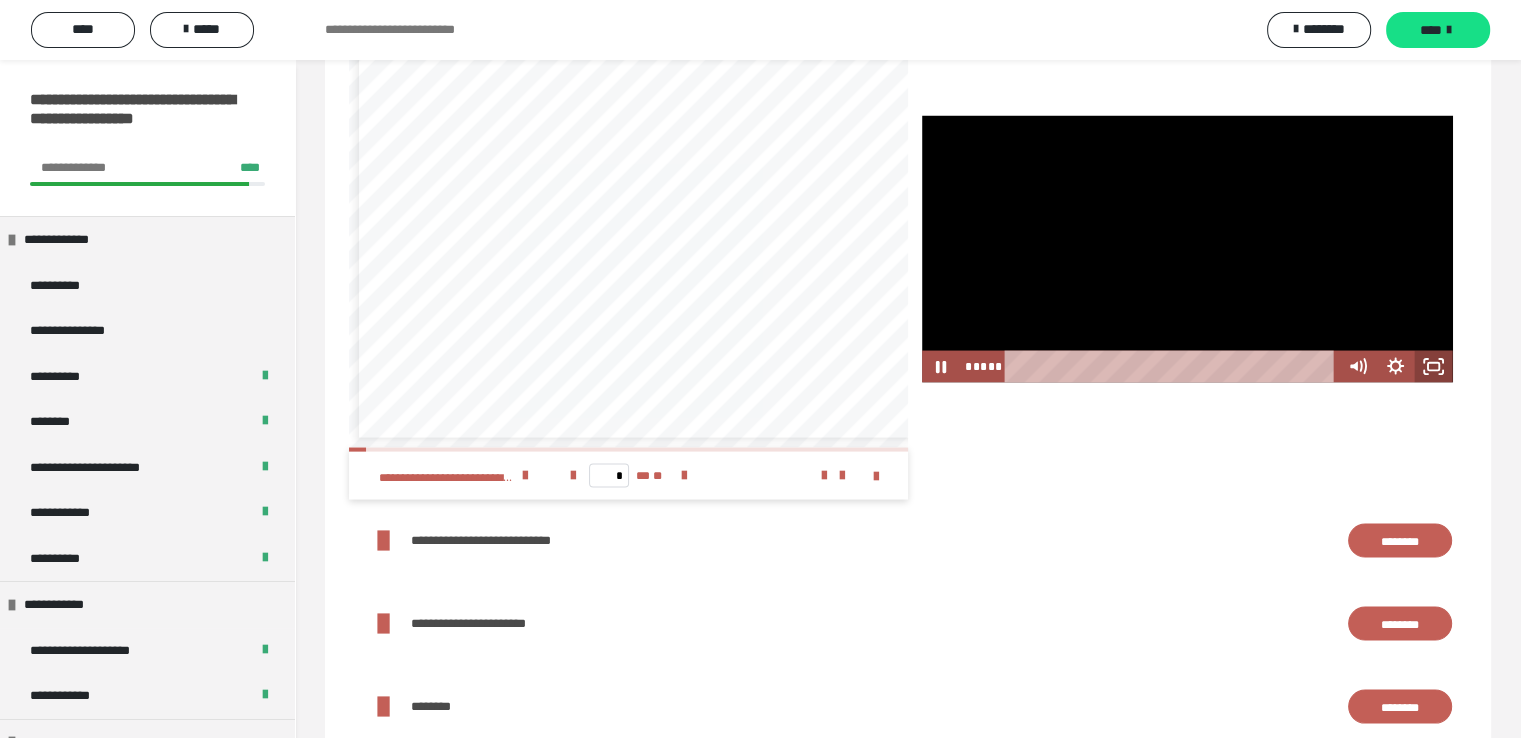 click 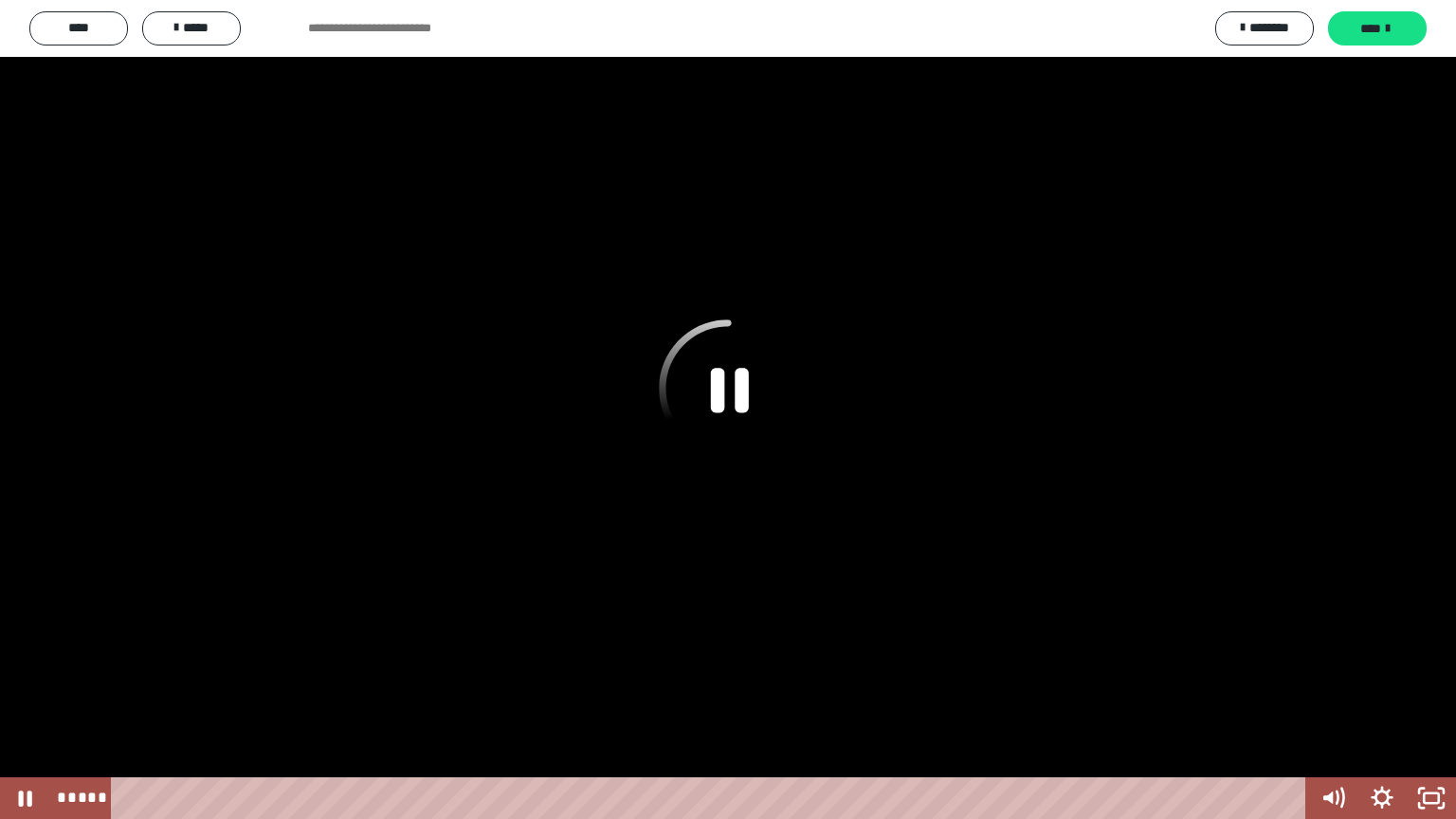 click at bounding box center [728, 410] 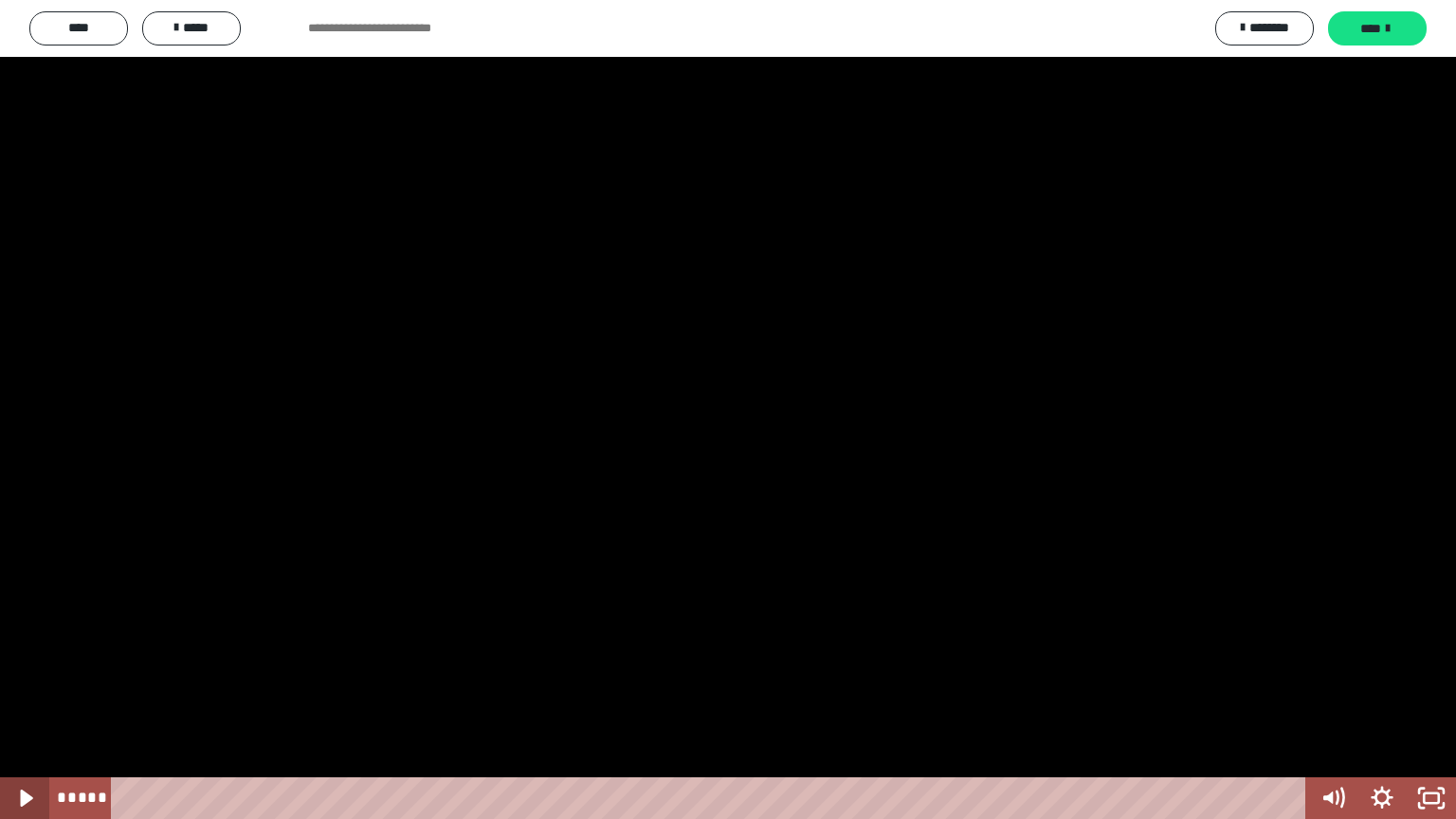 click 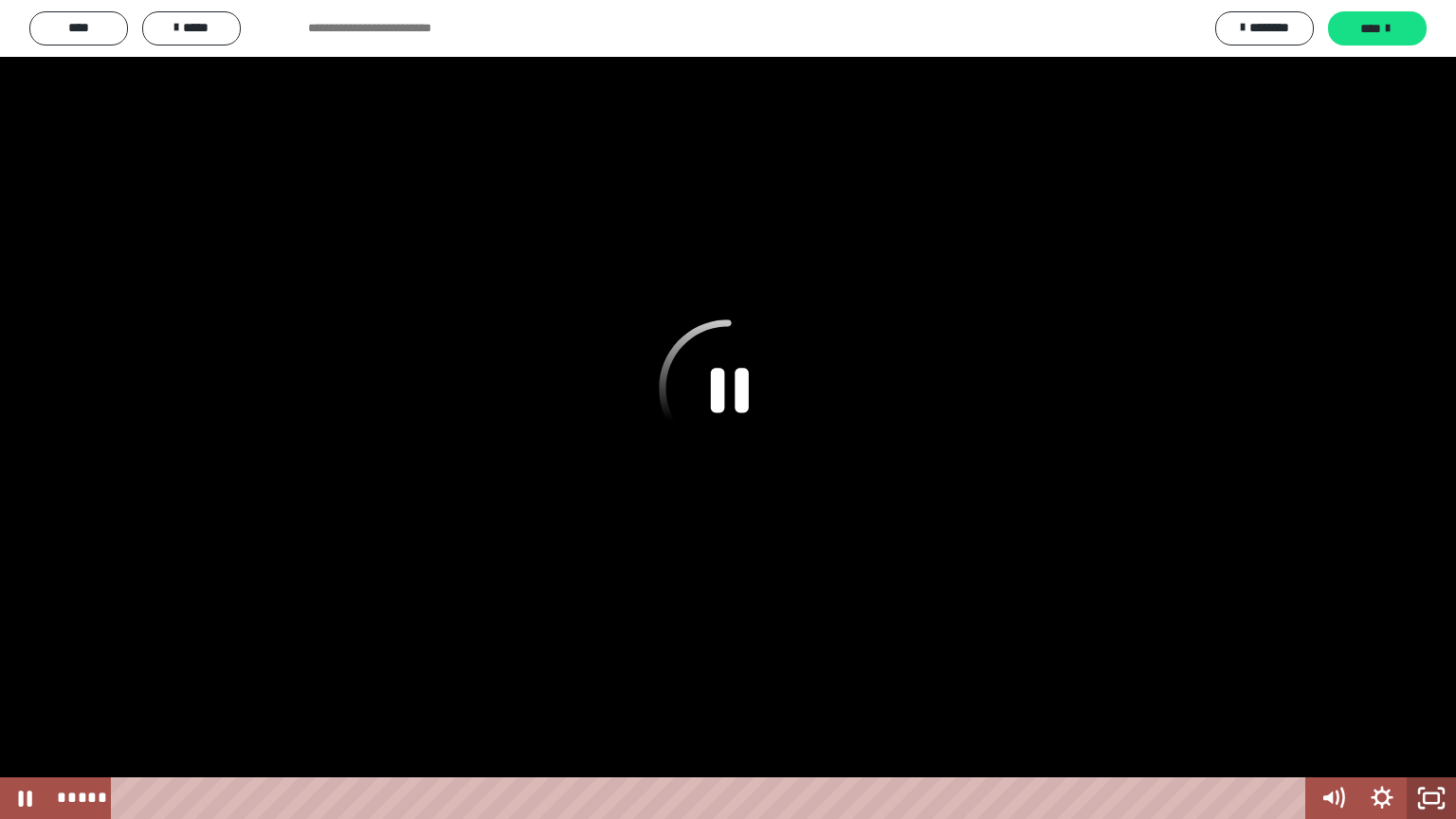 click 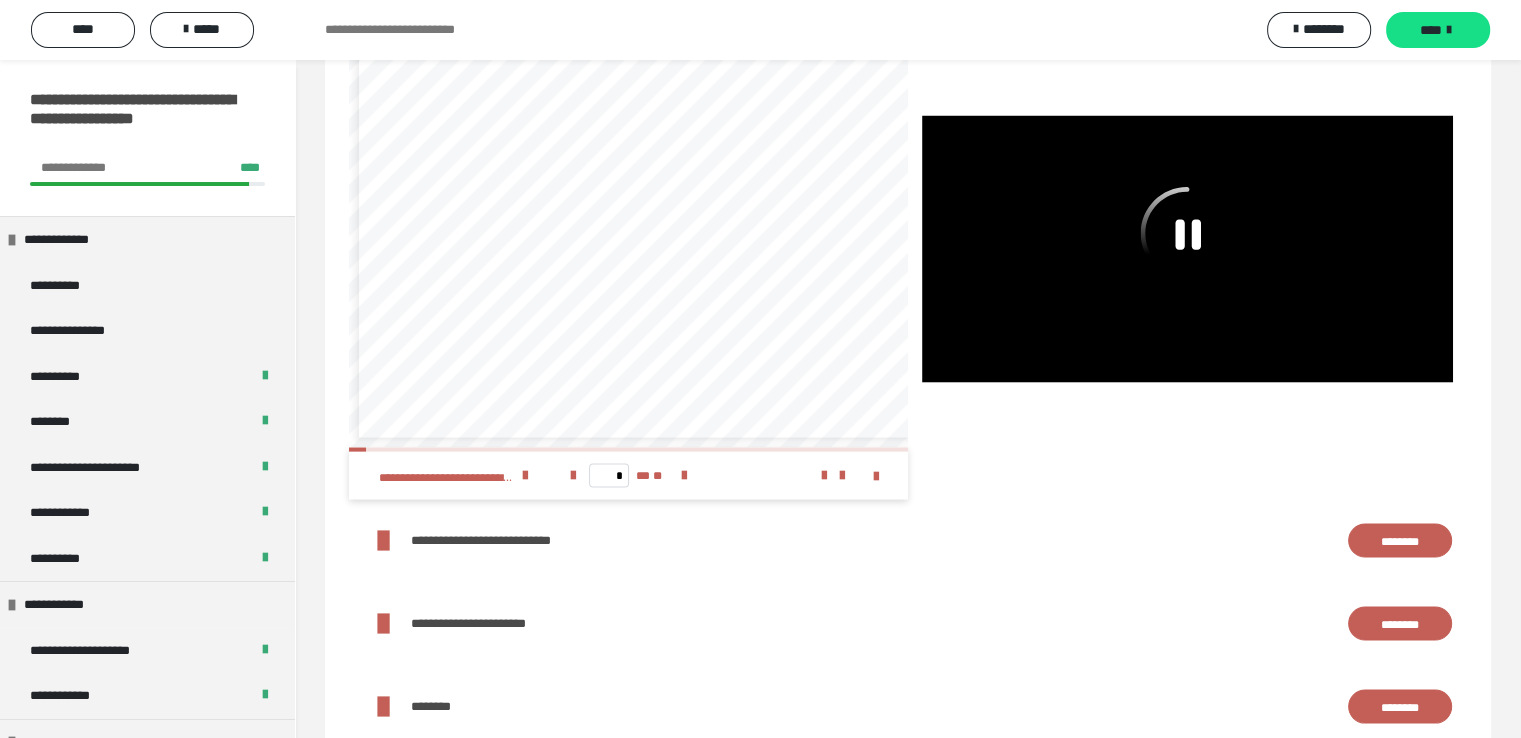 click on "**********" at bounding box center (908, 624) 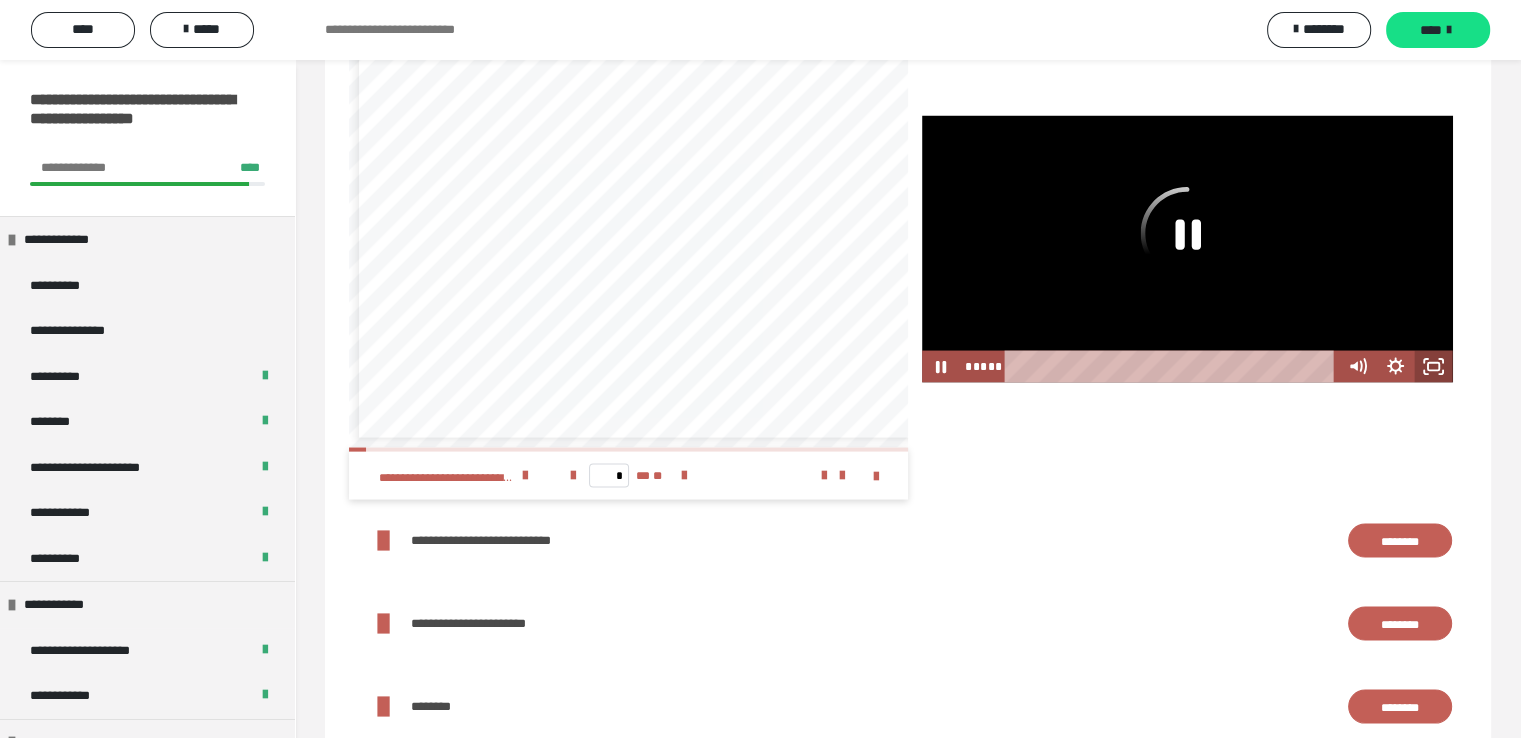 click 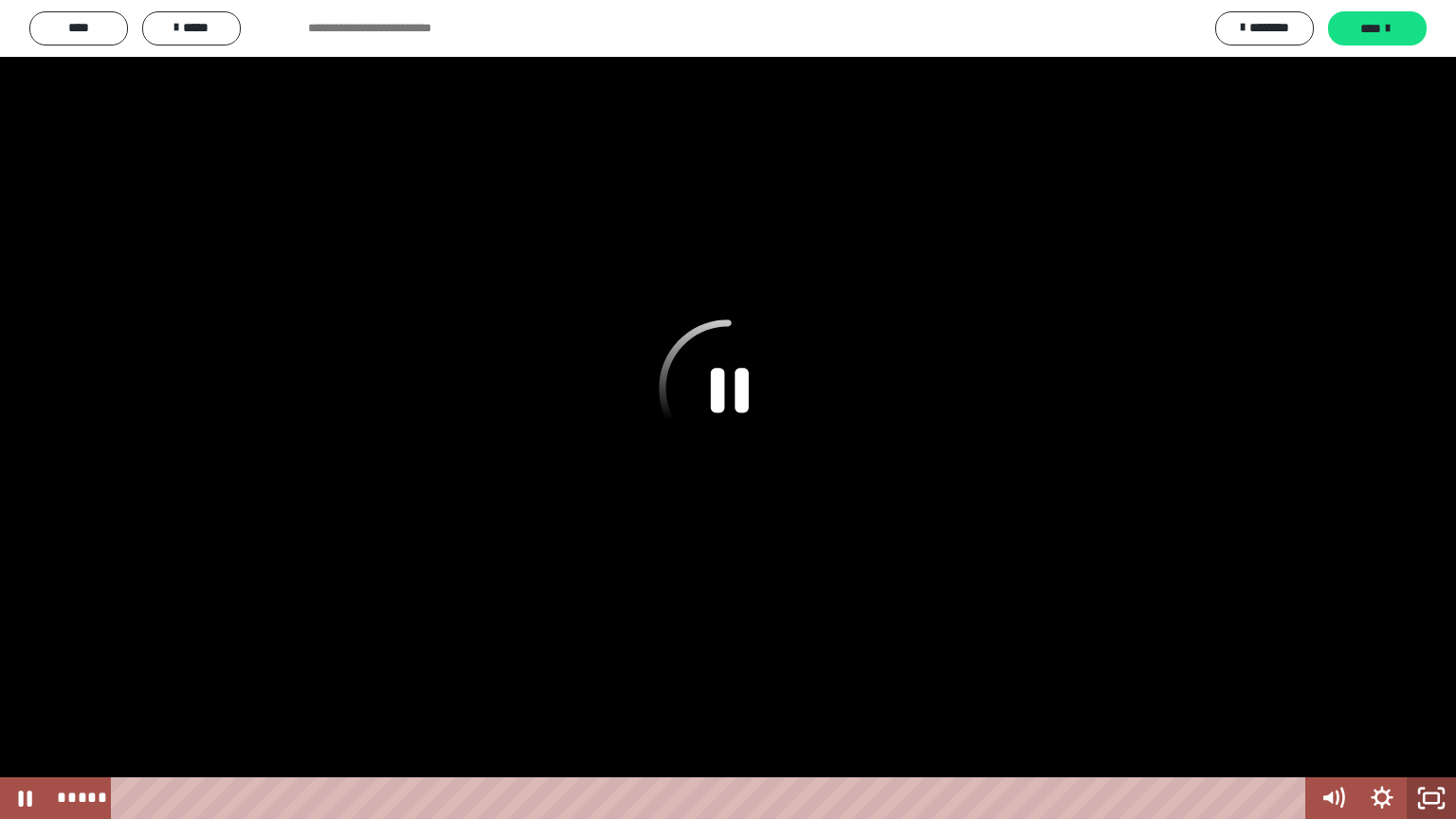 click 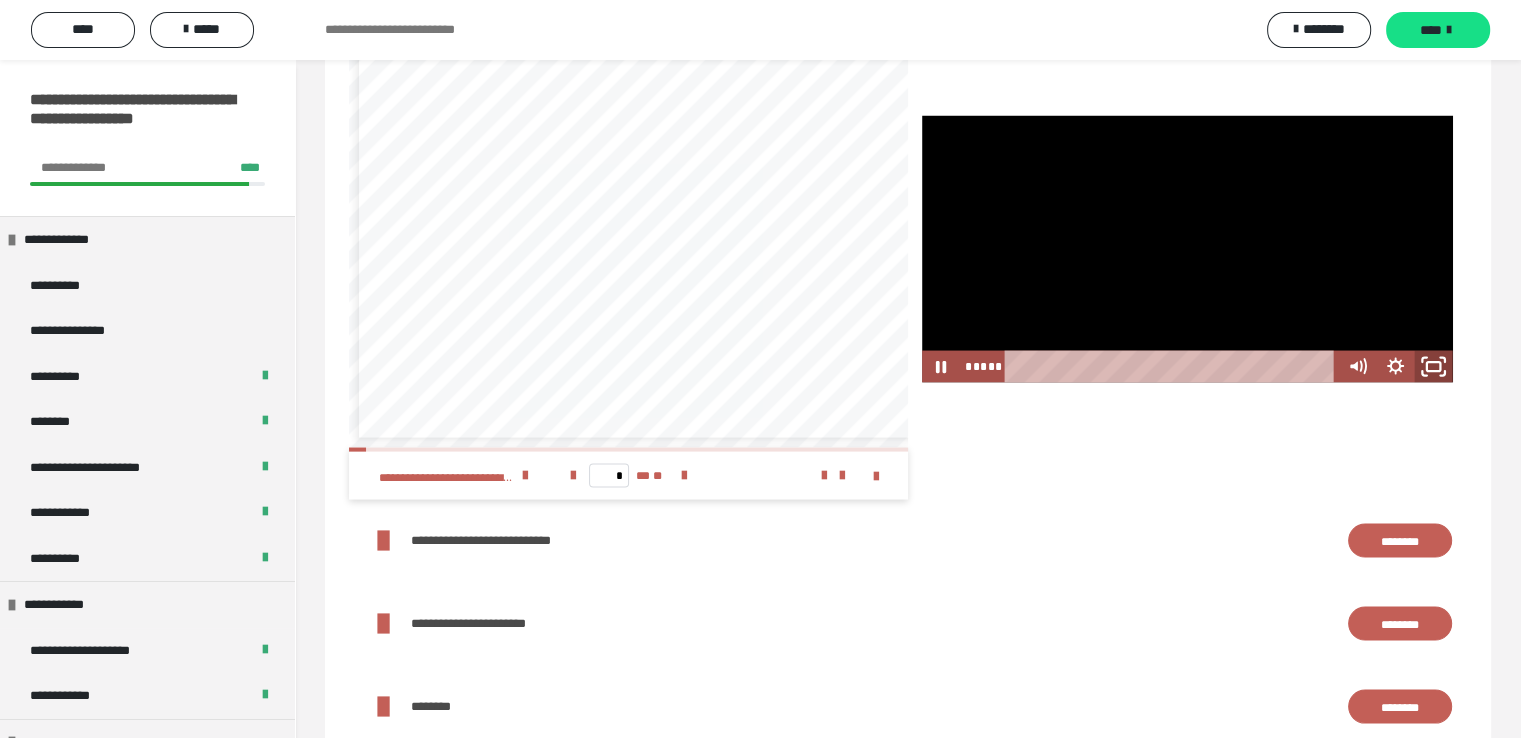 click 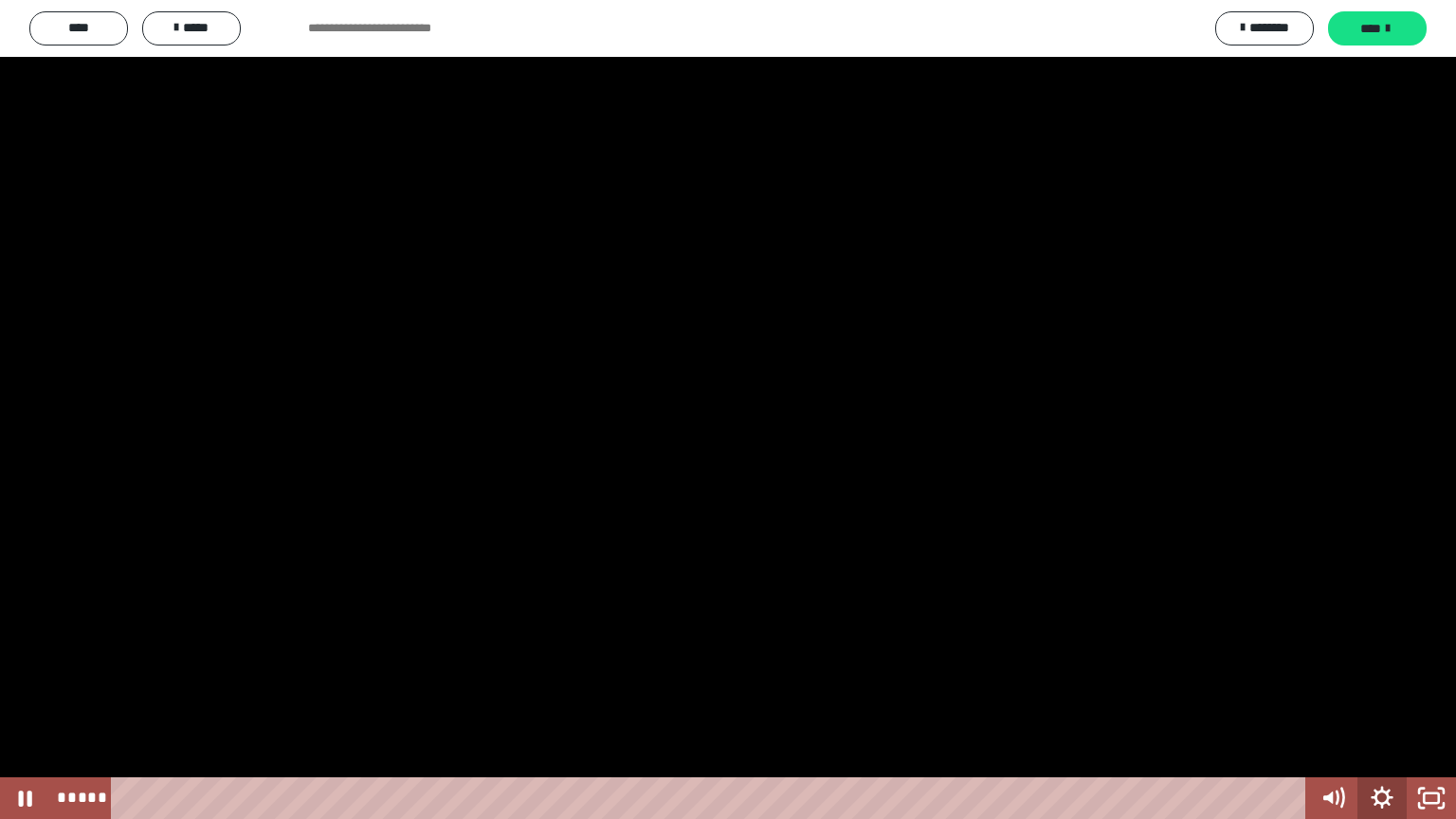 click 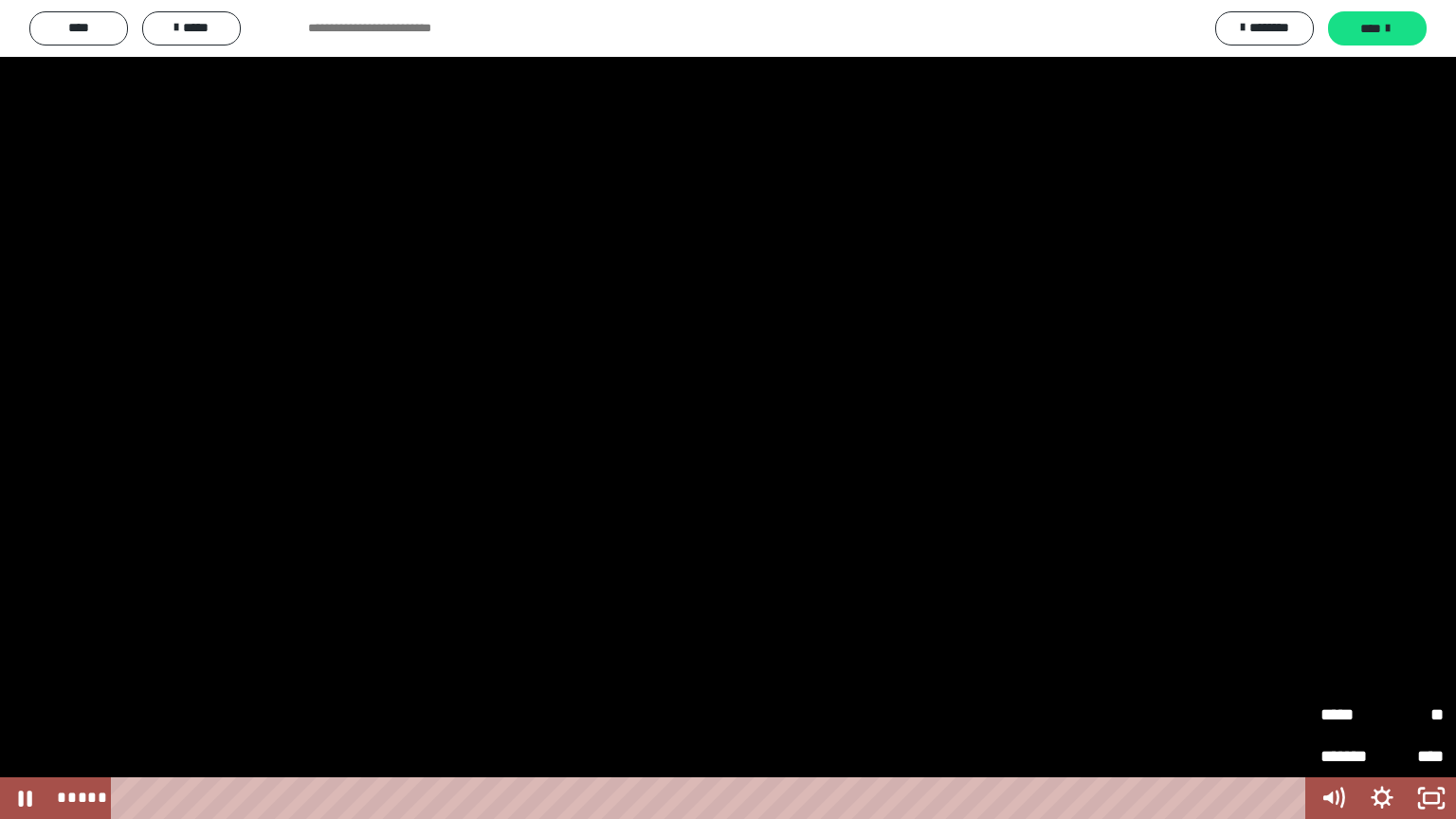 click on "****" at bounding box center [1412, 756] 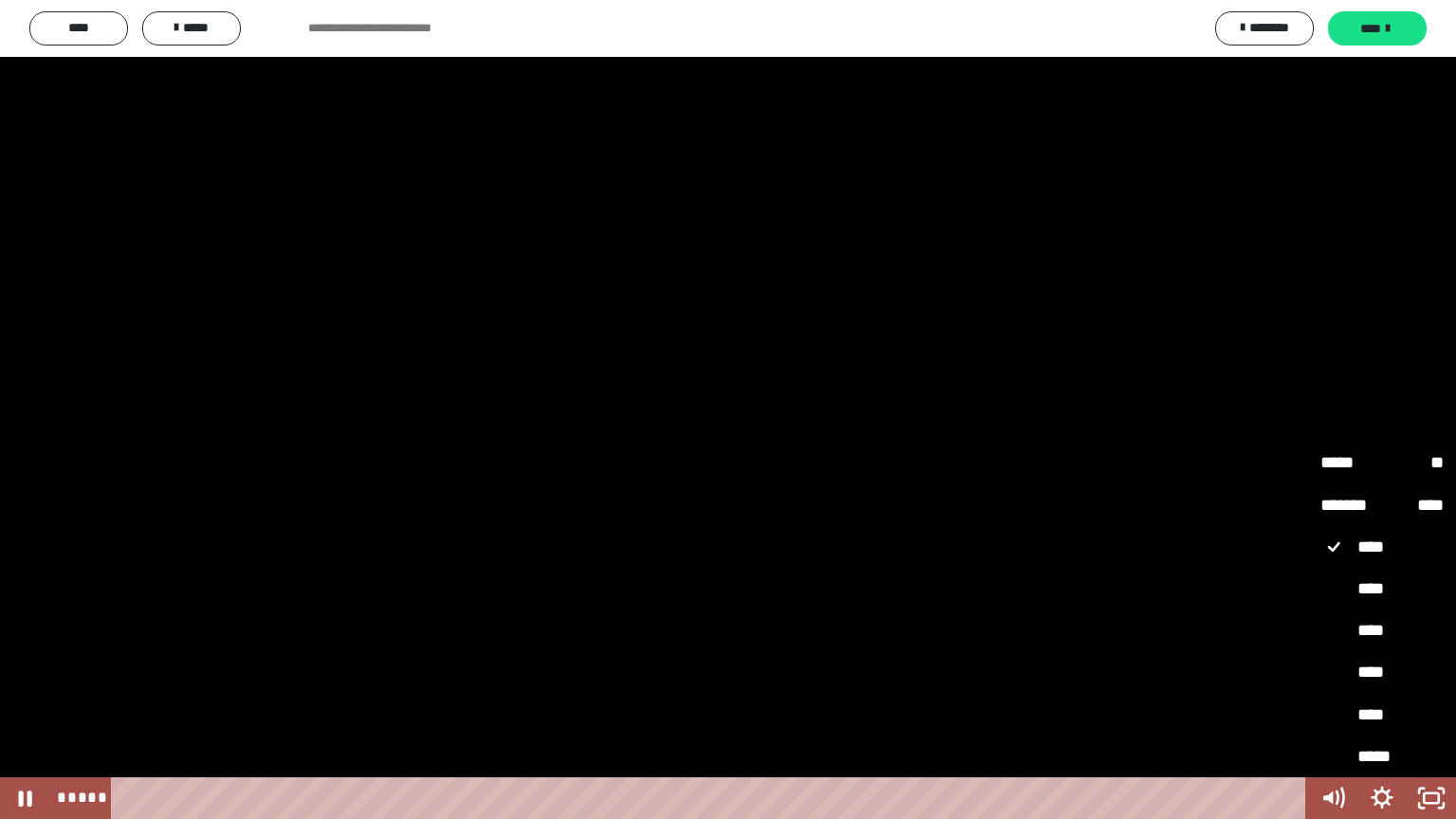 drag, startPoint x: 1392, startPoint y: 675, endPoint x: 1320, endPoint y: 515, distance: 175.4537 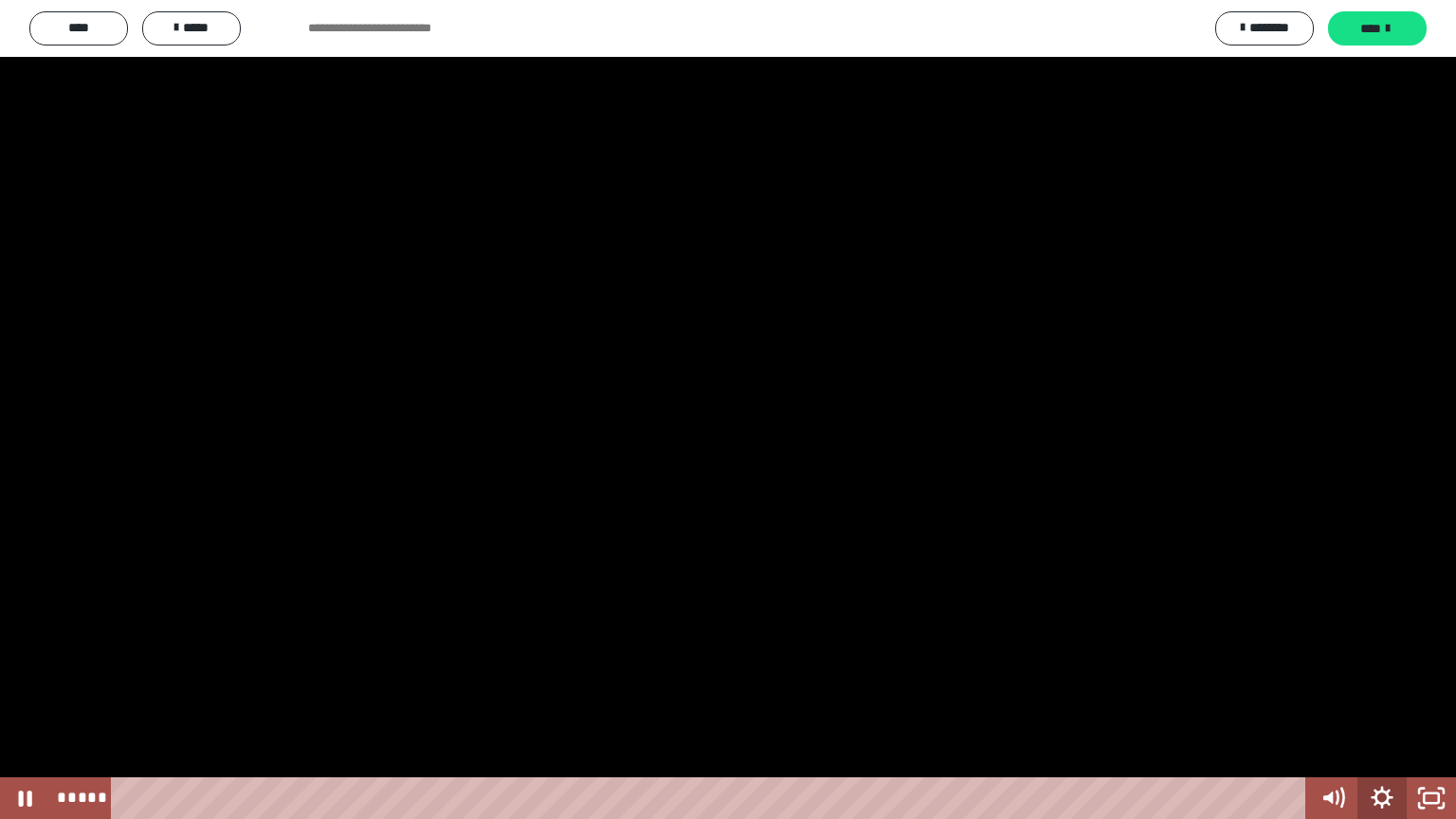 click 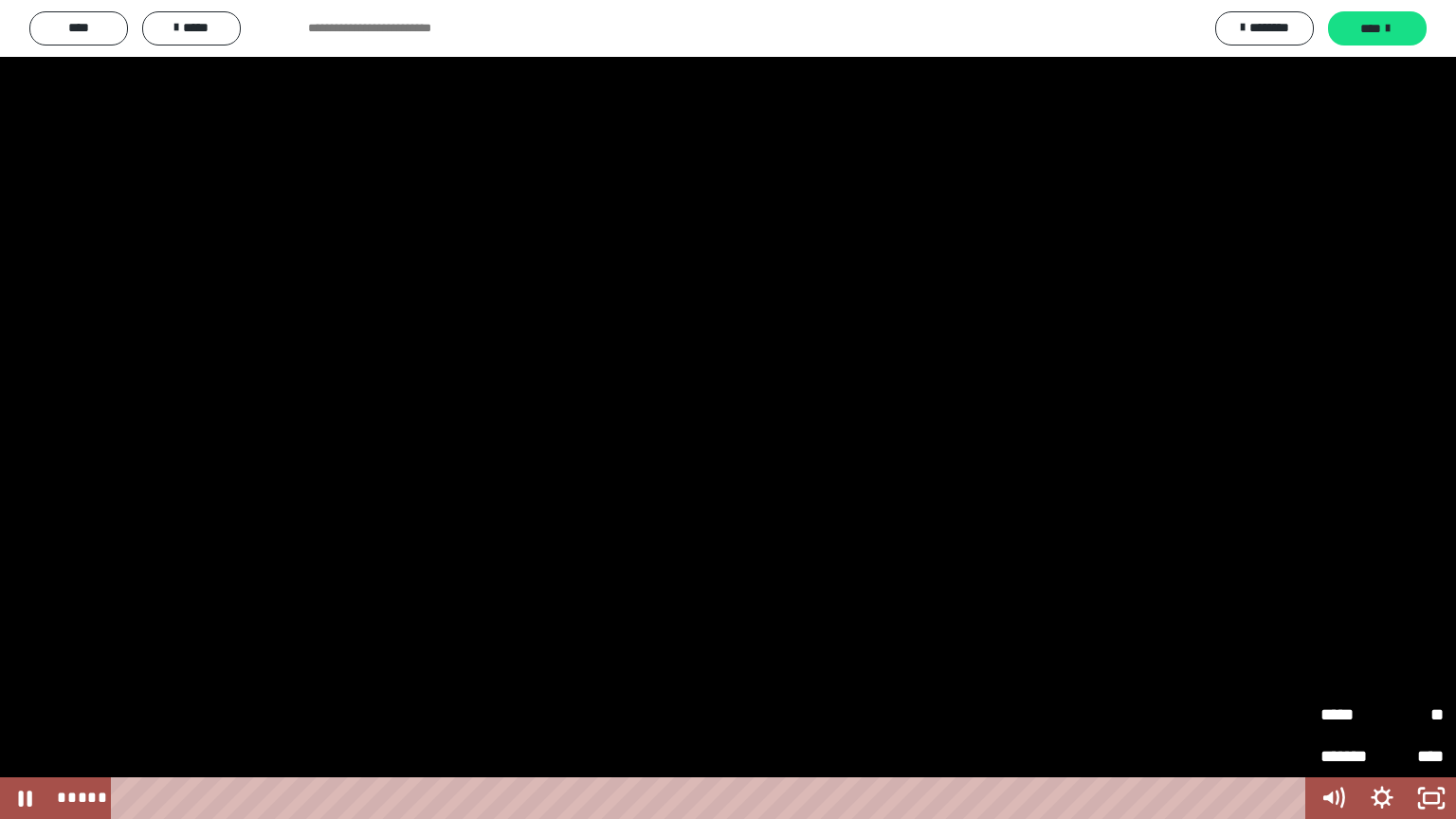 click at bounding box center [728, 410] 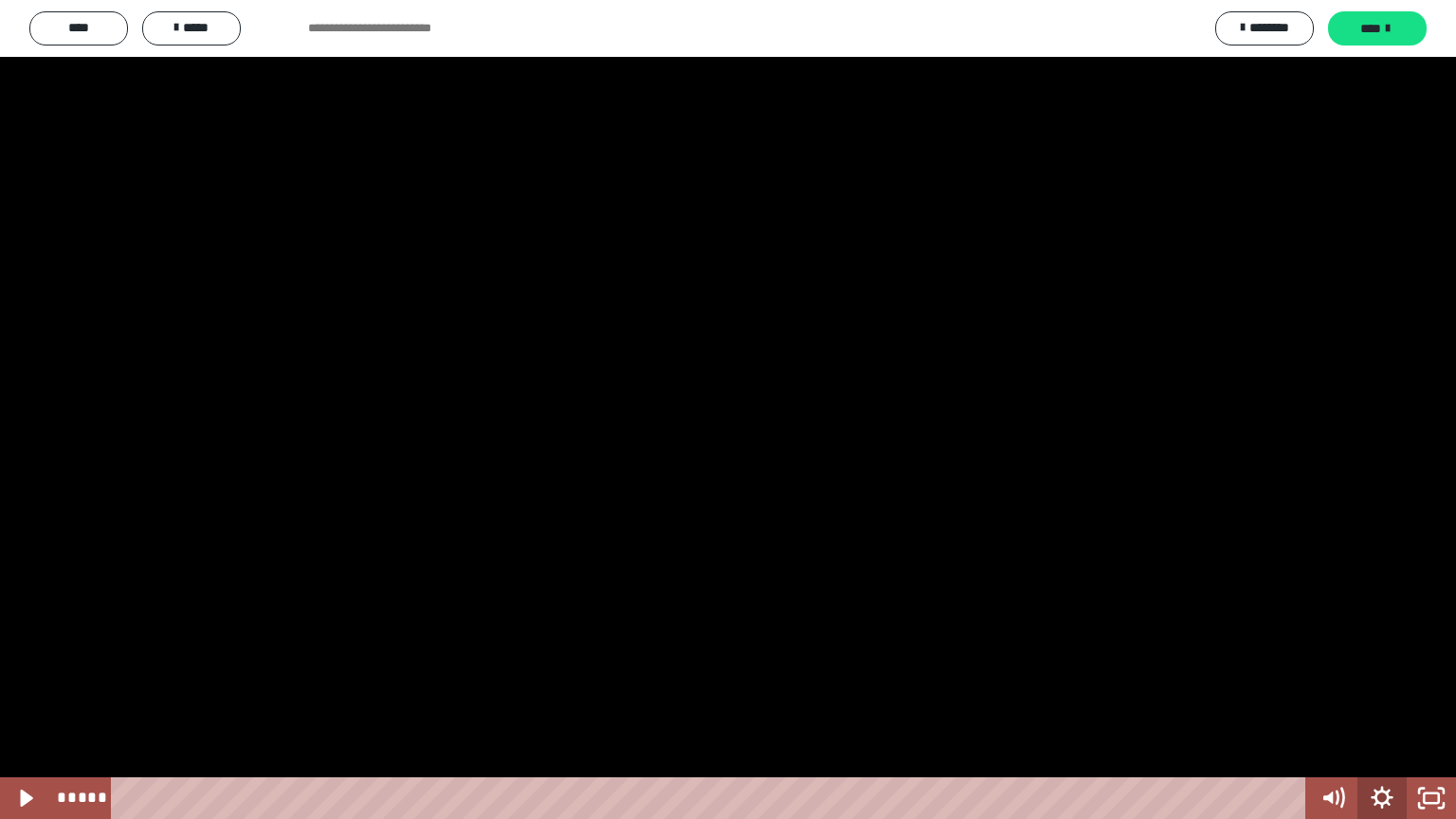 click 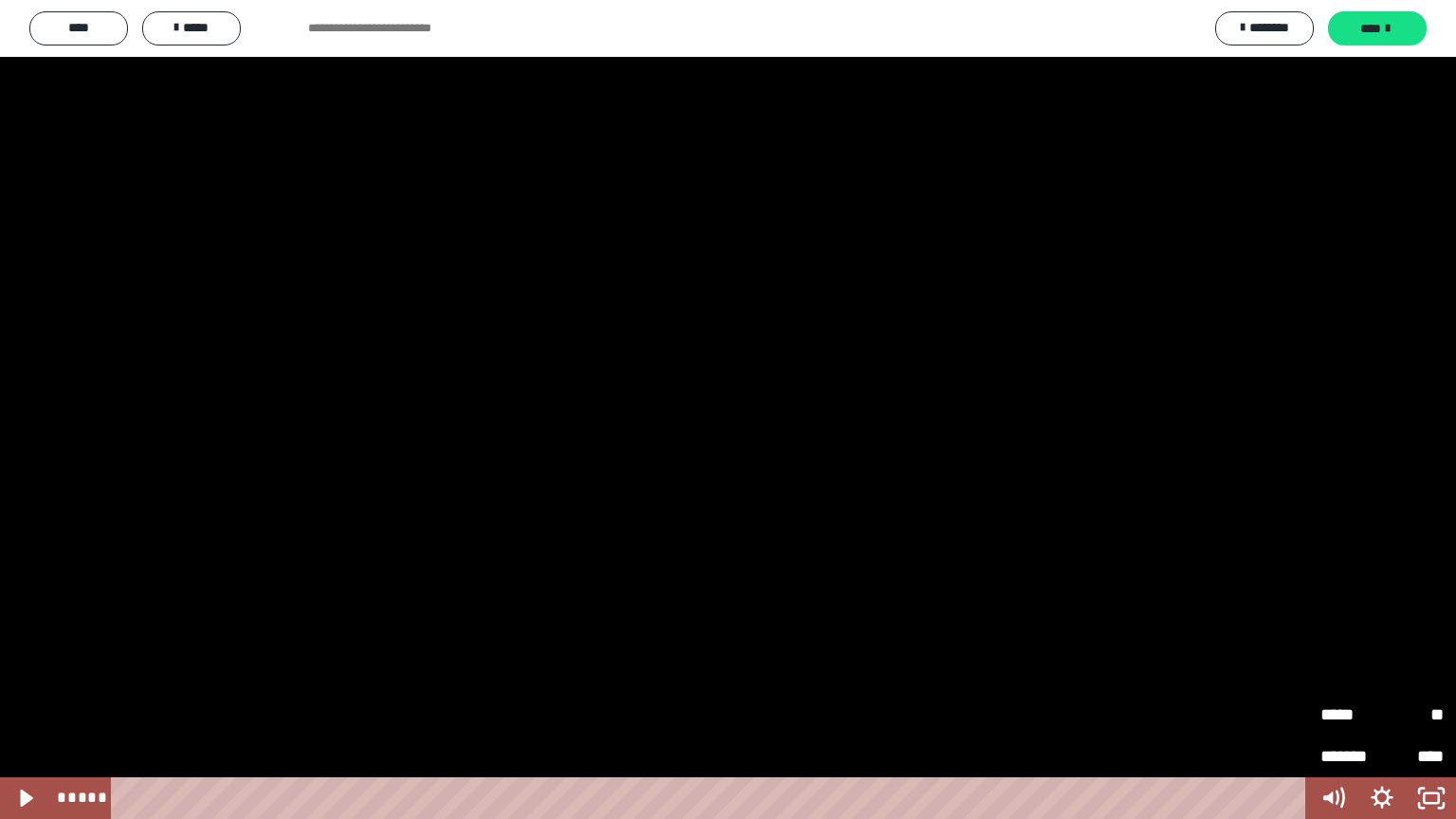 click on "****" at bounding box center (1412, 748) 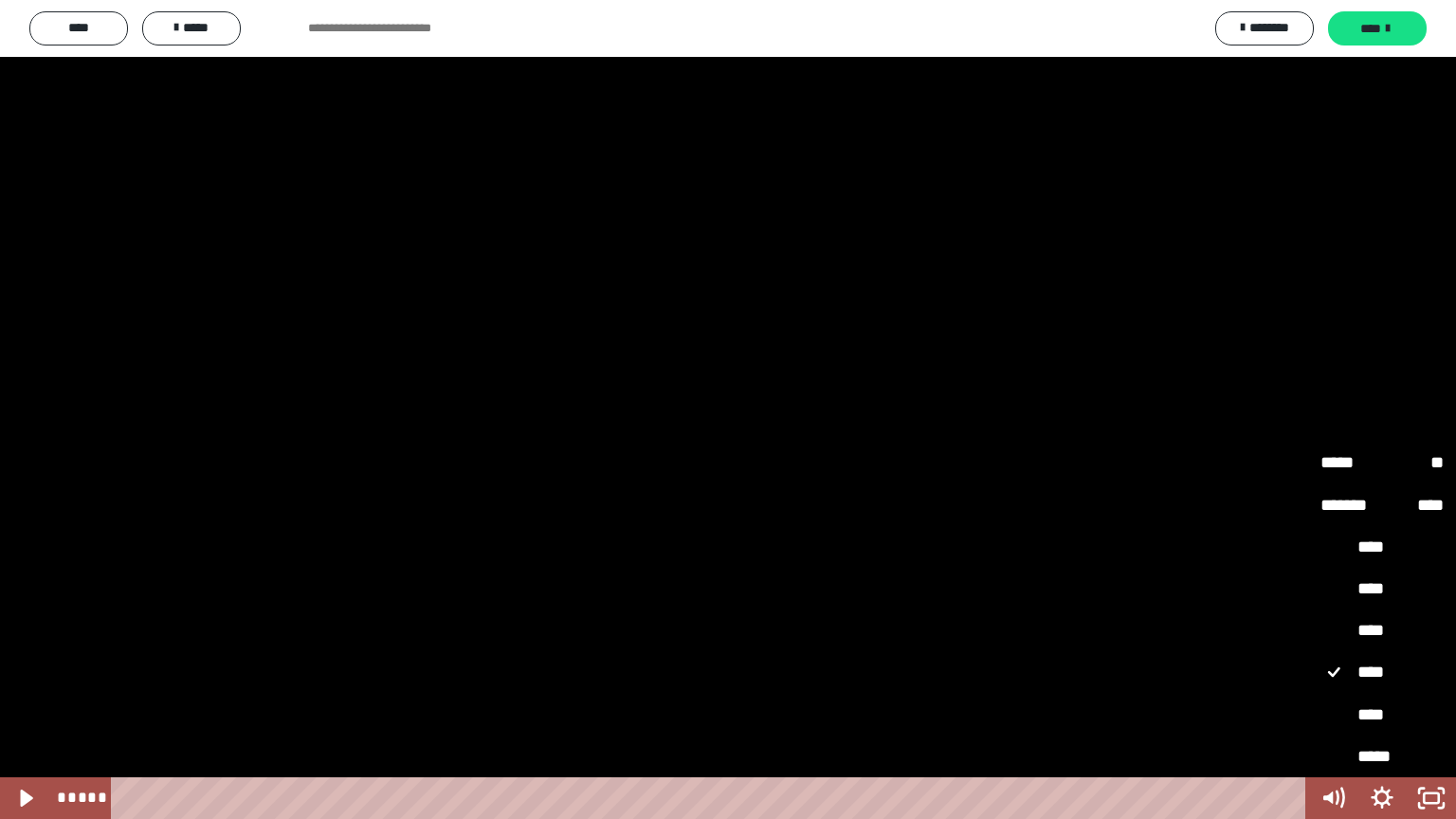 click on "*****" at bounding box center (1382, 757) 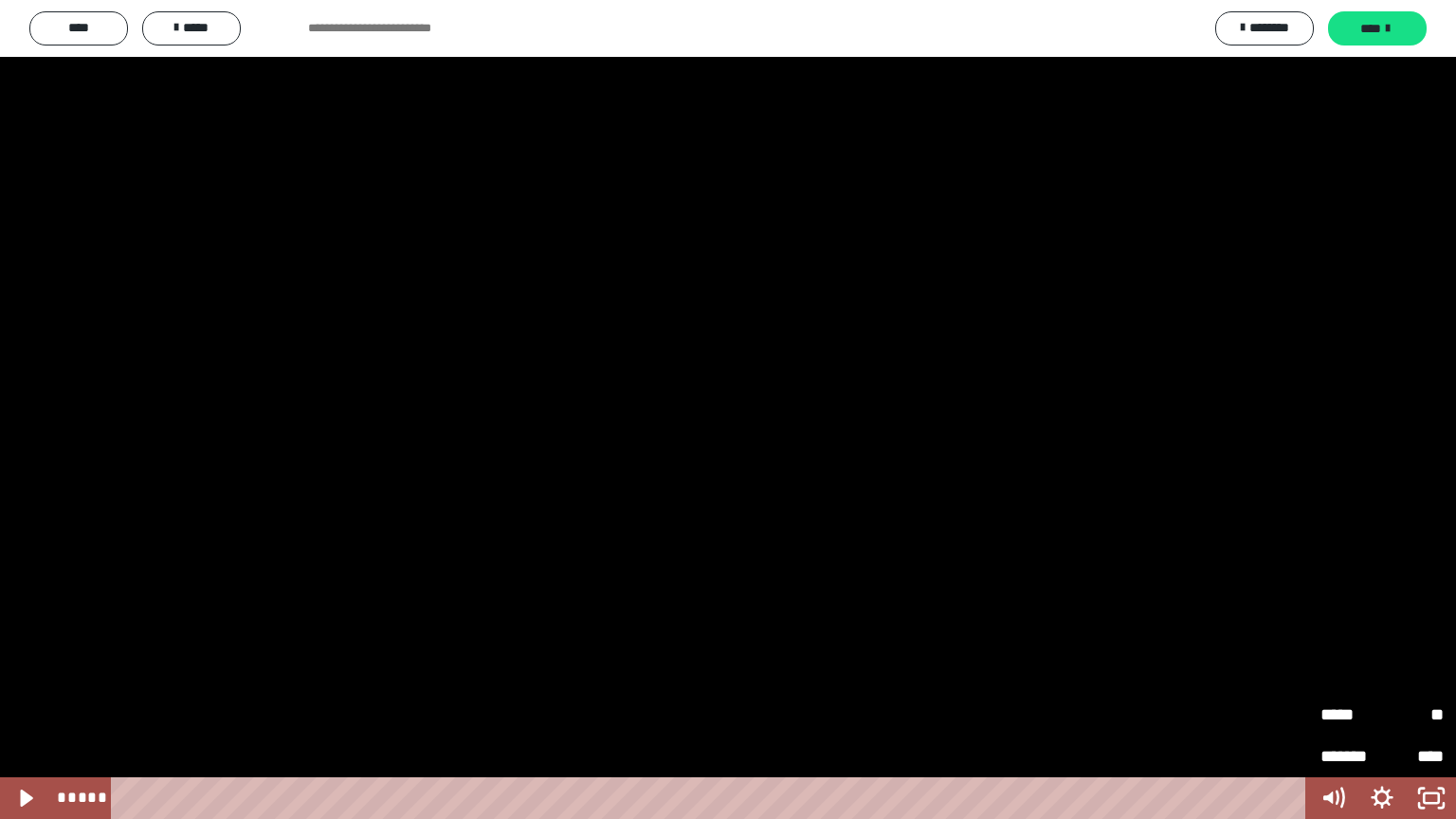 click at bounding box center (728, 410) 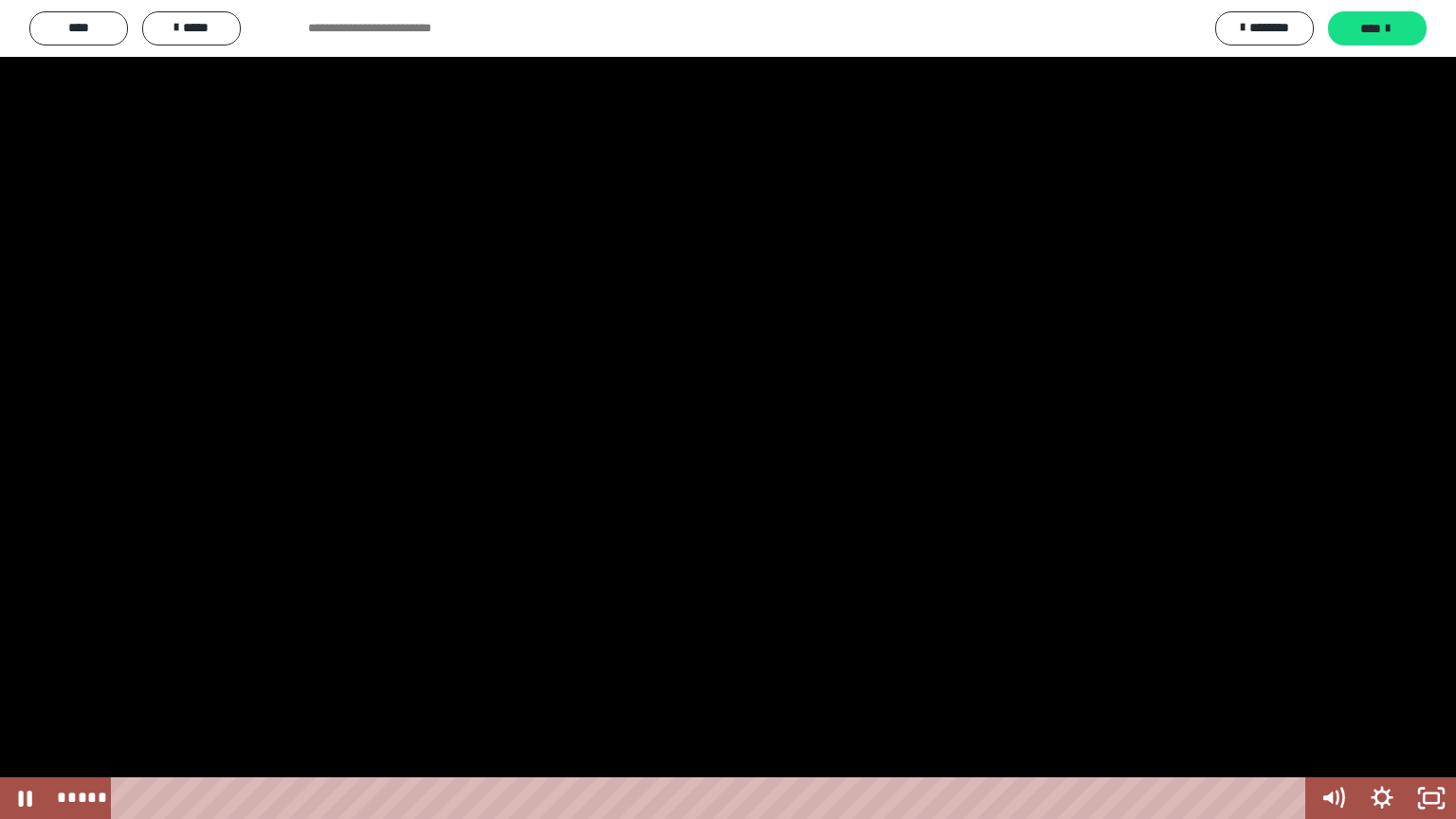 type 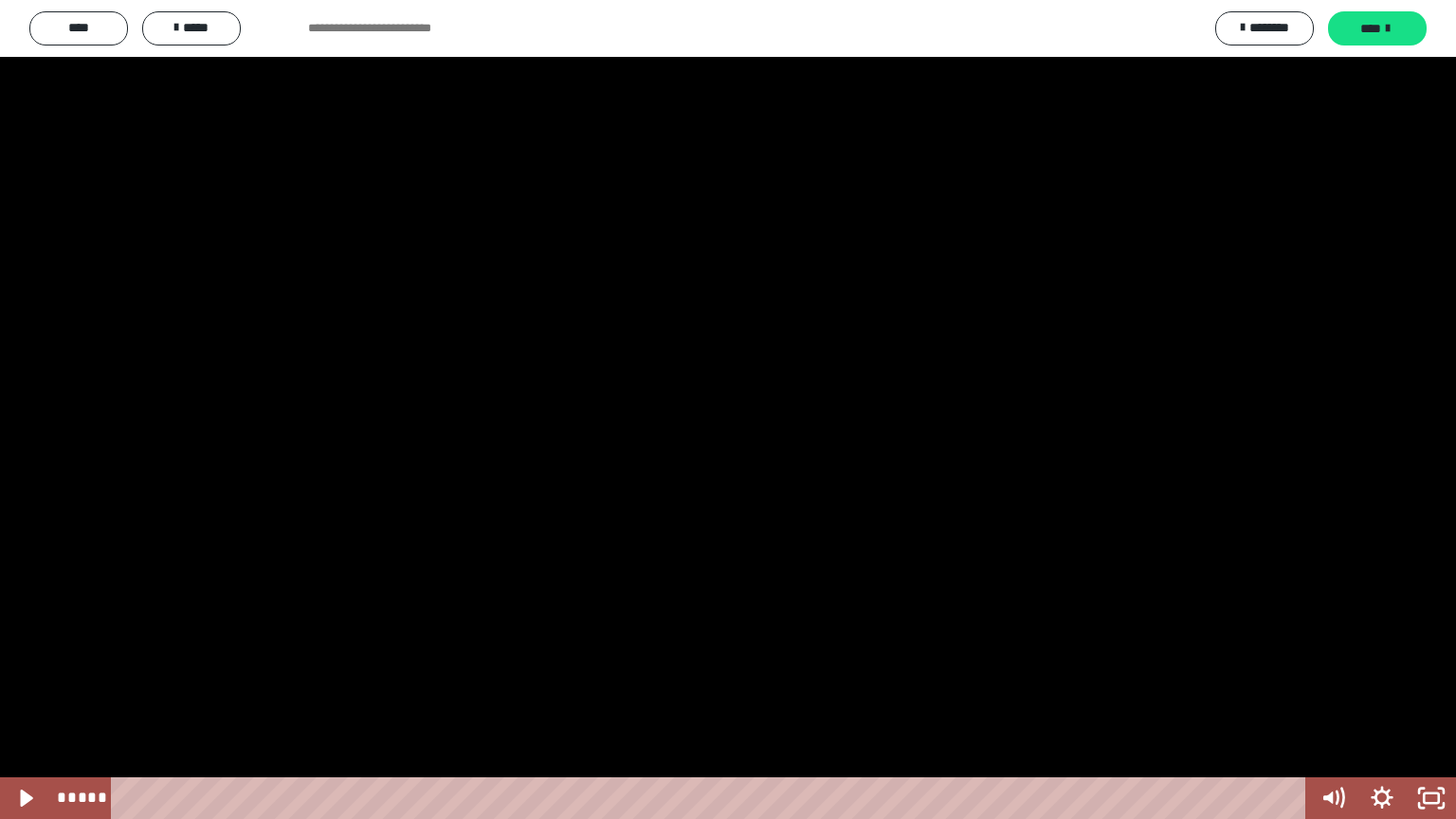 click at bounding box center (728, 410) 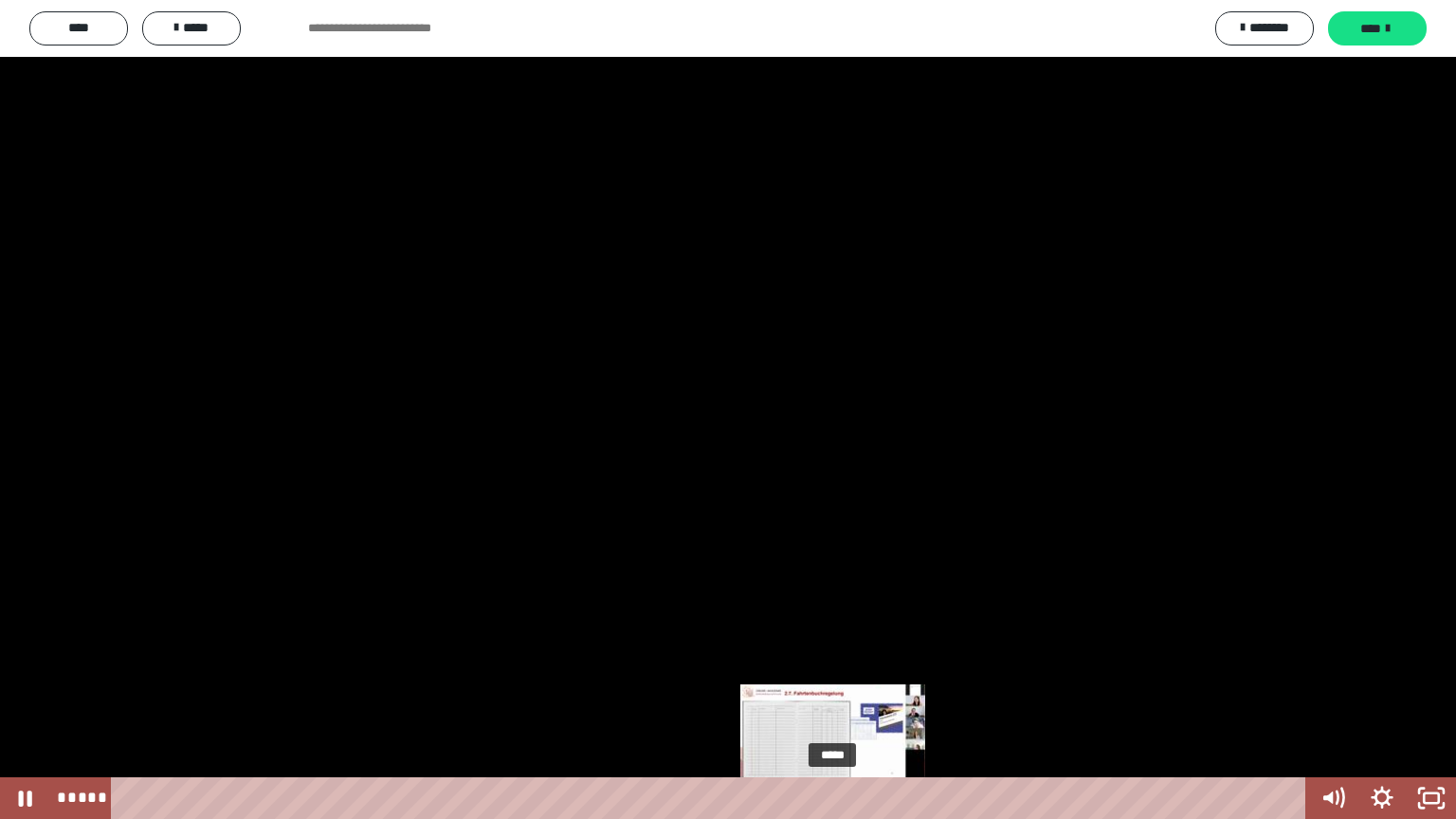 click on "*****" at bounding box center (712, 798) 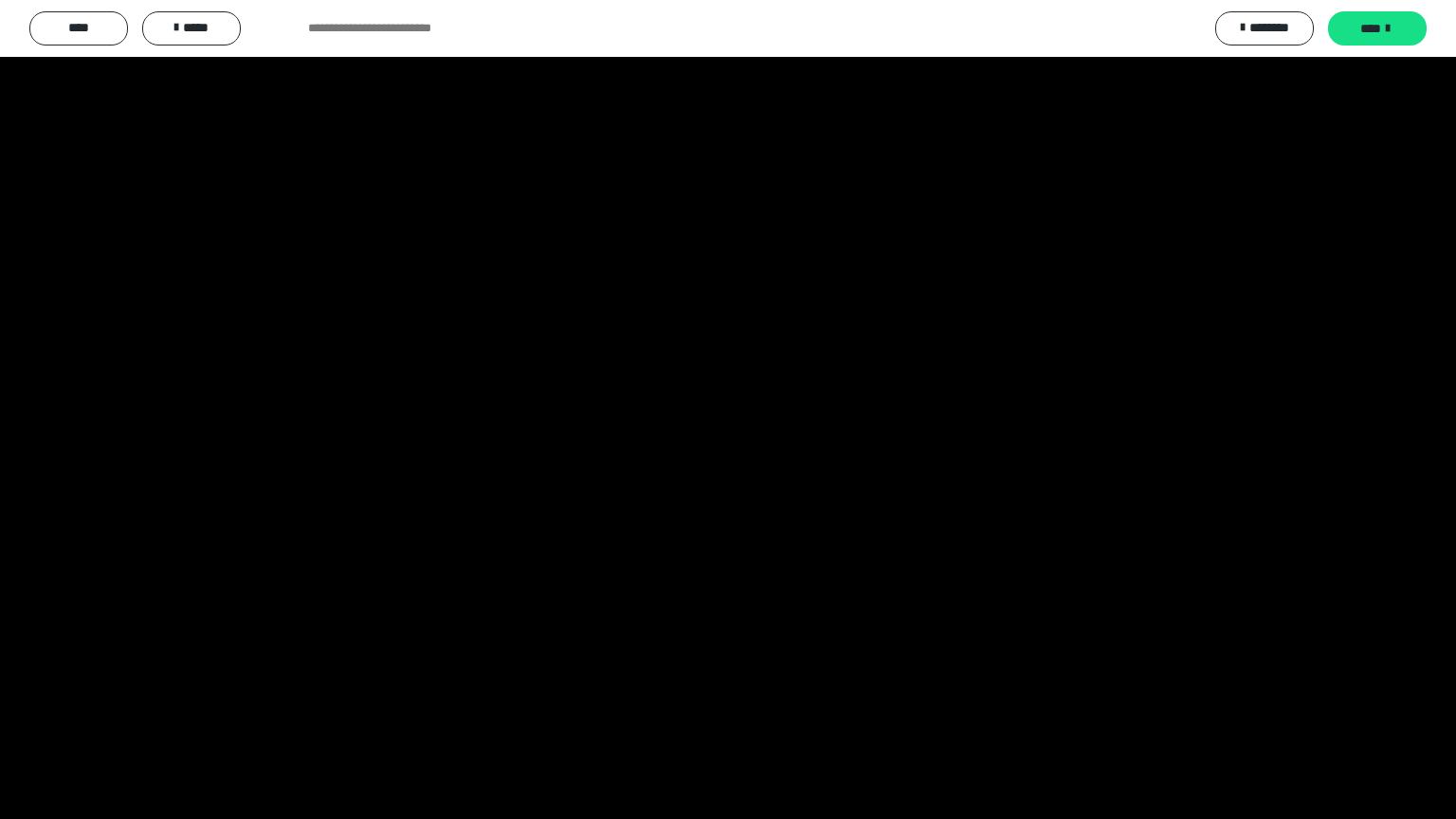 click at bounding box center [728, 410] 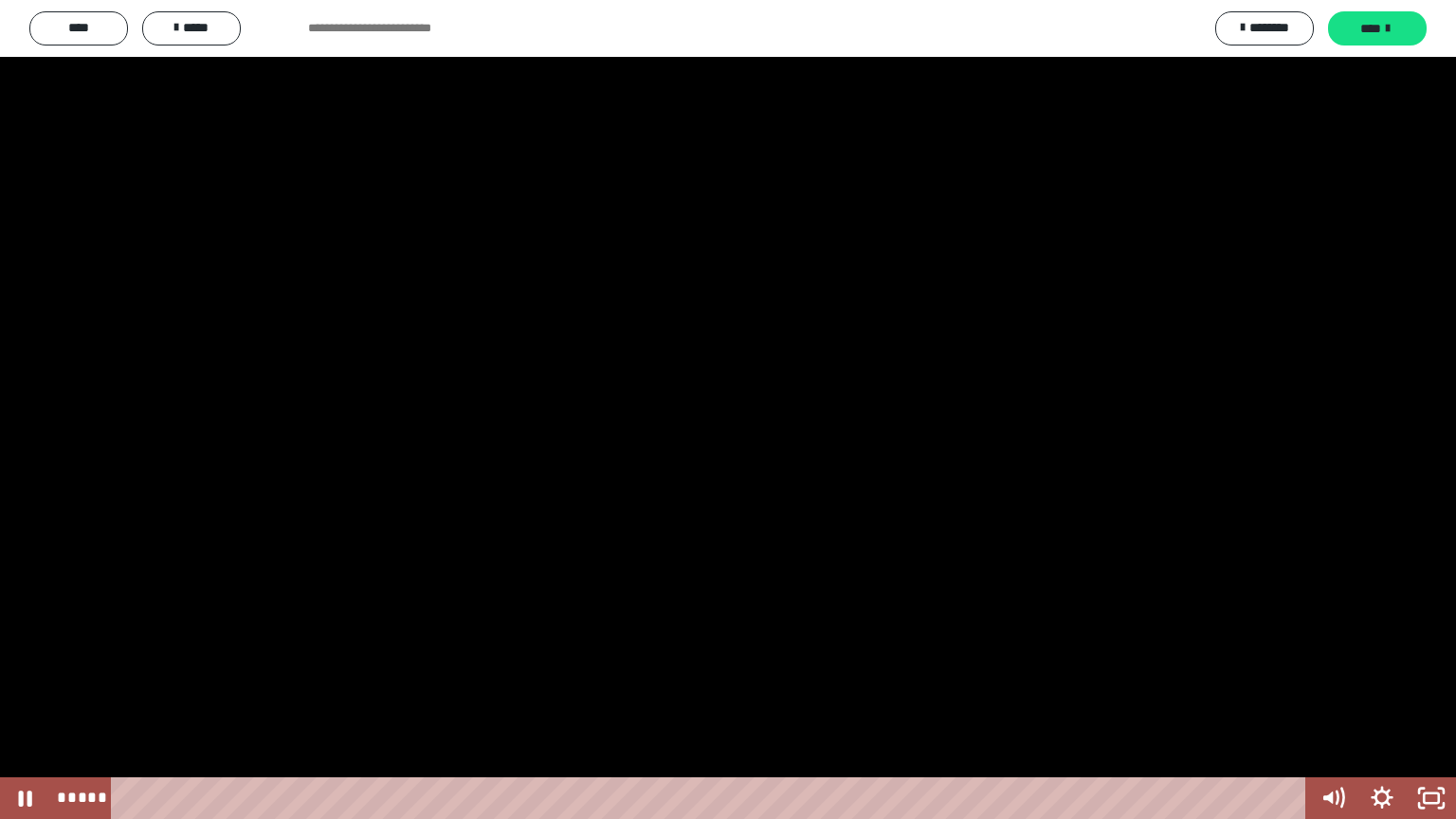 click at bounding box center (728, 410) 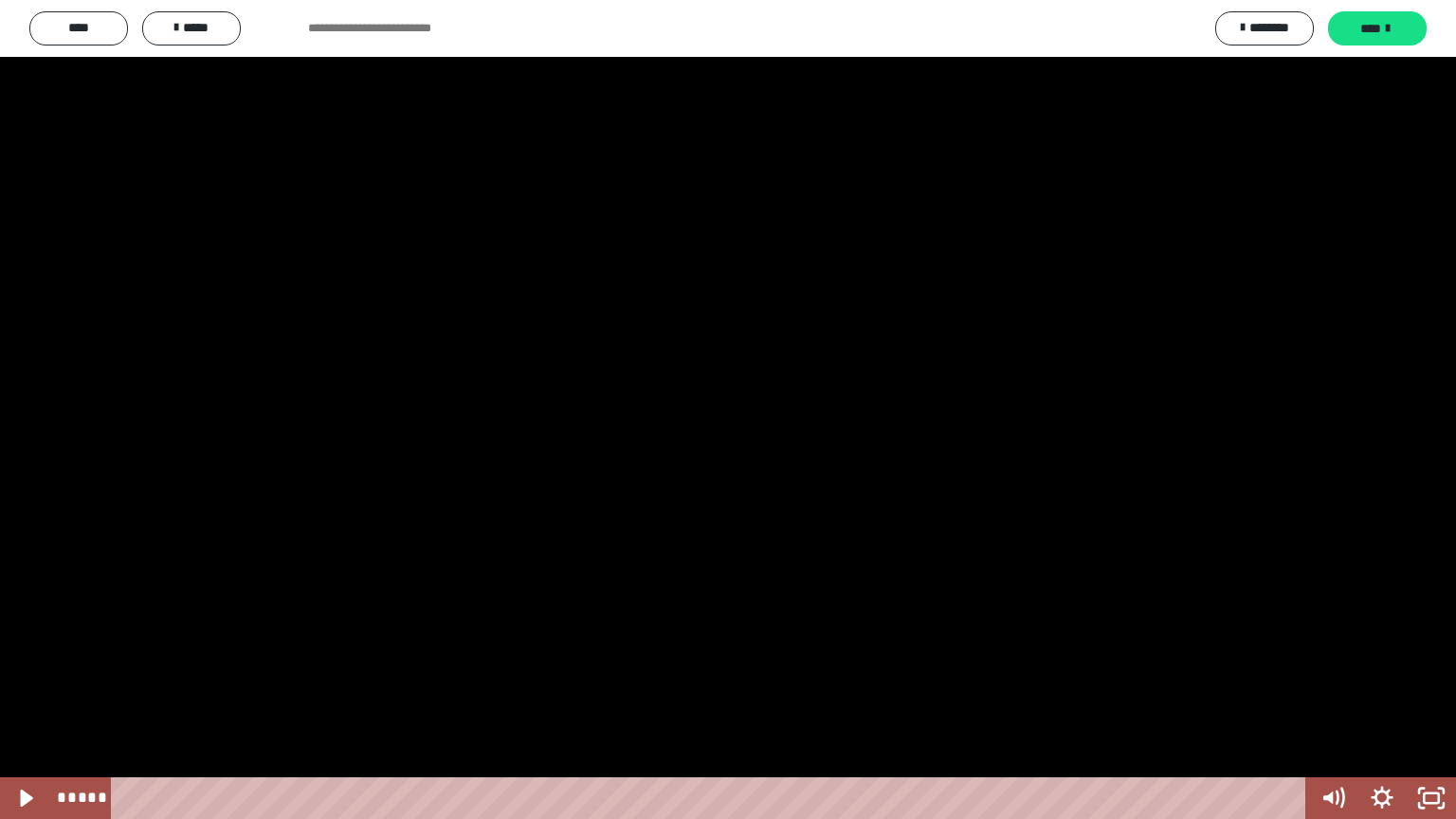 click at bounding box center [728, 410] 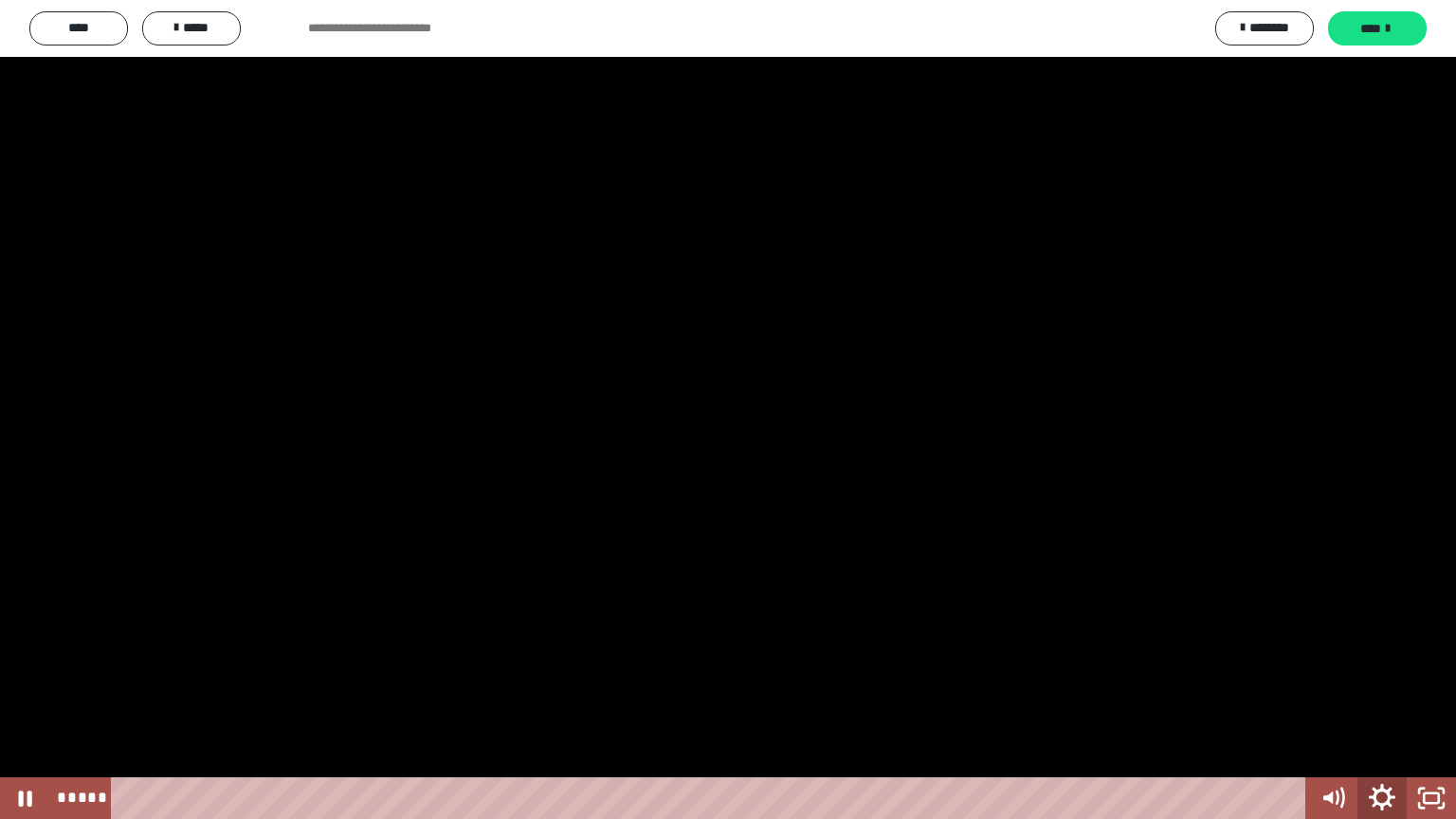 click 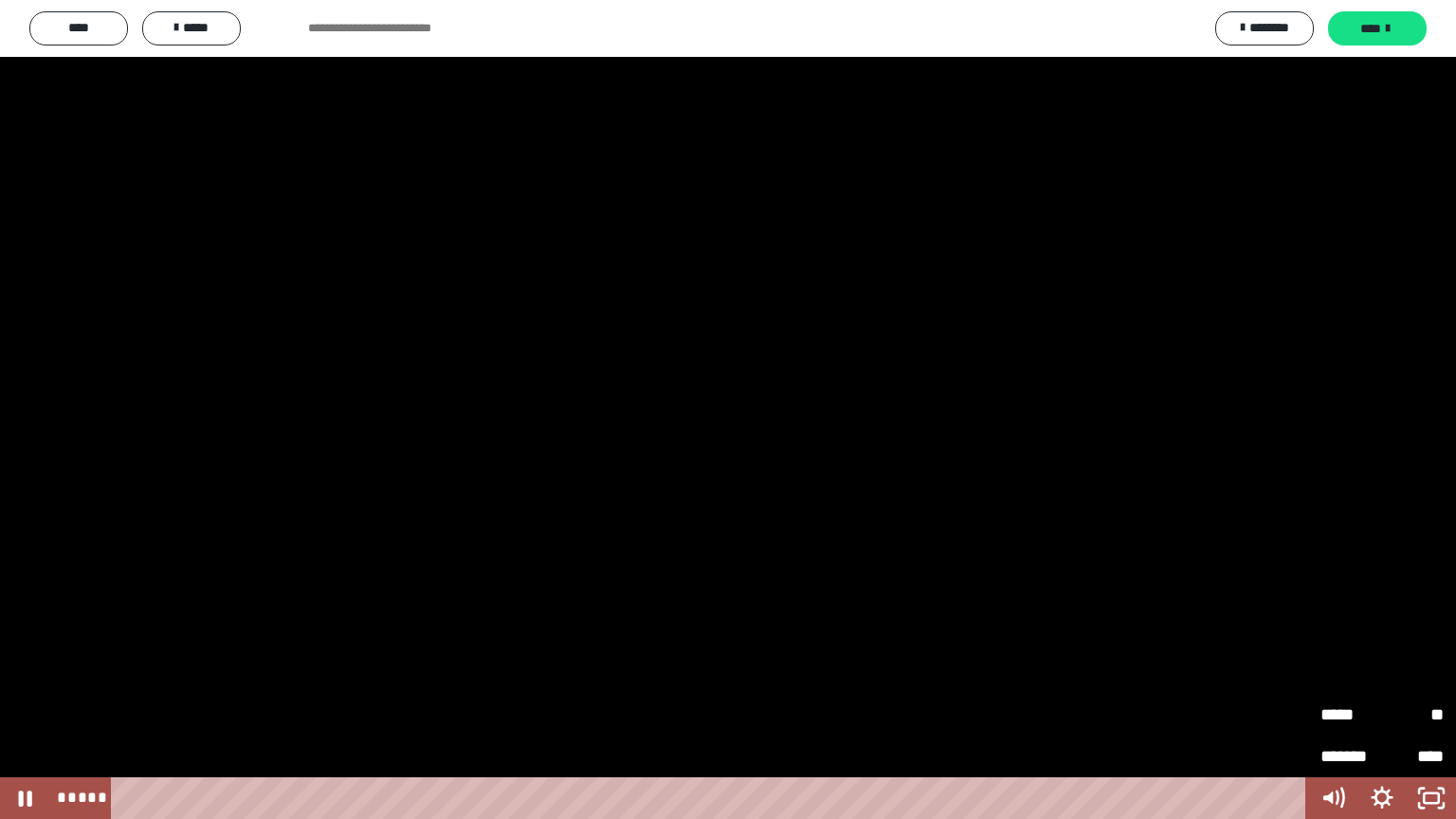 click on "*****" at bounding box center (1351, 715) 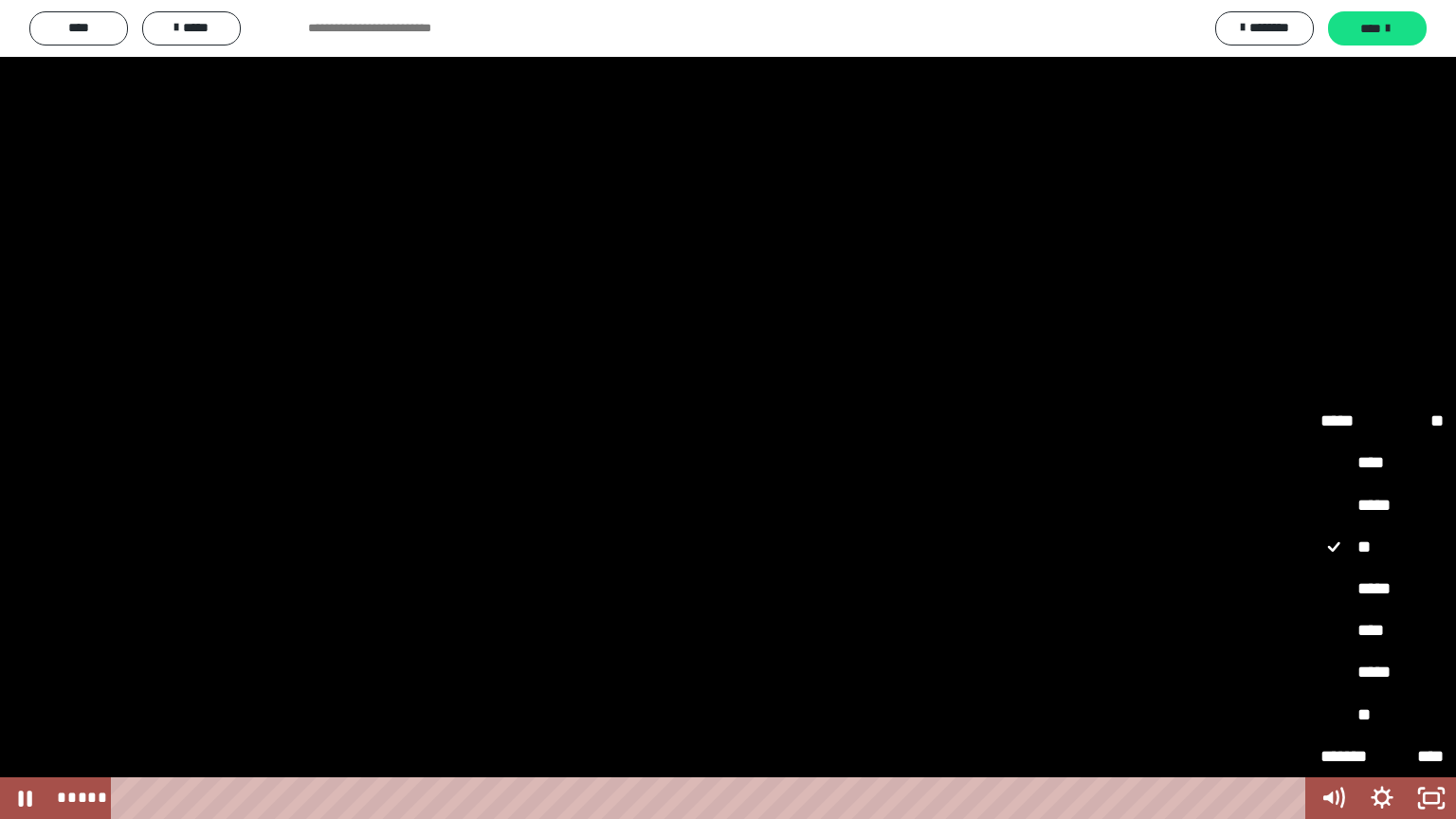 click on "*****" at bounding box center [1382, 590] 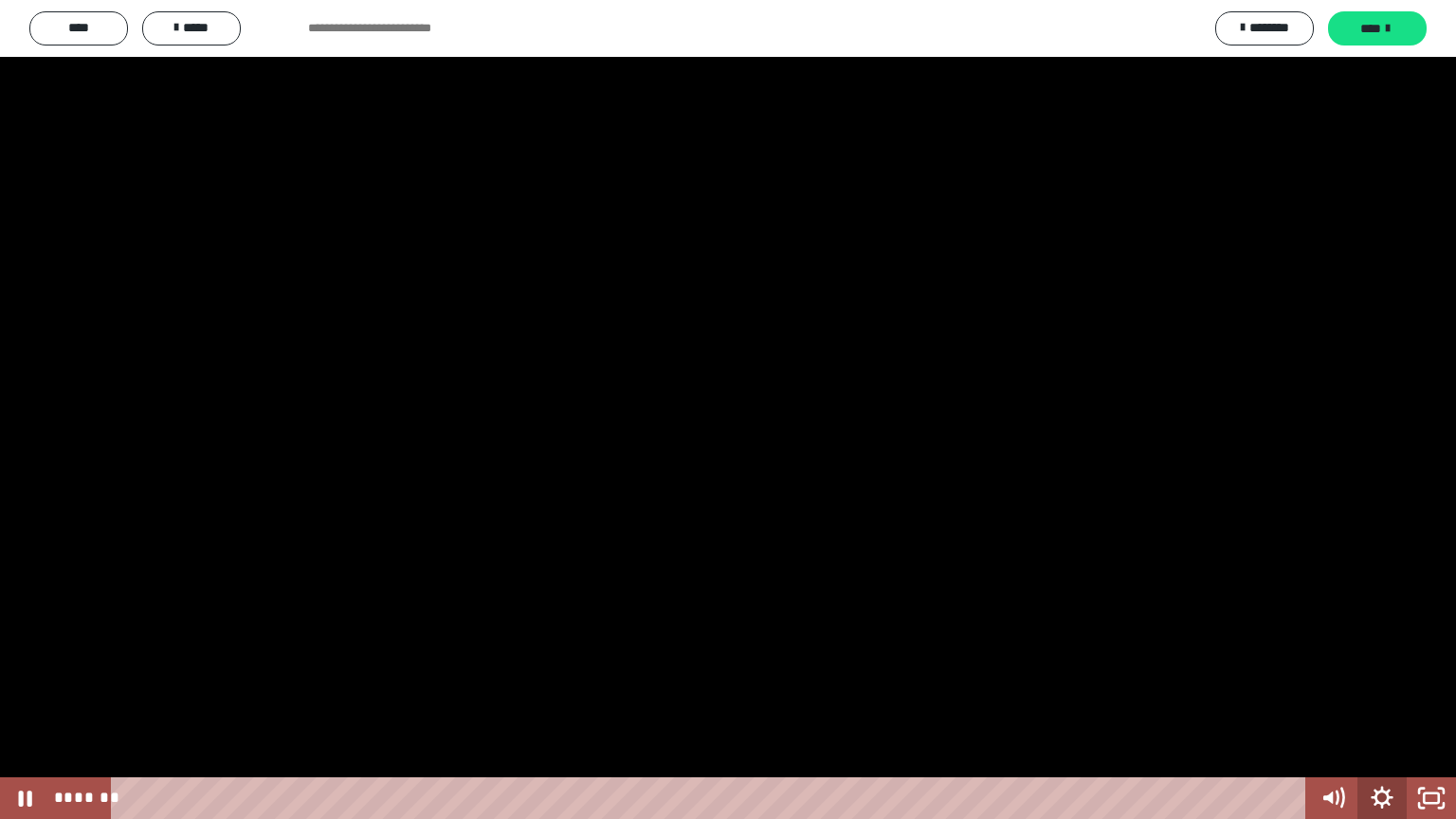 click 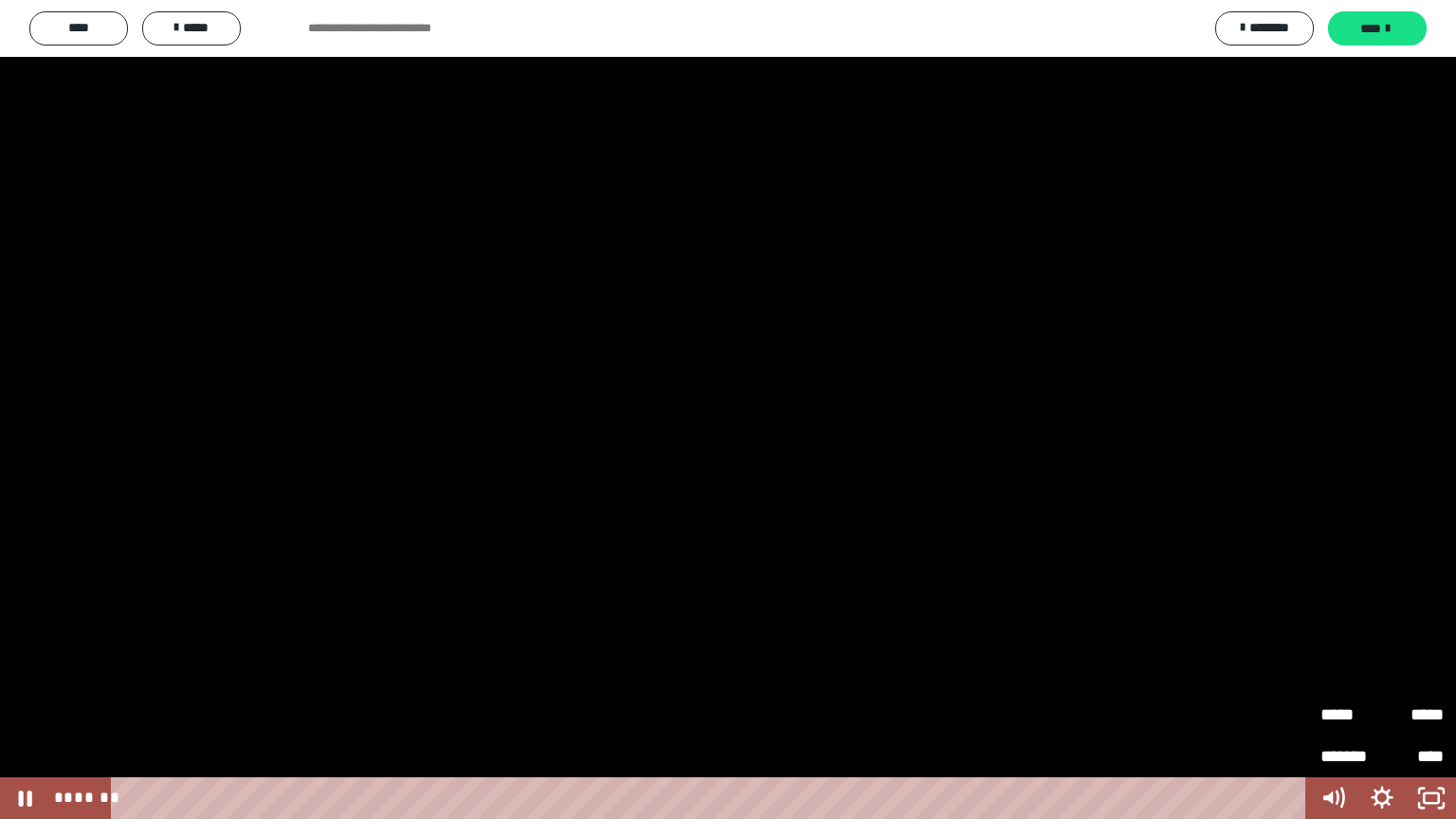 click on "****" at bounding box center [1412, 748] 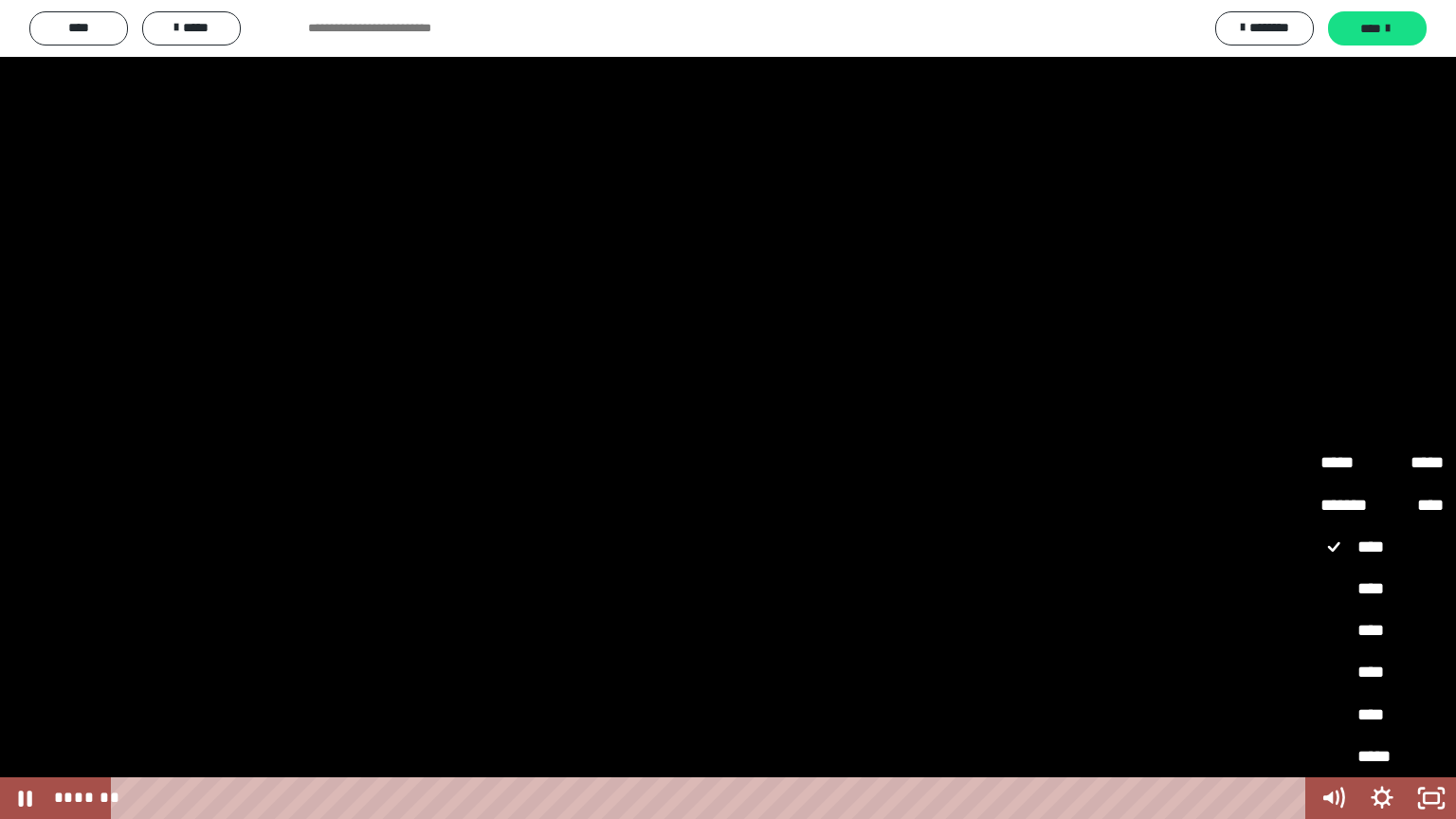 click on "*****" at bounding box center (1382, 757) 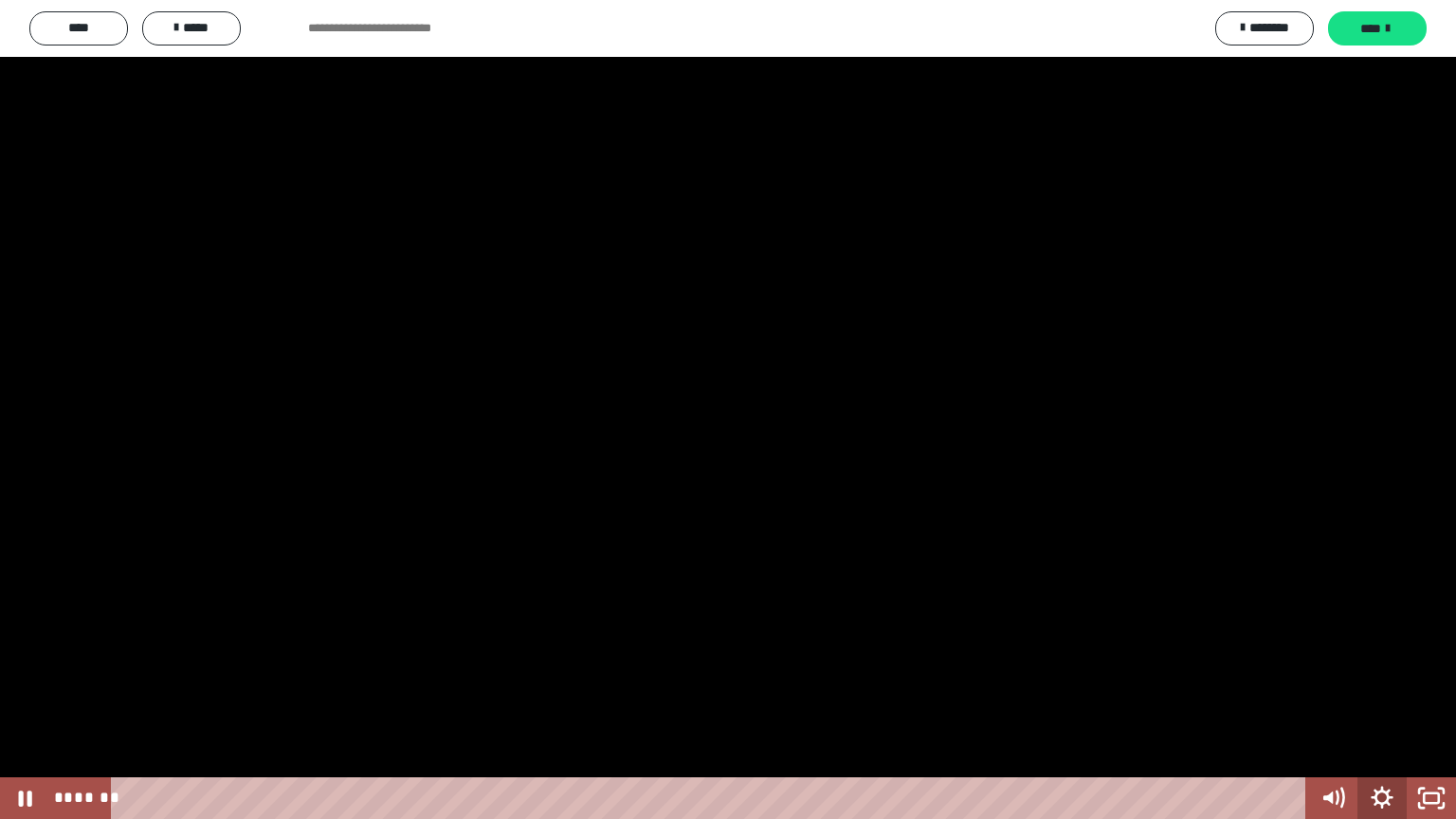 click 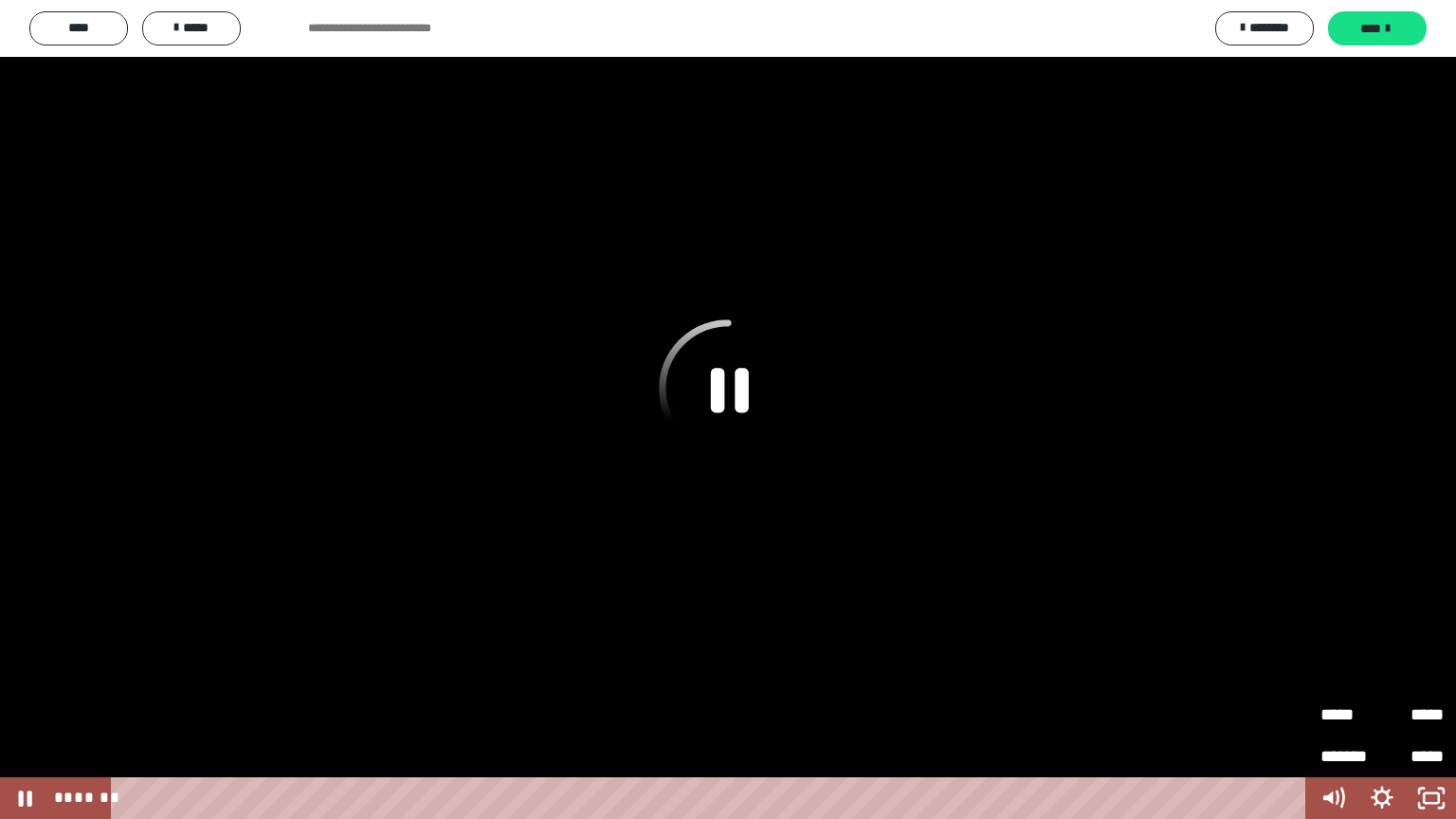 click on "*****" at bounding box center (1412, 756) 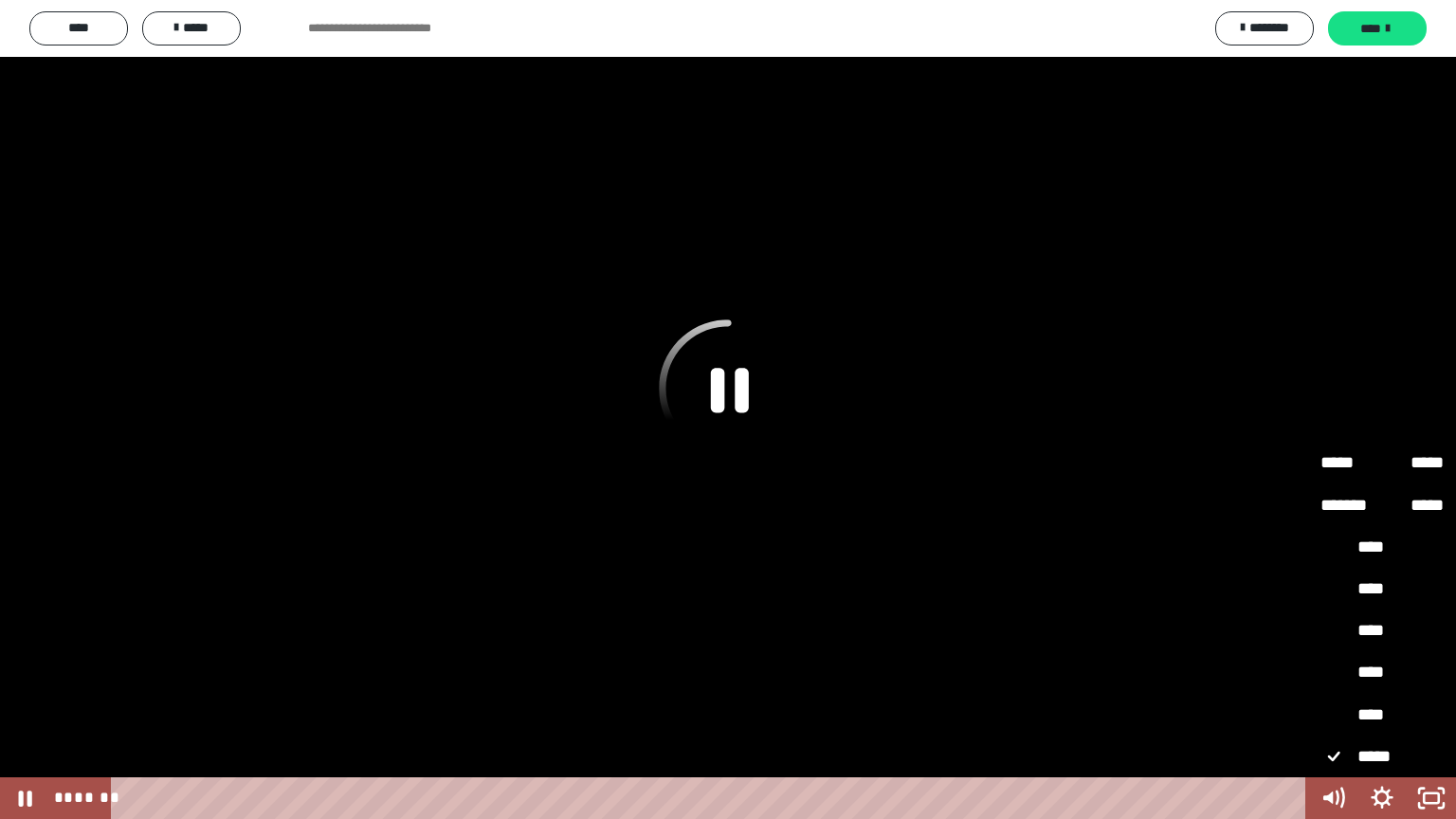 click on "****" at bounding box center [1382, 716] 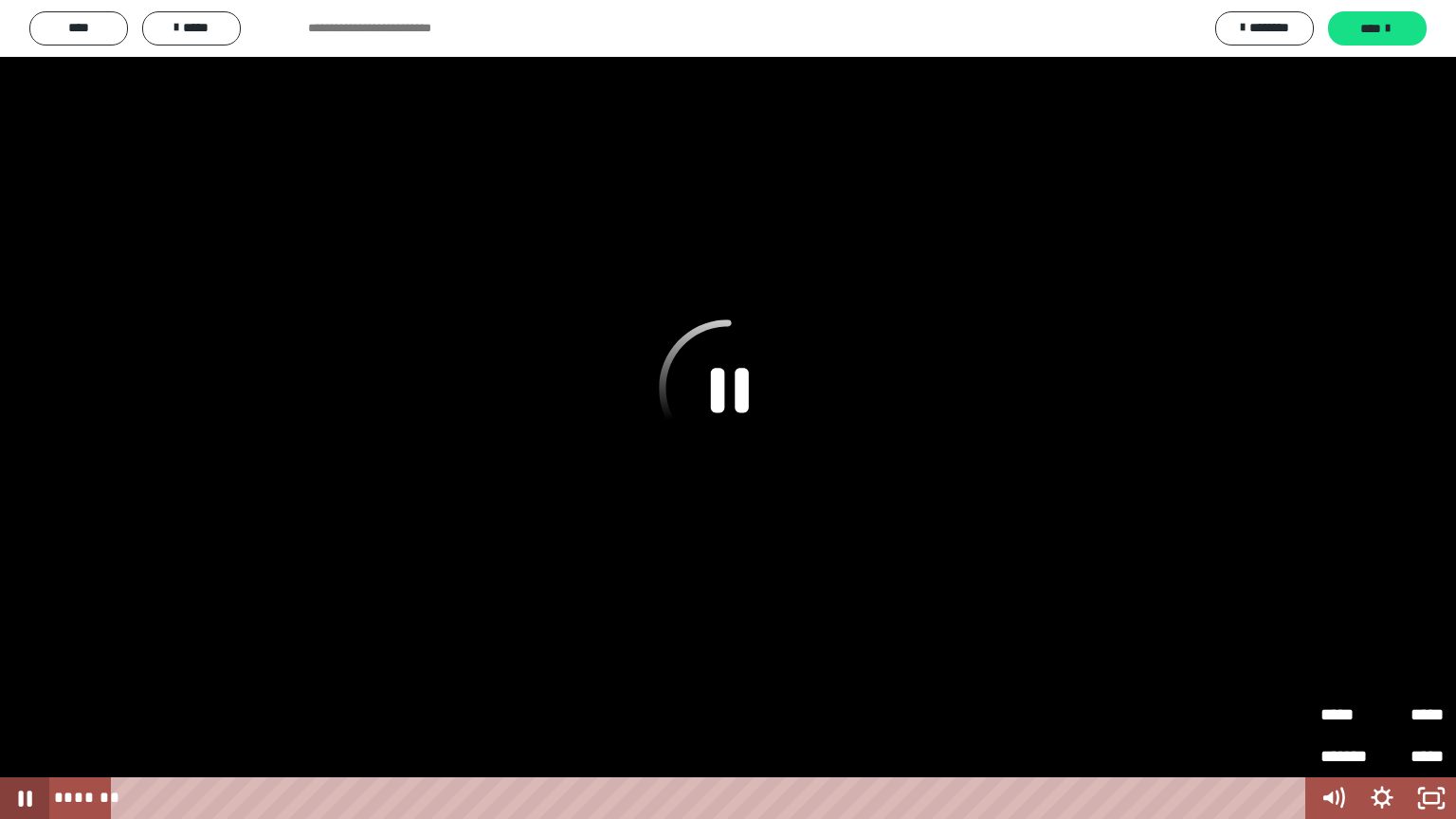 click 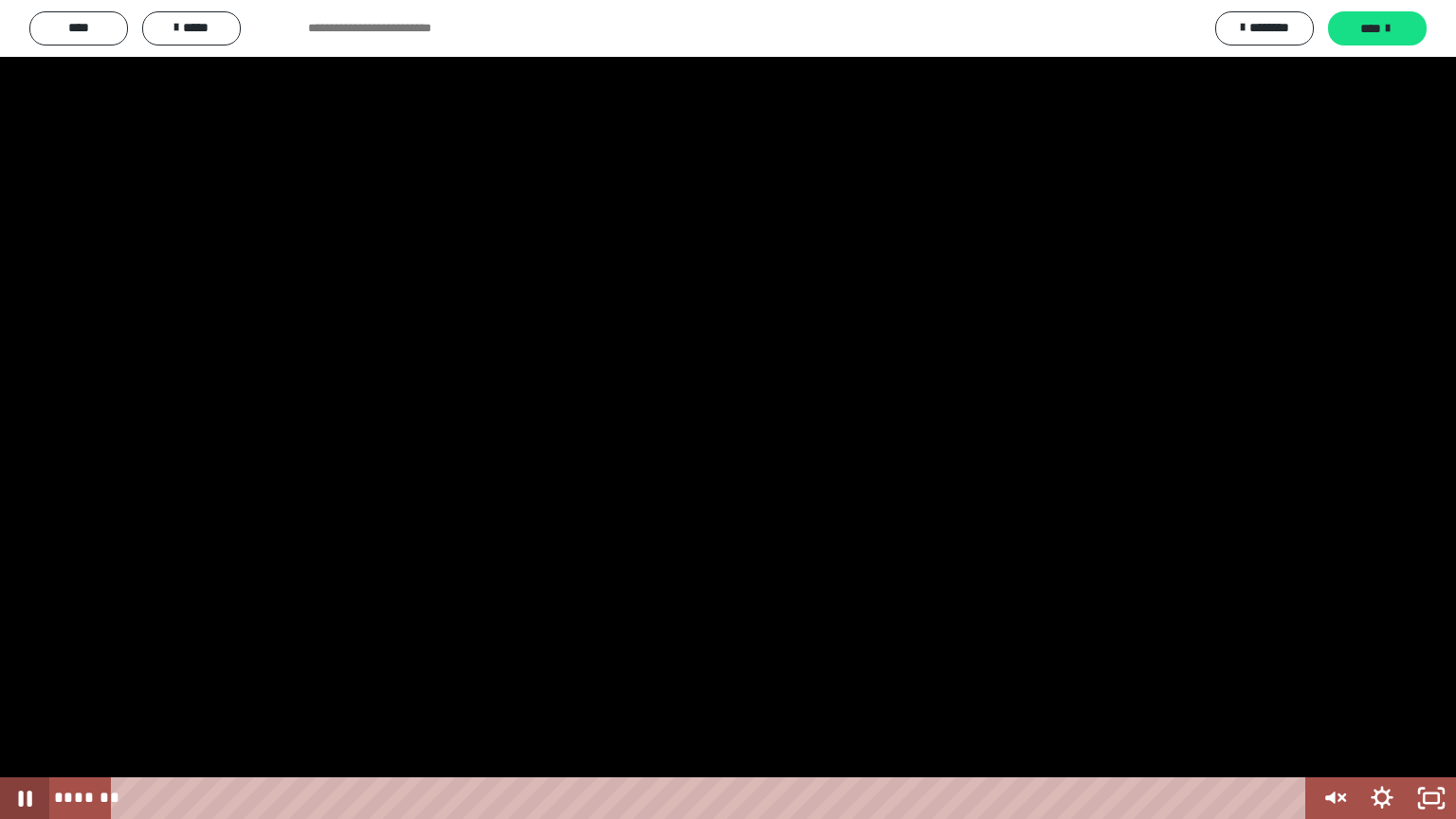 click 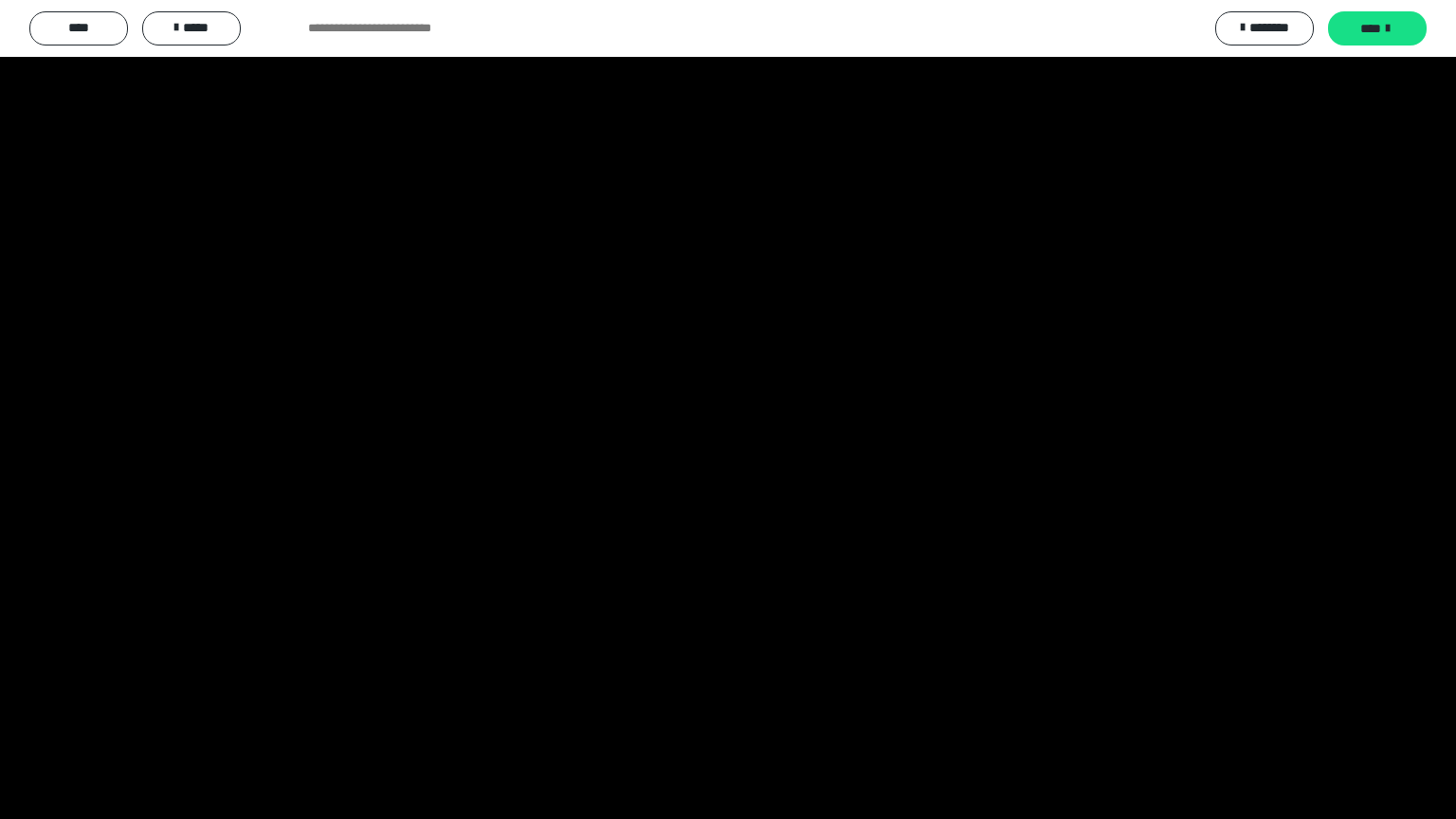 click at bounding box center [728, 410] 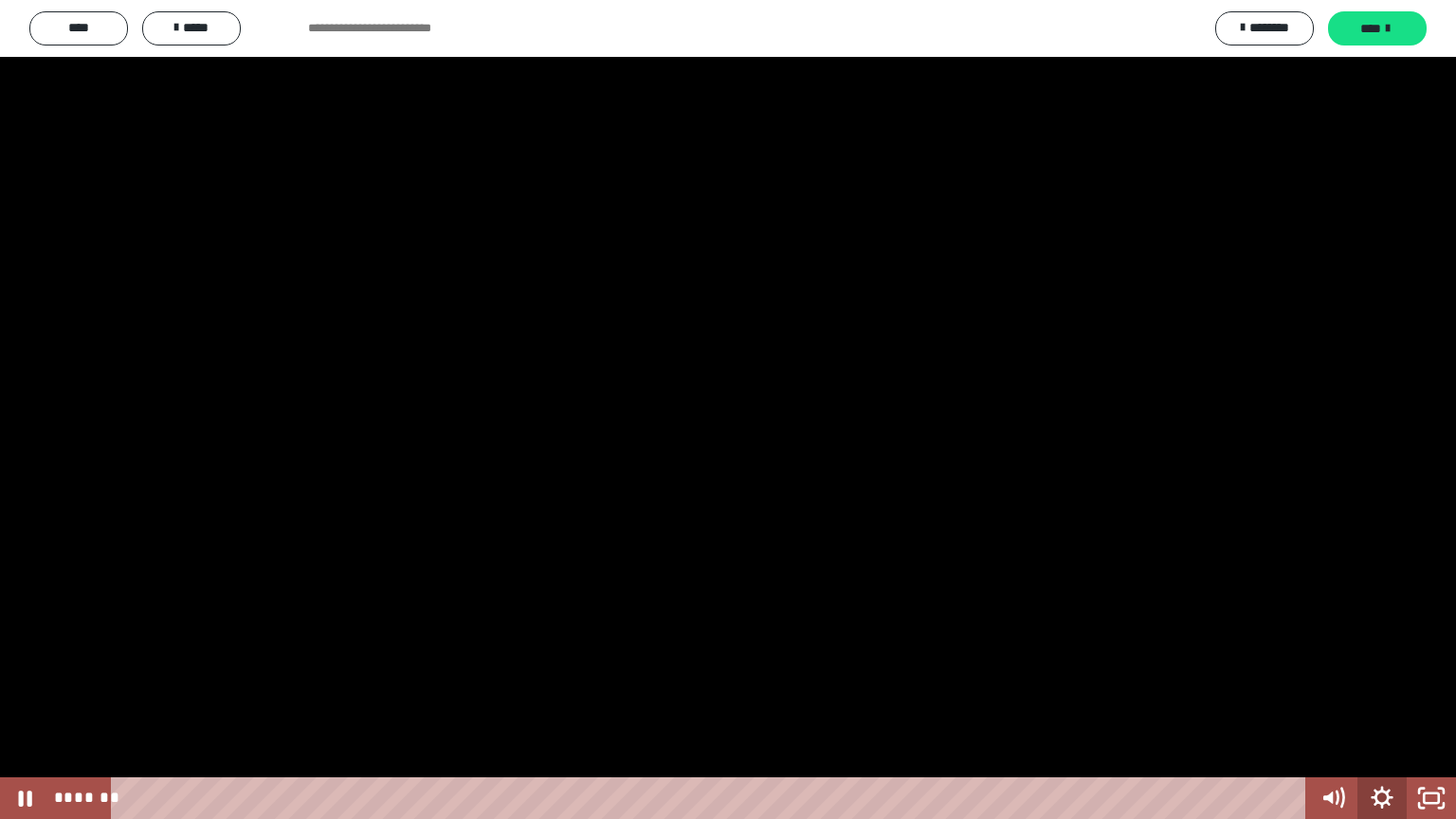click 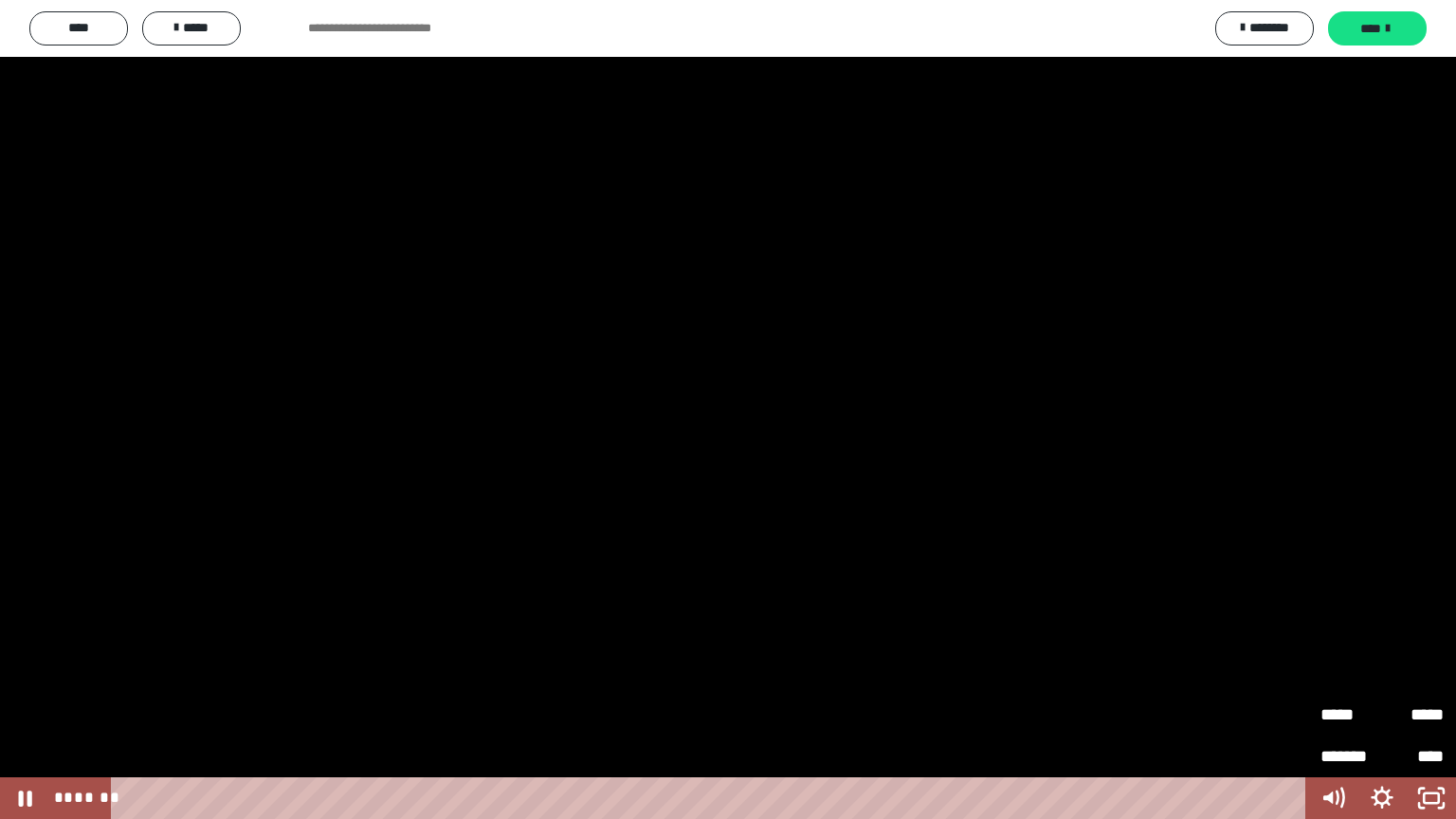click on "*****" at bounding box center (1351, 715) 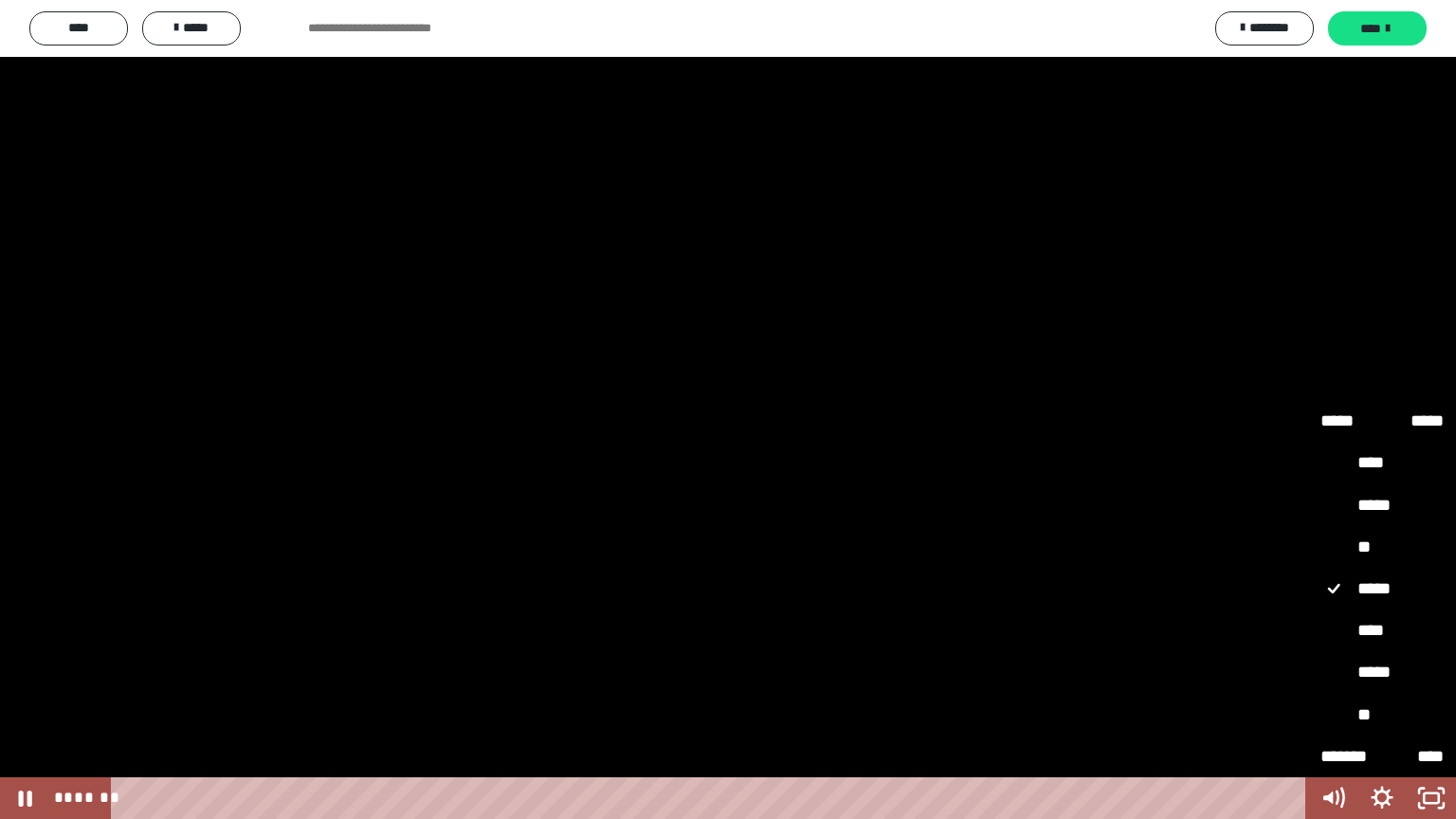 click on "****" at bounding box center (1382, 631) 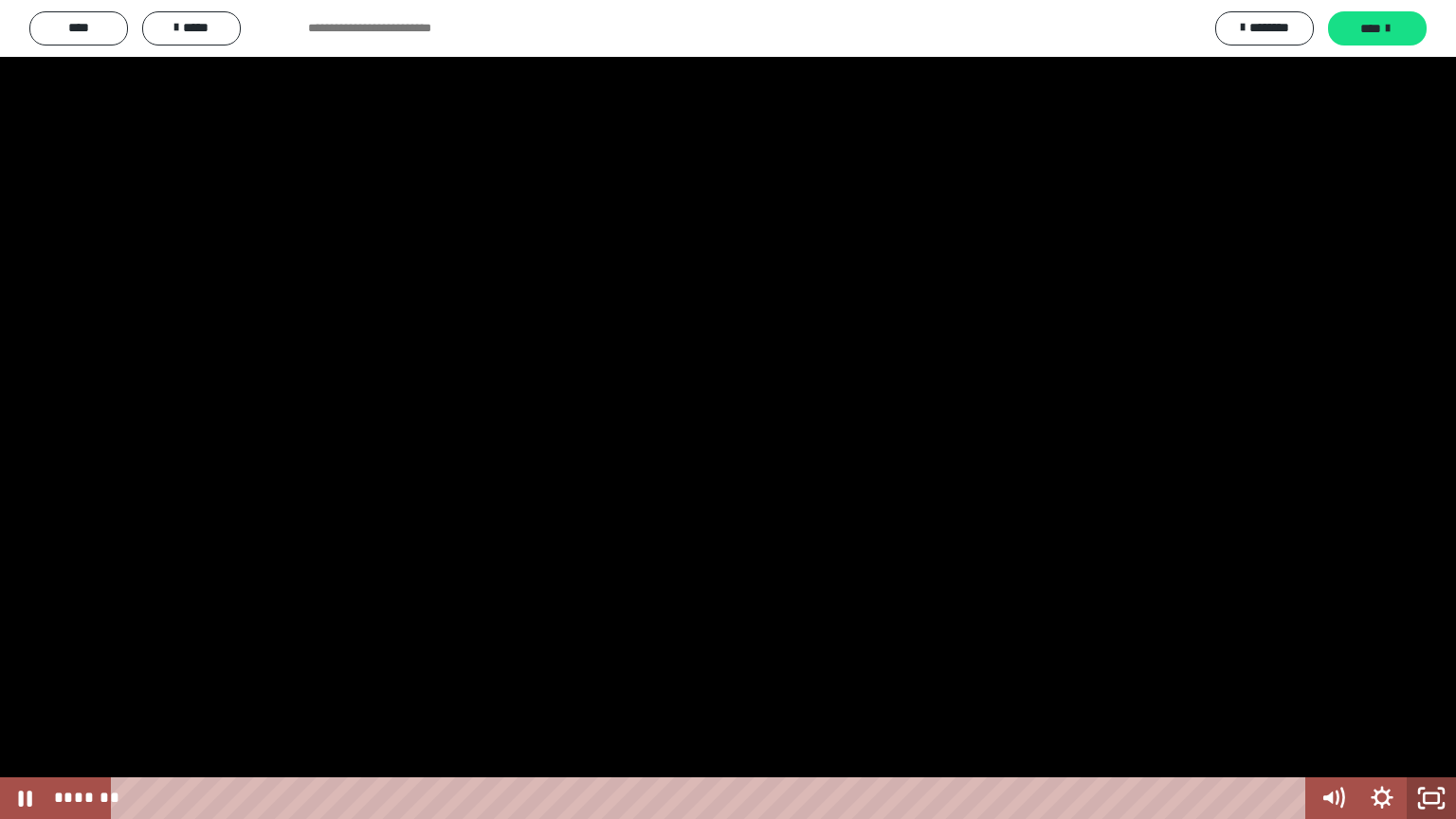 click 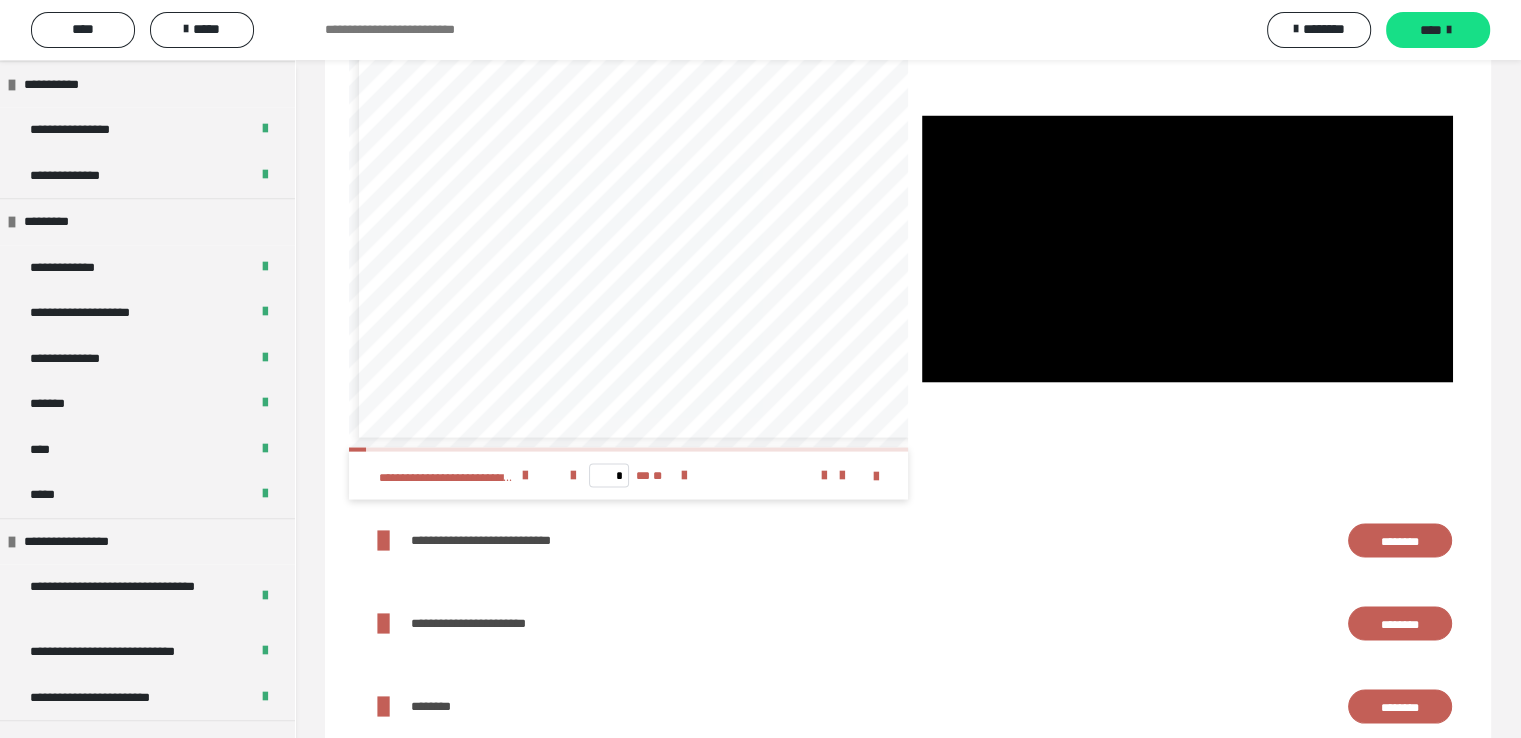 scroll, scrollTop: 1624, scrollLeft: 0, axis: vertical 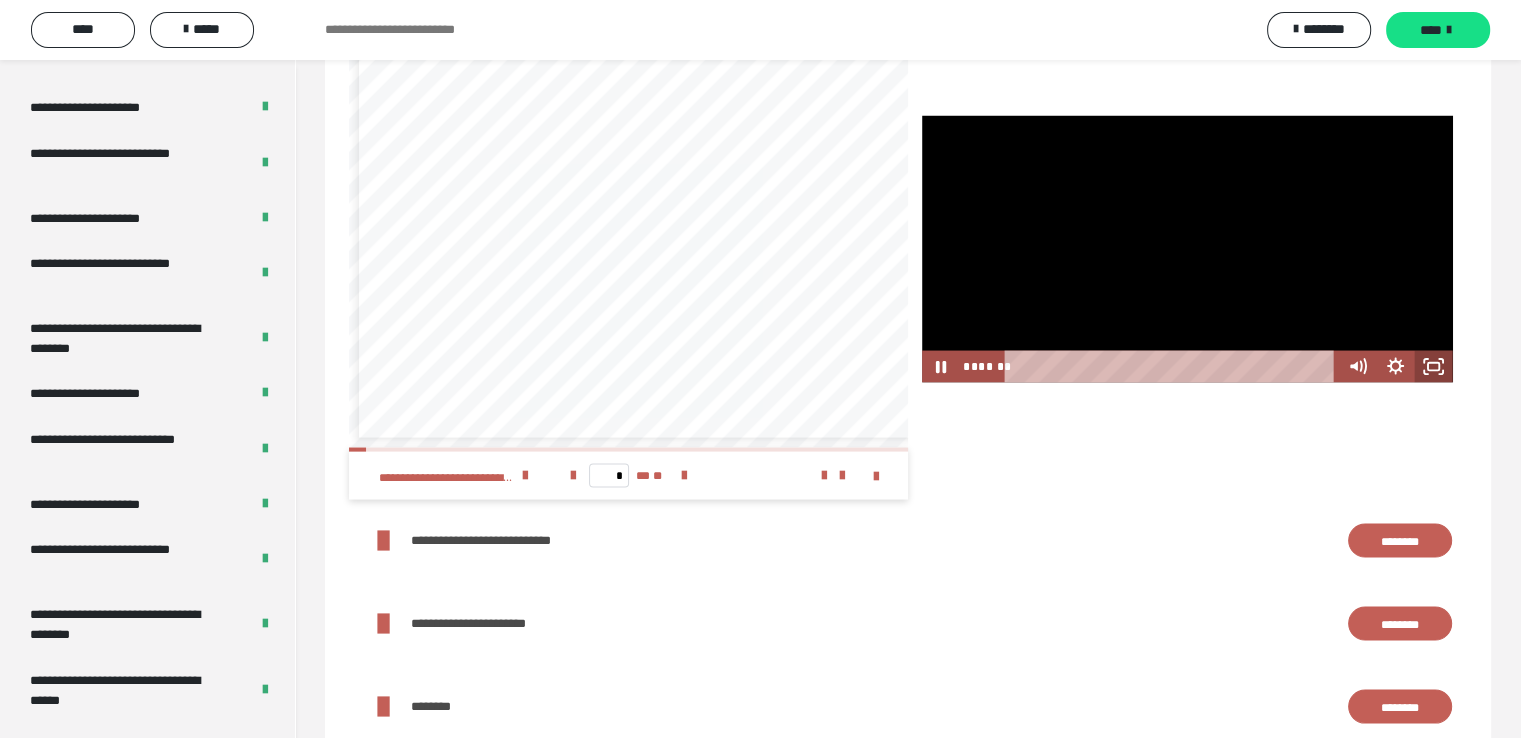 click 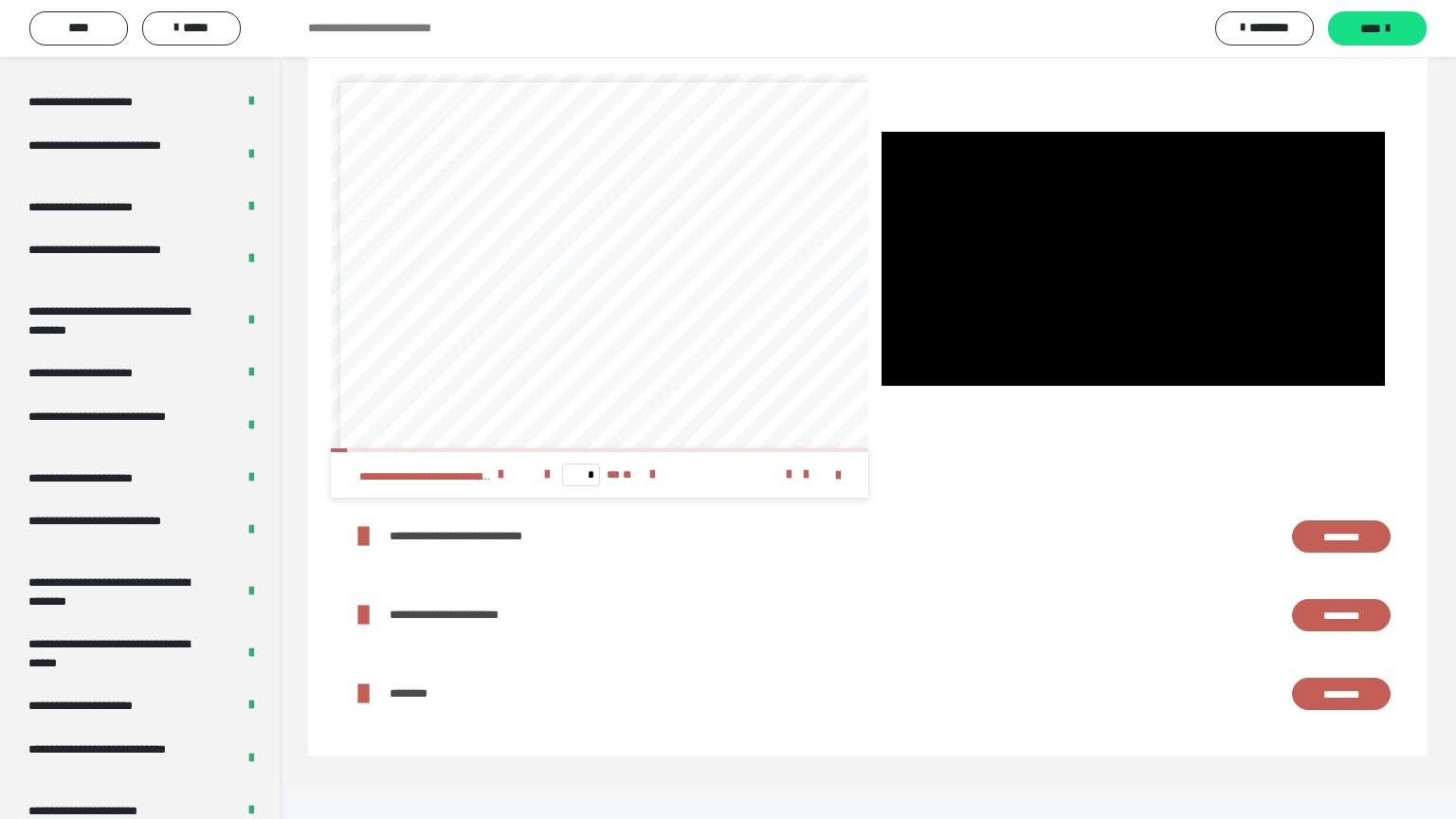 type 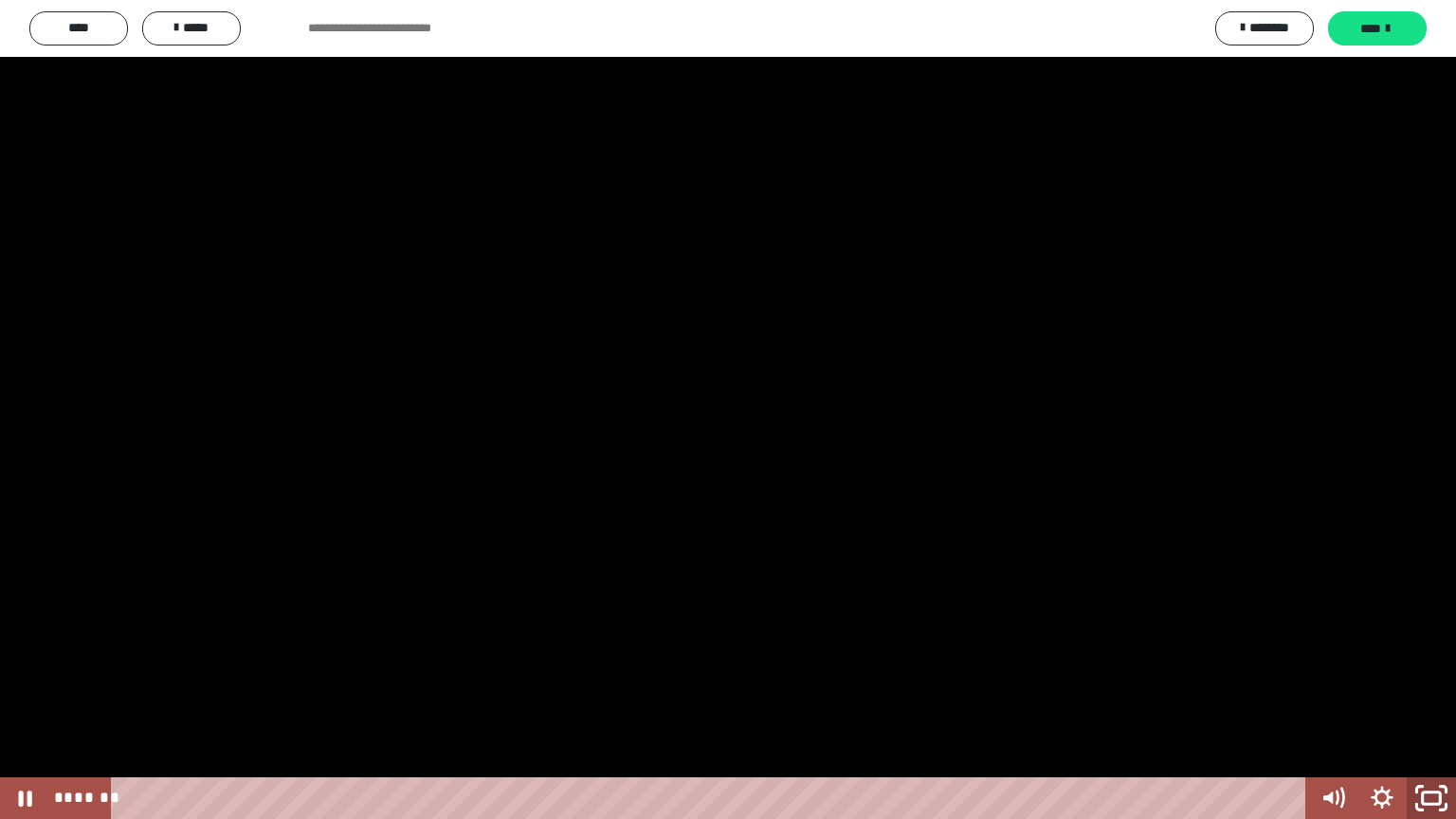 click 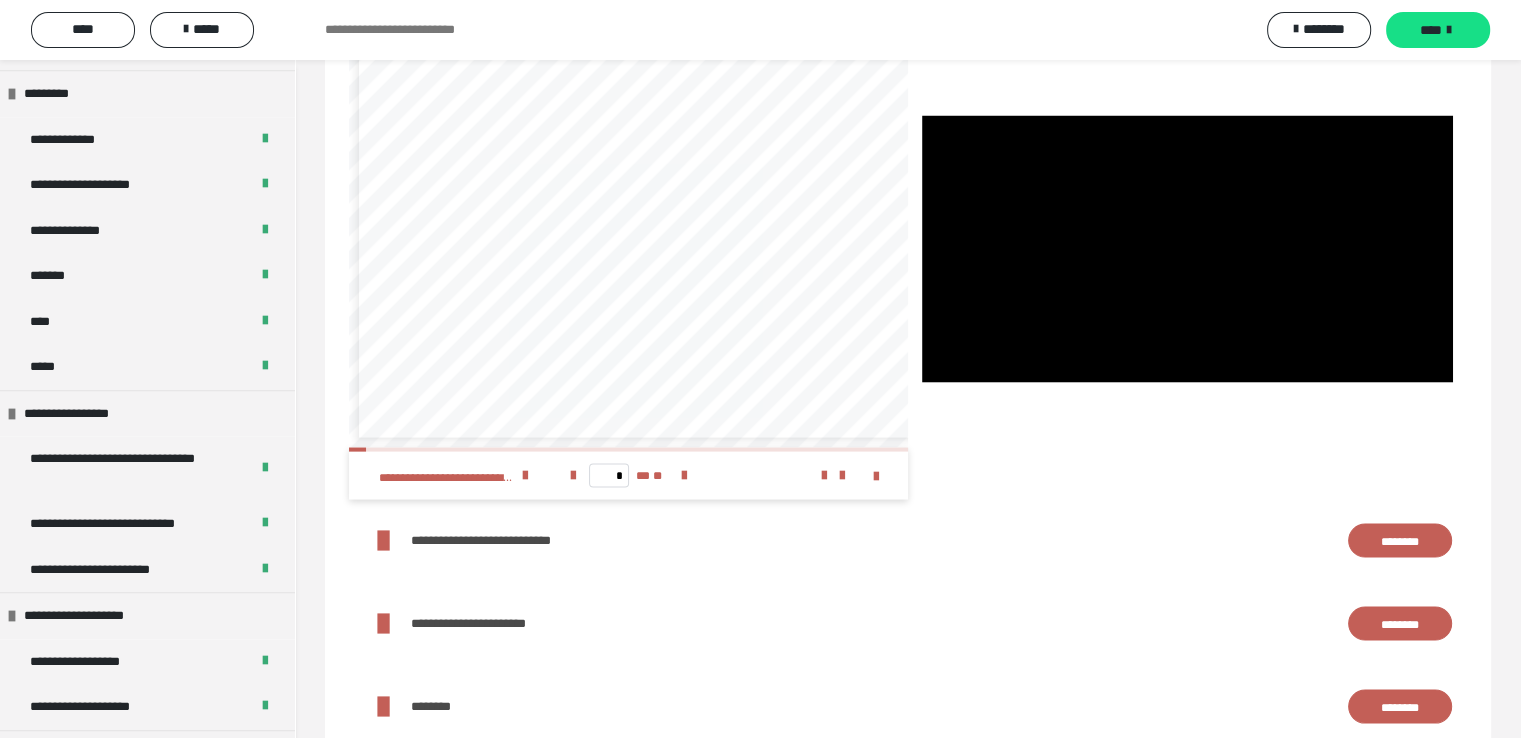 scroll, scrollTop: 1655, scrollLeft: 0, axis: vertical 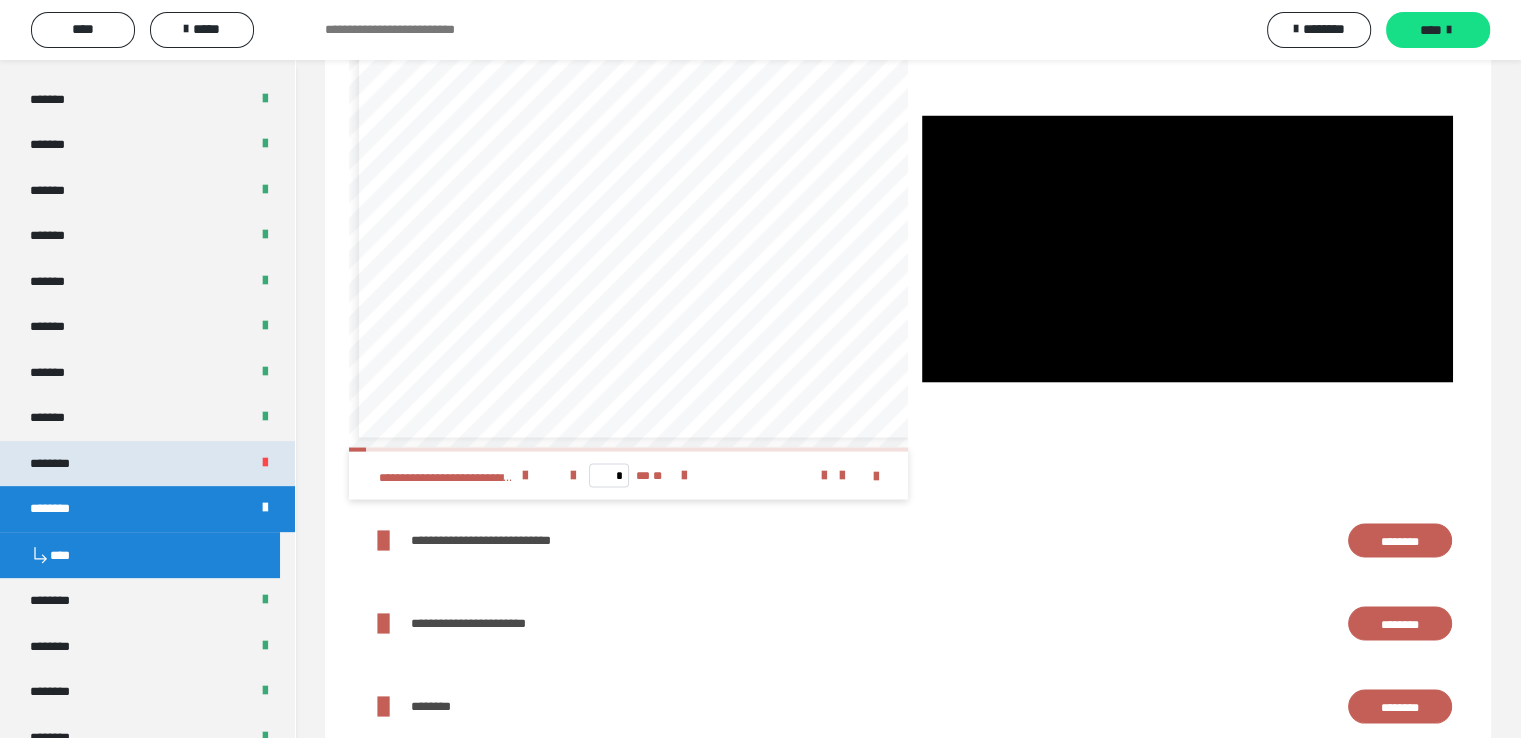 click on "********" at bounding box center [147, 464] 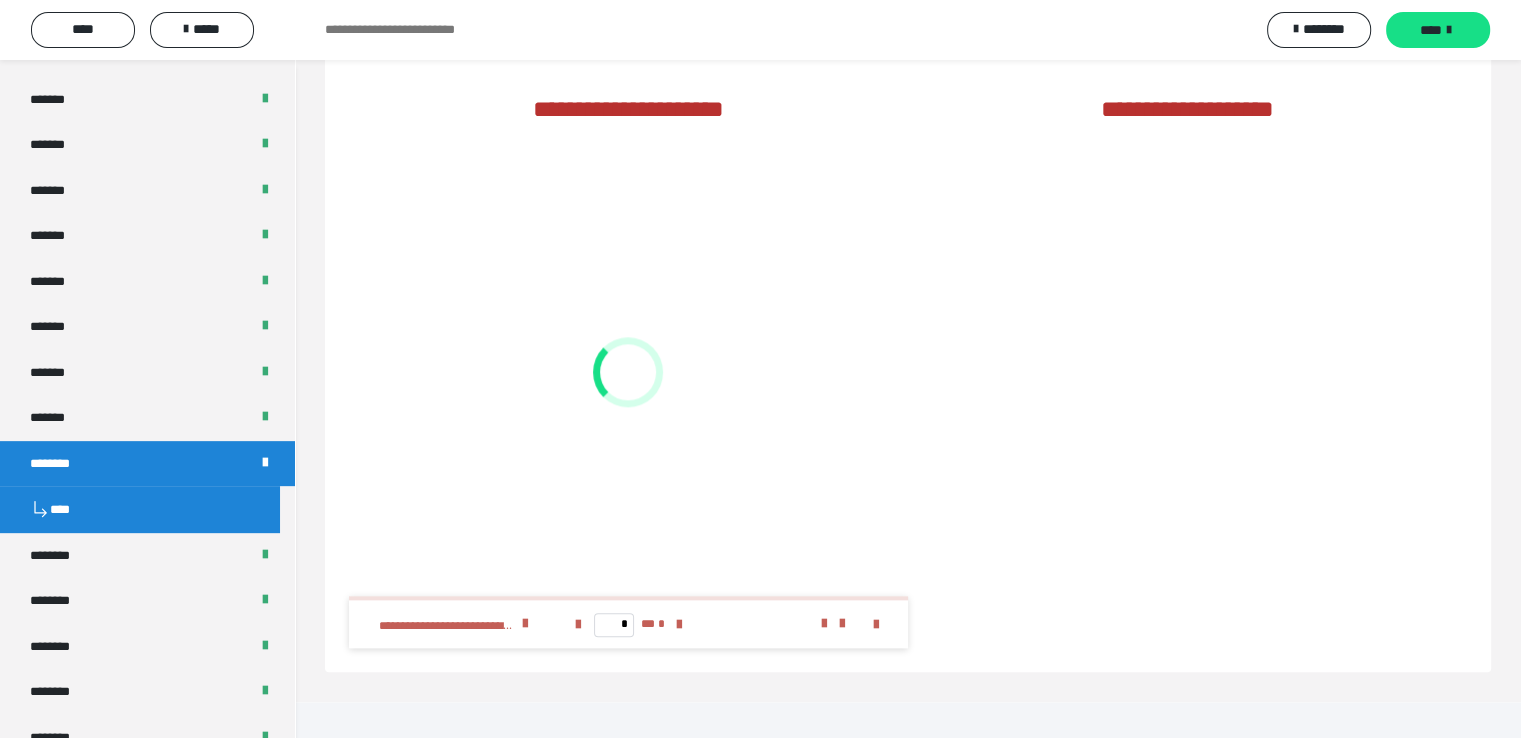 scroll, scrollTop: 2176, scrollLeft: 0, axis: vertical 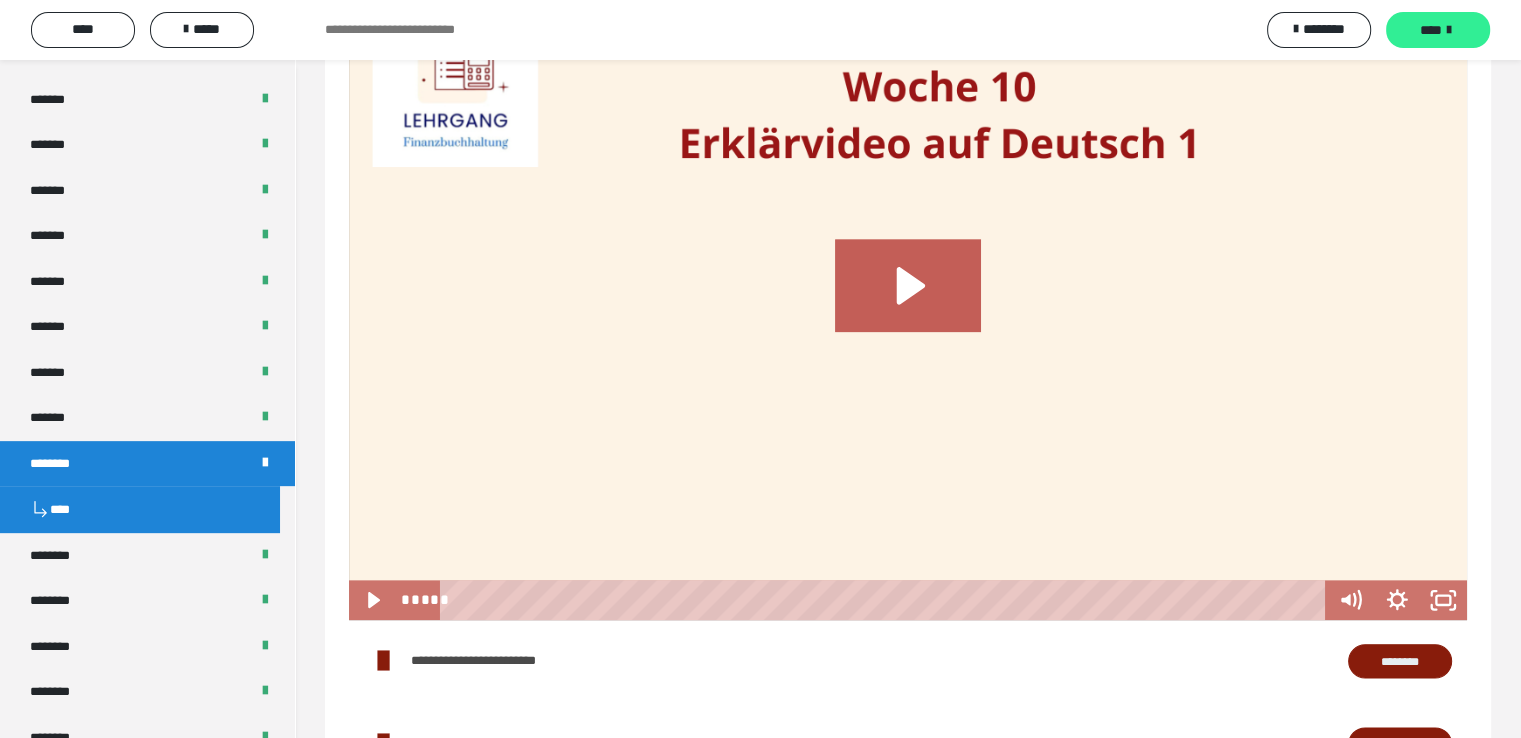 click on "****" at bounding box center [1438, 30] 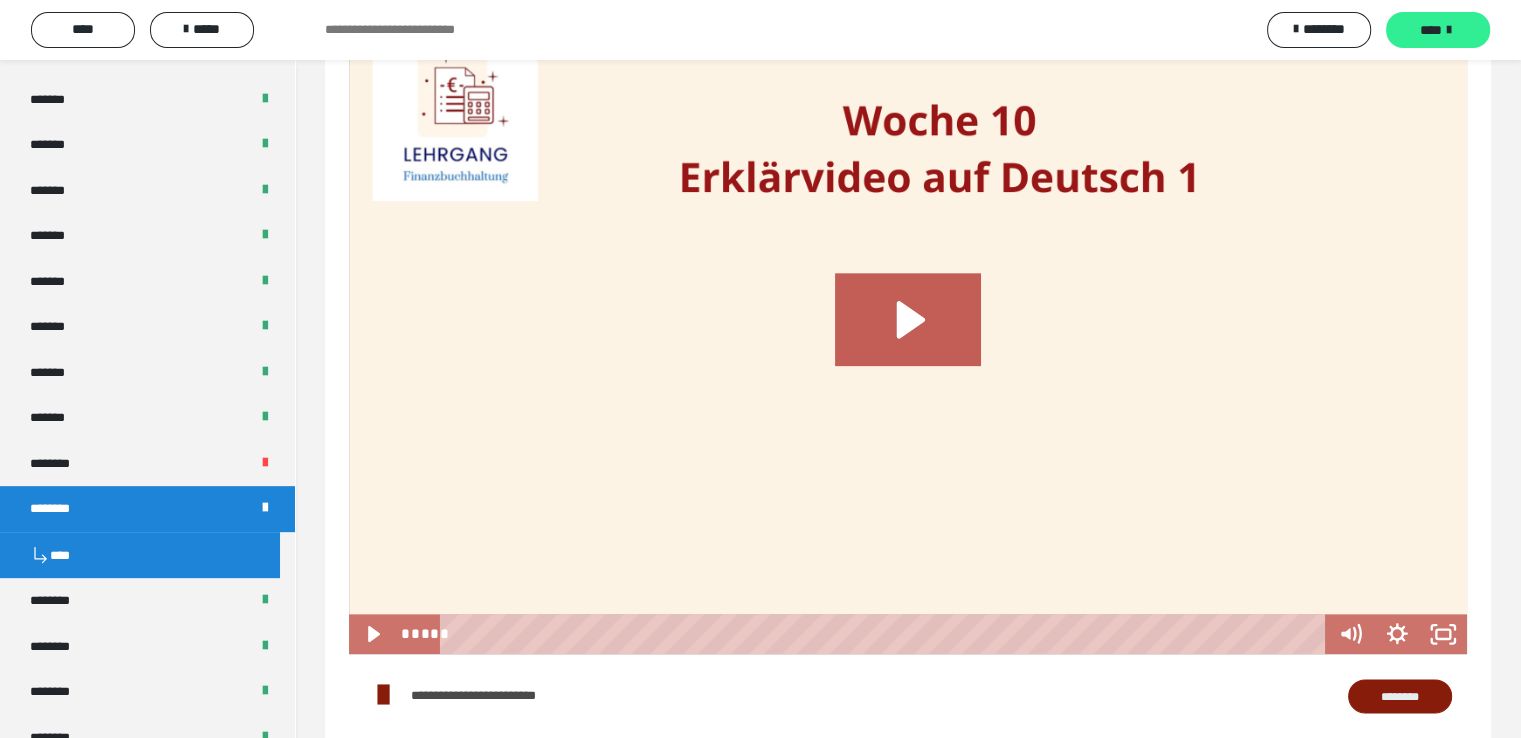 scroll, scrollTop: 2210, scrollLeft: 0, axis: vertical 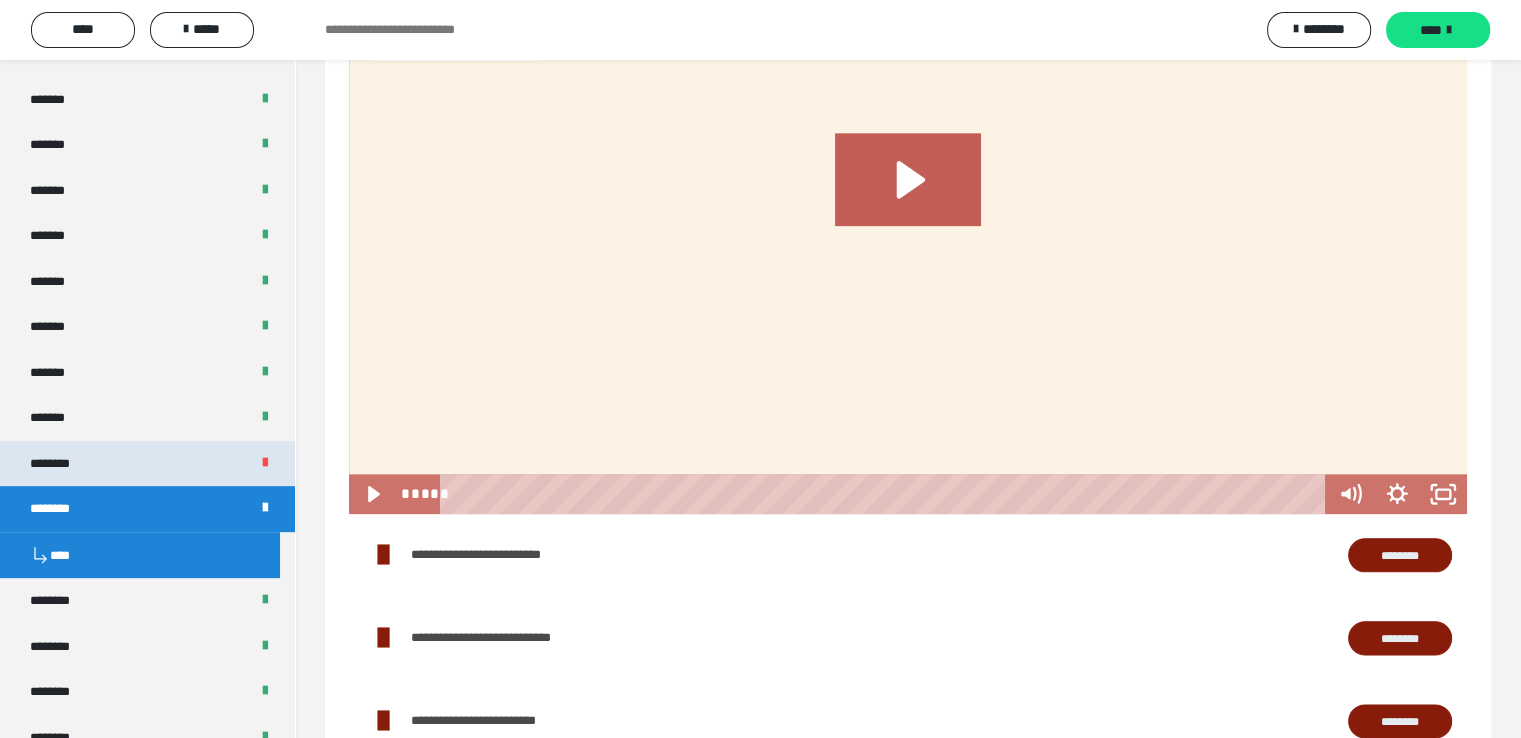 click on "********" at bounding box center (147, 464) 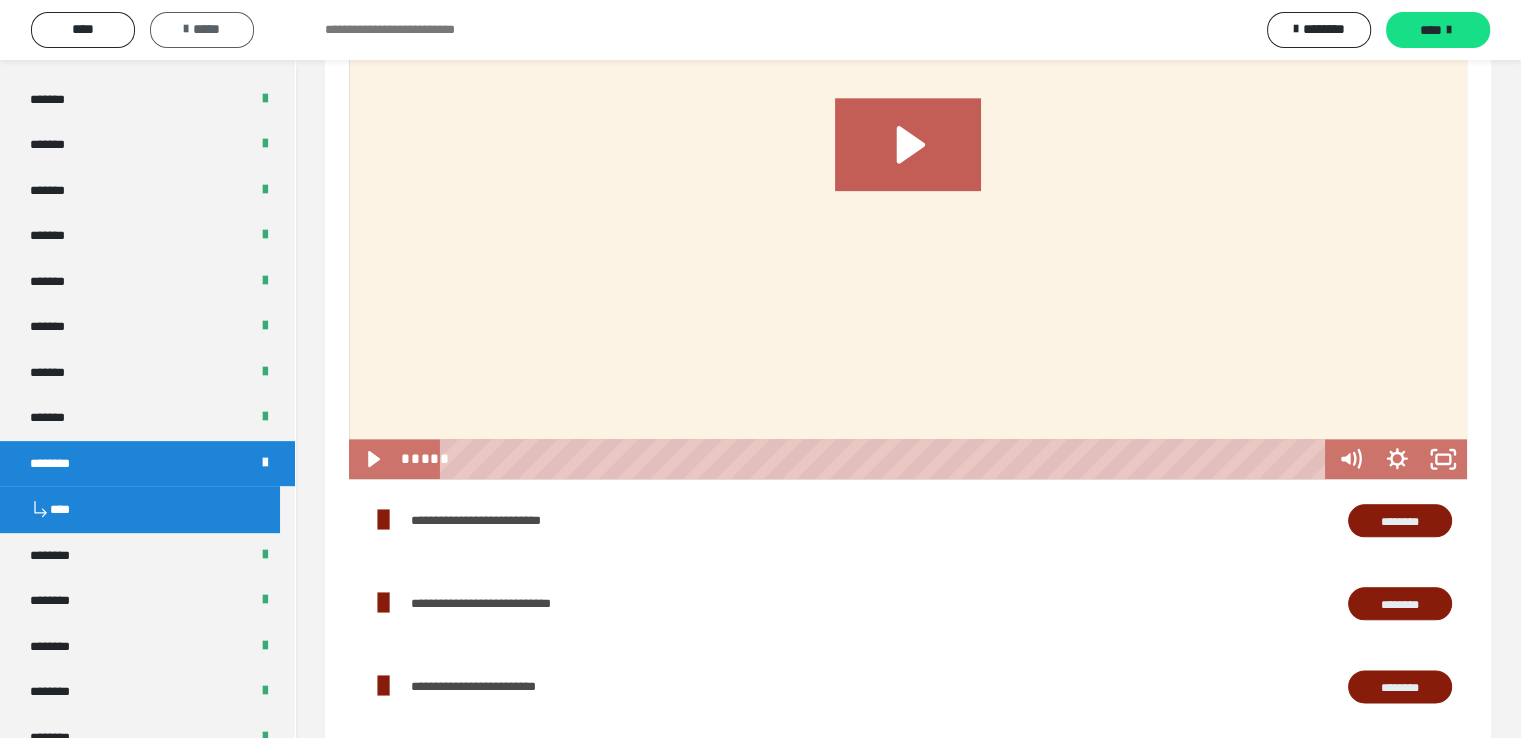 scroll, scrollTop: 2175, scrollLeft: 0, axis: vertical 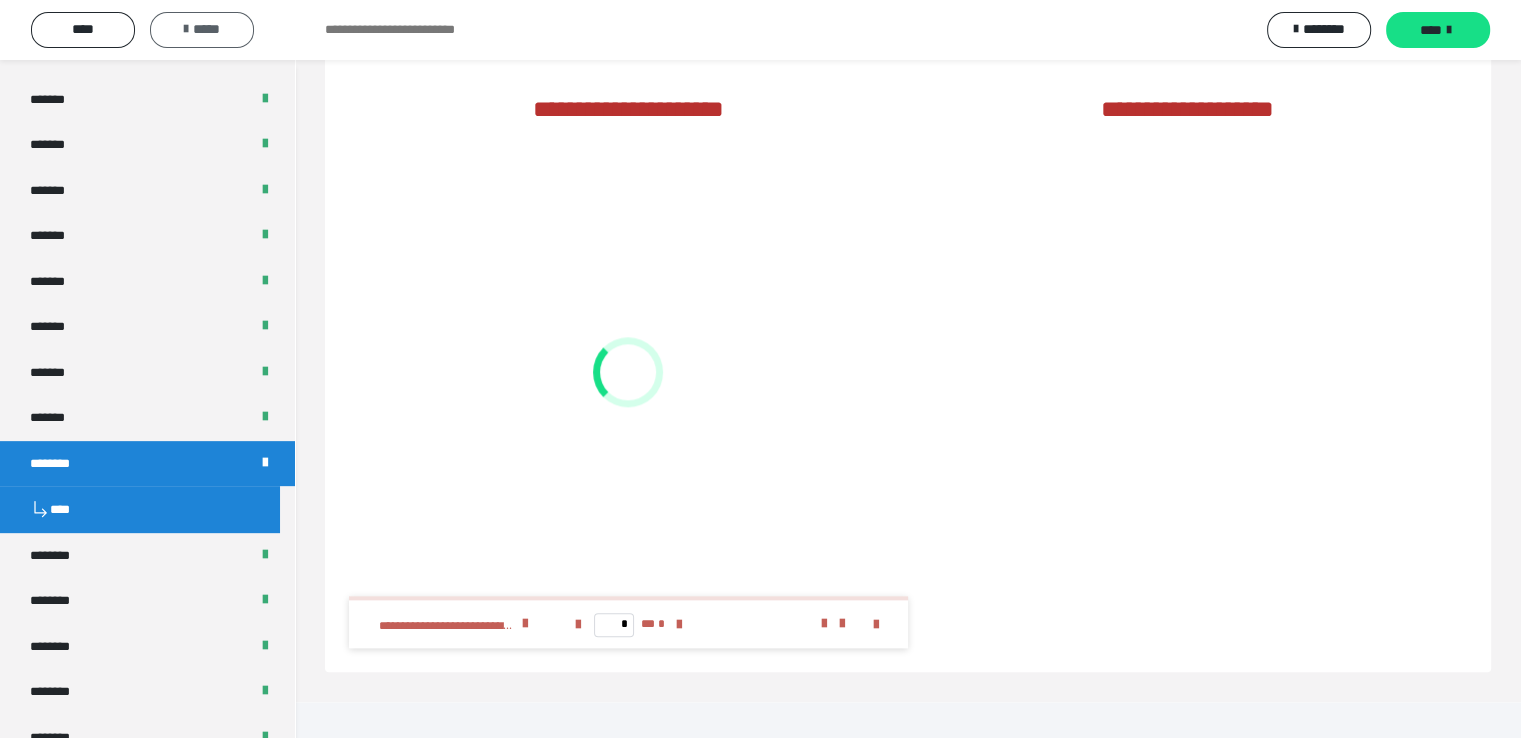 click on "*****" at bounding box center (202, 29) 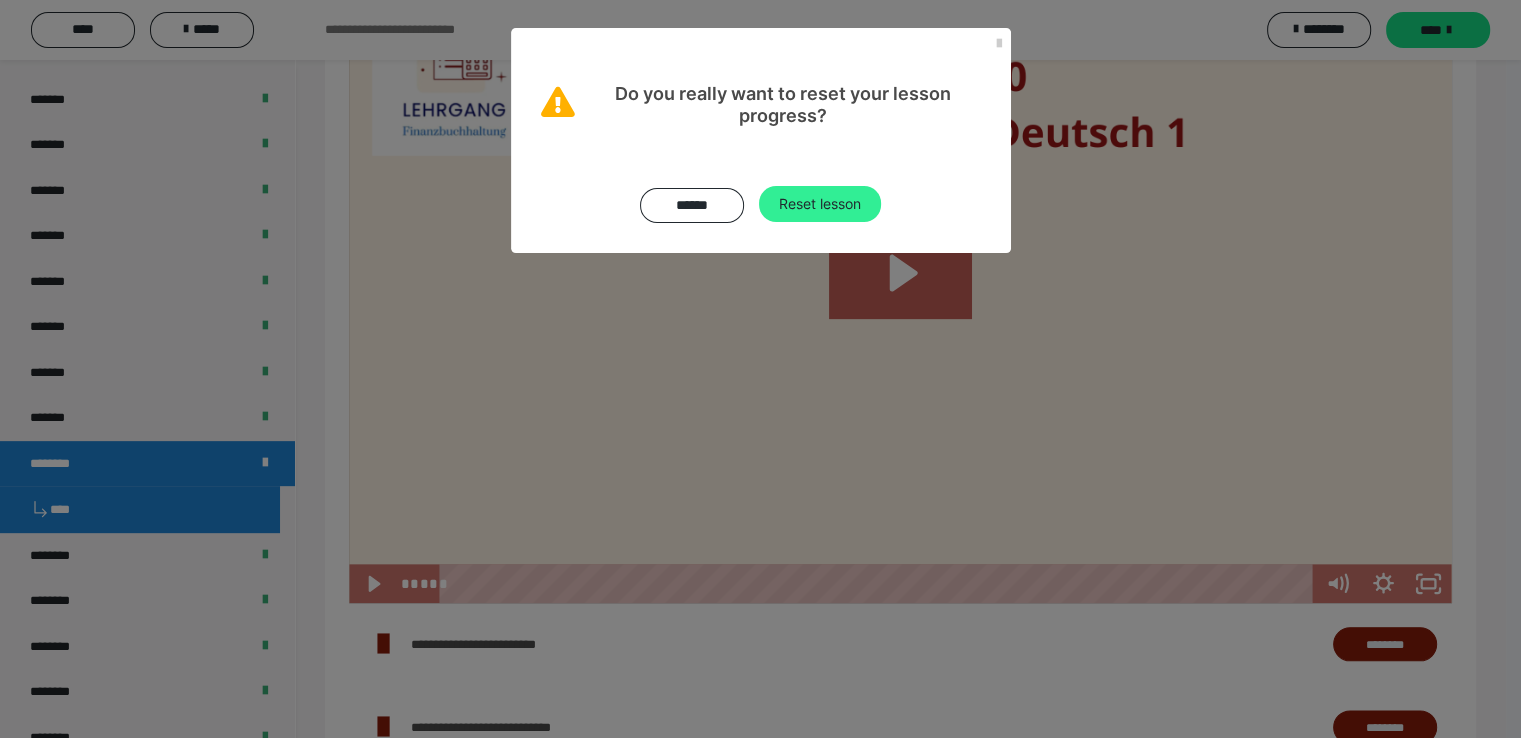 click on "Reset lesson" at bounding box center (820, 204) 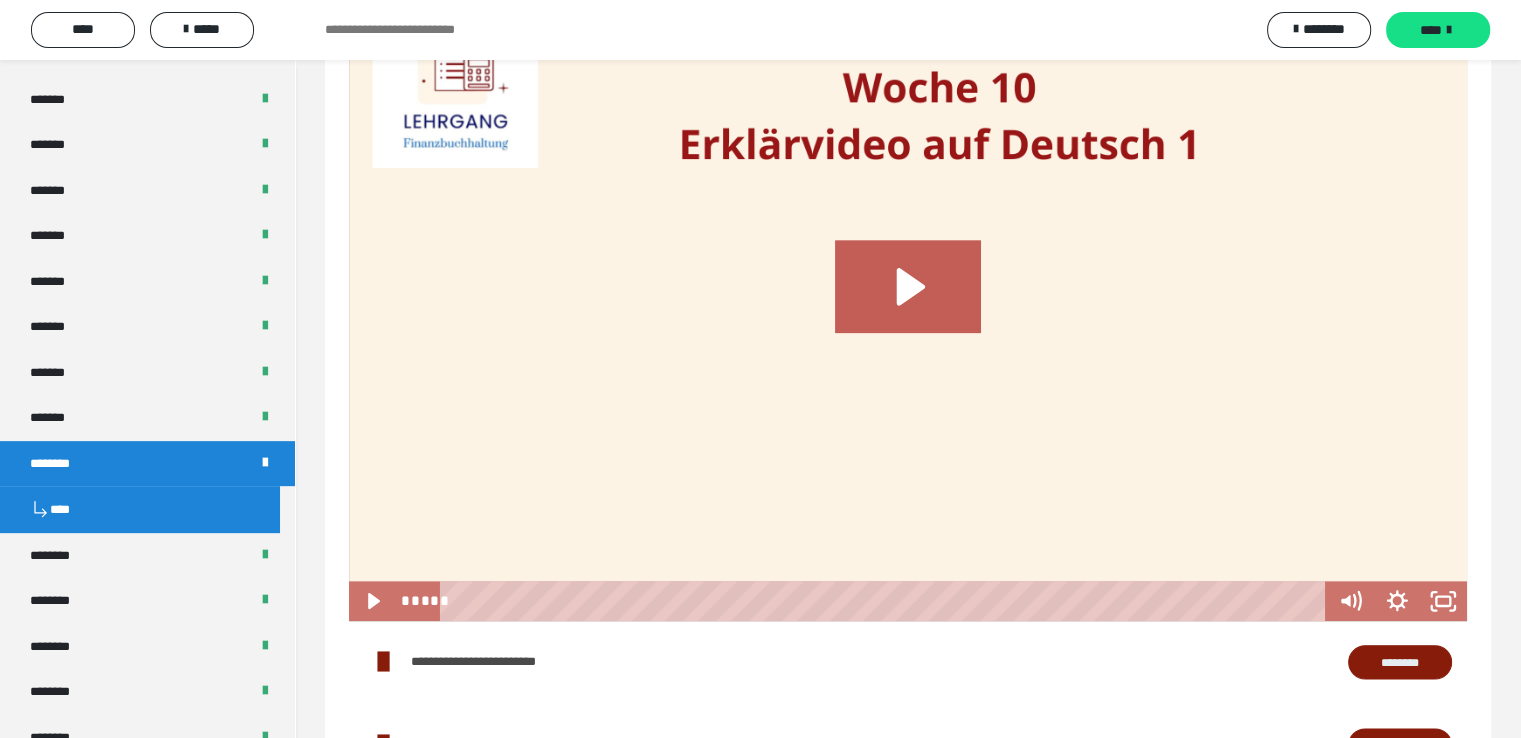 scroll, scrollTop: 0, scrollLeft: 0, axis: both 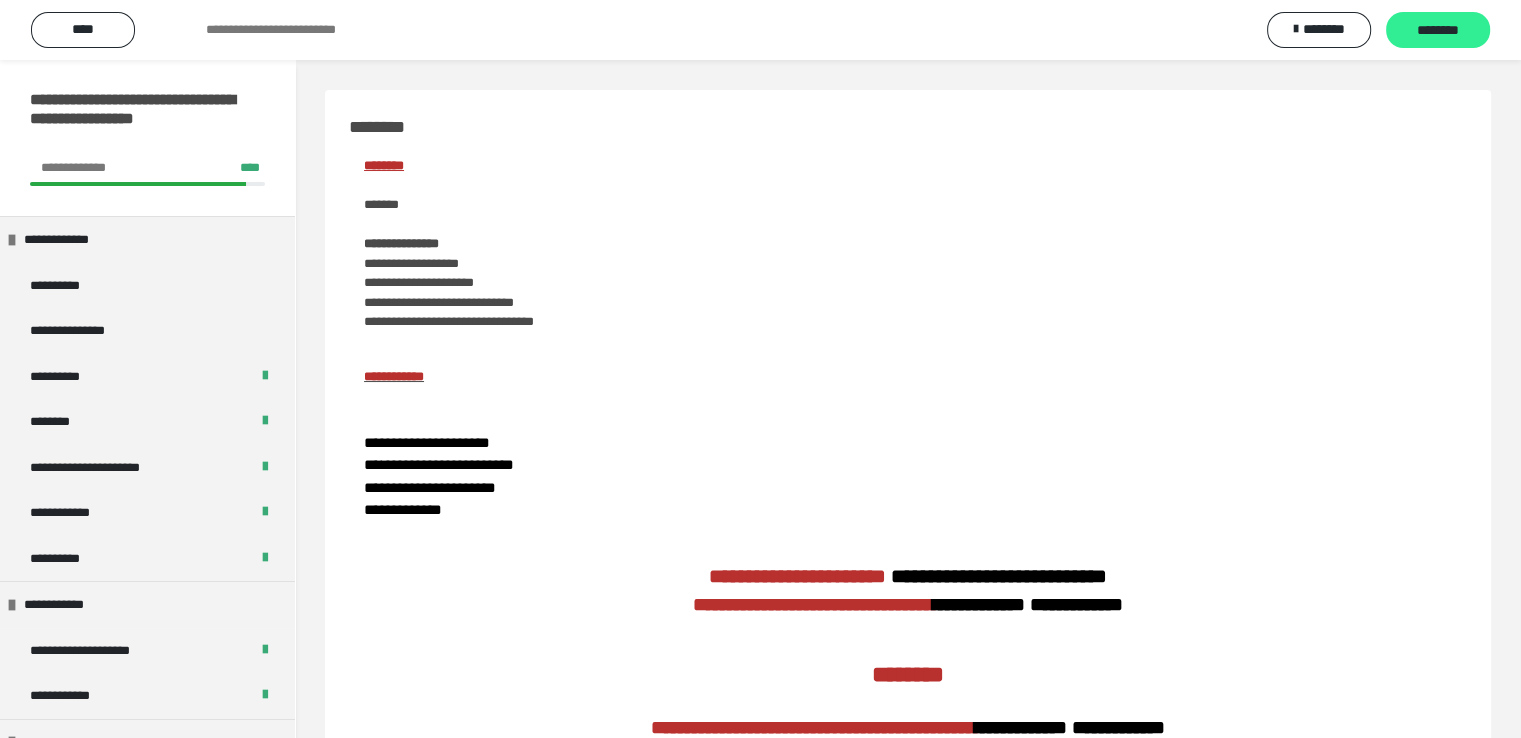 click on "********" at bounding box center [1438, 31] 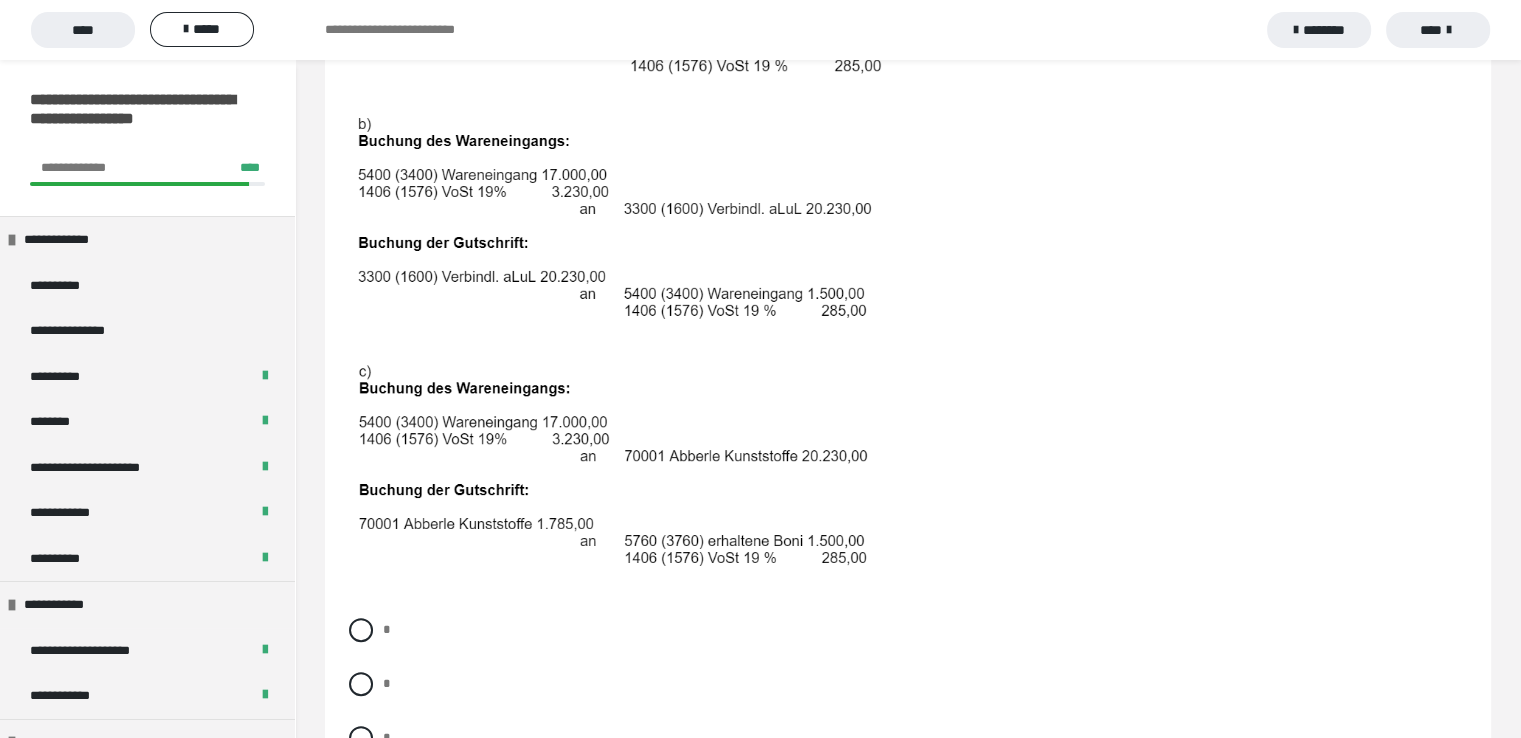 scroll, scrollTop: 900, scrollLeft: 0, axis: vertical 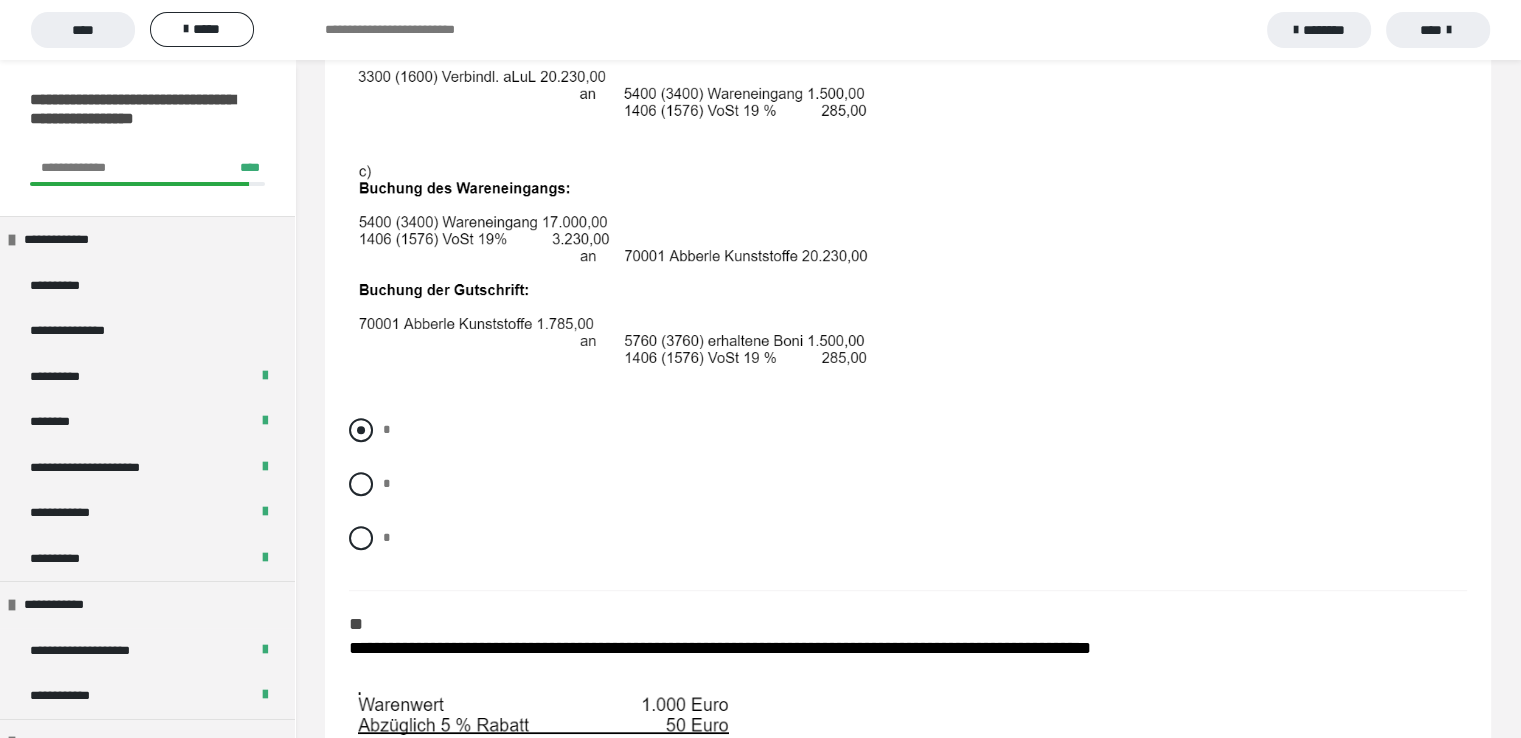 drag, startPoint x: 366, startPoint y: 434, endPoint x: 388, endPoint y: 436, distance: 22.090721 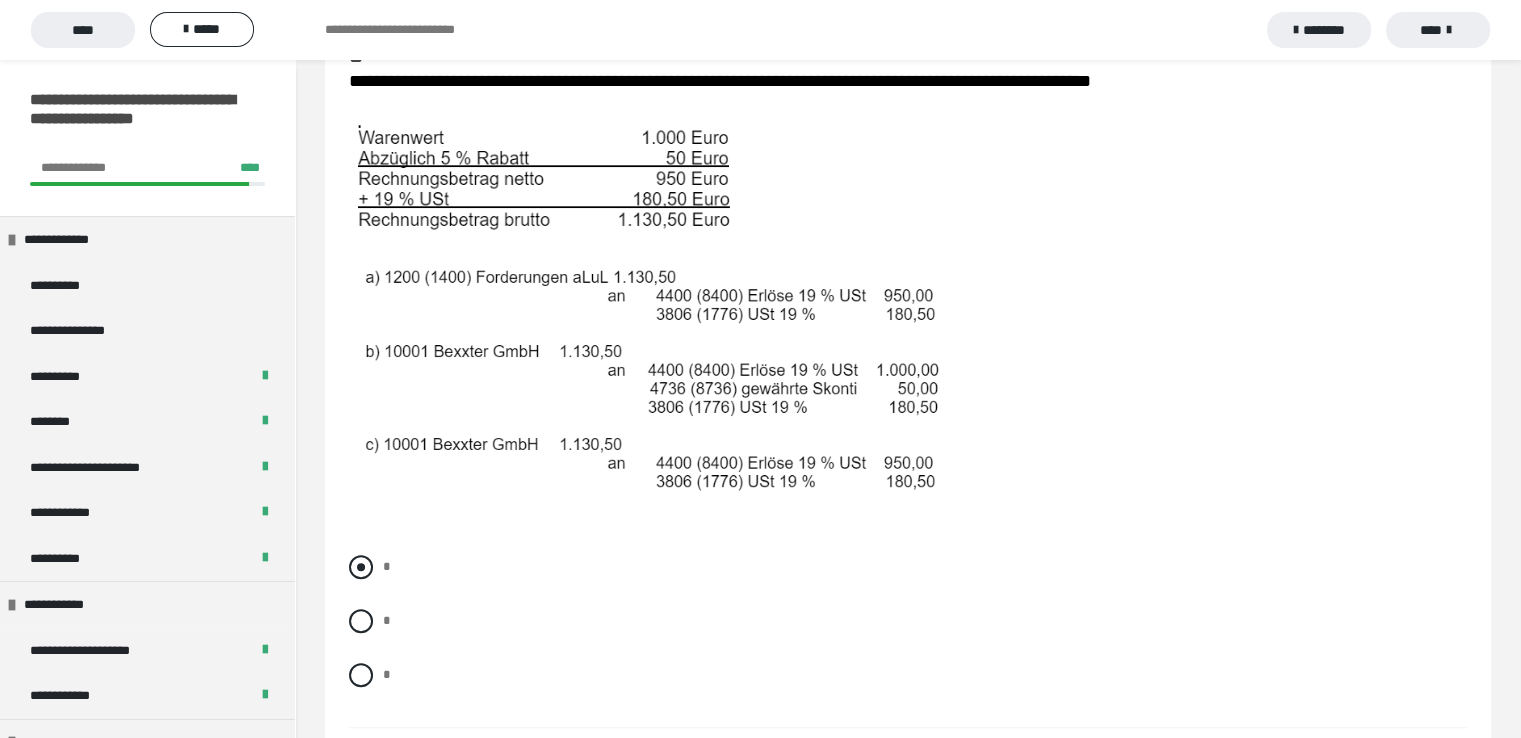scroll, scrollTop: 1500, scrollLeft: 0, axis: vertical 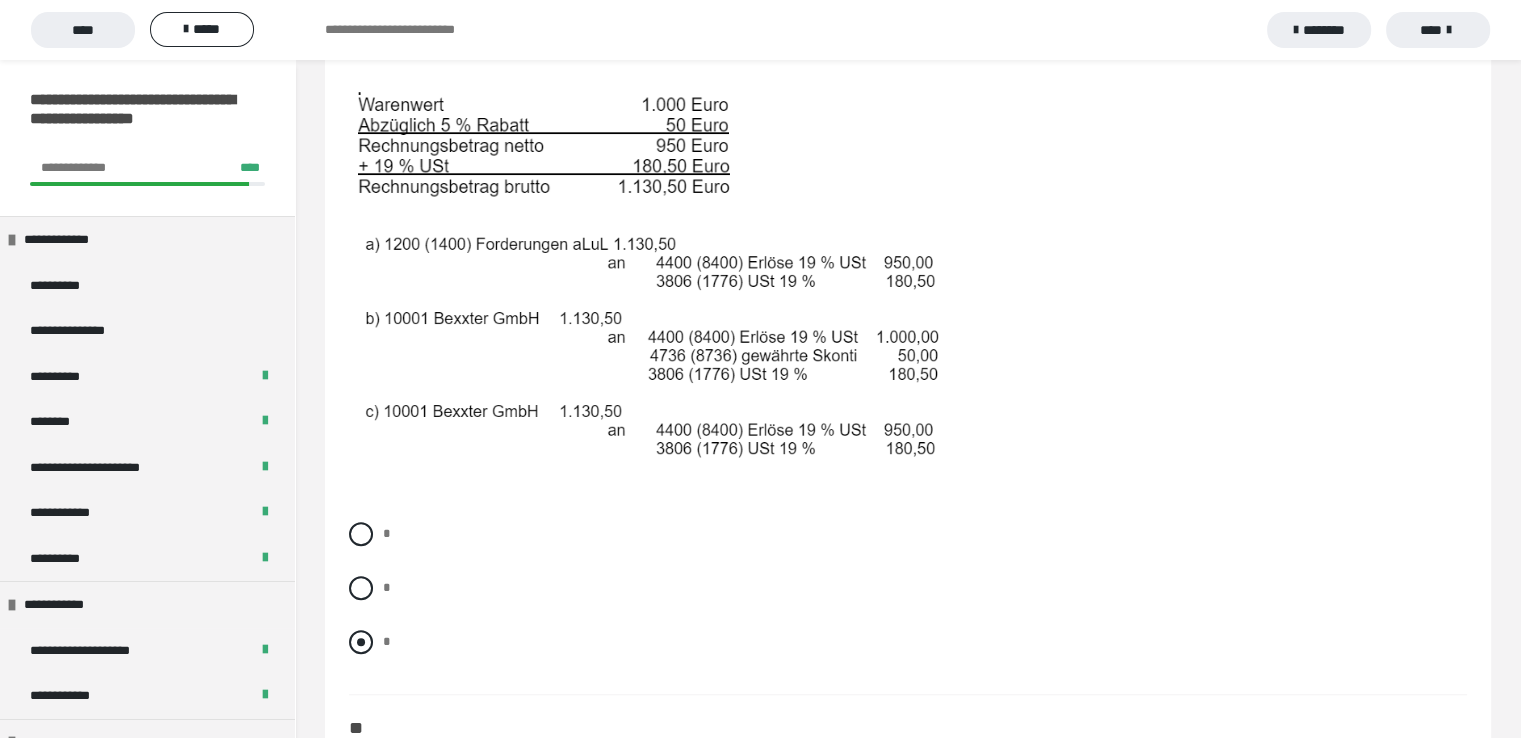 drag, startPoint x: 354, startPoint y: 645, endPoint x: 376, endPoint y: 638, distance: 23.086792 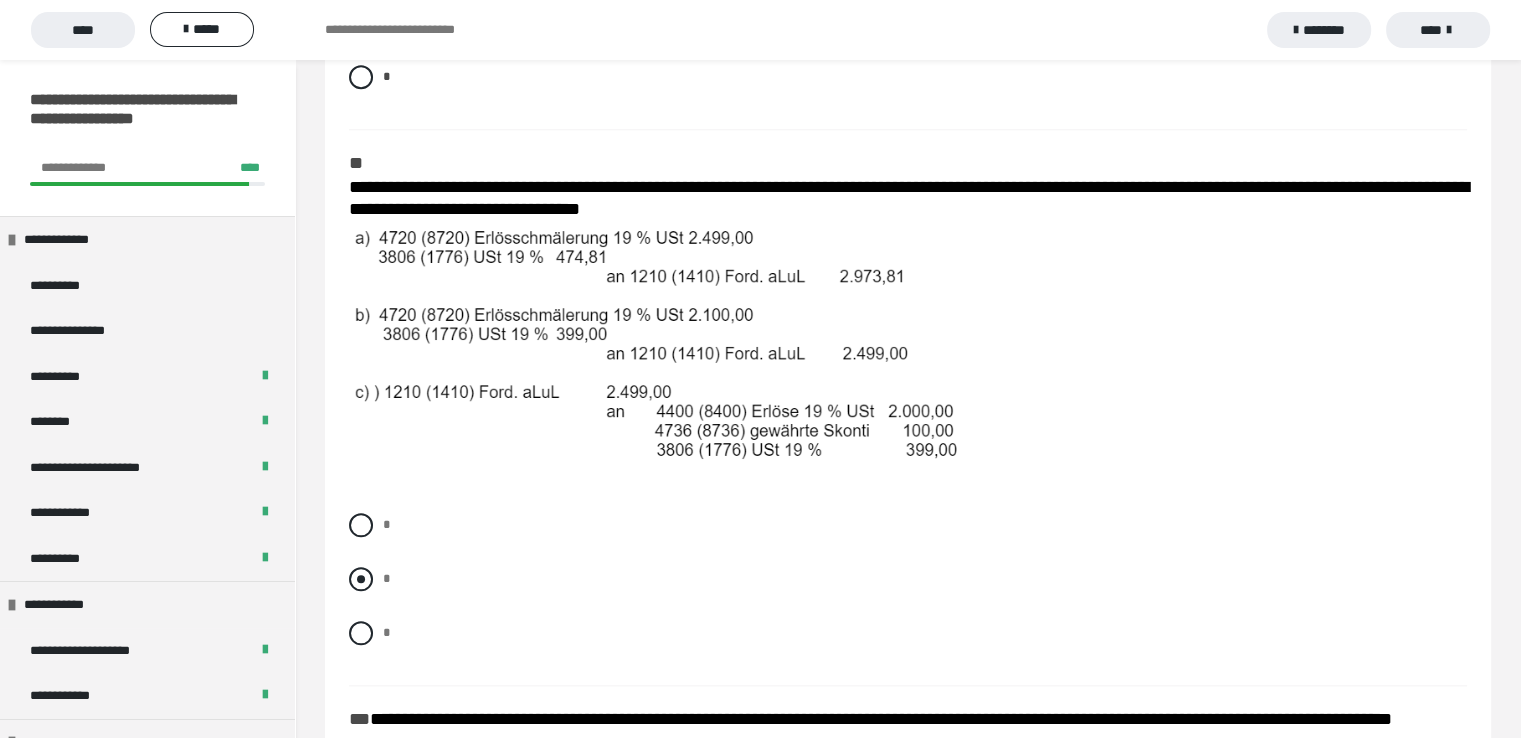 scroll, scrollTop: 2100, scrollLeft: 0, axis: vertical 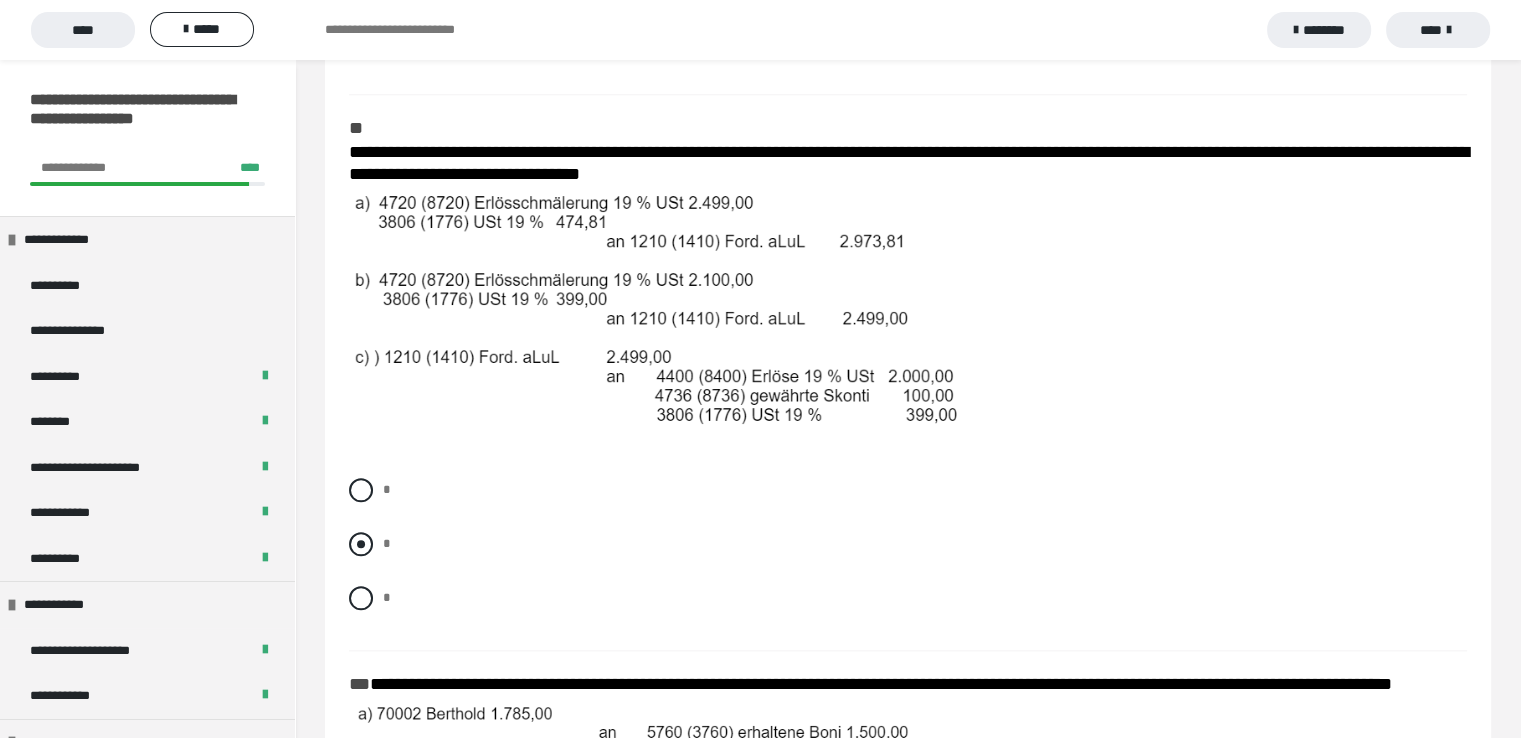 click at bounding box center (361, 544) 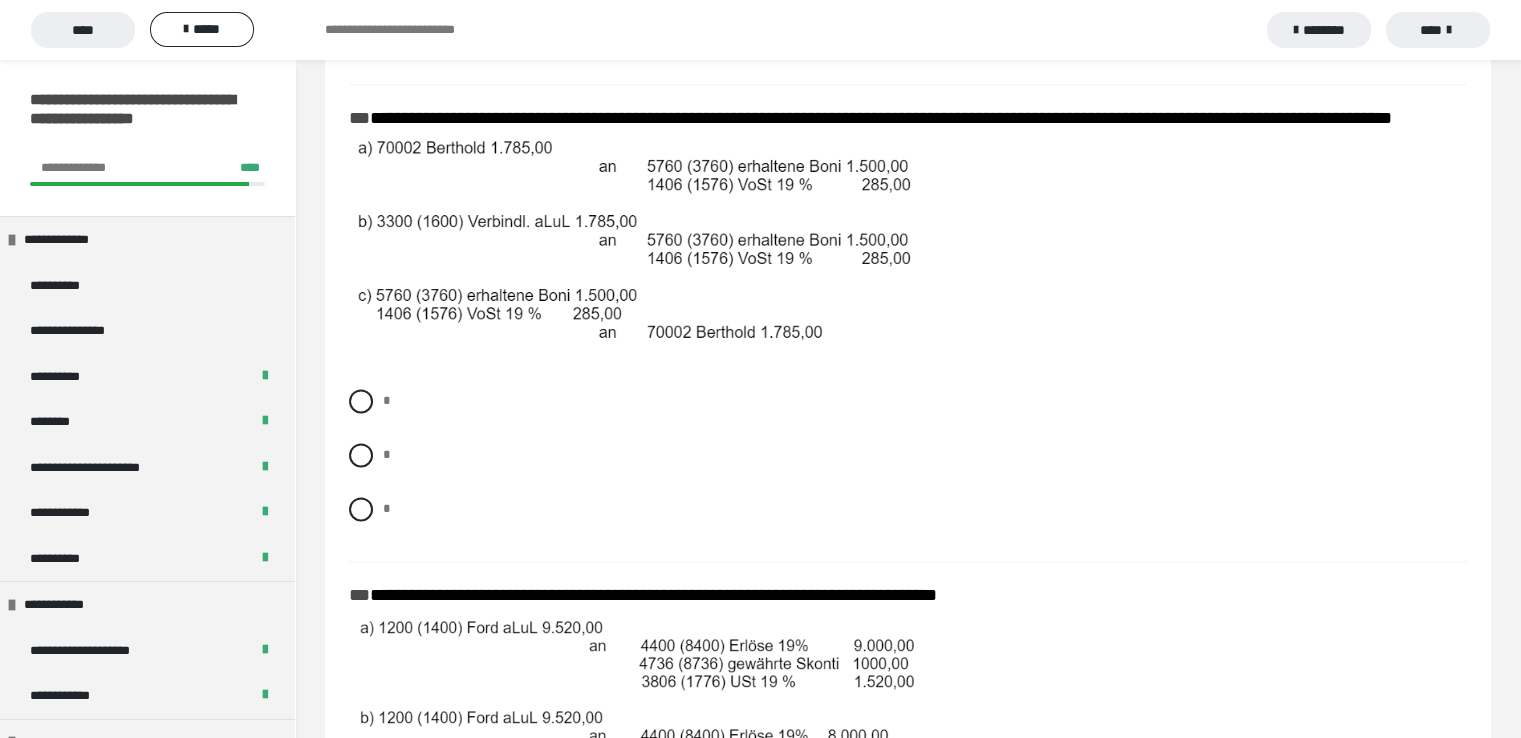 scroll, scrollTop: 2700, scrollLeft: 0, axis: vertical 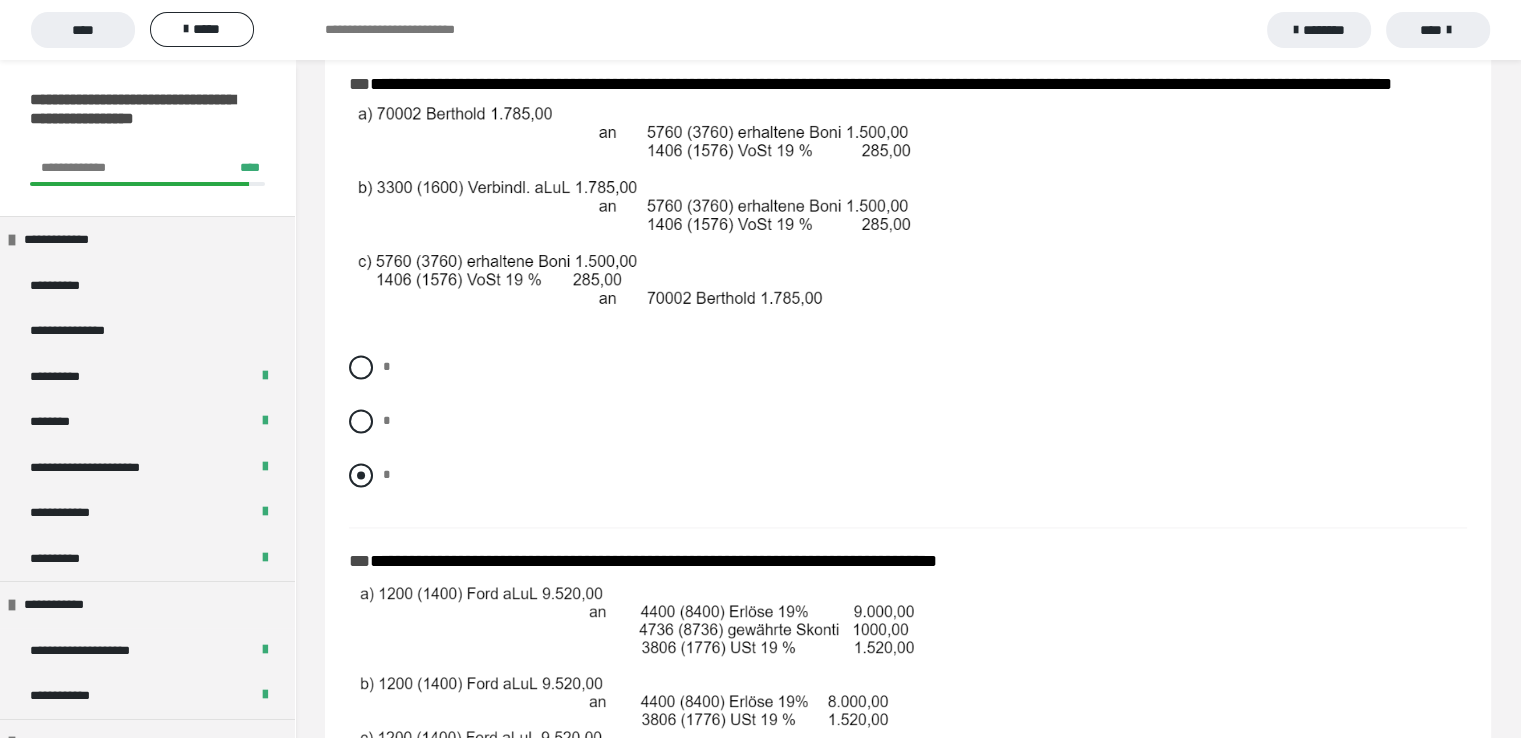 click at bounding box center (361, 475) 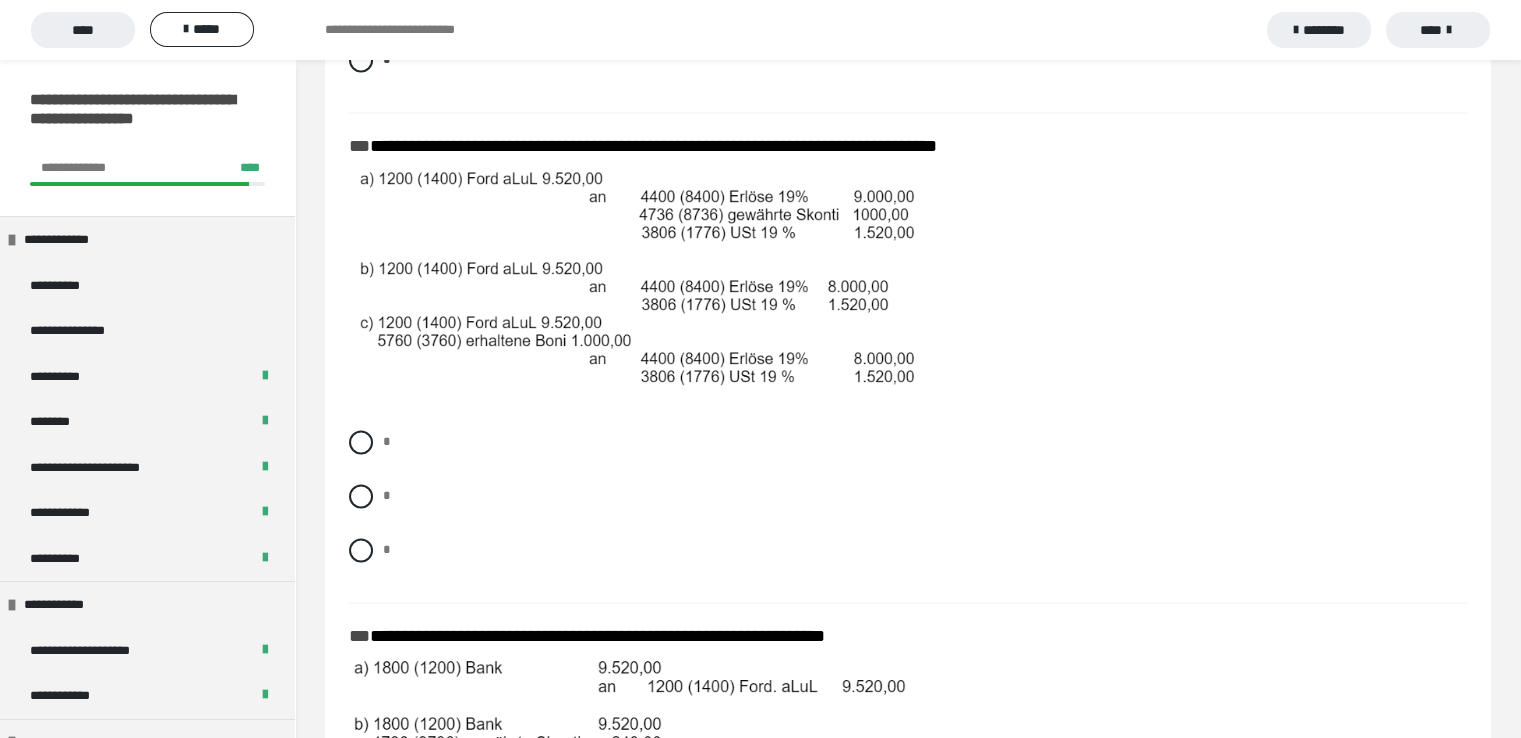 scroll, scrollTop: 3200, scrollLeft: 0, axis: vertical 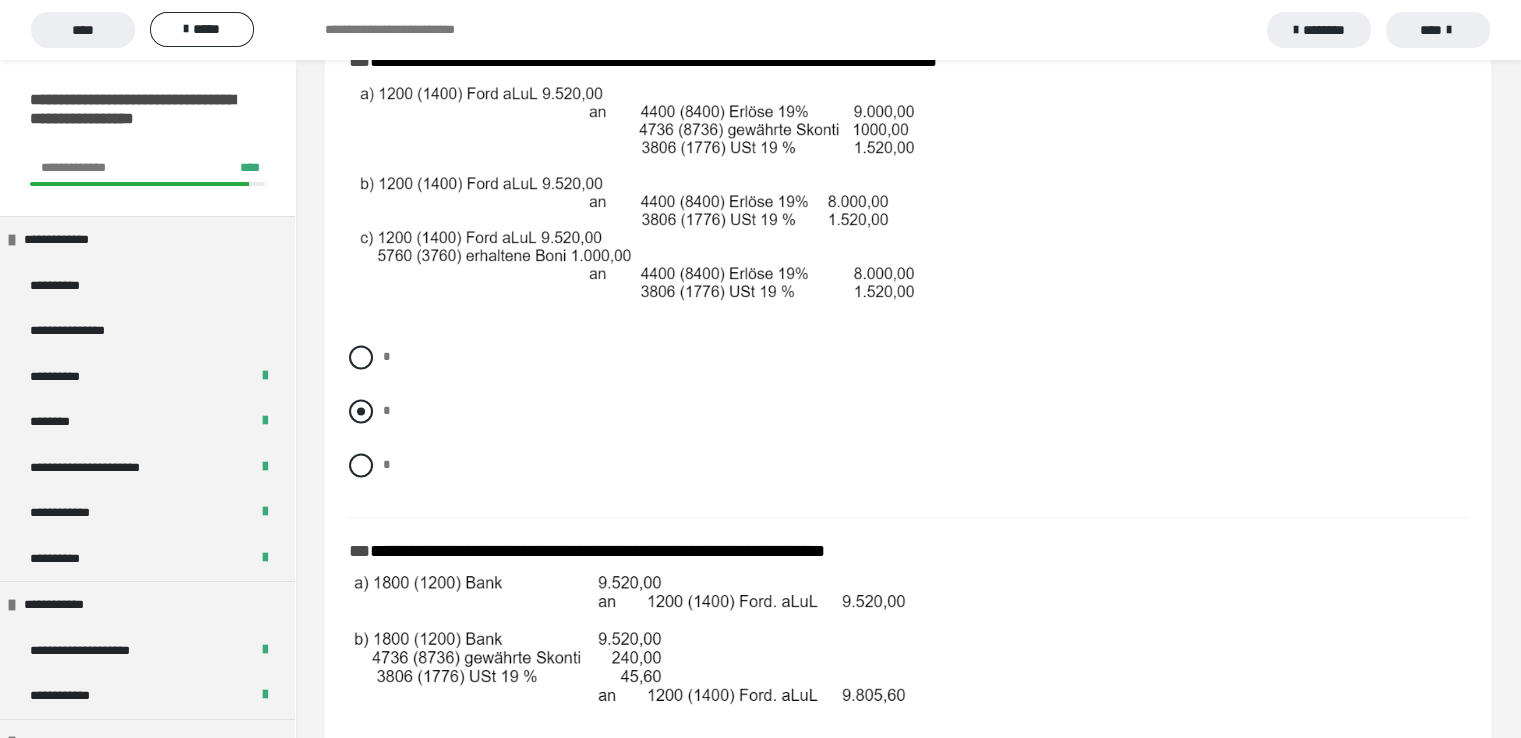 click at bounding box center (361, 411) 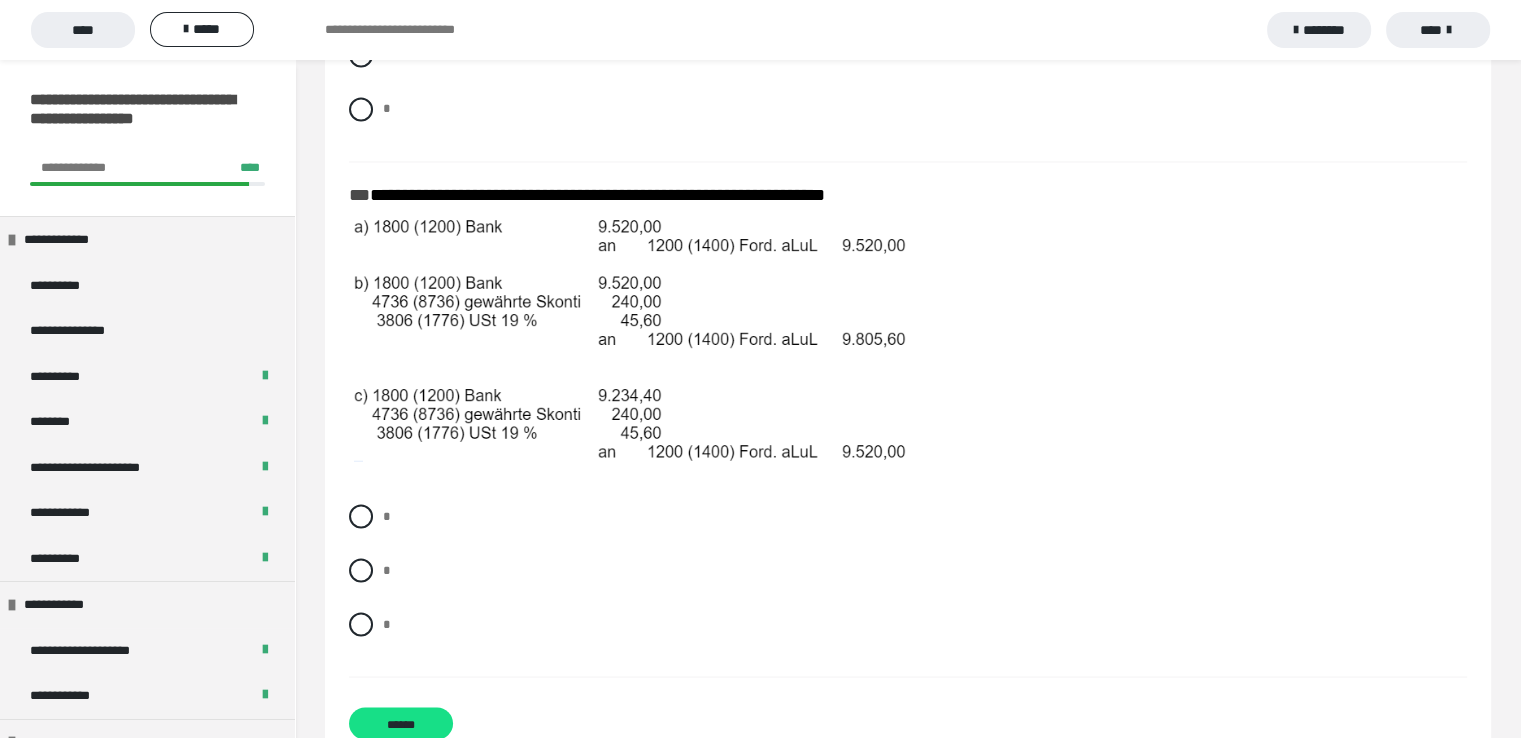 scroll, scrollTop: 3521, scrollLeft: 0, axis: vertical 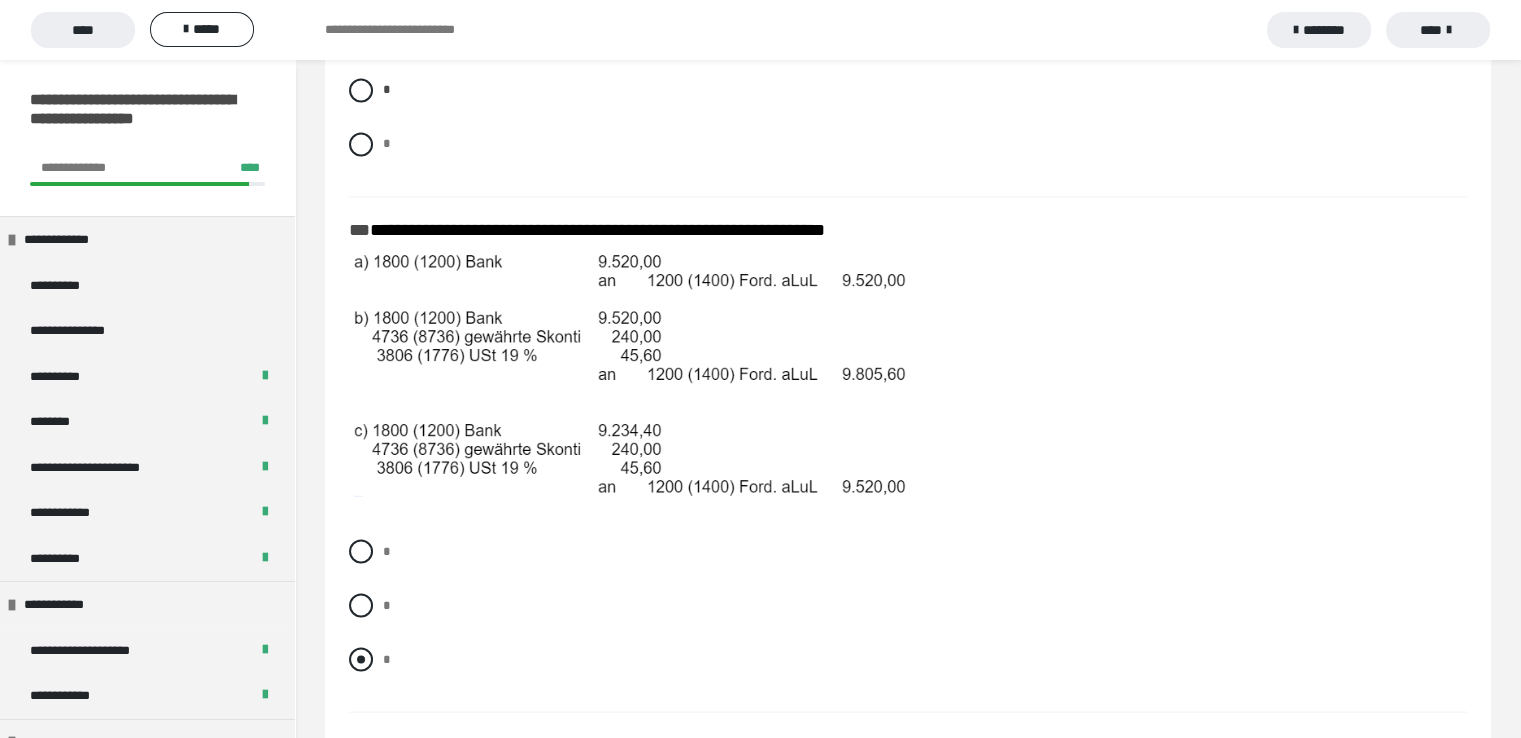 click at bounding box center [361, 659] 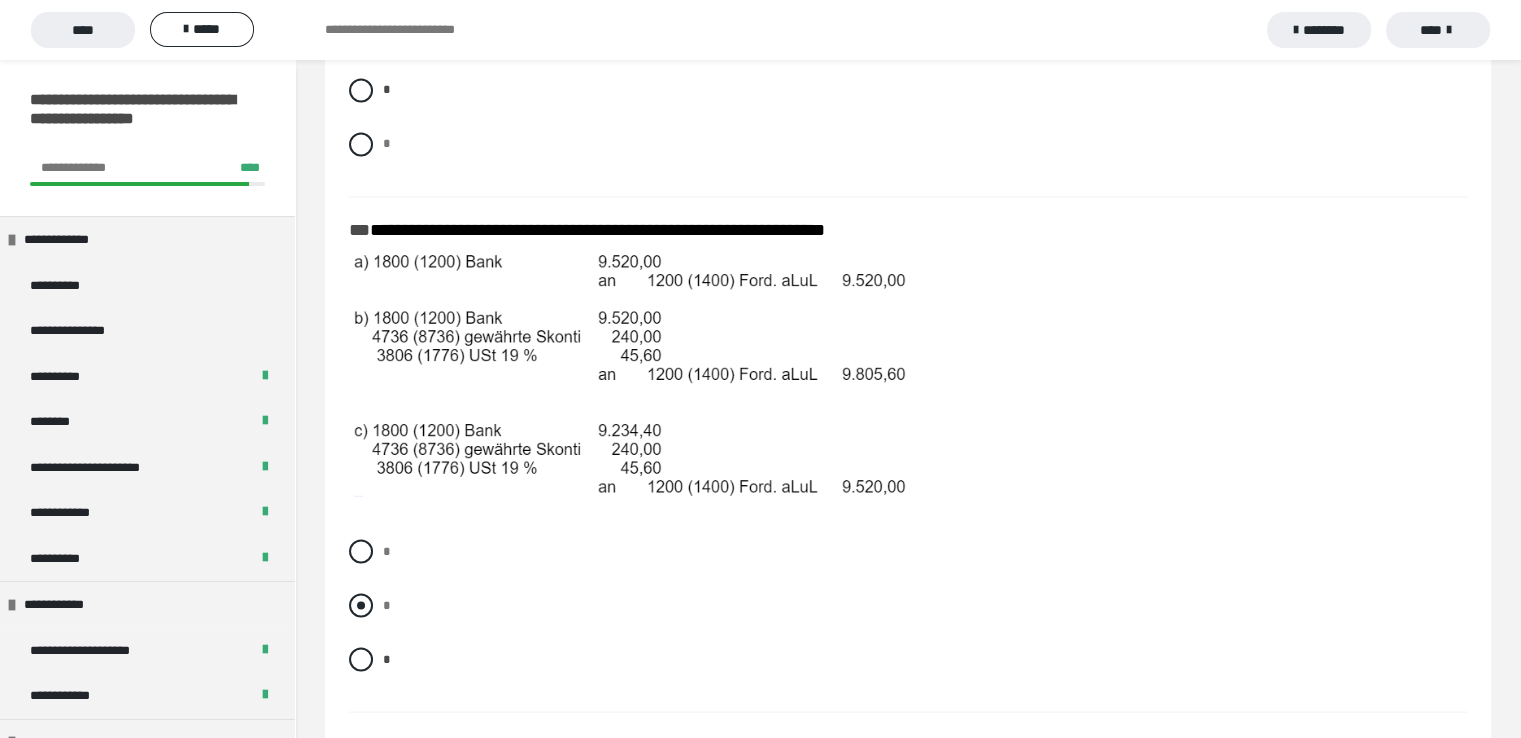 scroll, scrollTop: 3621, scrollLeft: 0, axis: vertical 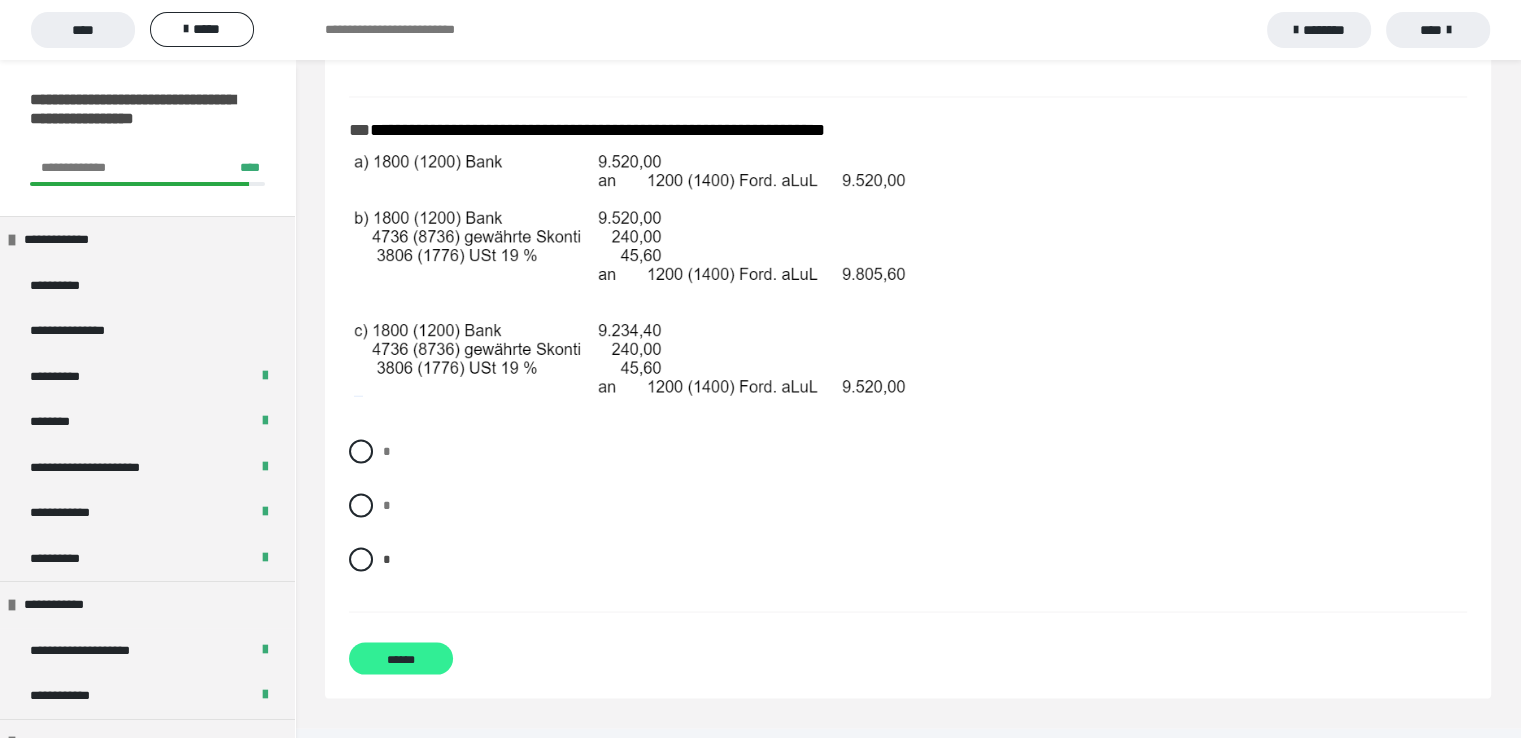 click on "******" at bounding box center (401, 658) 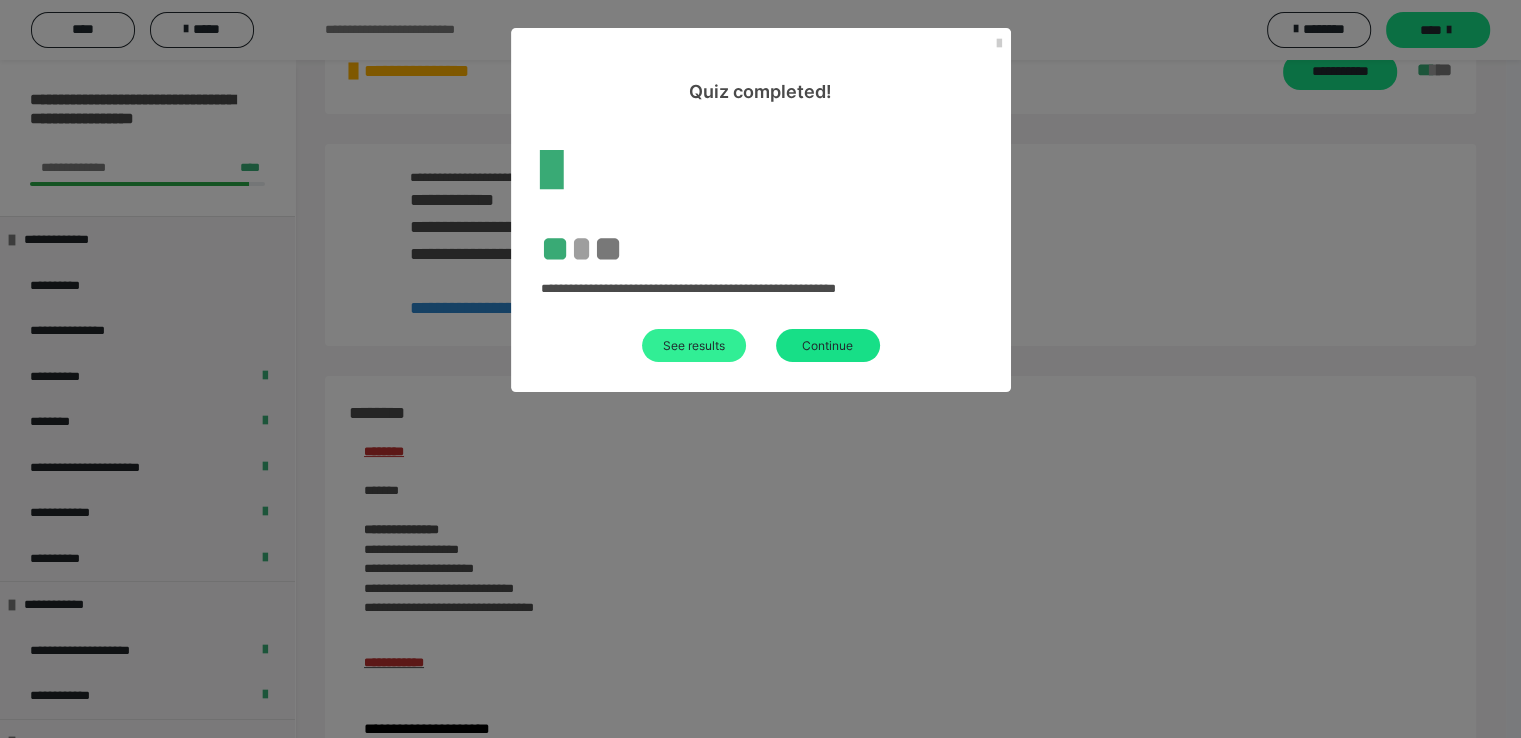 scroll, scrollTop: 2208, scrollLeft: 0, axis: vertical 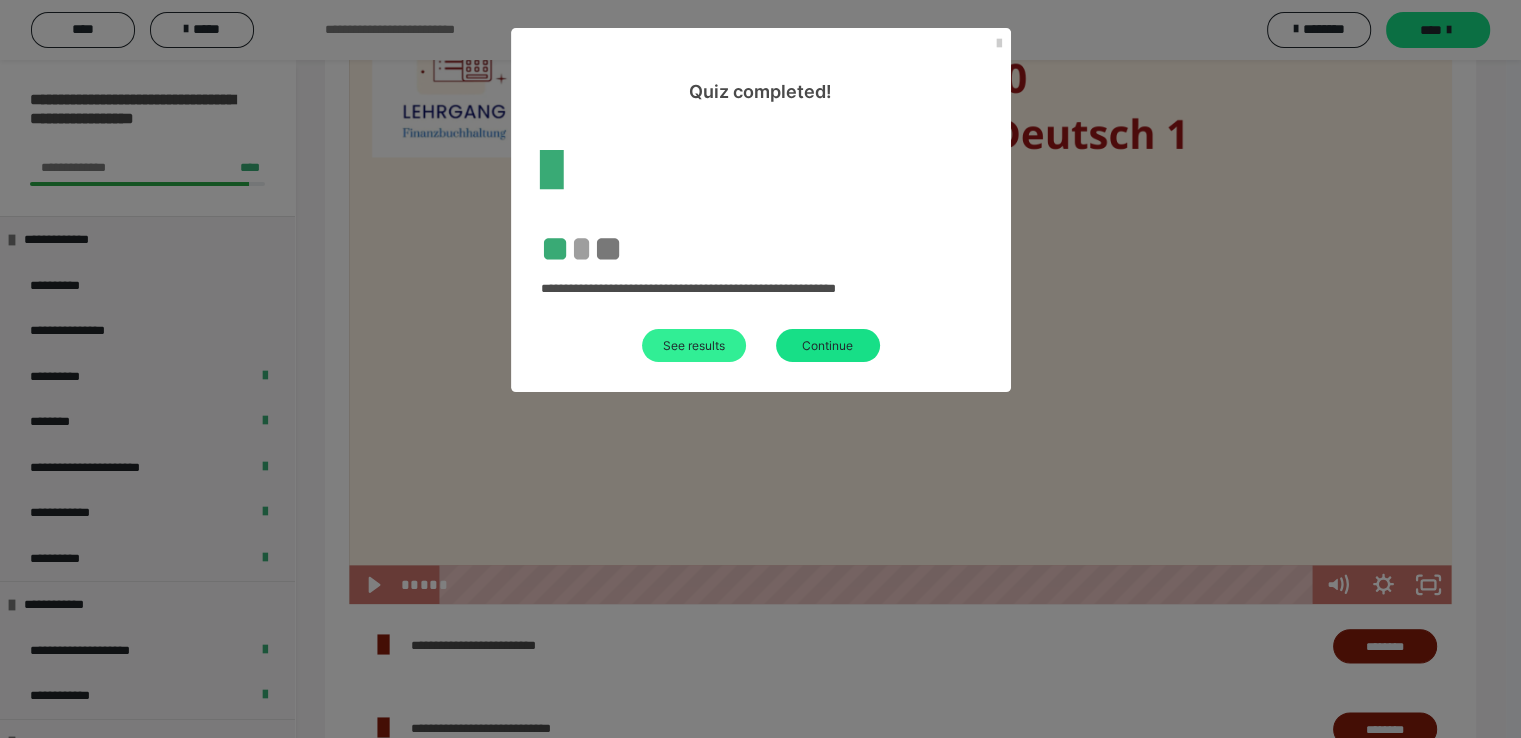 click on "See results" at bounding box center (694, 345) 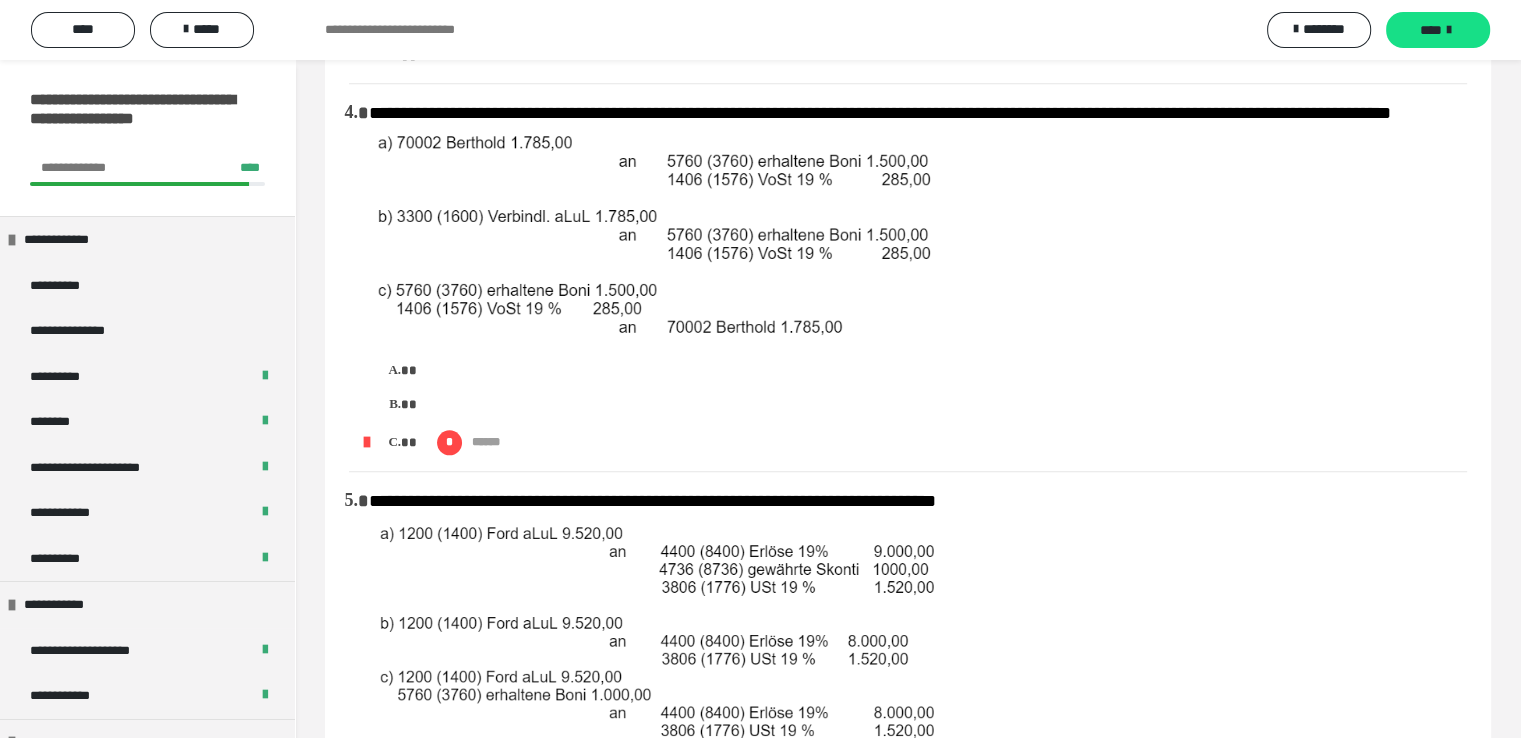 scroll, scrollTop: 2100, scrollLeft: 0, axis: vertical 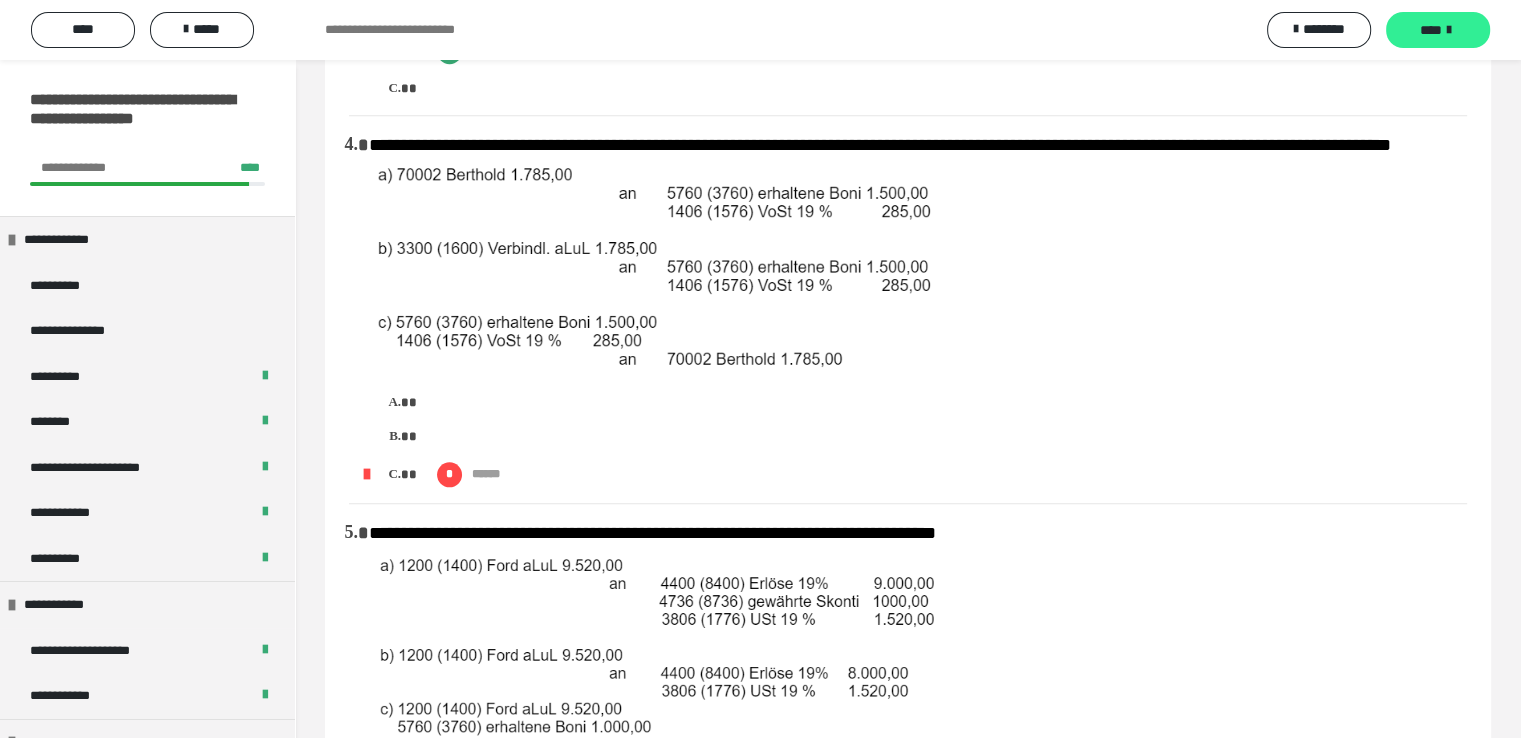 click on "****" at bounding box center [1438, 30] 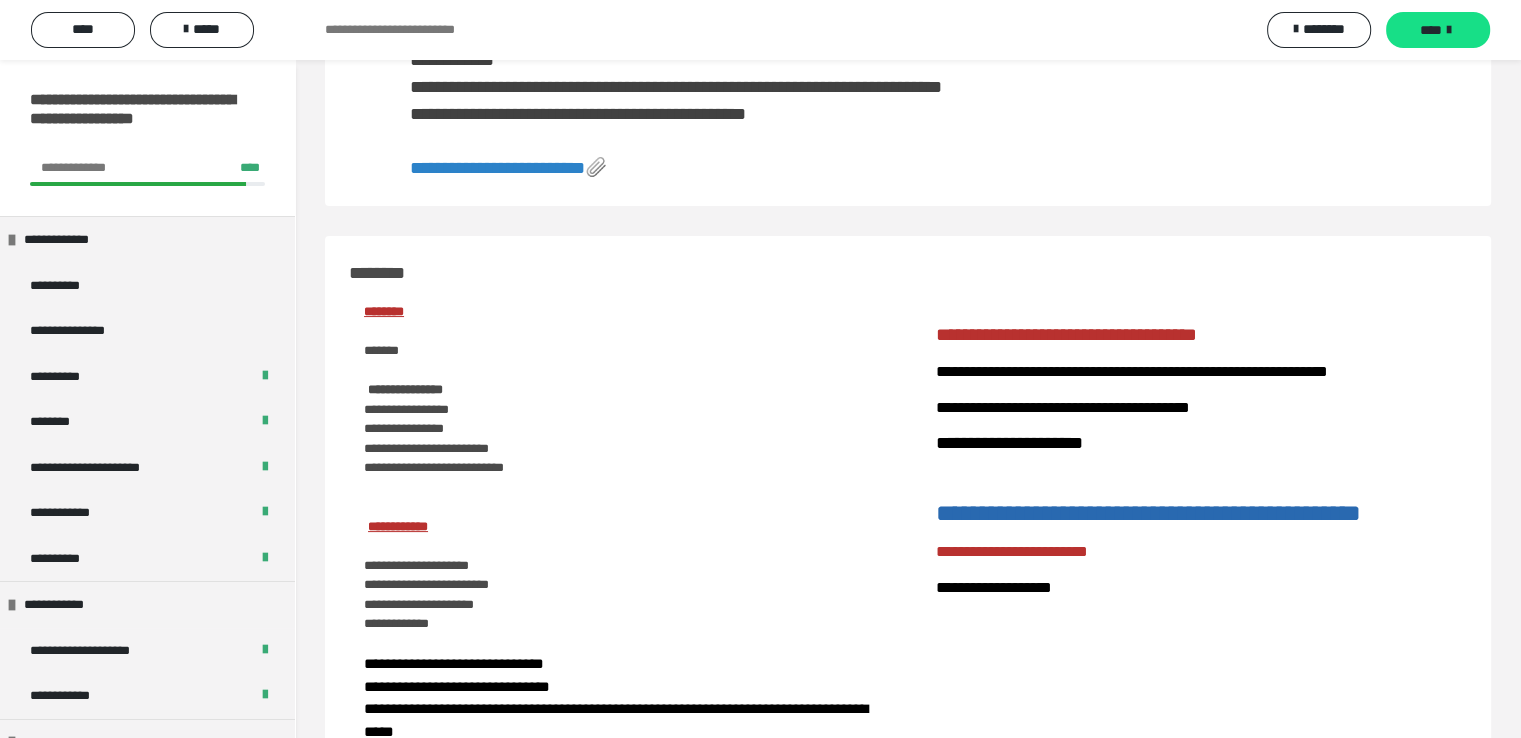 scroll, scrollTop: 0, scrollLeft: 0, axis: both 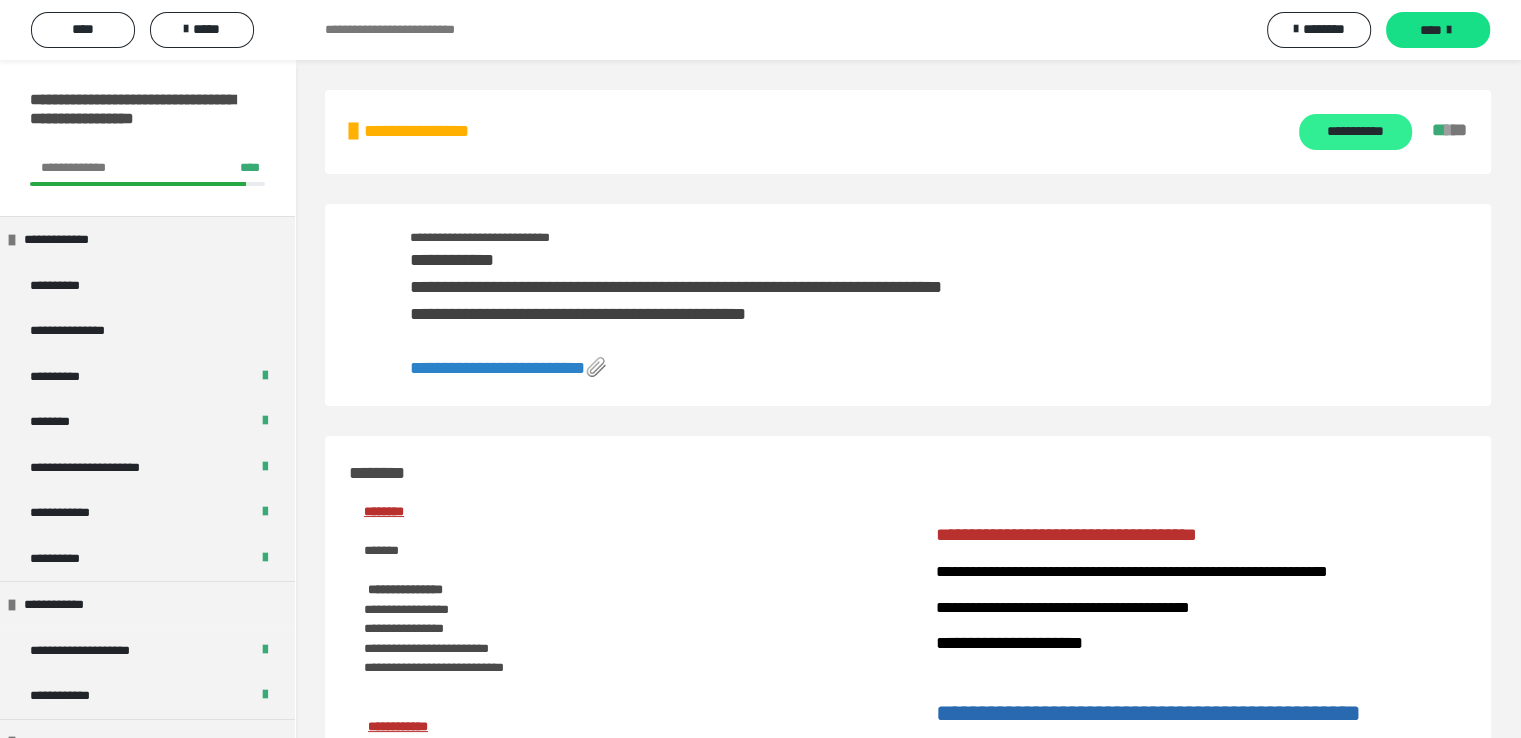 click on "**********" at bounding box center (1355, 132) 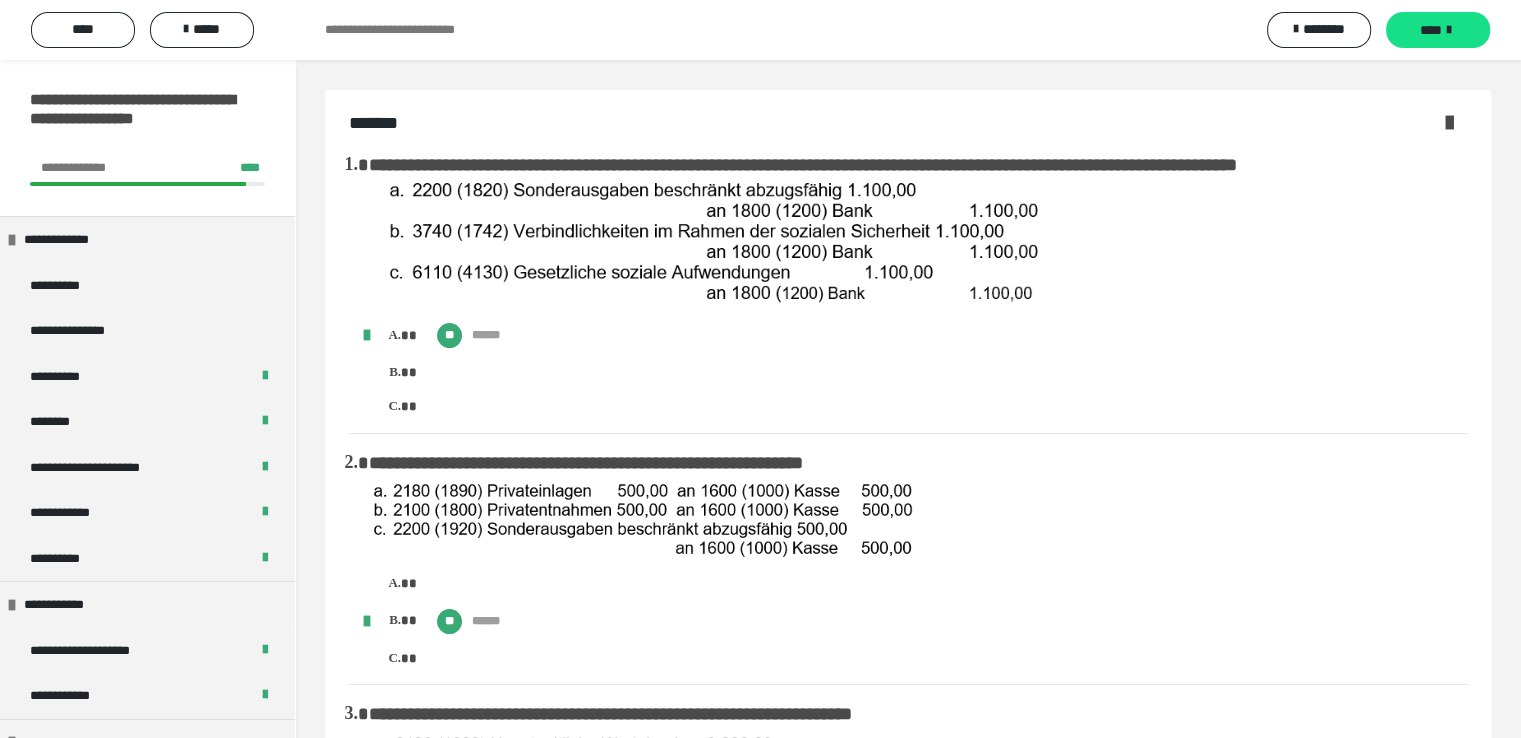 scroll, scrollTop: 0, scrollLeft: 0, axis: both 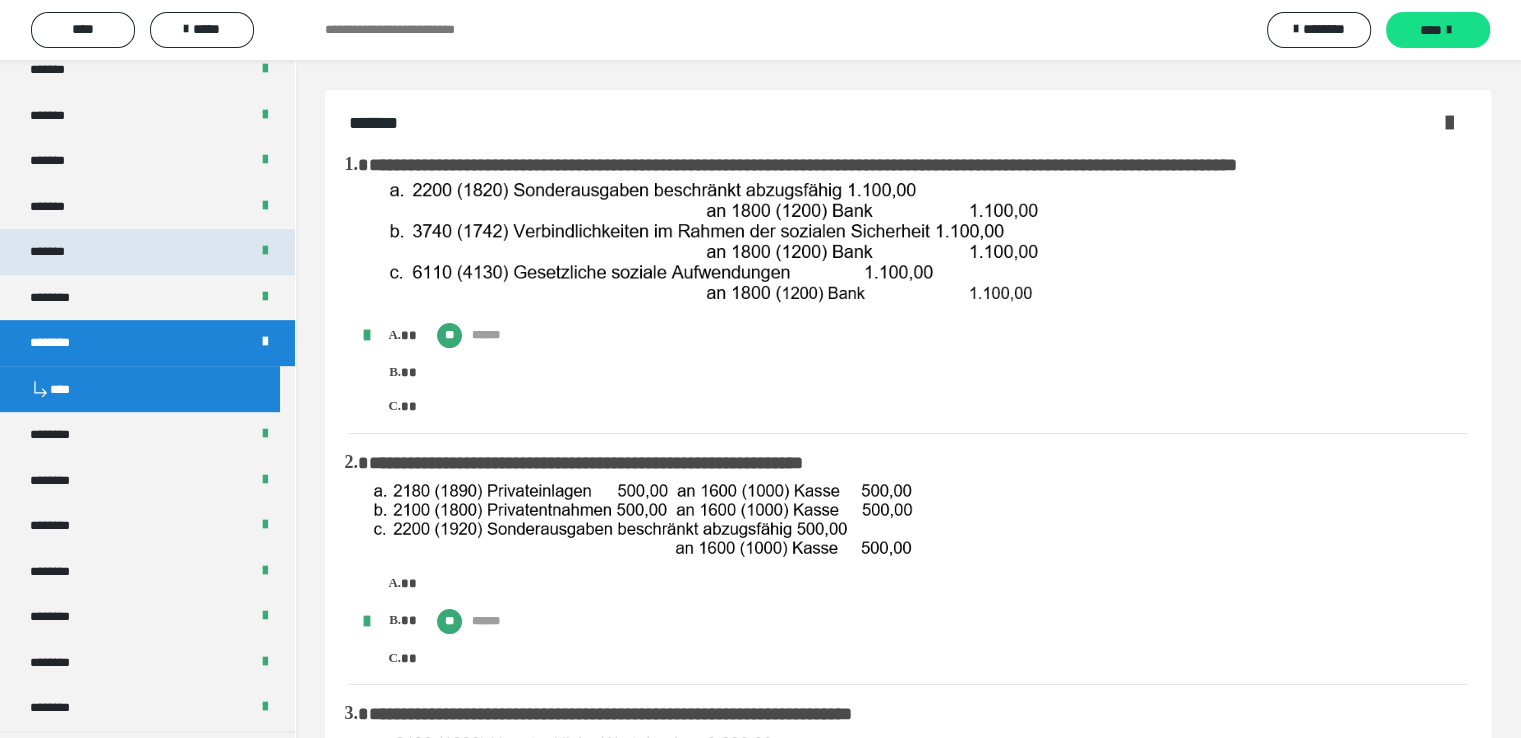 click on "*******" at bounding box center [147, 252] 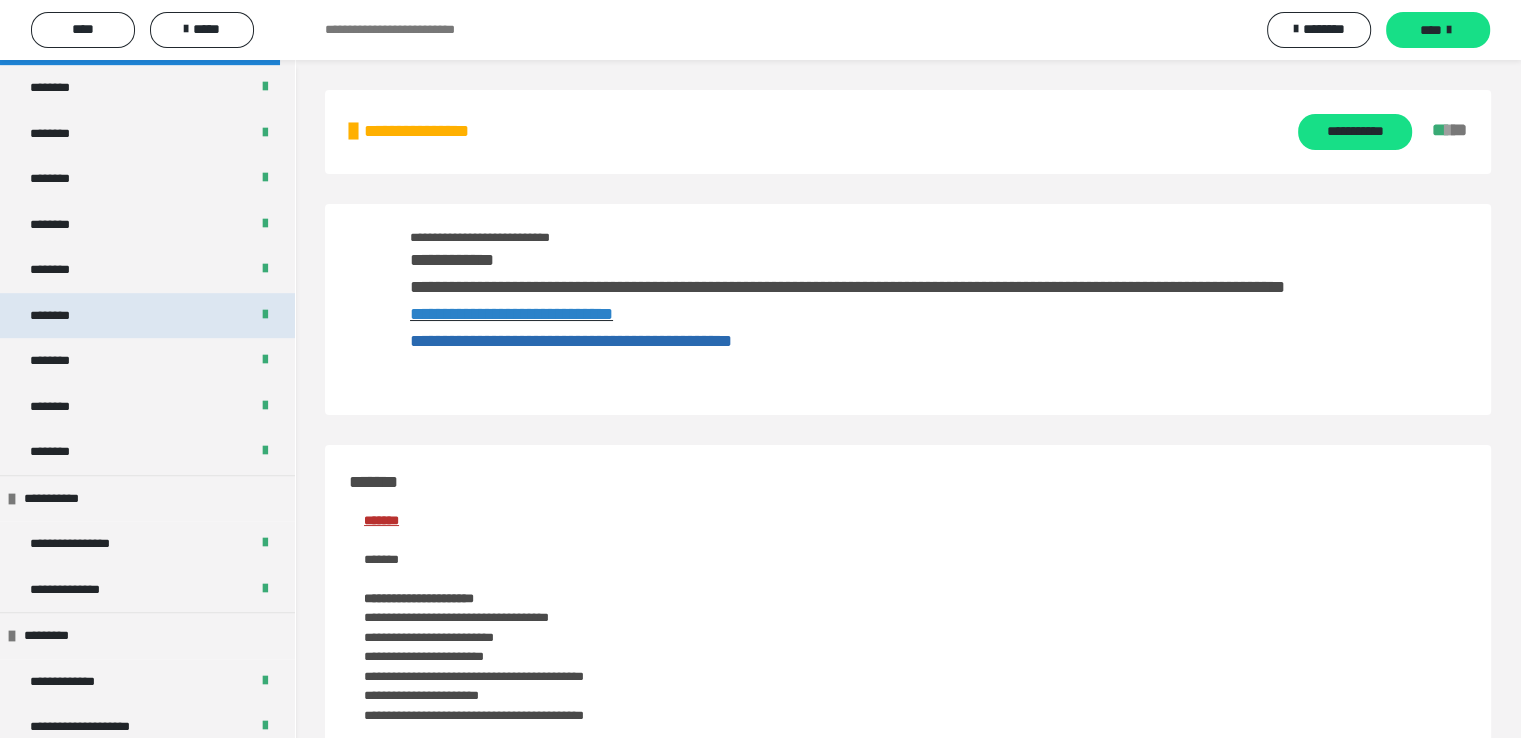 scroll, scrollTop: 1000, scrollLeft: 0, axis: vertical 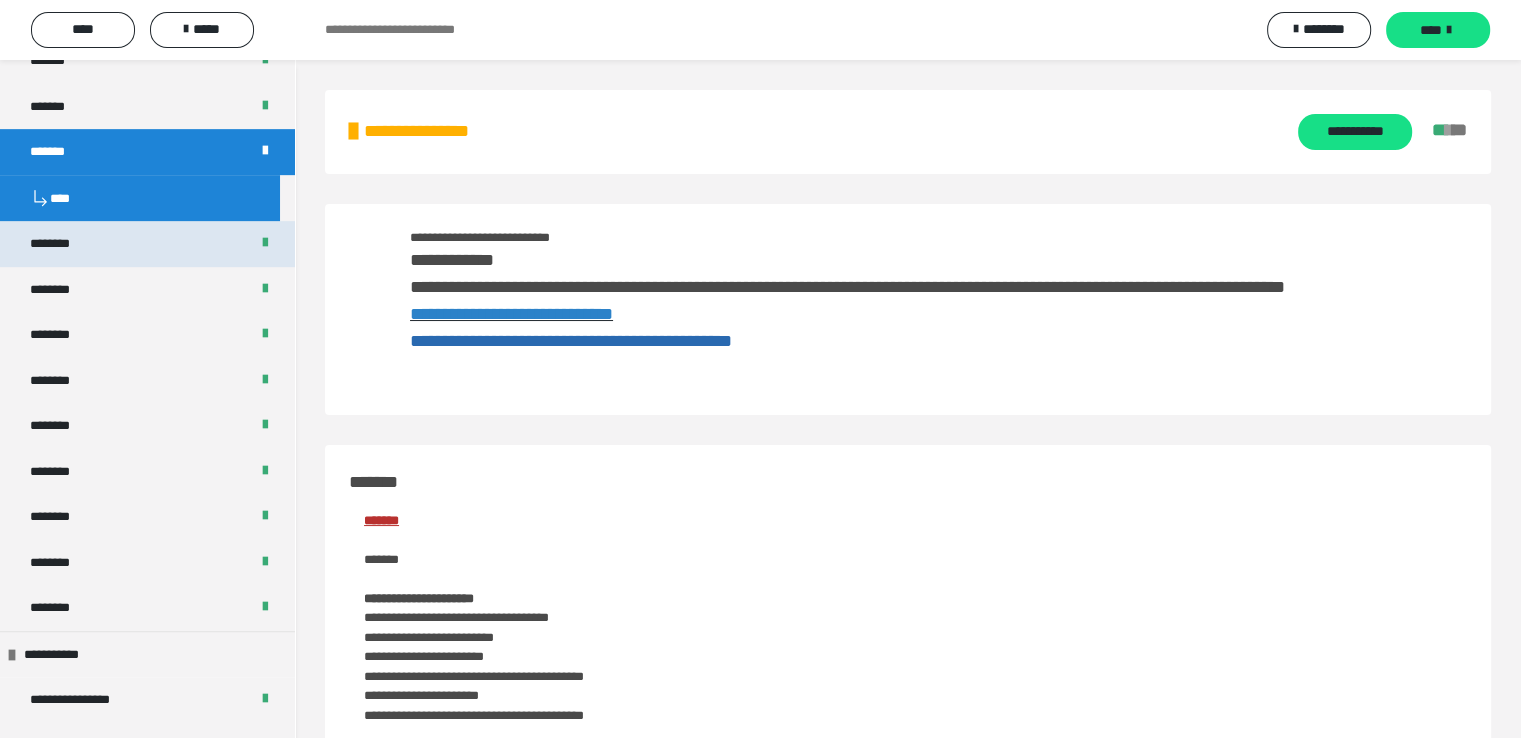 click on "********" at bounding box center (147, 244) 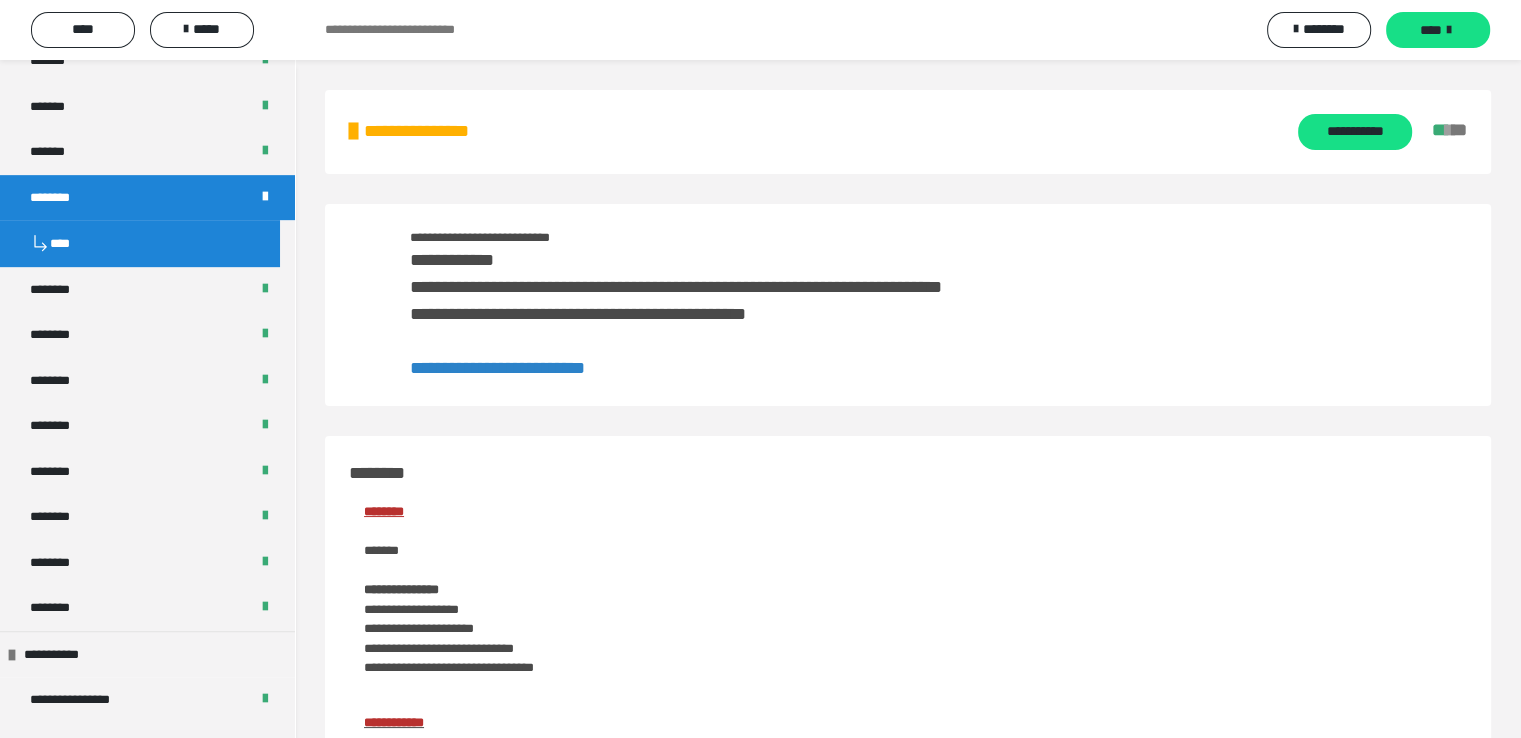 click on "**********" at bounding box center [497, 368] 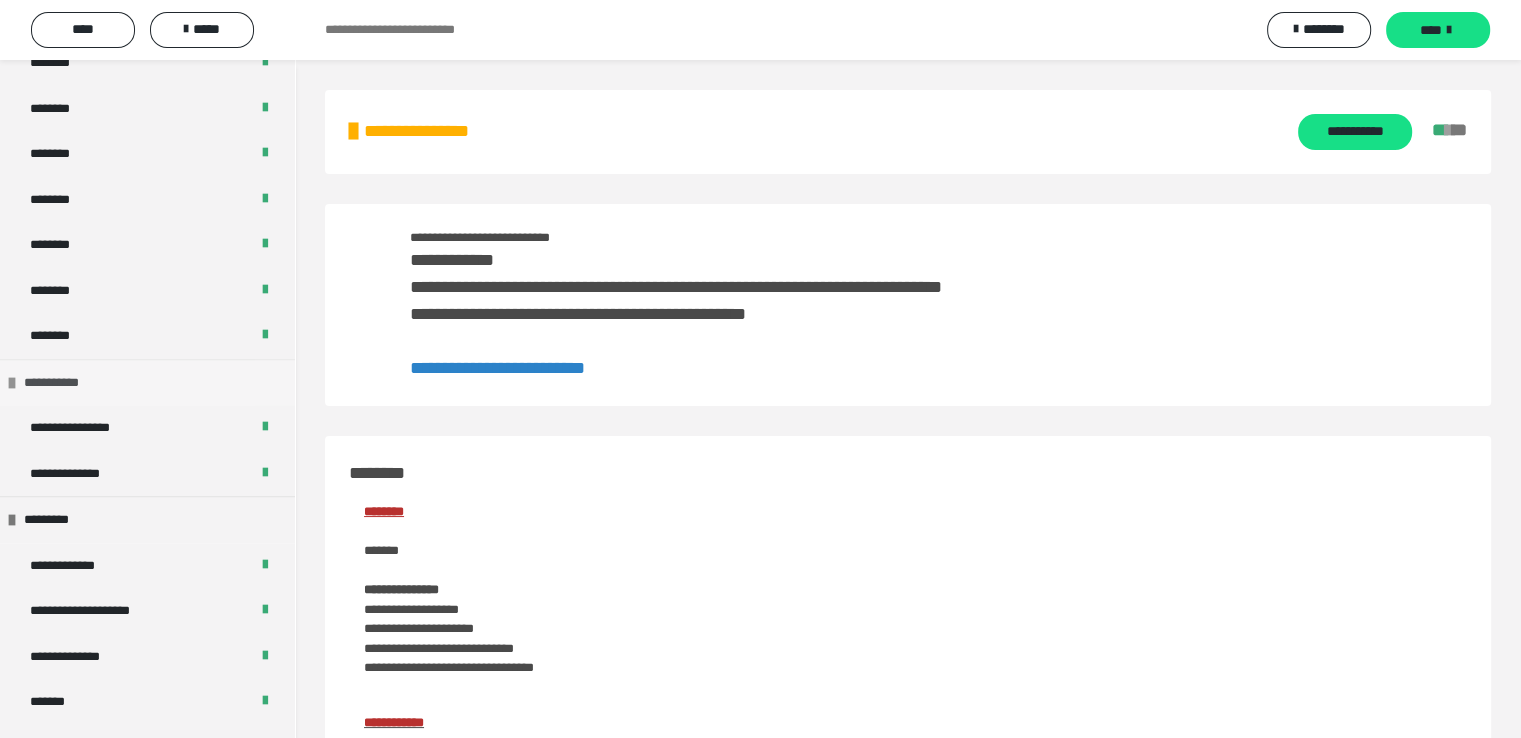scroll, scrollTop: 1100, scrollLeft: 0, axis: vertical 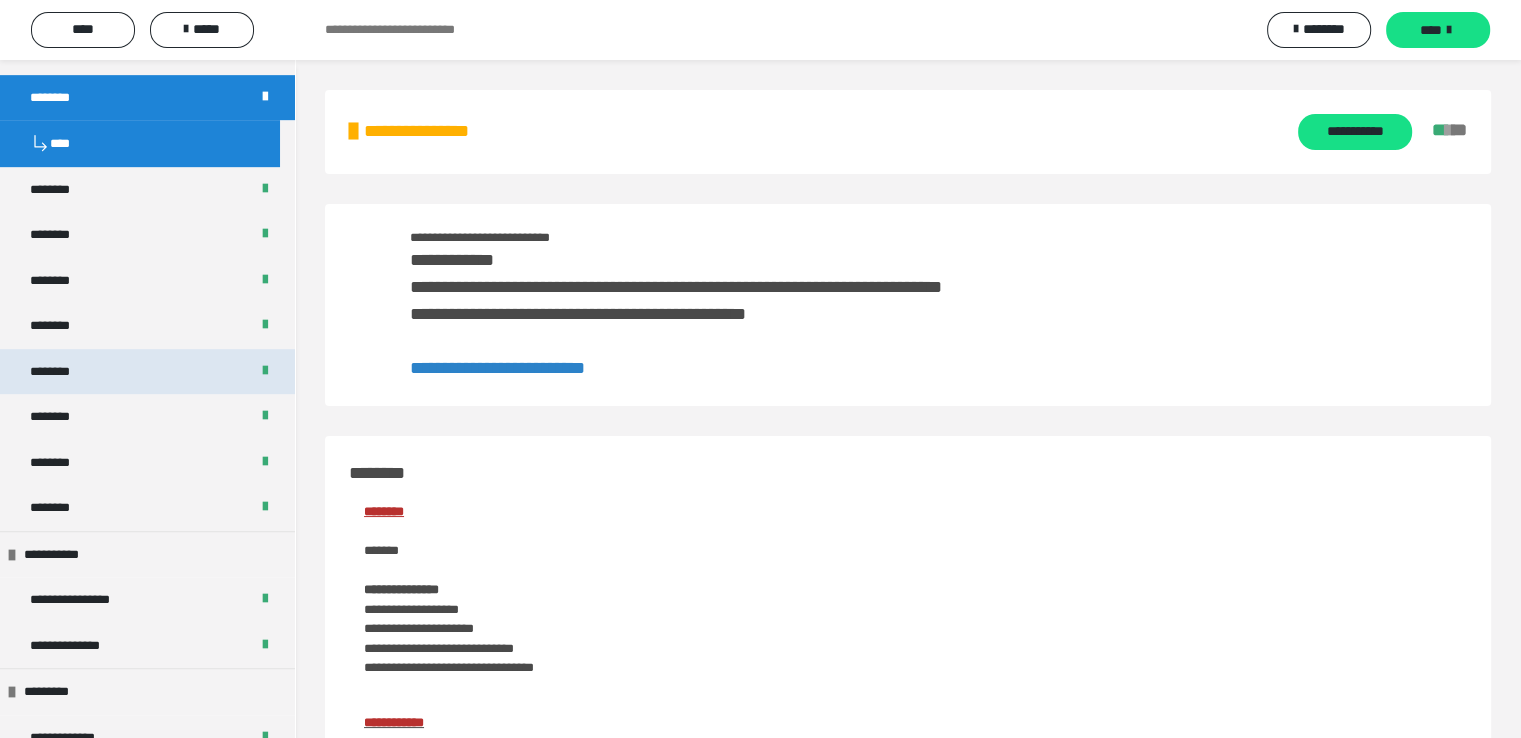 click on "********" at bounding box center (147, 372) 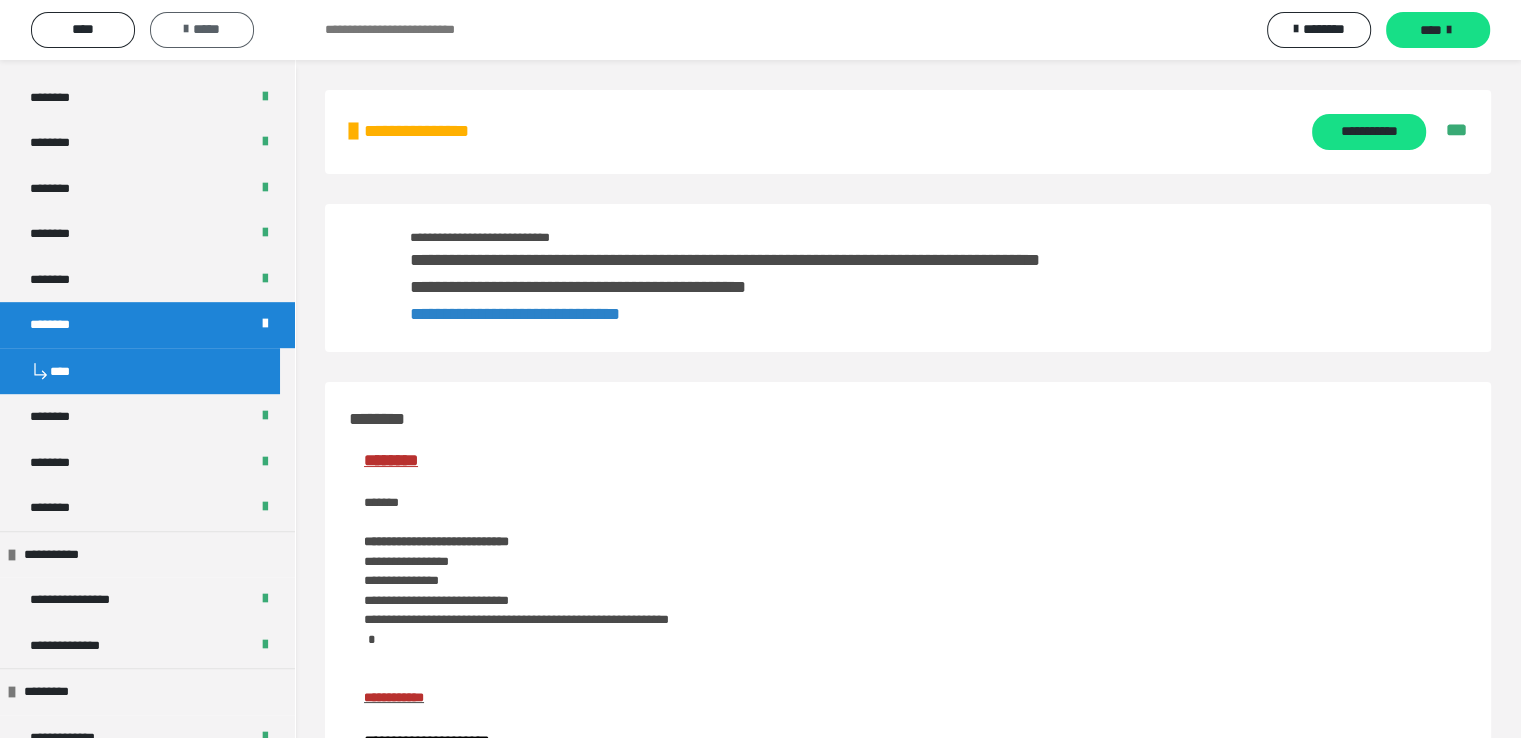 click on "*****" at bounding box center (202, 29) 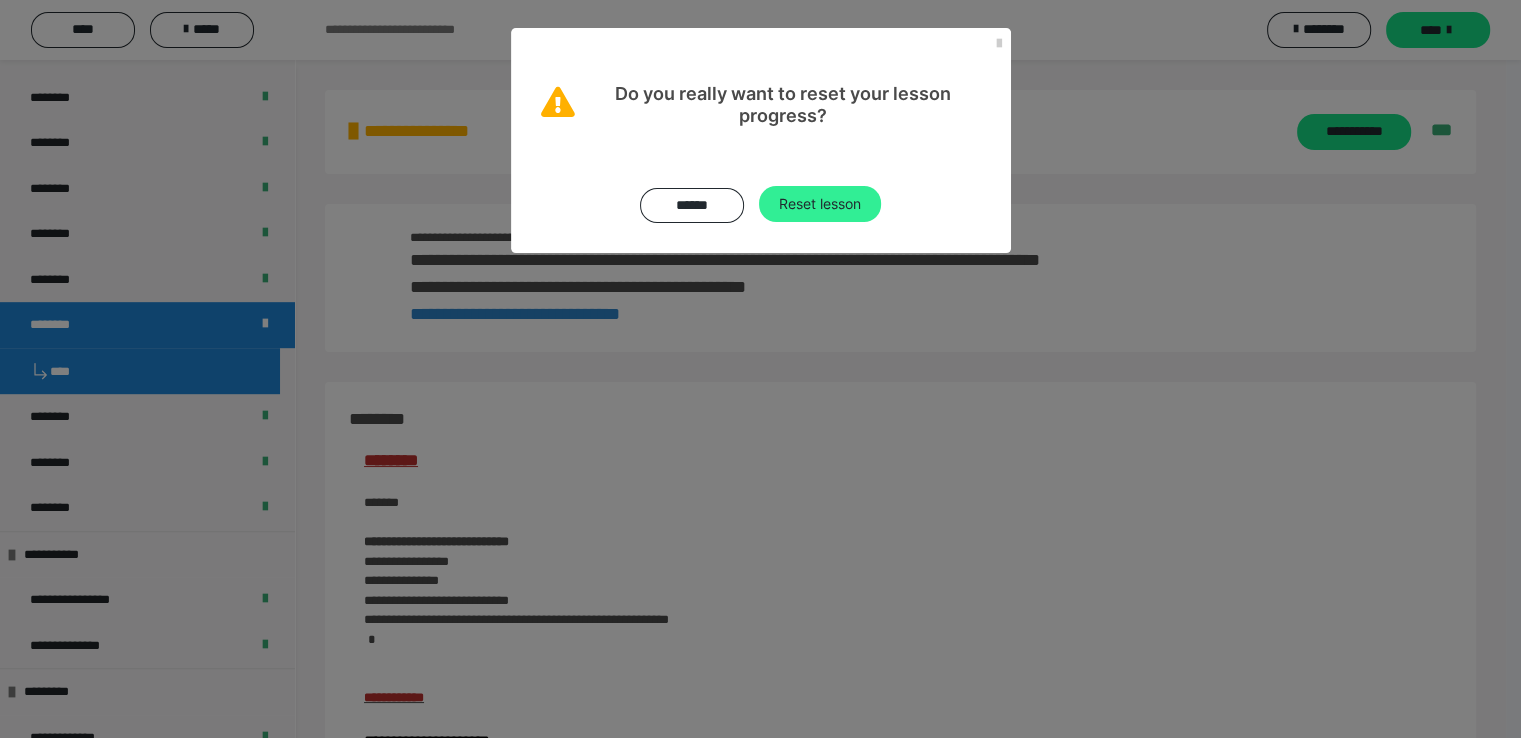 click on "Reset lesson" at bounding box center (820, 204) 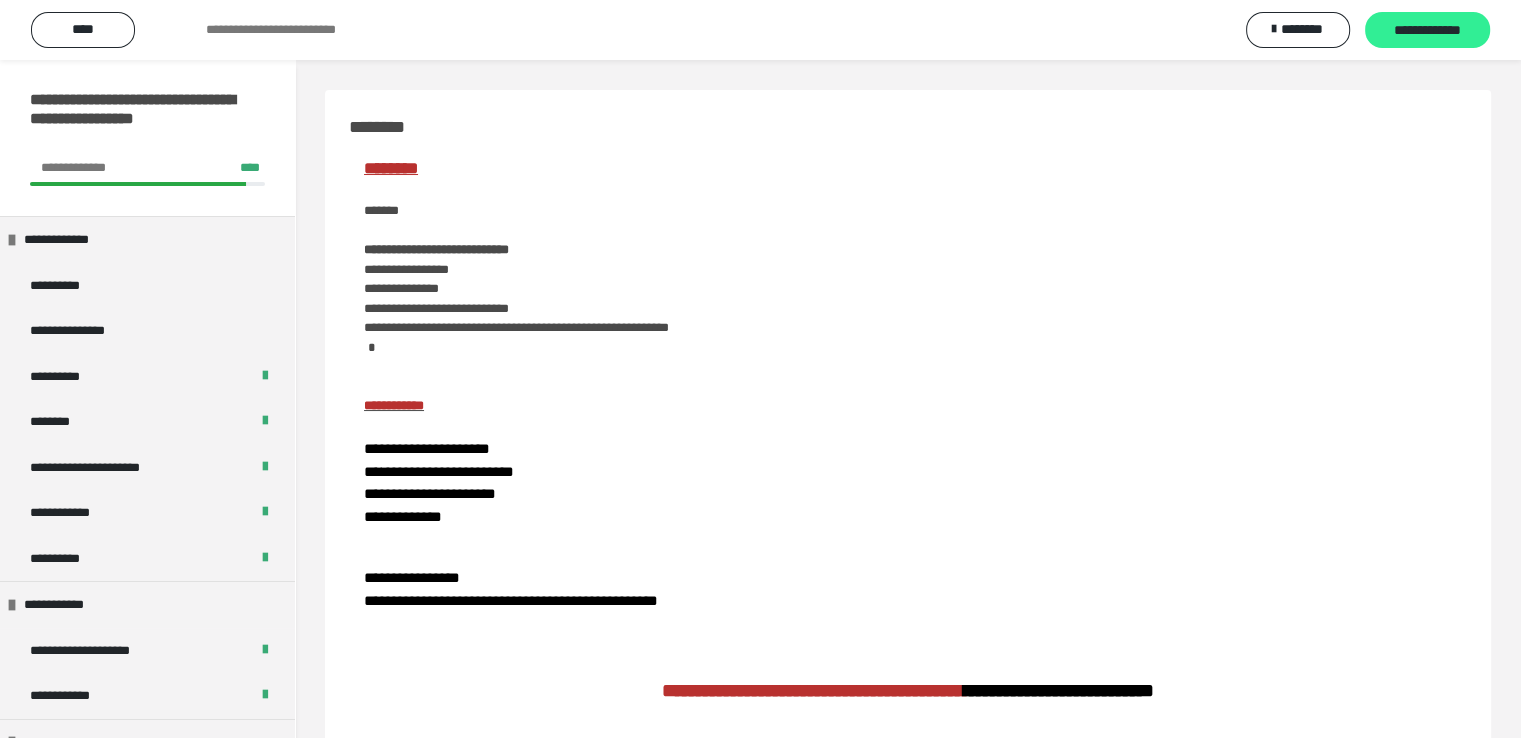 click on "**********" at bounding box center (1427, 31) 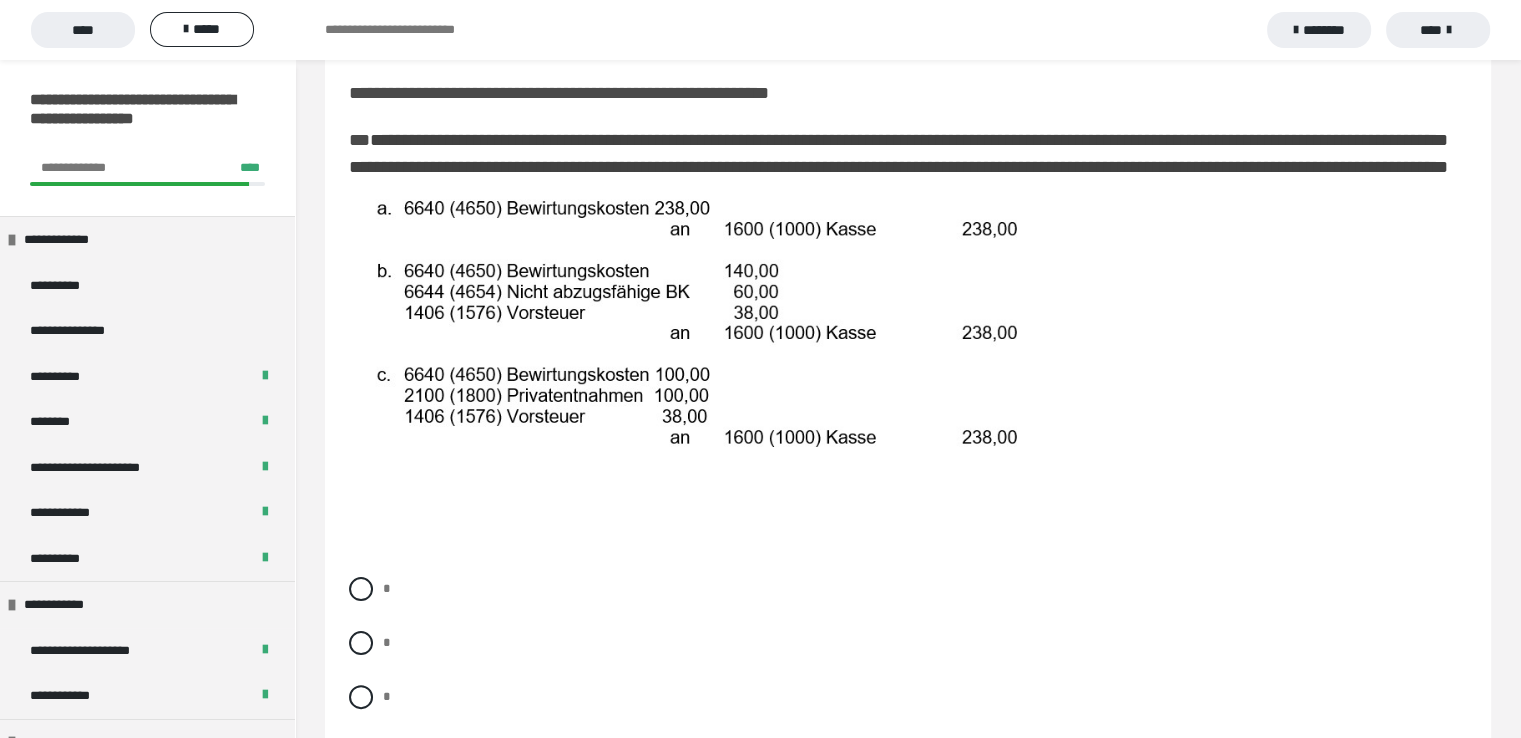 scroll, scrollTop: 300, scrollLeft: 0, axis: vertical 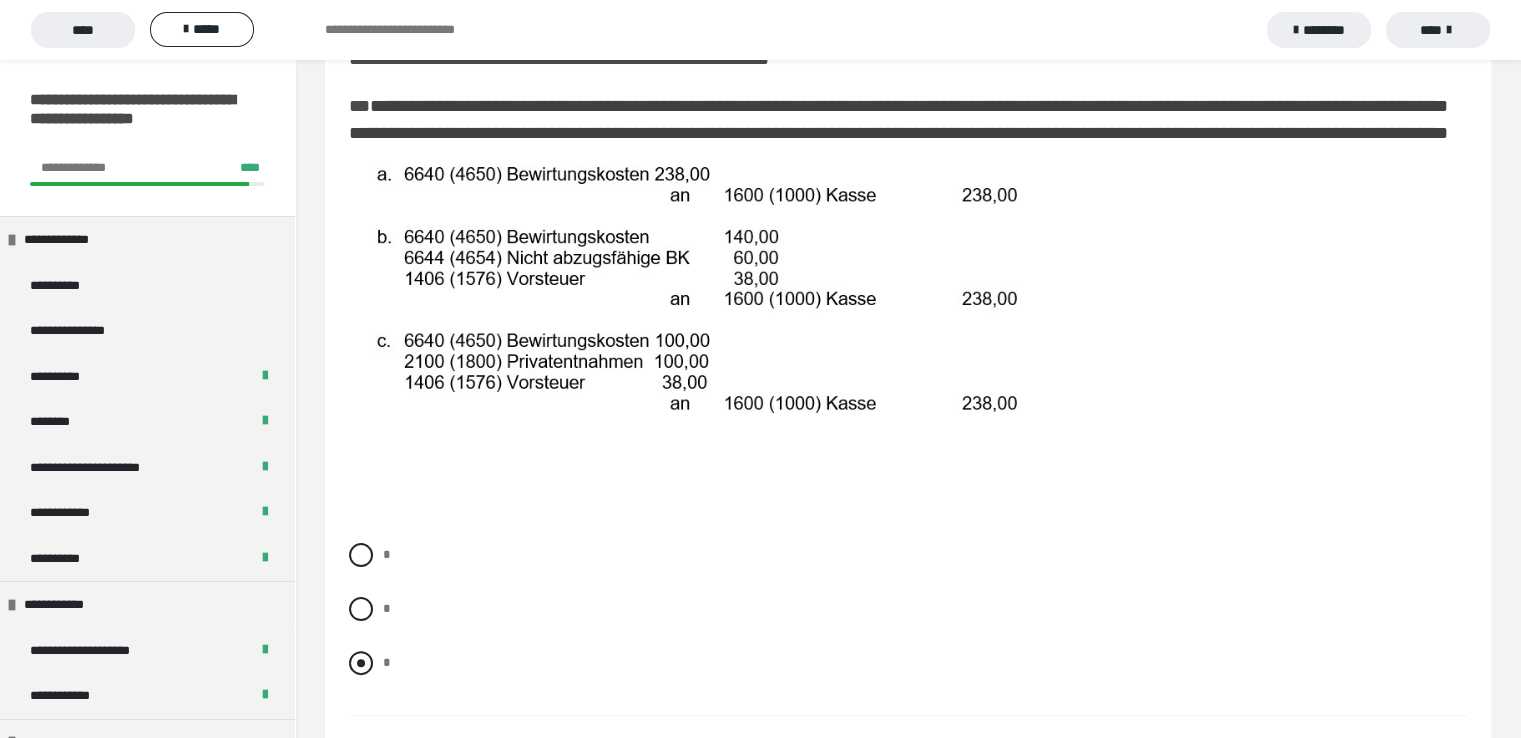 click at bounding box center [361, 663] 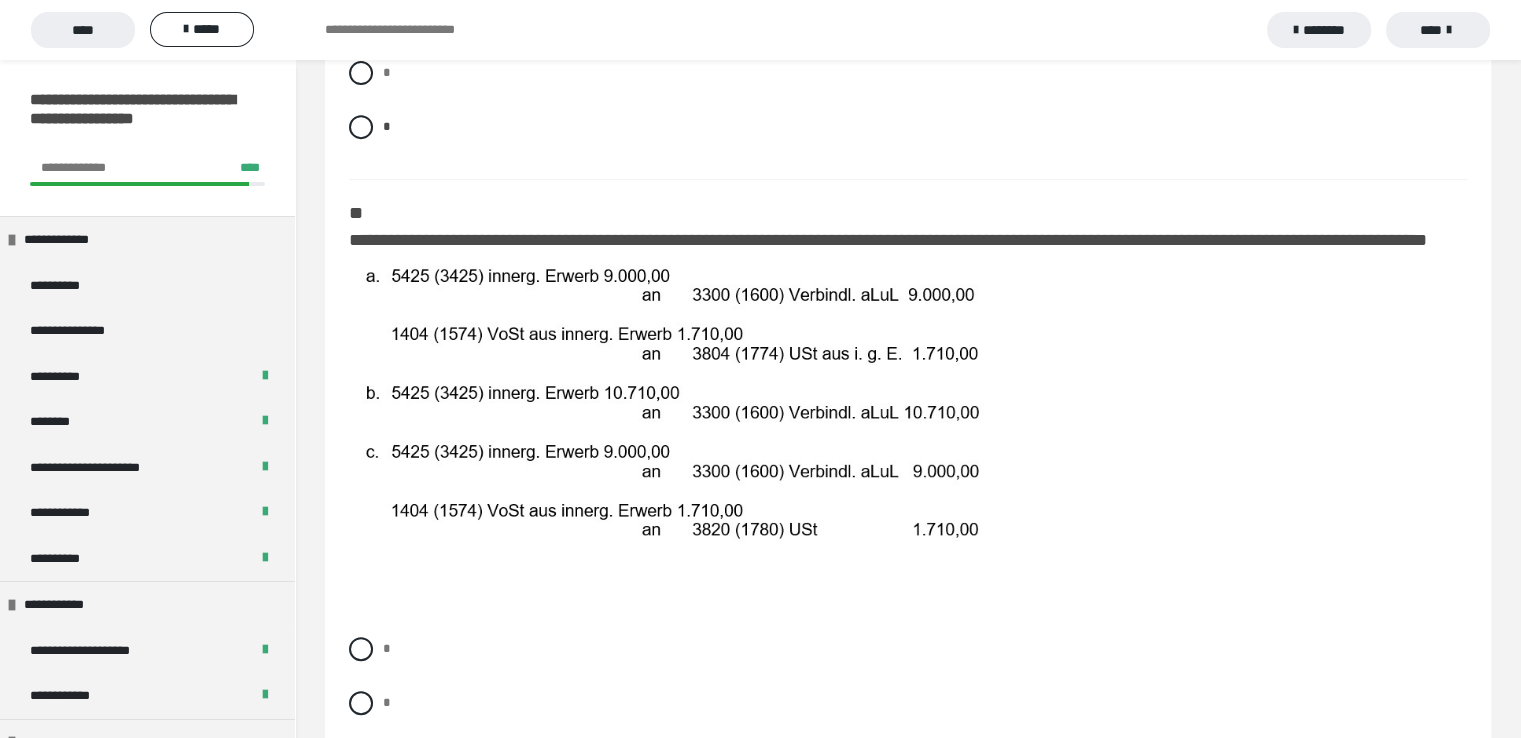scroll, scrollTop: 900, scrollLeft: 0, axis: vertical 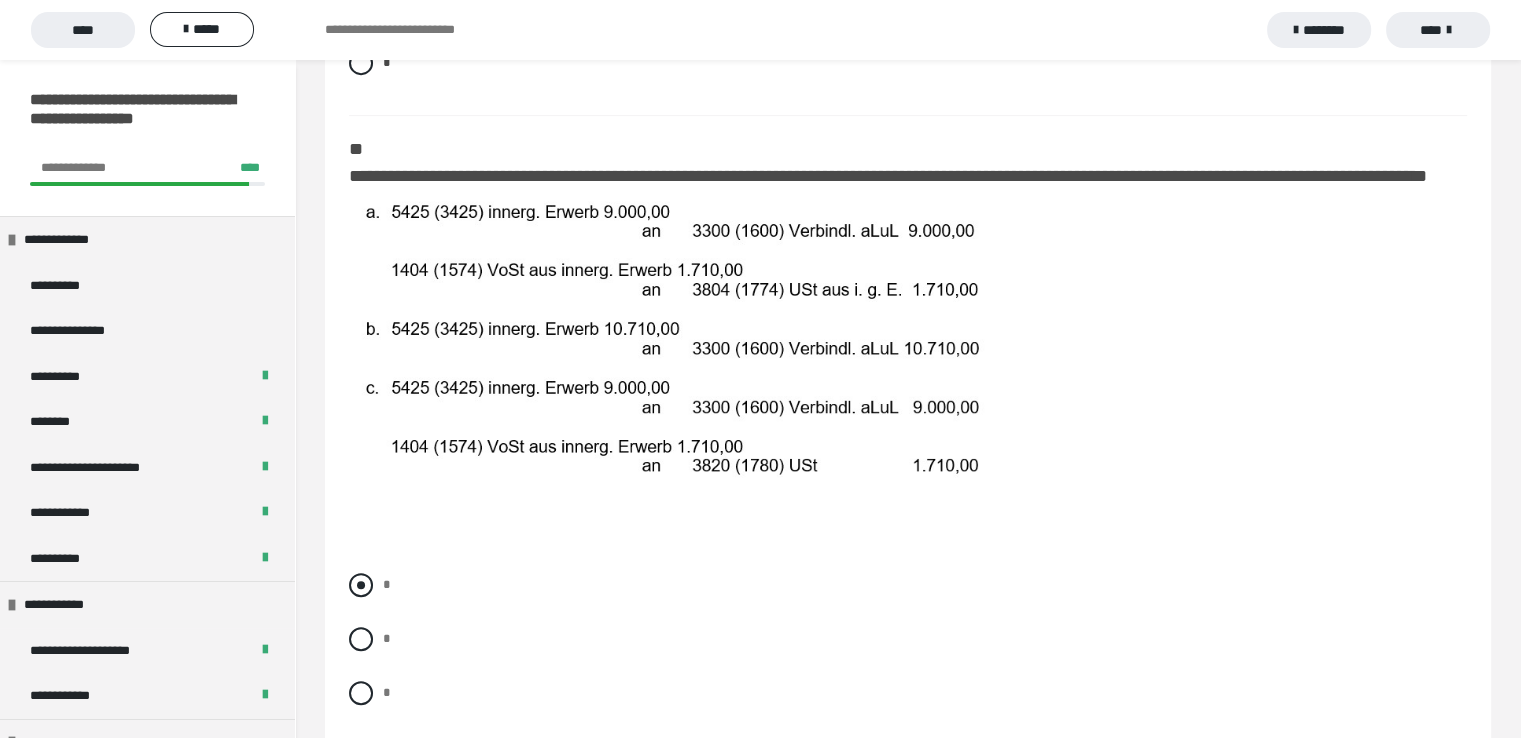drag, startPoint x: 361, startPoint y: 591, endPoint x: 380, endPoint y: 585, distance: 19.924858 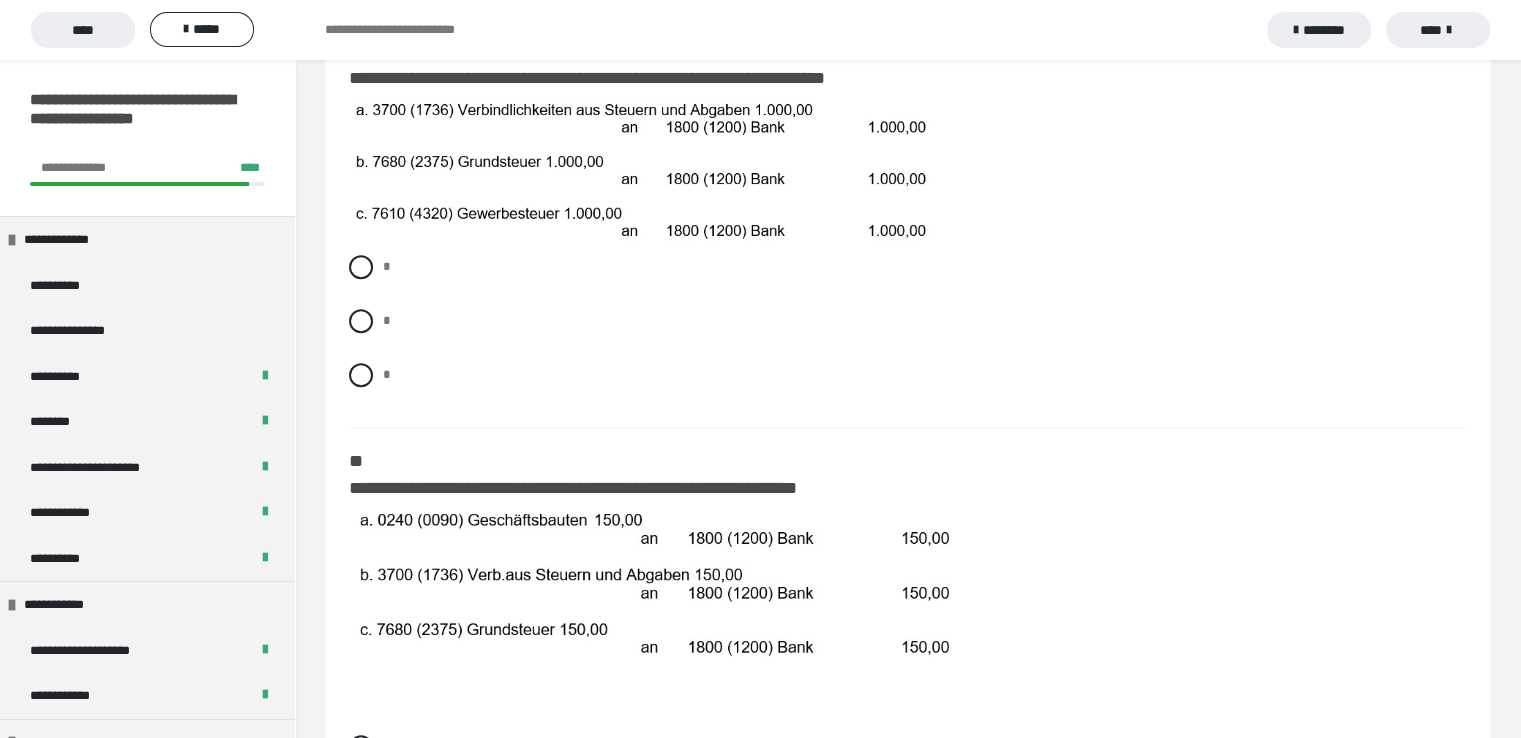 scroll, scrollTop: 1600, scrollLeft: 0, axis: vertical 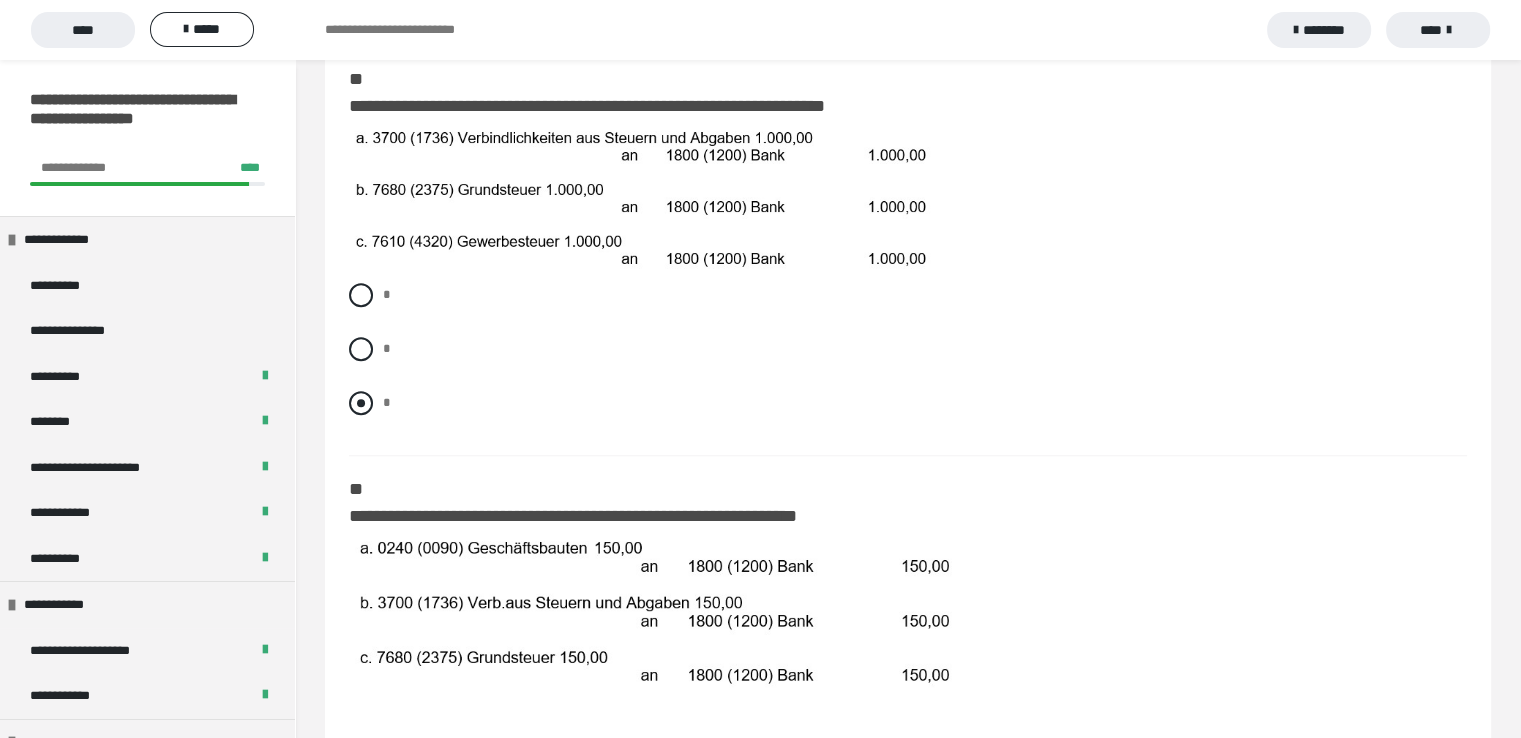 click at bounding box center (361, 403) 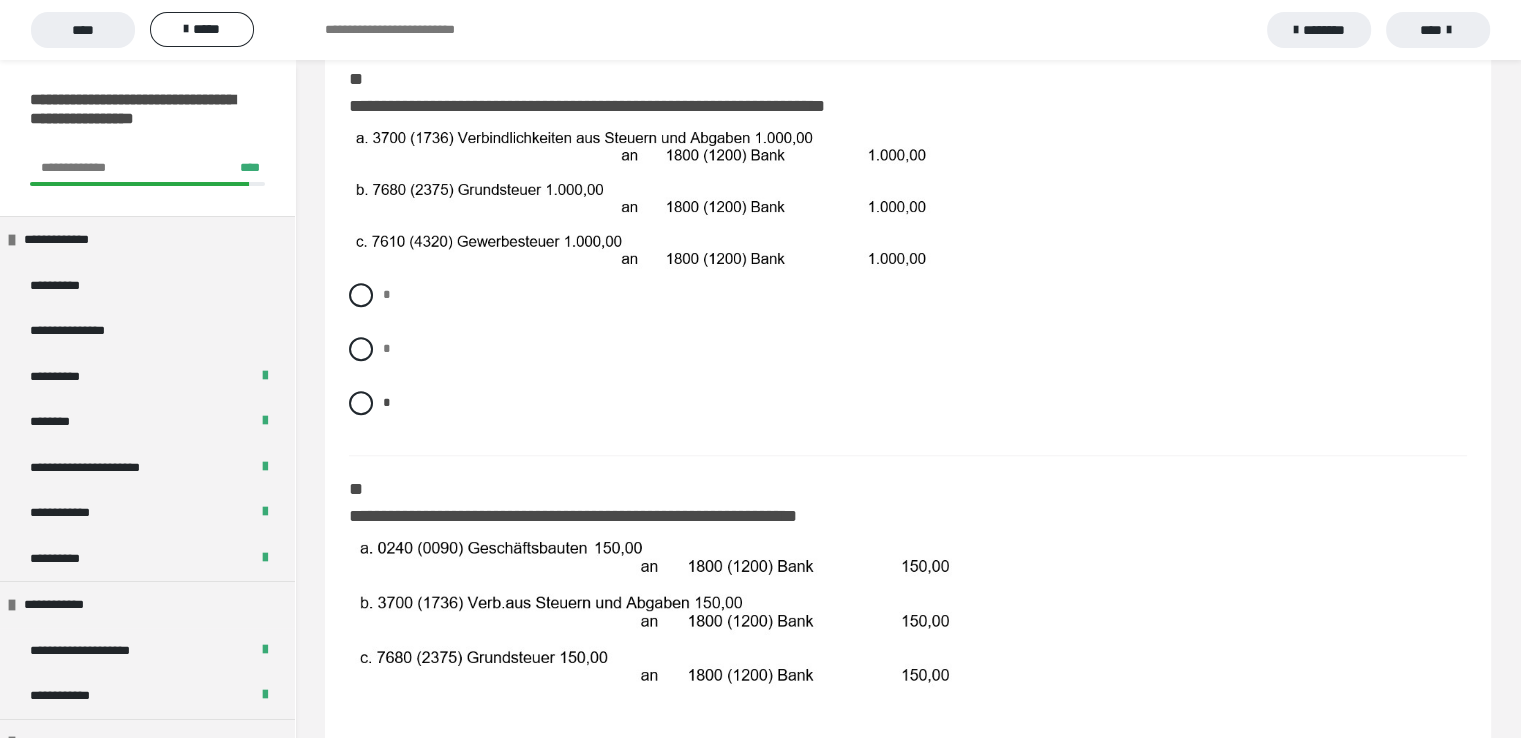 scroll, scrollTop: 1900, scrollLeft: 0, axis: vertical 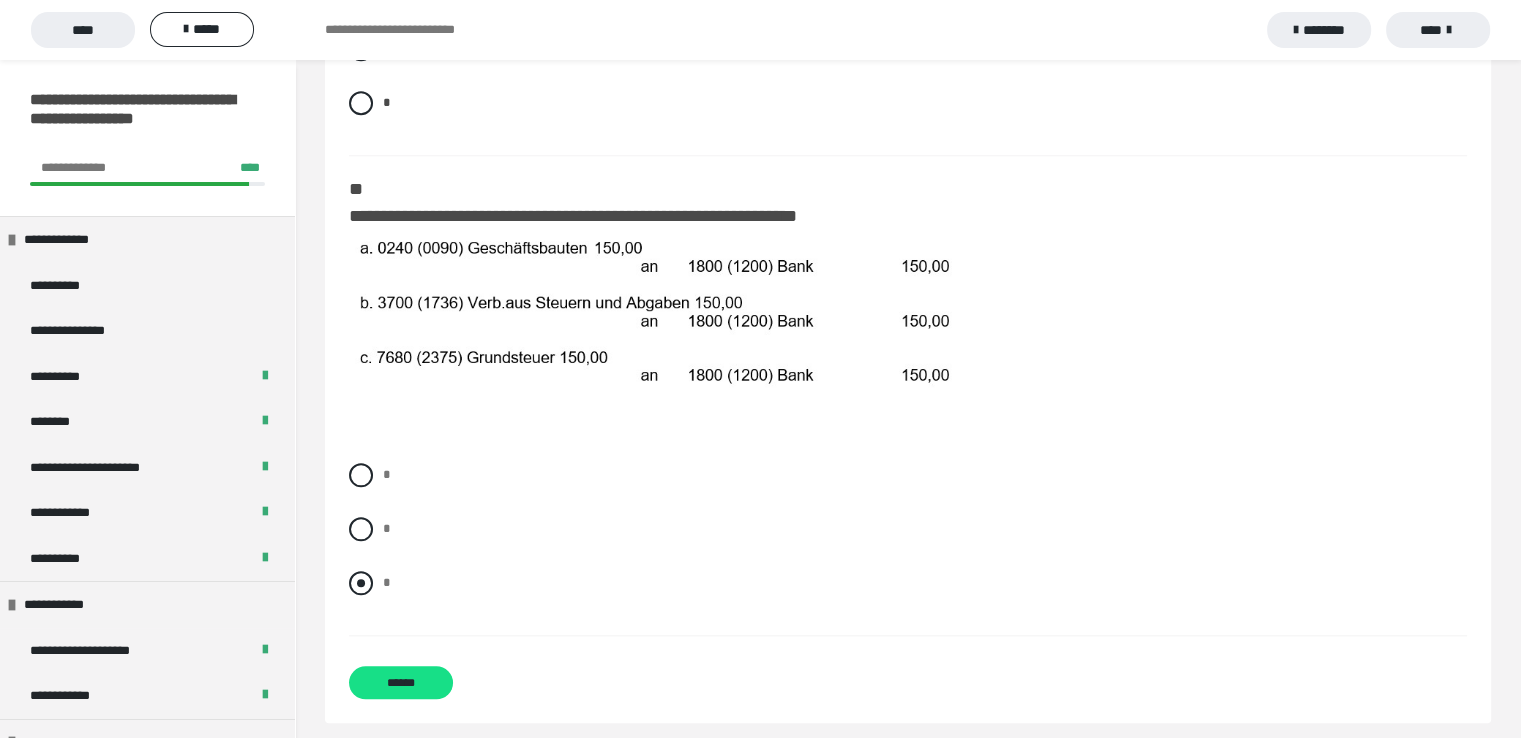 click at bounding box center (361, 583) 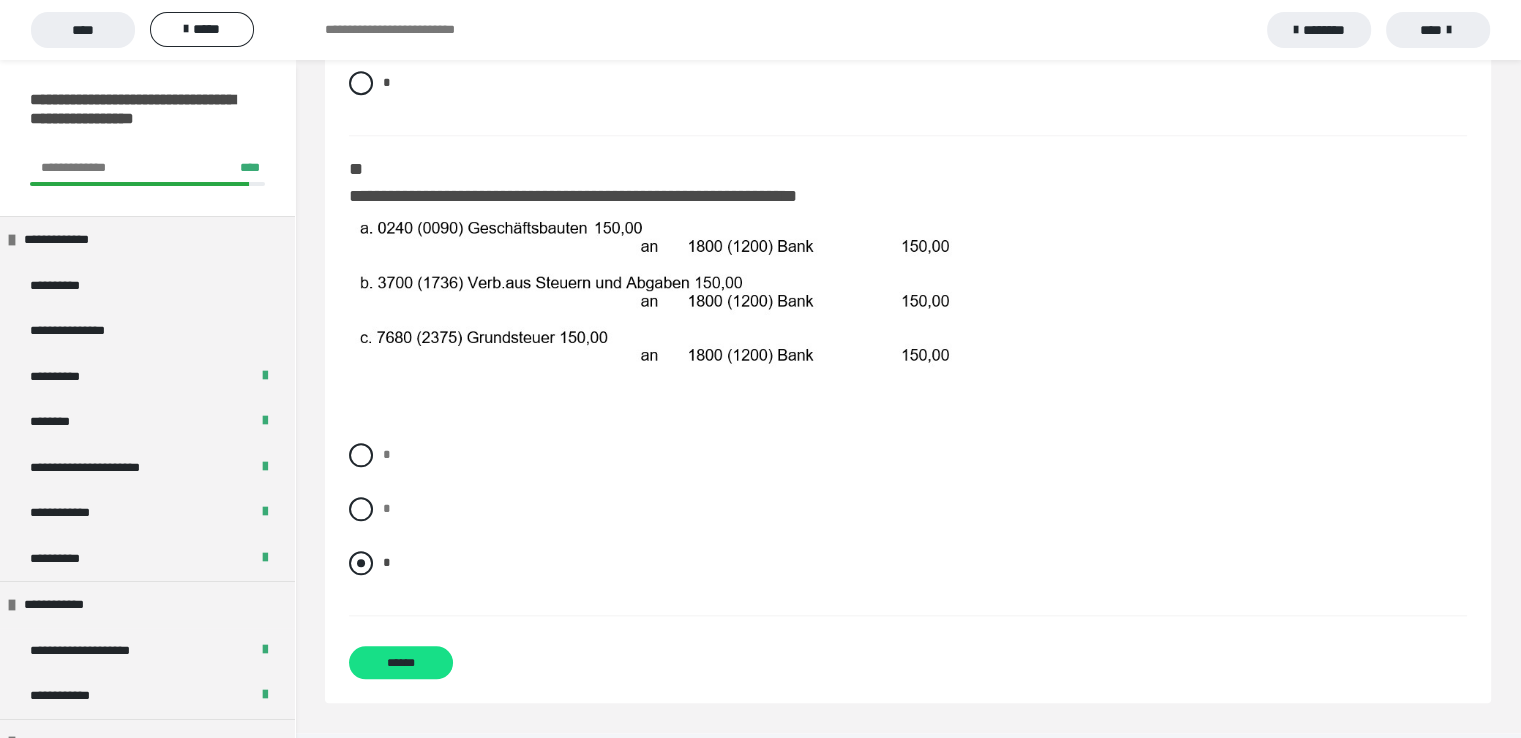 scroll, scrollTop: 1925, scrollLeft: 0, axis: vertical 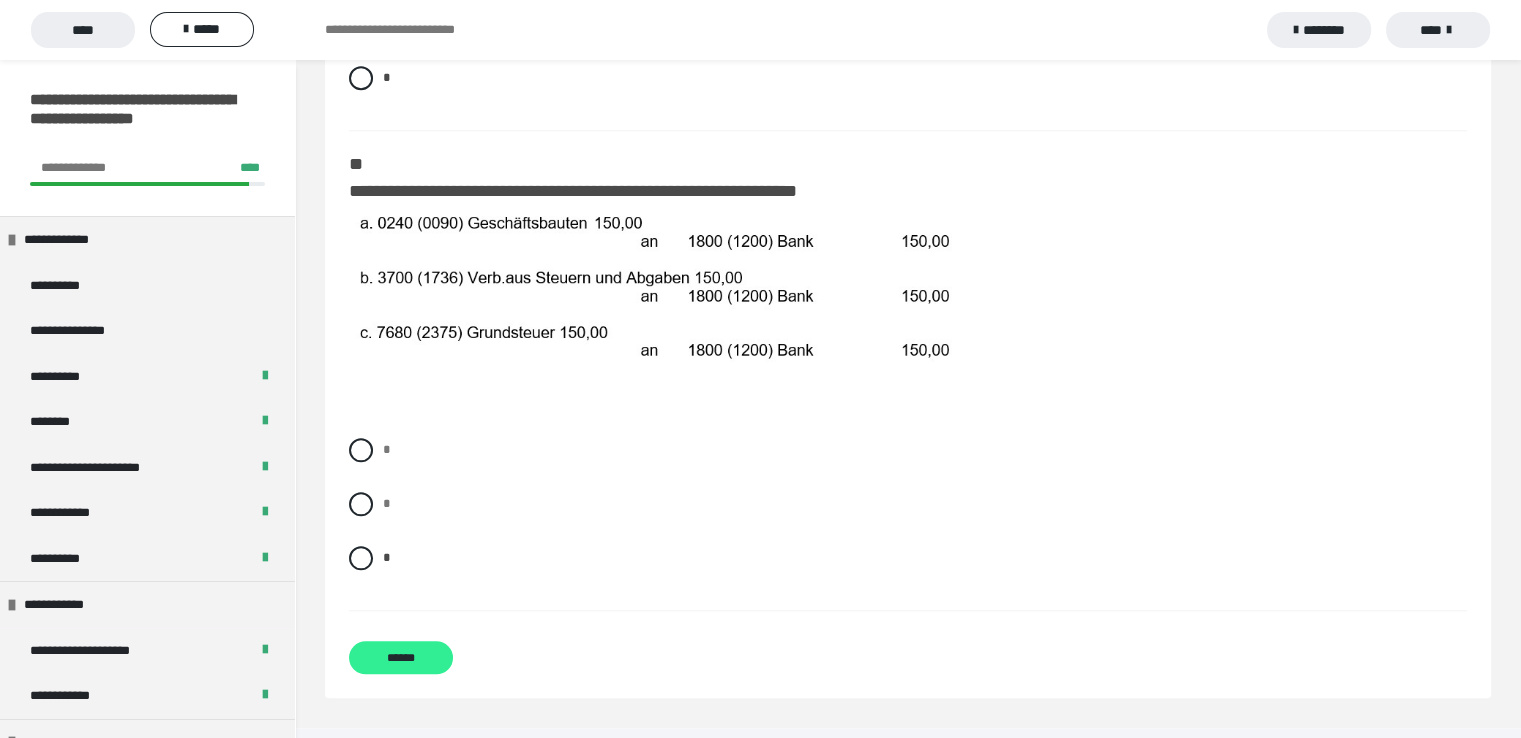 click on "******" at bounding box center (401, 657) 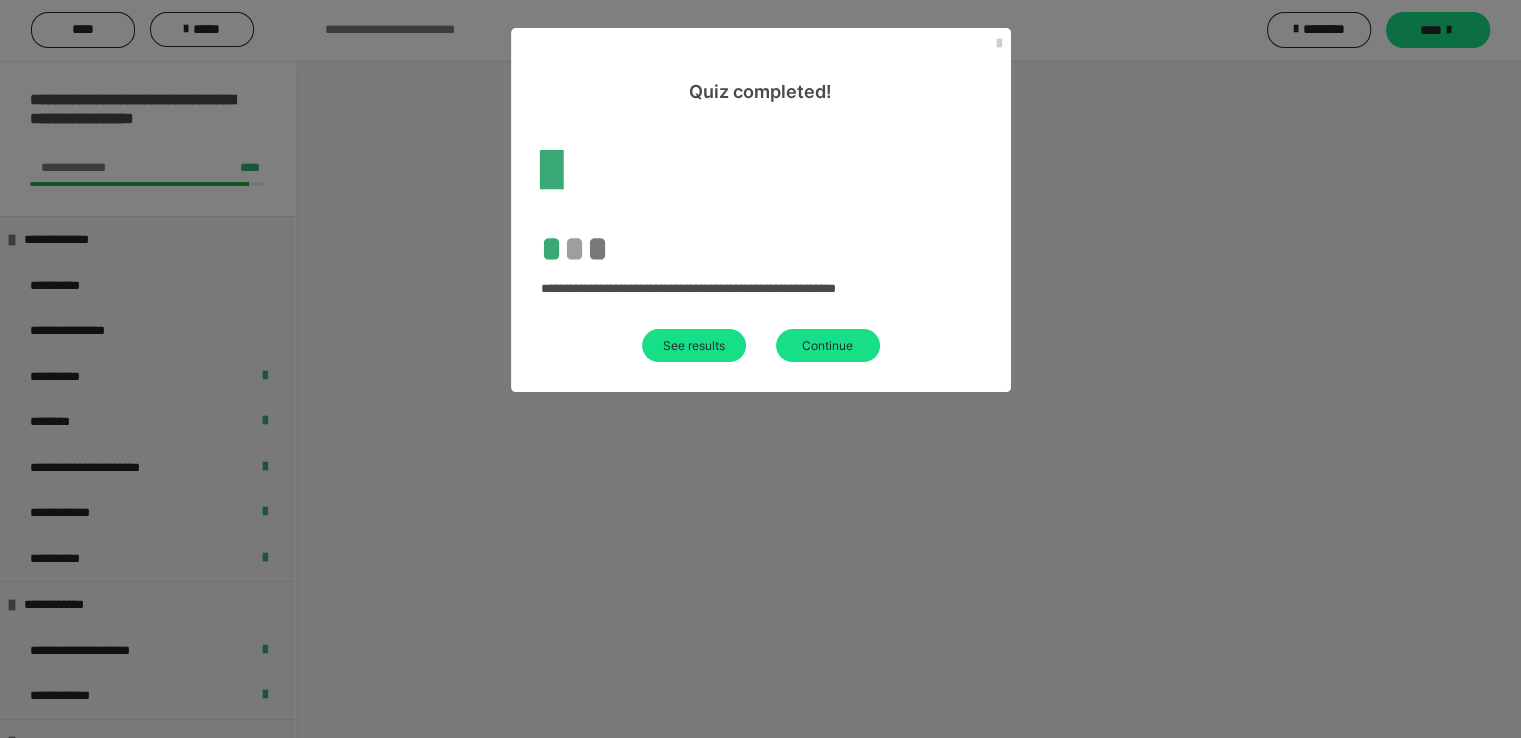 scroll, scrollTop: 60, scrollLeft: 0, axis: vertical 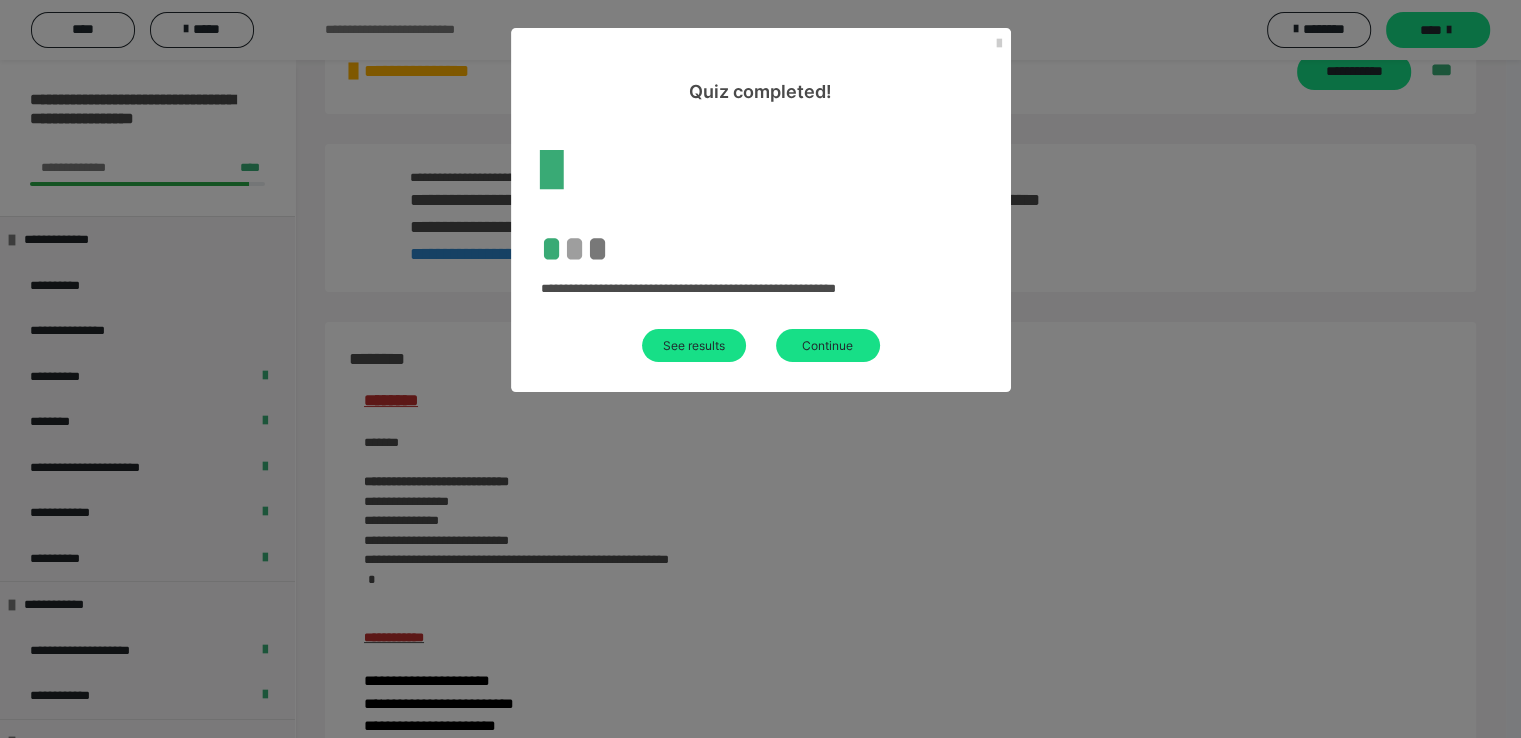 click on "See results" at bounding box center [694, 345] 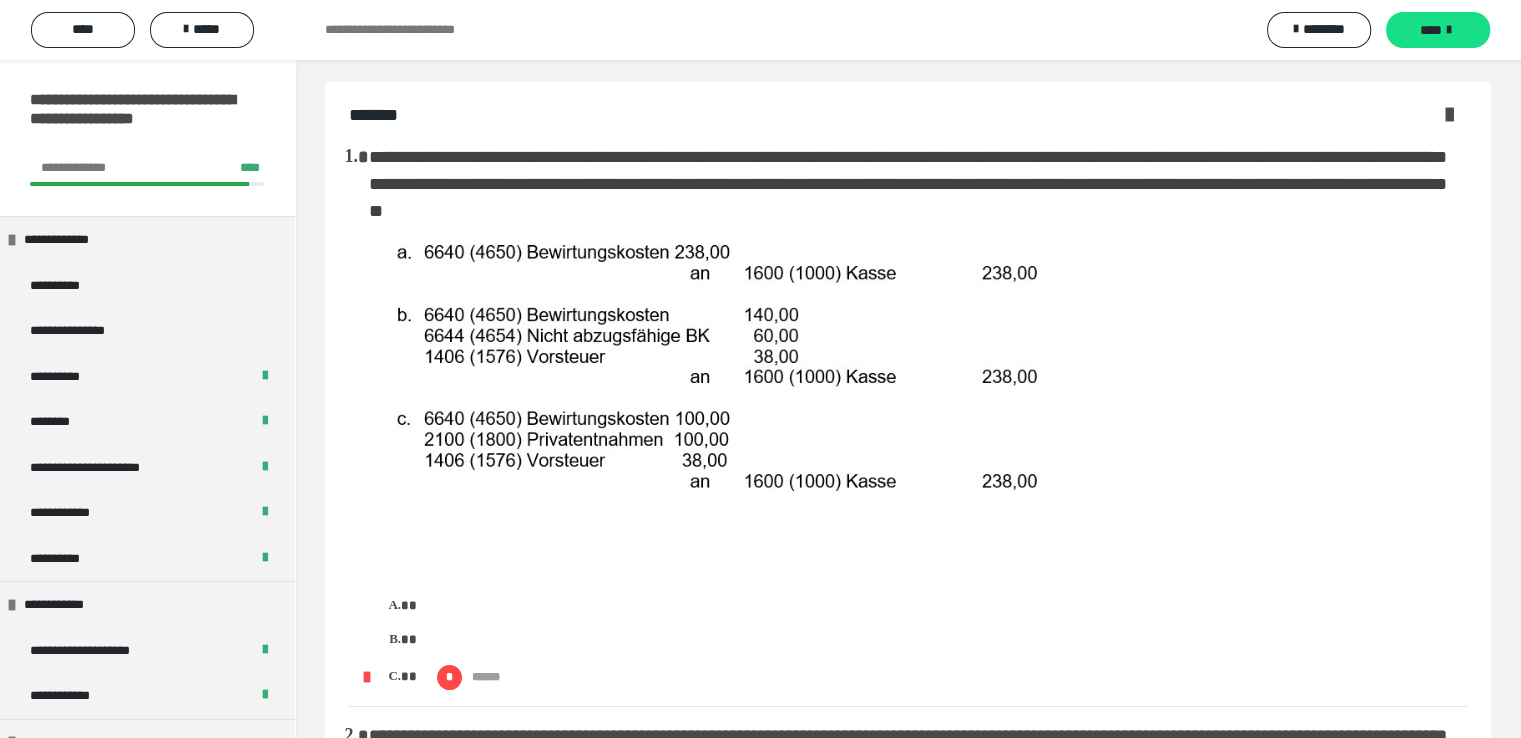 scroll, scrollTop: 0, scrollLeft: 0, axis: both 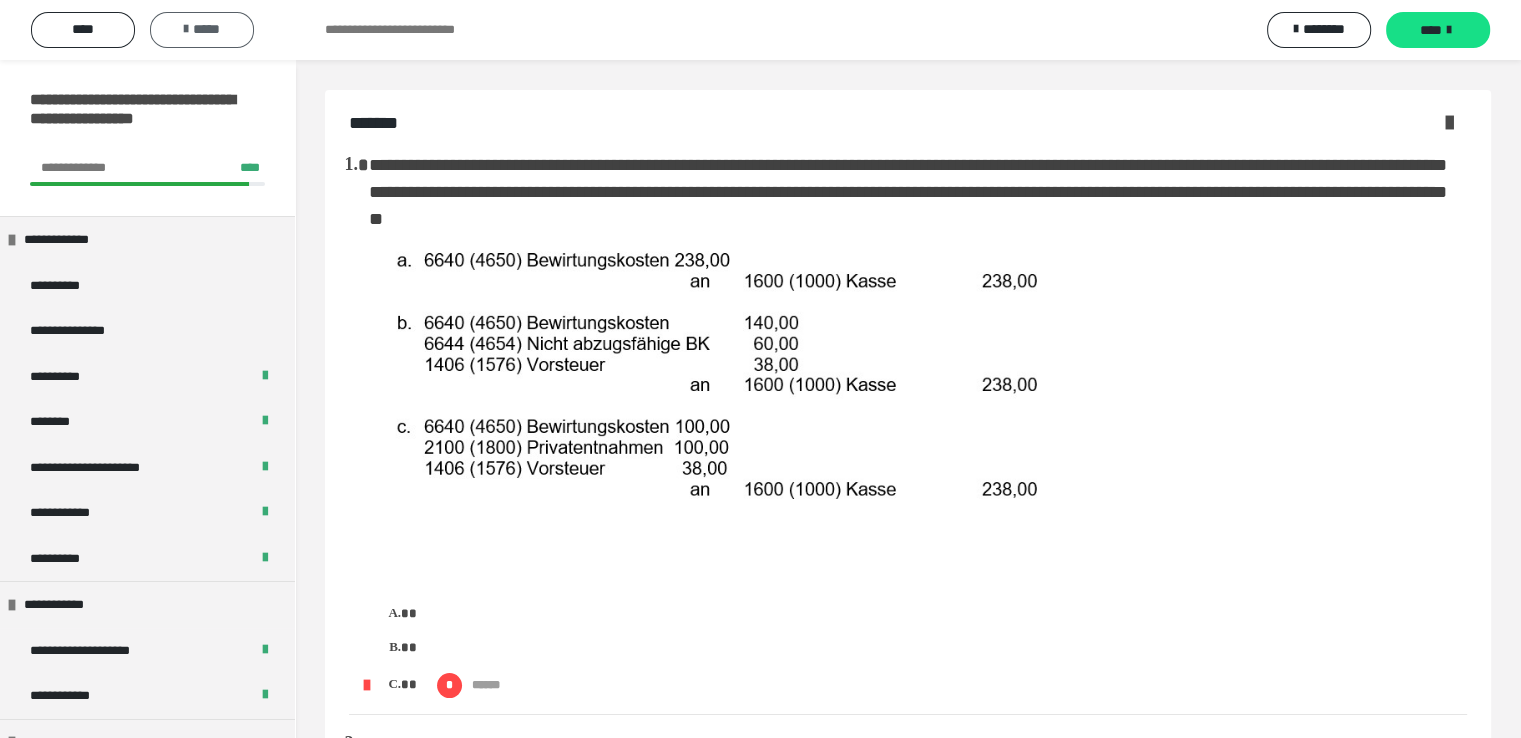 click on "*****" at bounding box center (202, 29) 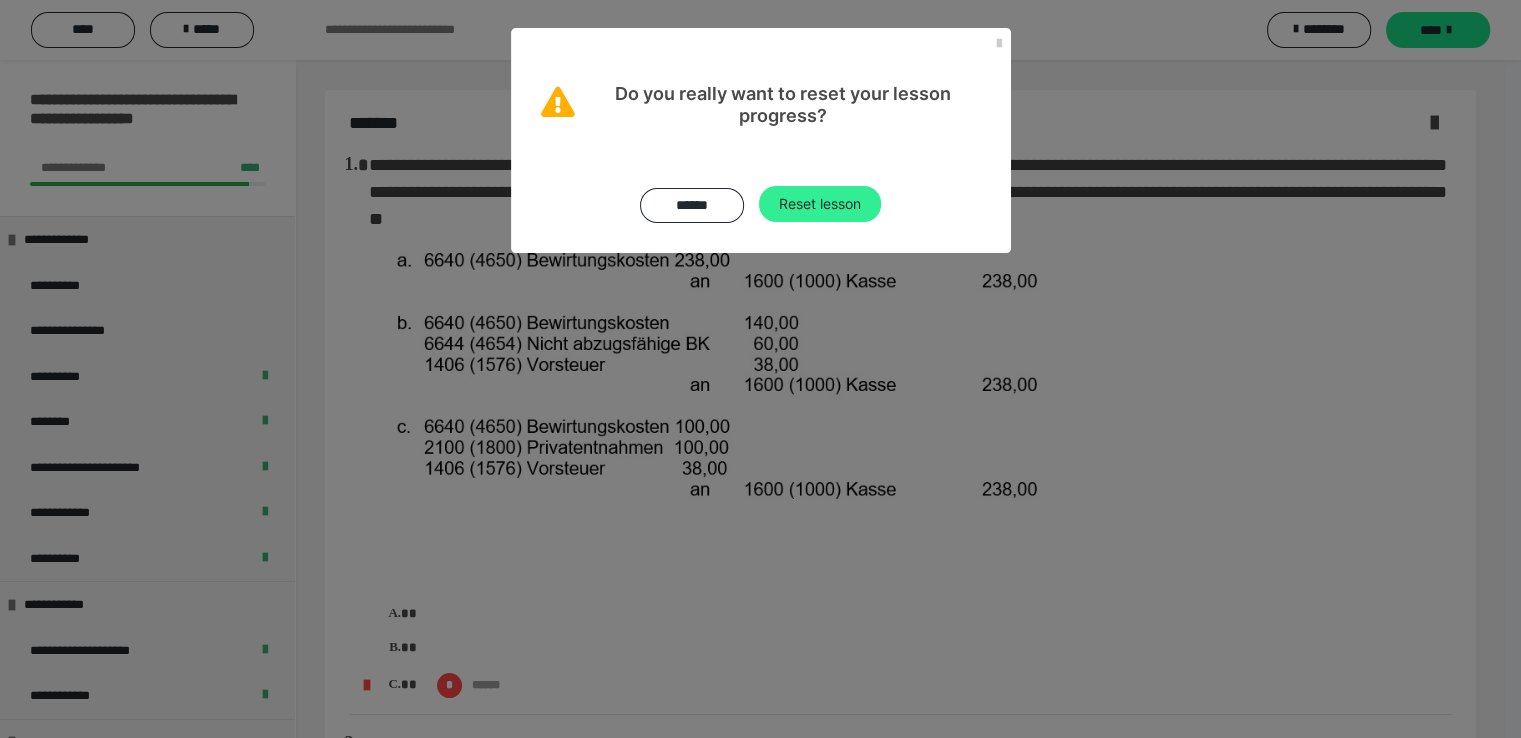 click on "Reset lesson" at bounding box center [820, 204] 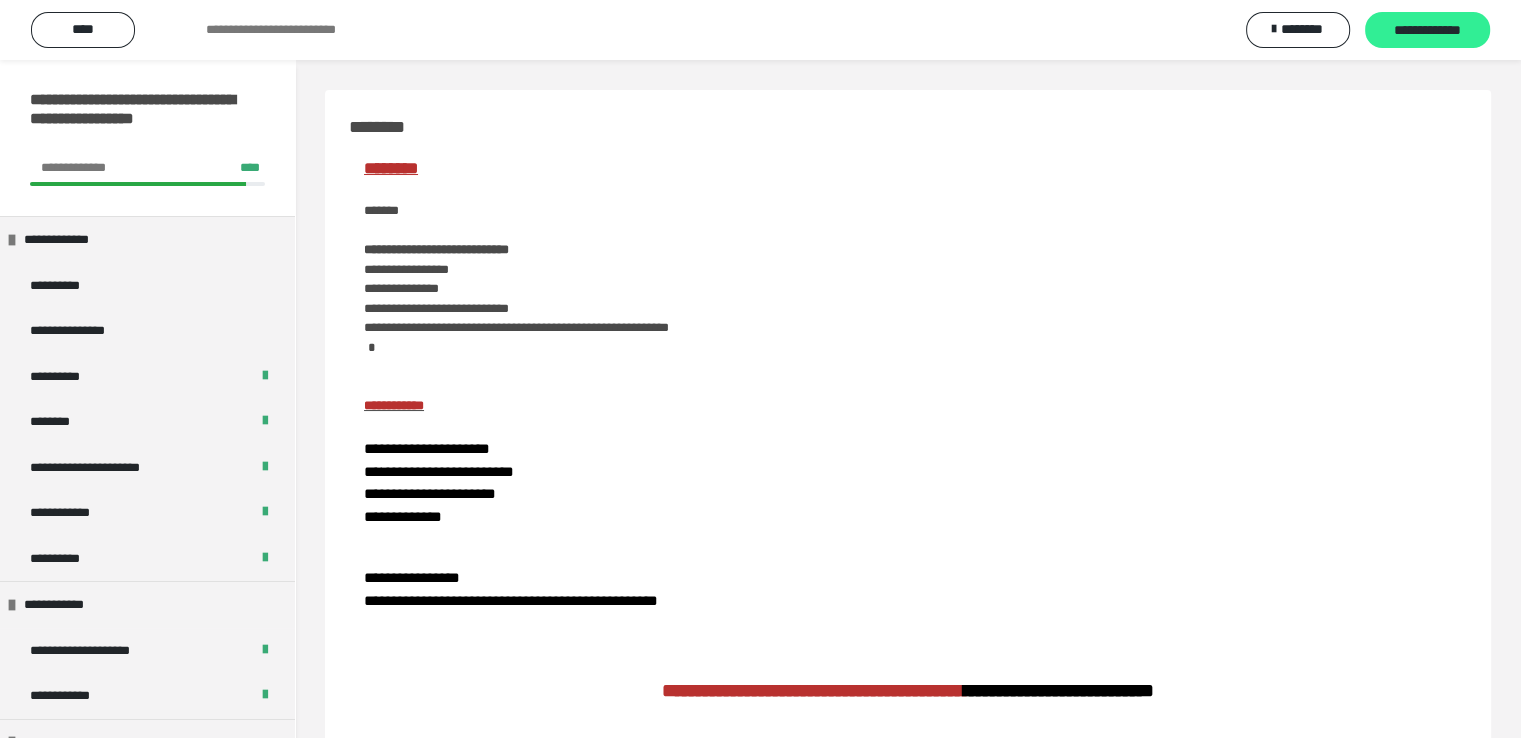 click on "**********" at bounding box center [1427, 31] 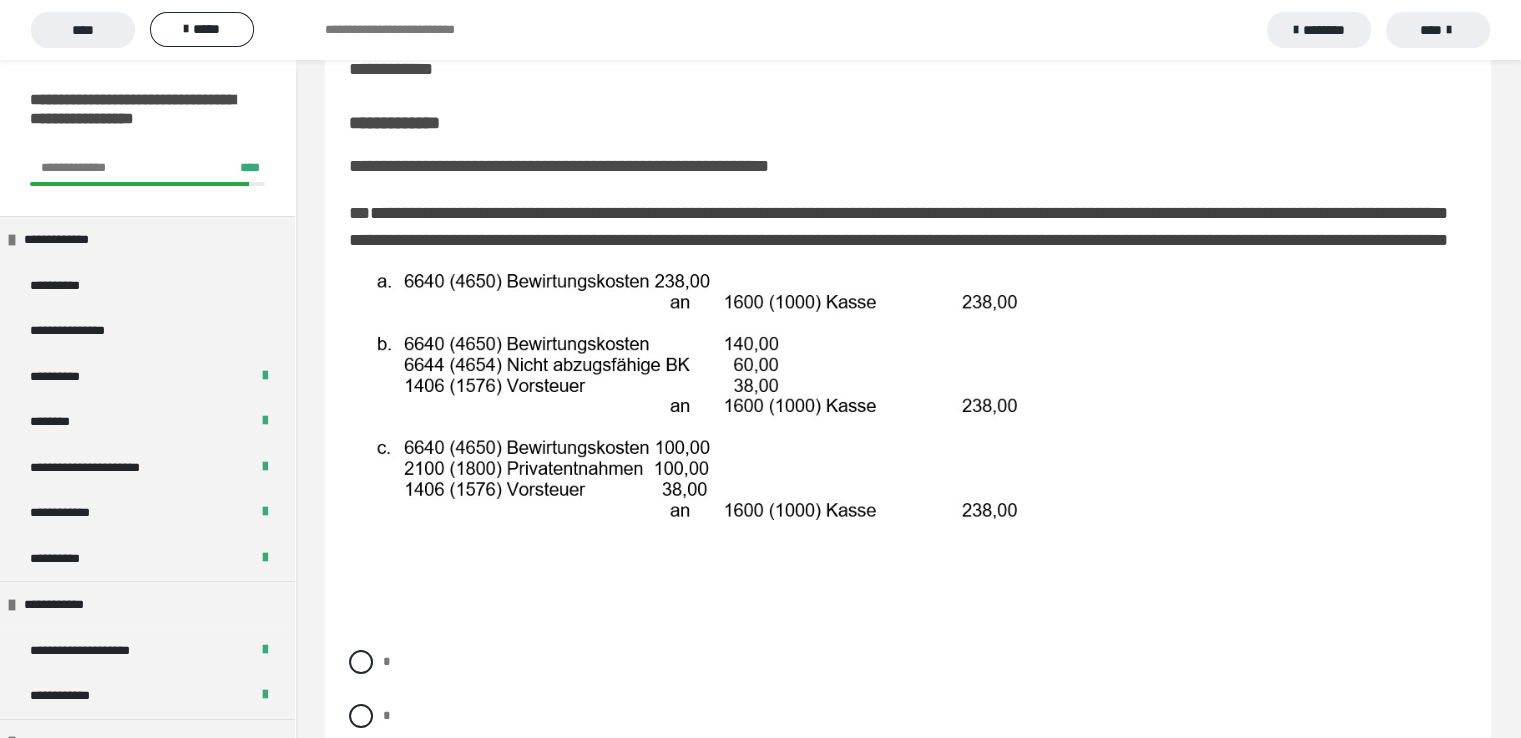 scroll, scrollTop: 300, scrollLeft: 0, axis: vertical 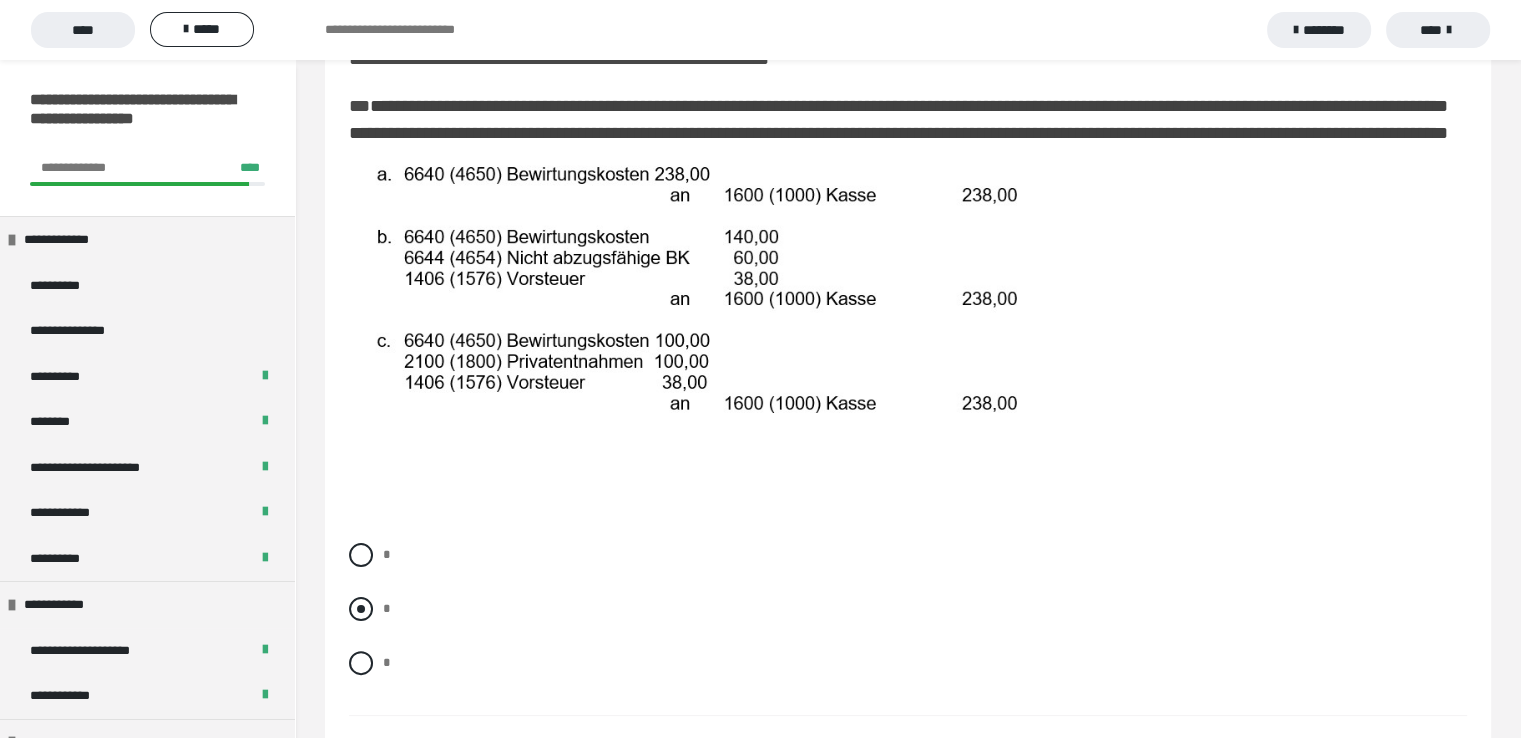 click at bounding box center [361, 609] 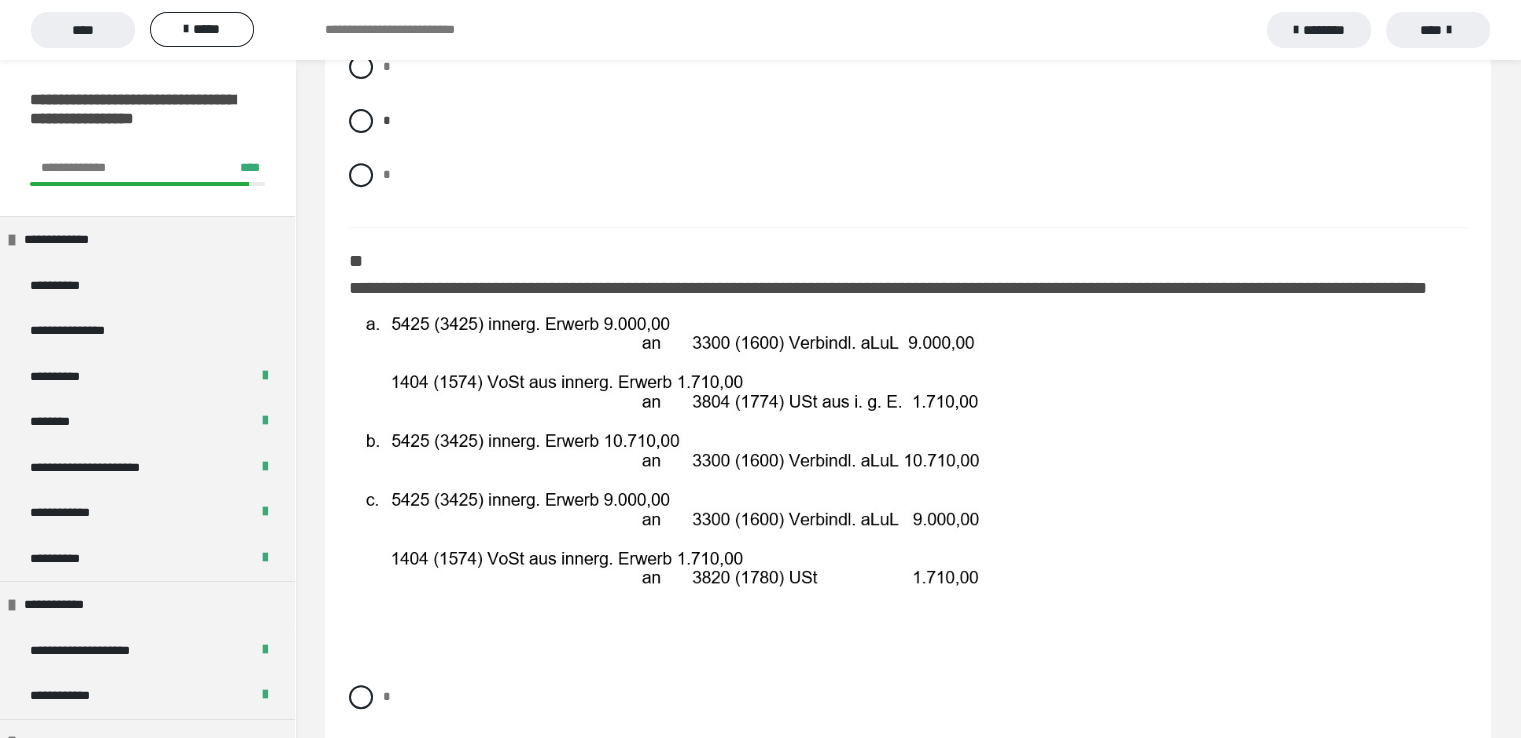 scroll, scrollTop: 1000, scrollLeft: 0, axis: vertical 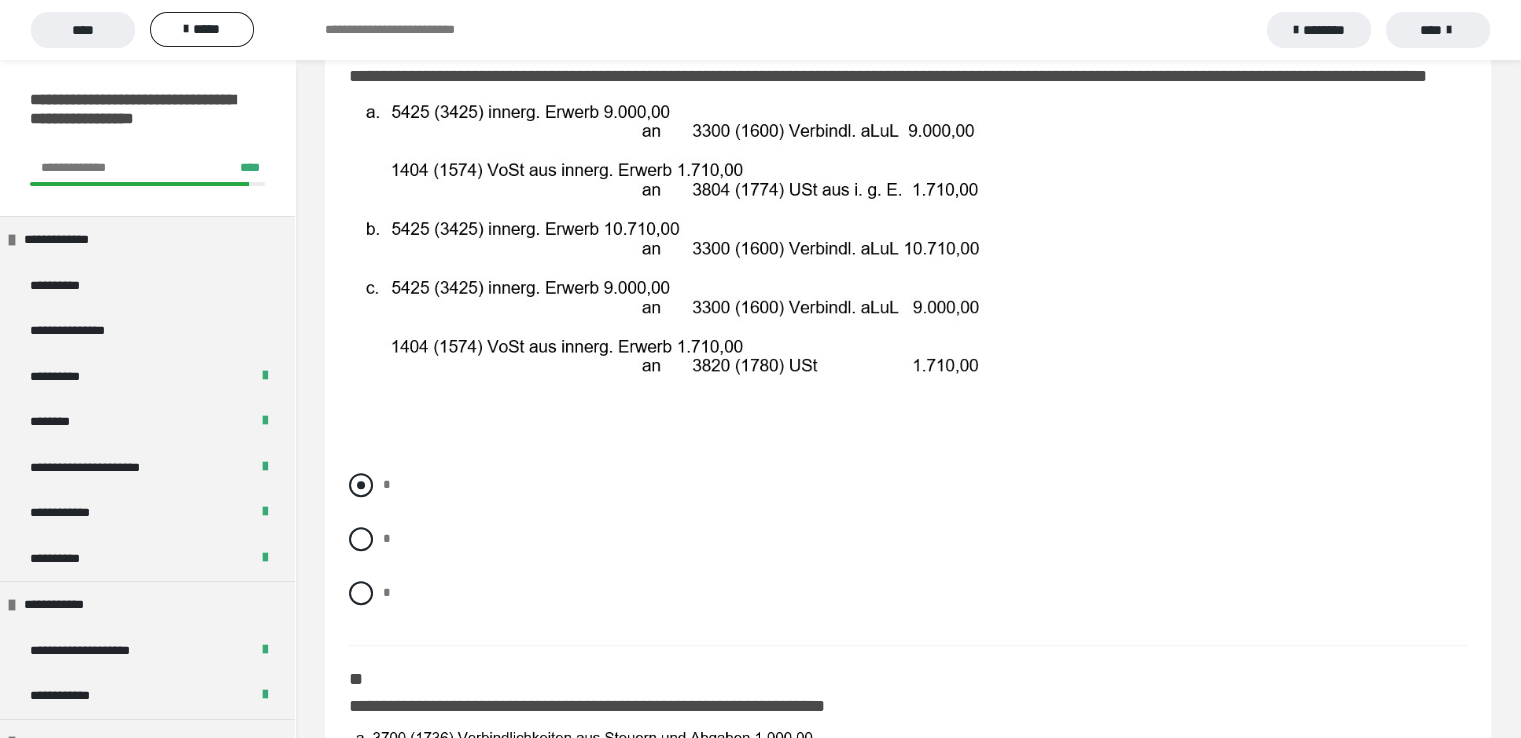 click at bounding box center (361, 485) 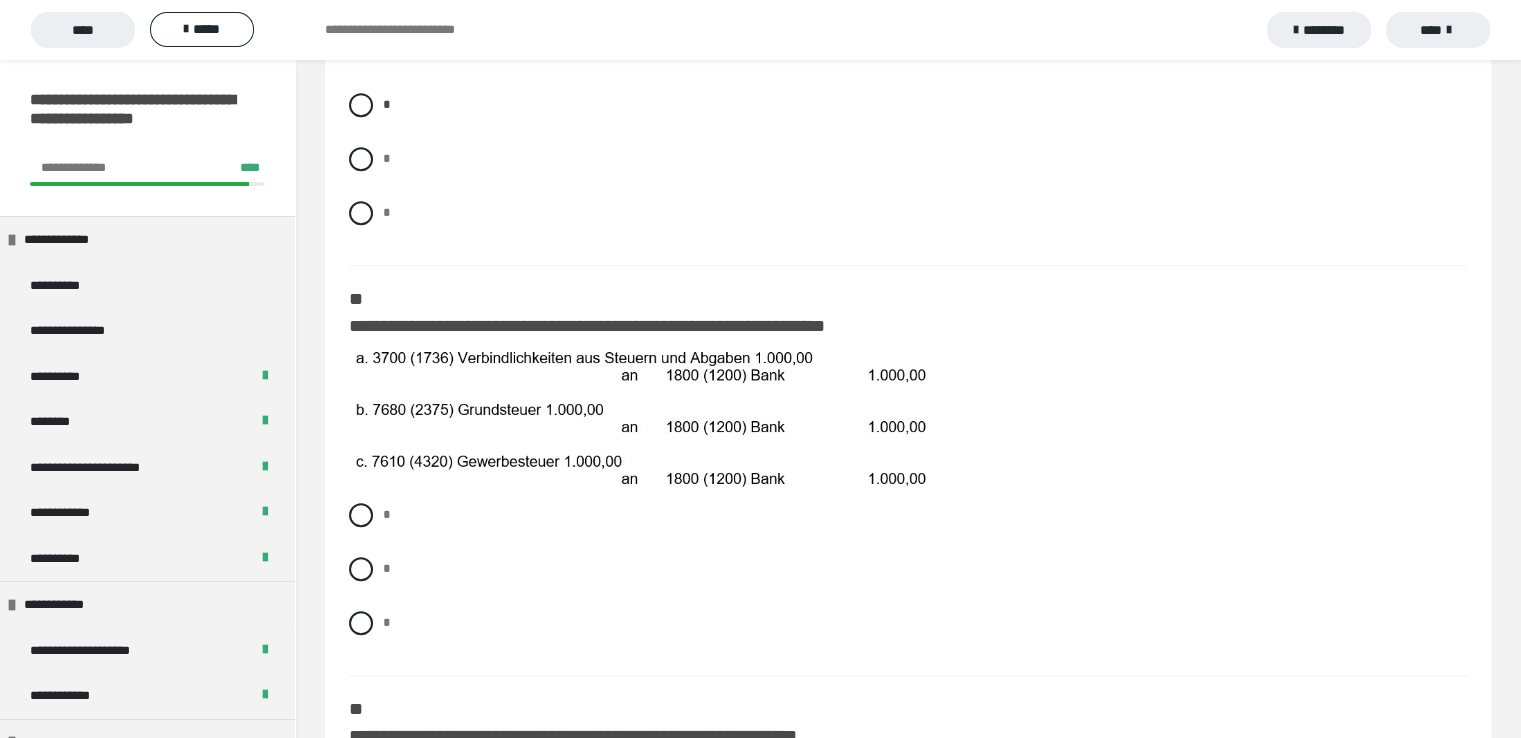 scroll, scrollTop: 1500, scrollLeft: 0, axis: vertical 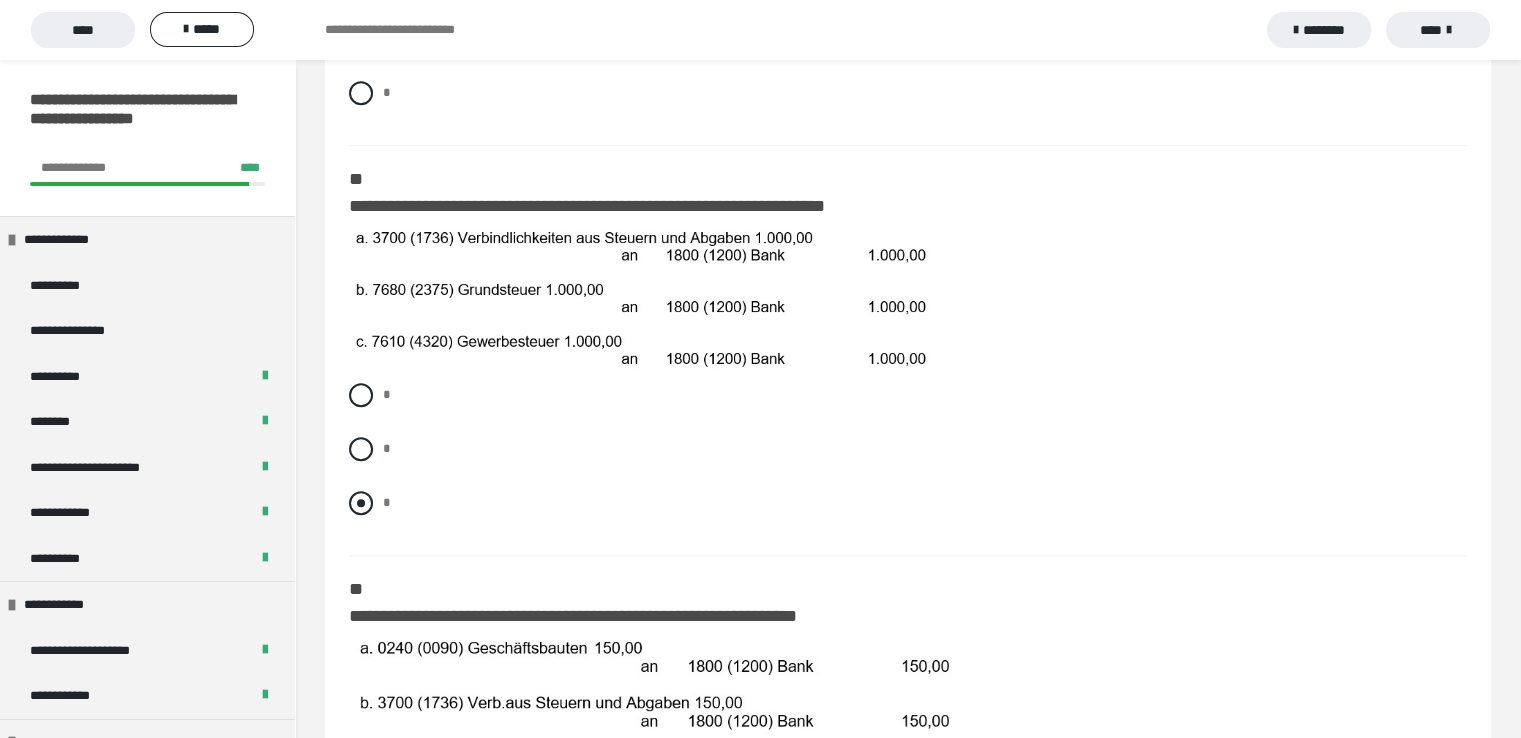 click at bounding box center (361, 503) 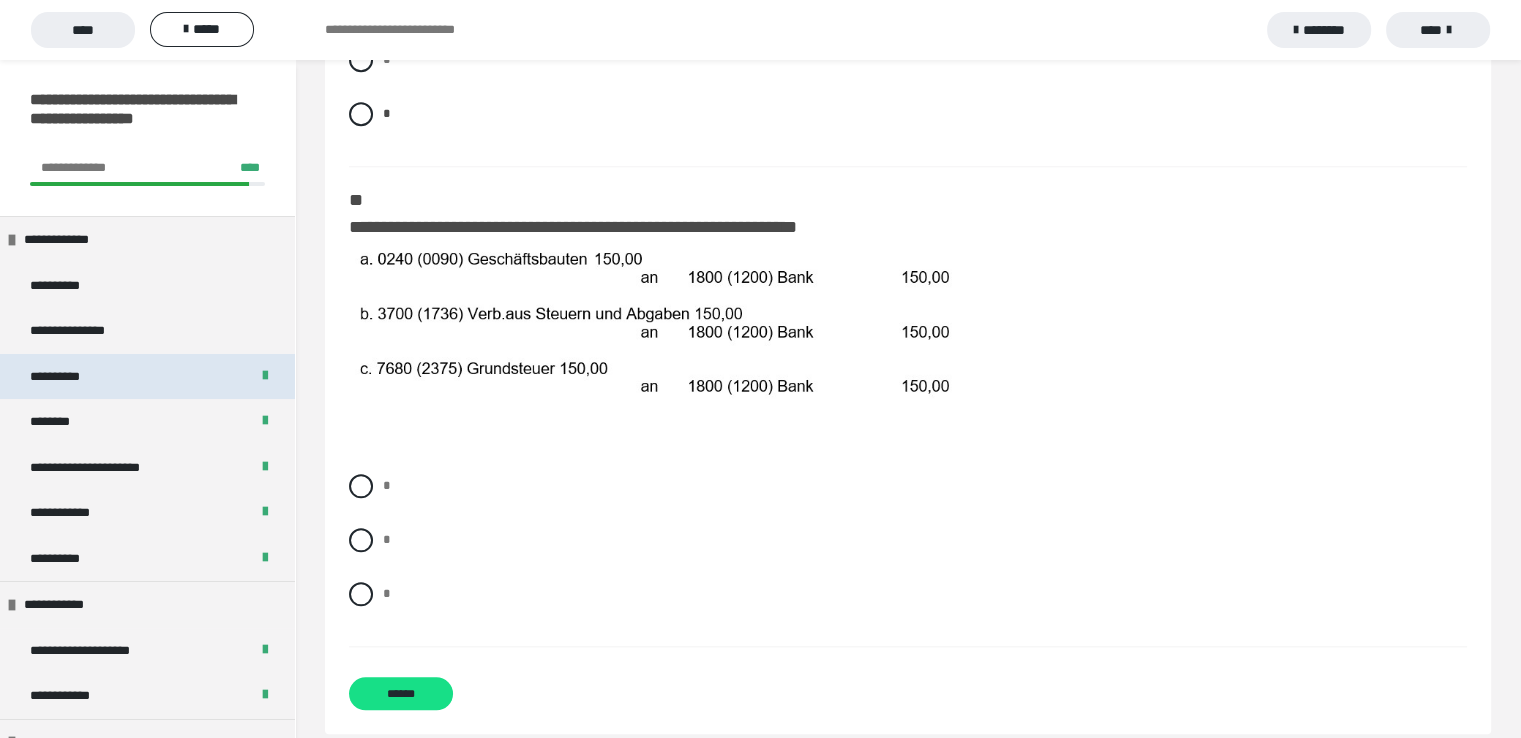 scroll, scrollTop: 1900, scrollLeft: 0, axis: vertical 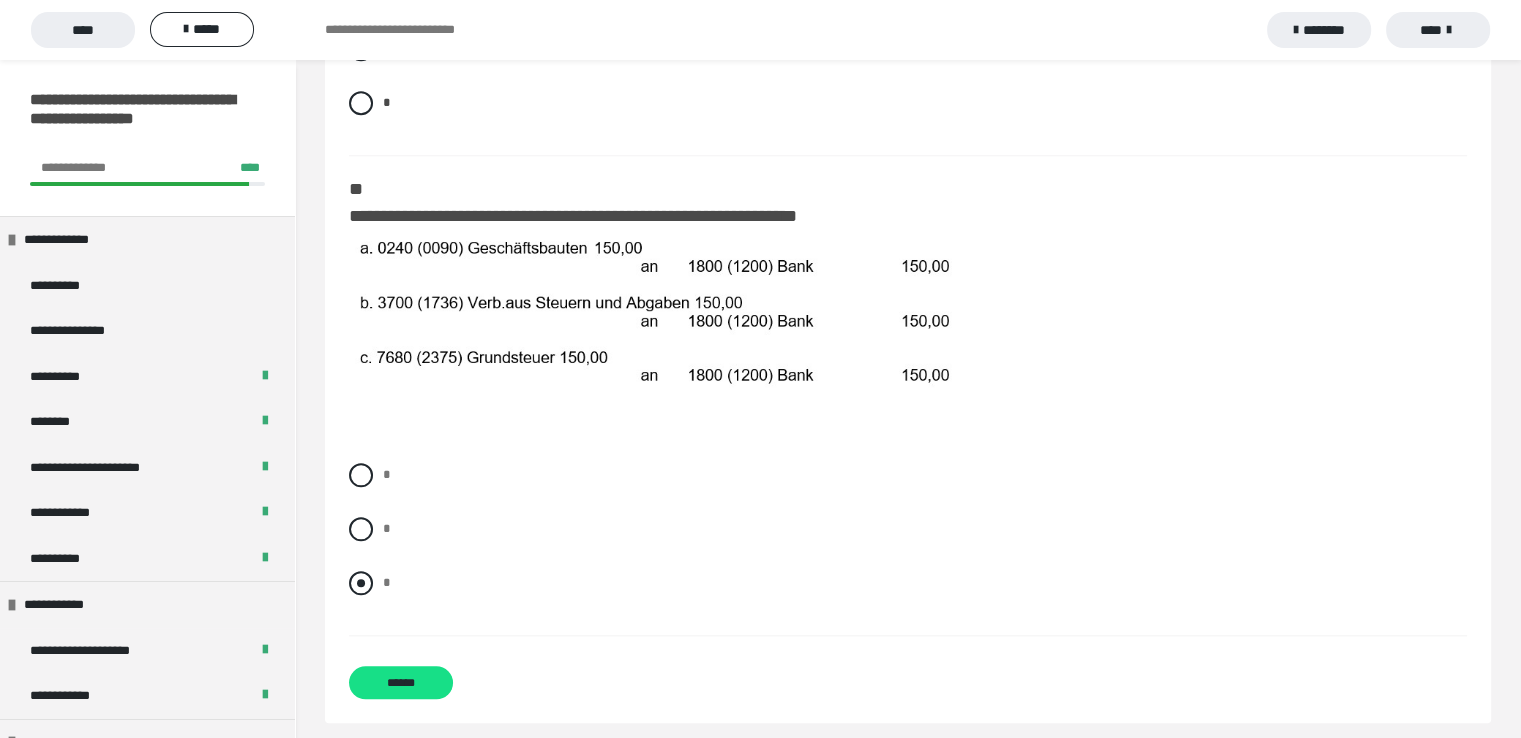 click at bounding box center (361, 583) 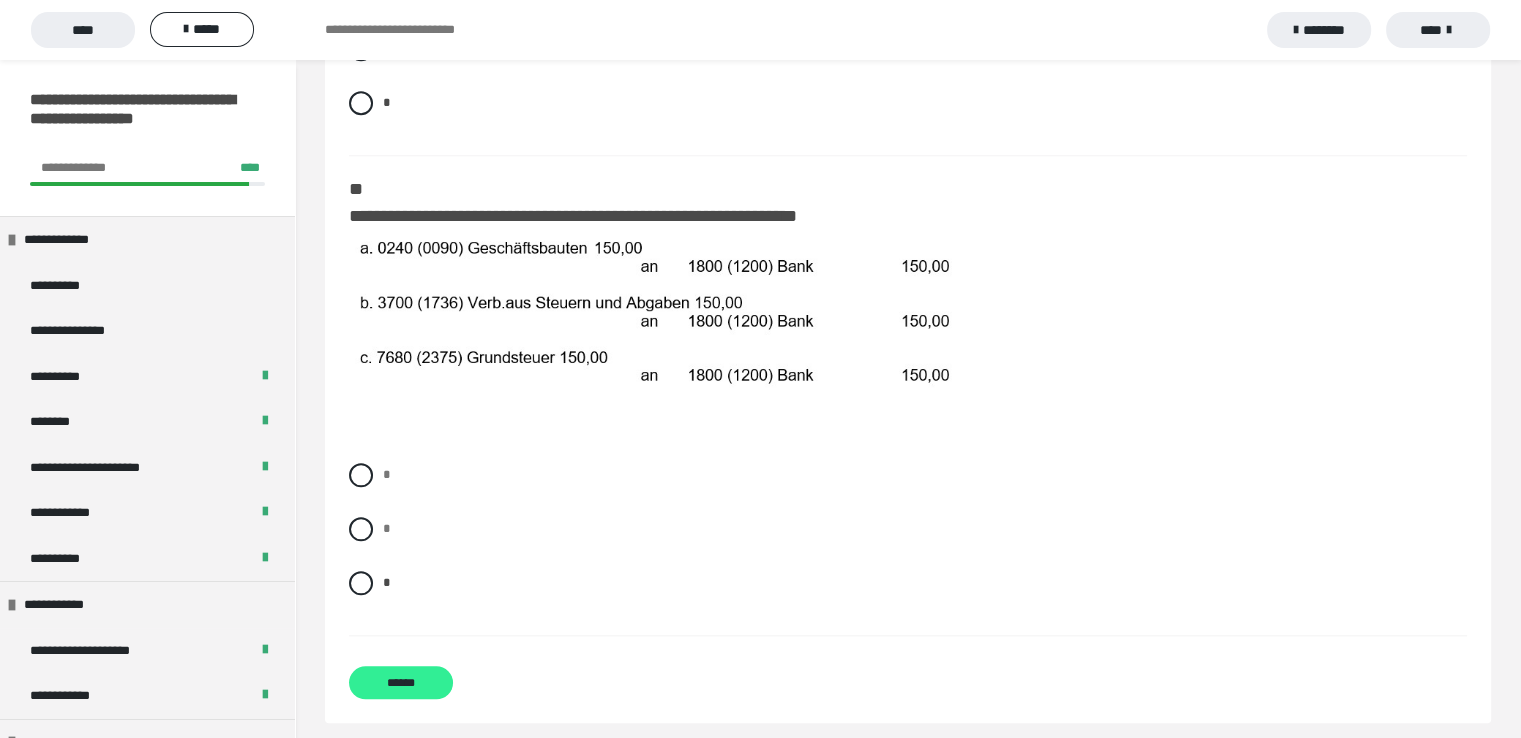 click on "******" at bounding box center (401, 682) 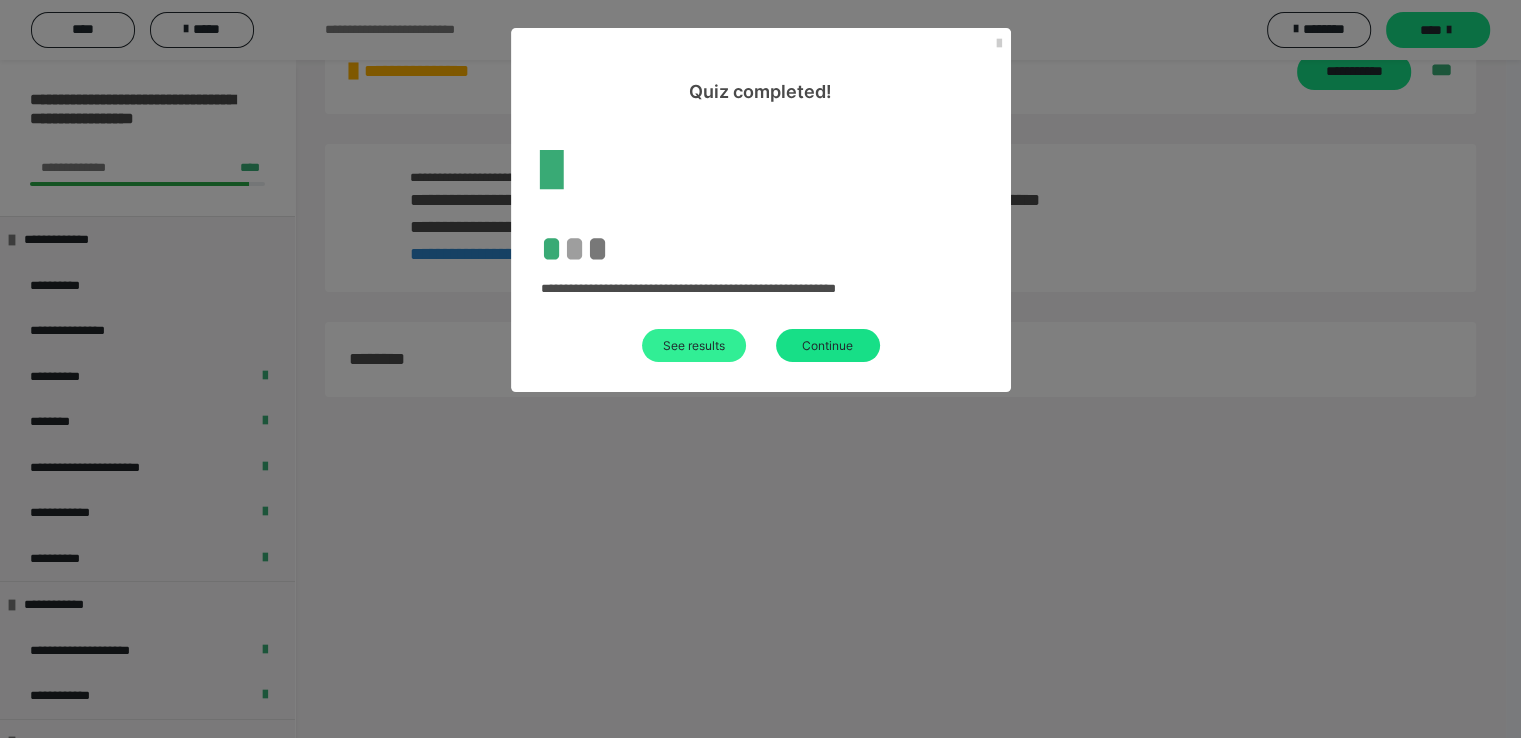 scroll, scrollTop: 60, scrollLeft: 0, axis: vertical 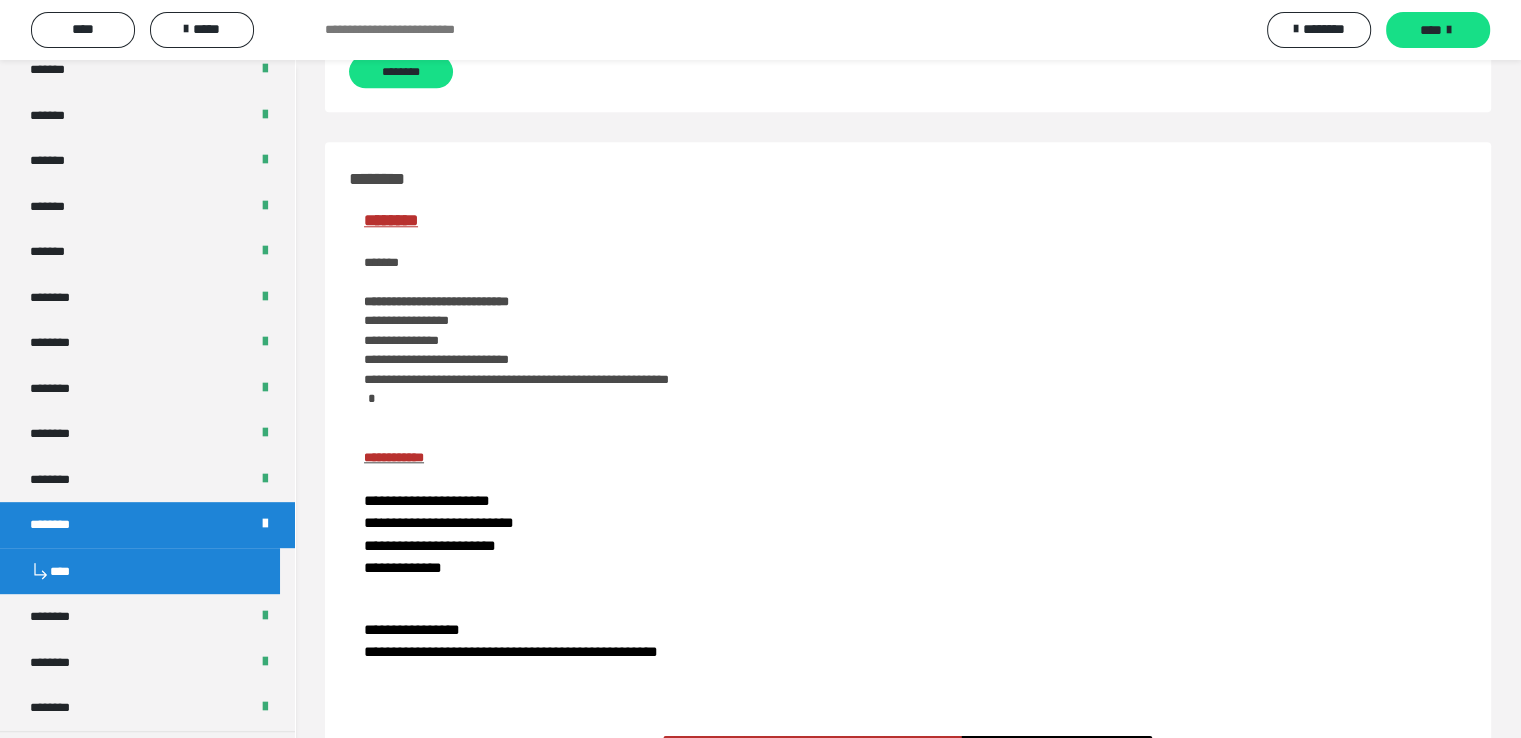 drag, startPoint x: 136, startPoint y: 618, endPoint x: 124, endPoint y: 589, distance: 31.38471 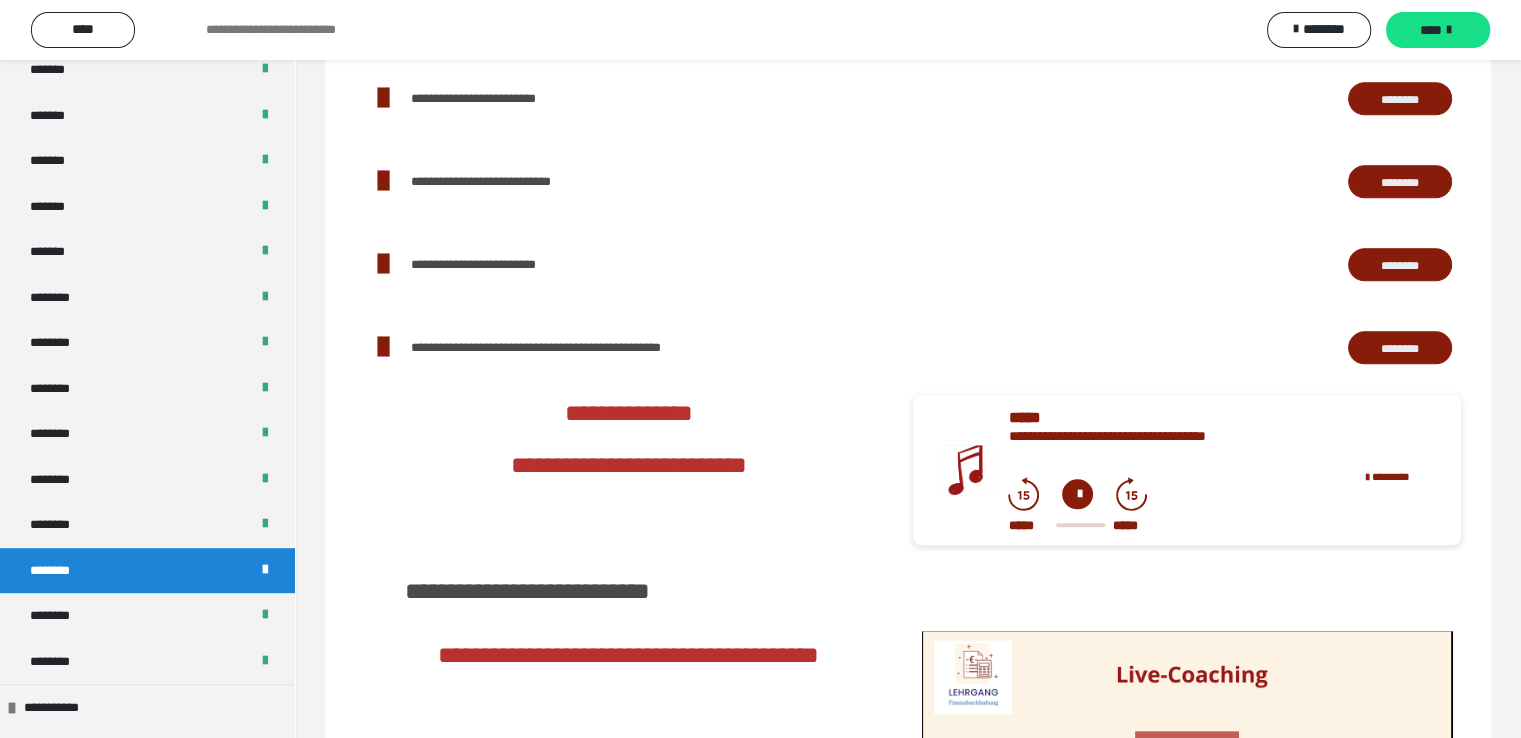 scroll, scrollTop: 0, scrollLeft: 0, axis: both 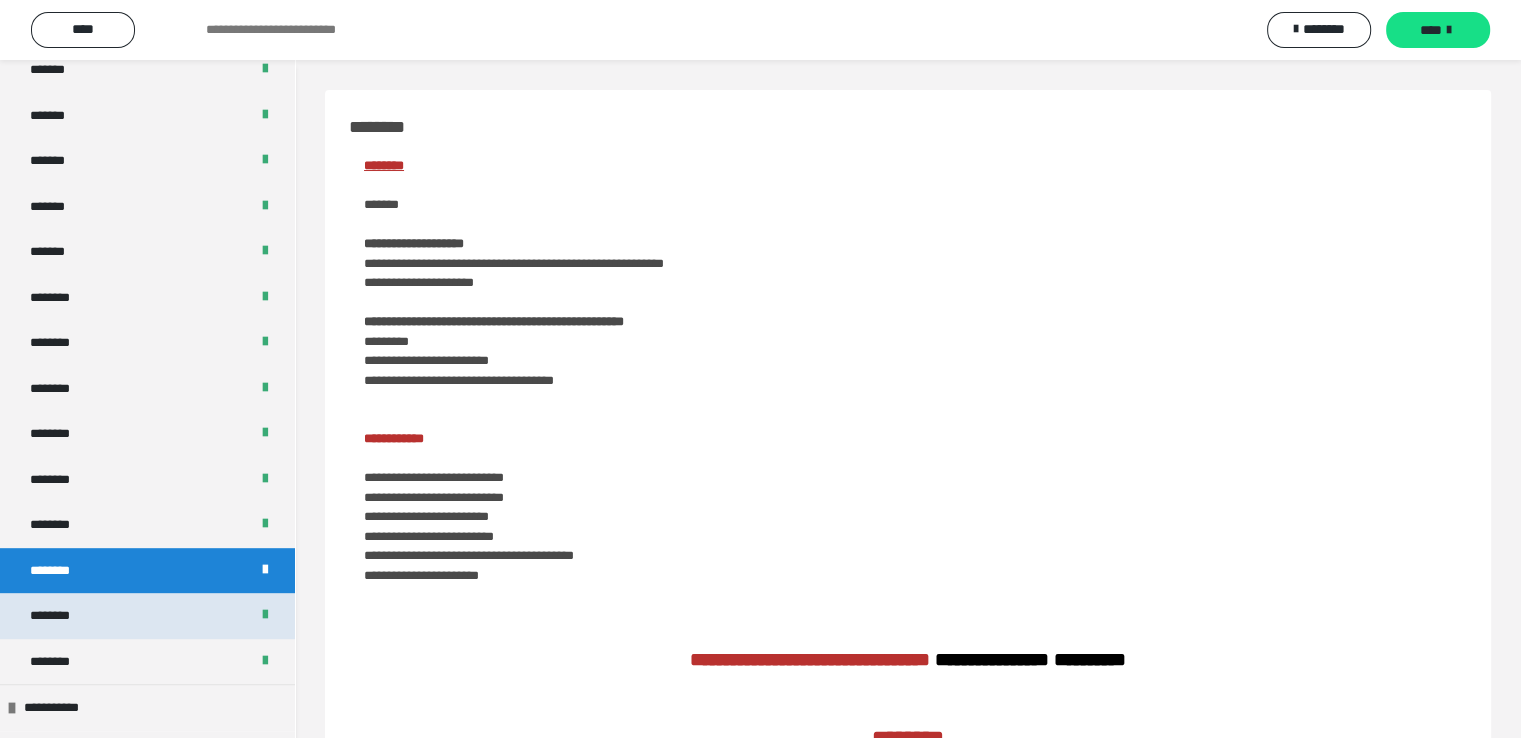 click on "********" at bounding box center [61, 616] 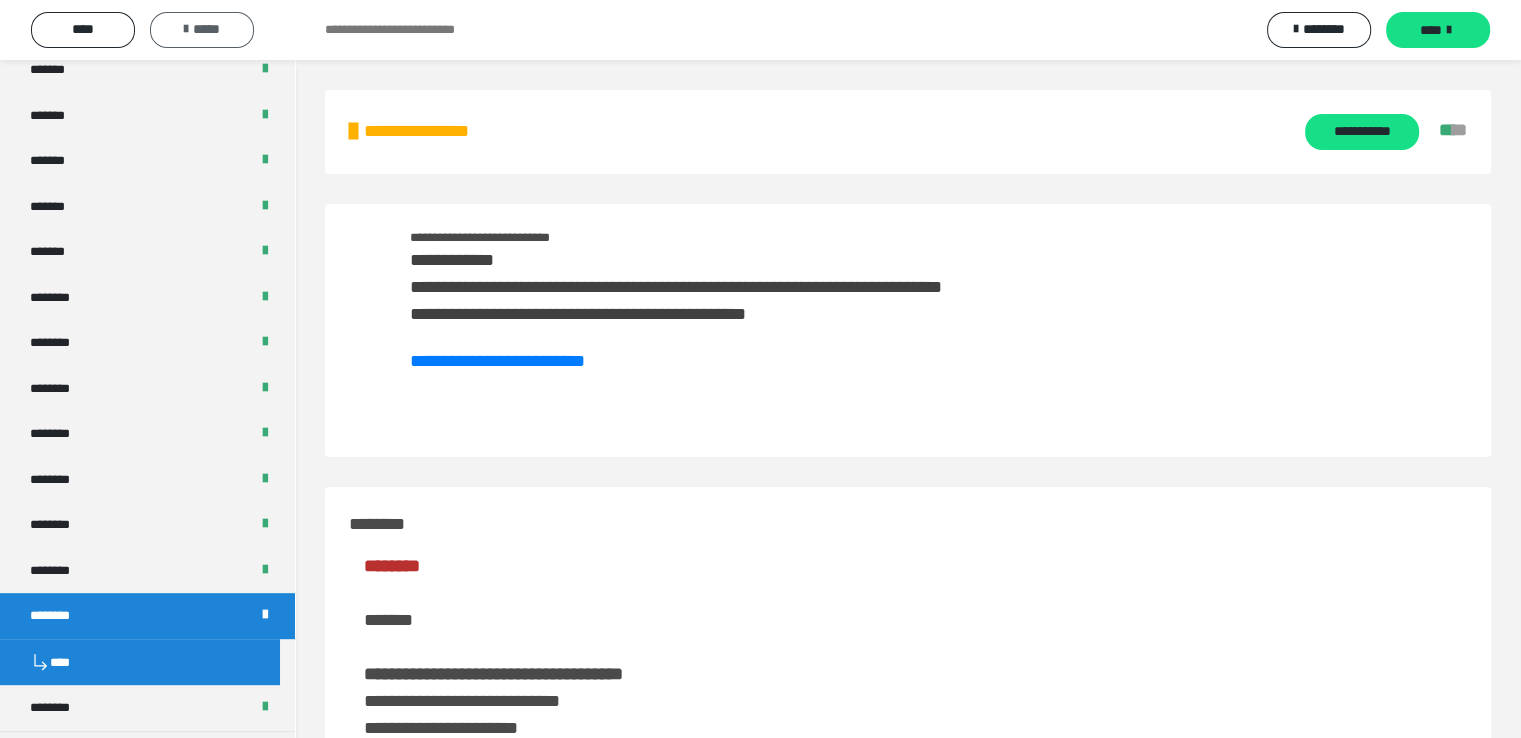 click on "*****" at bounding box center [202, 29] 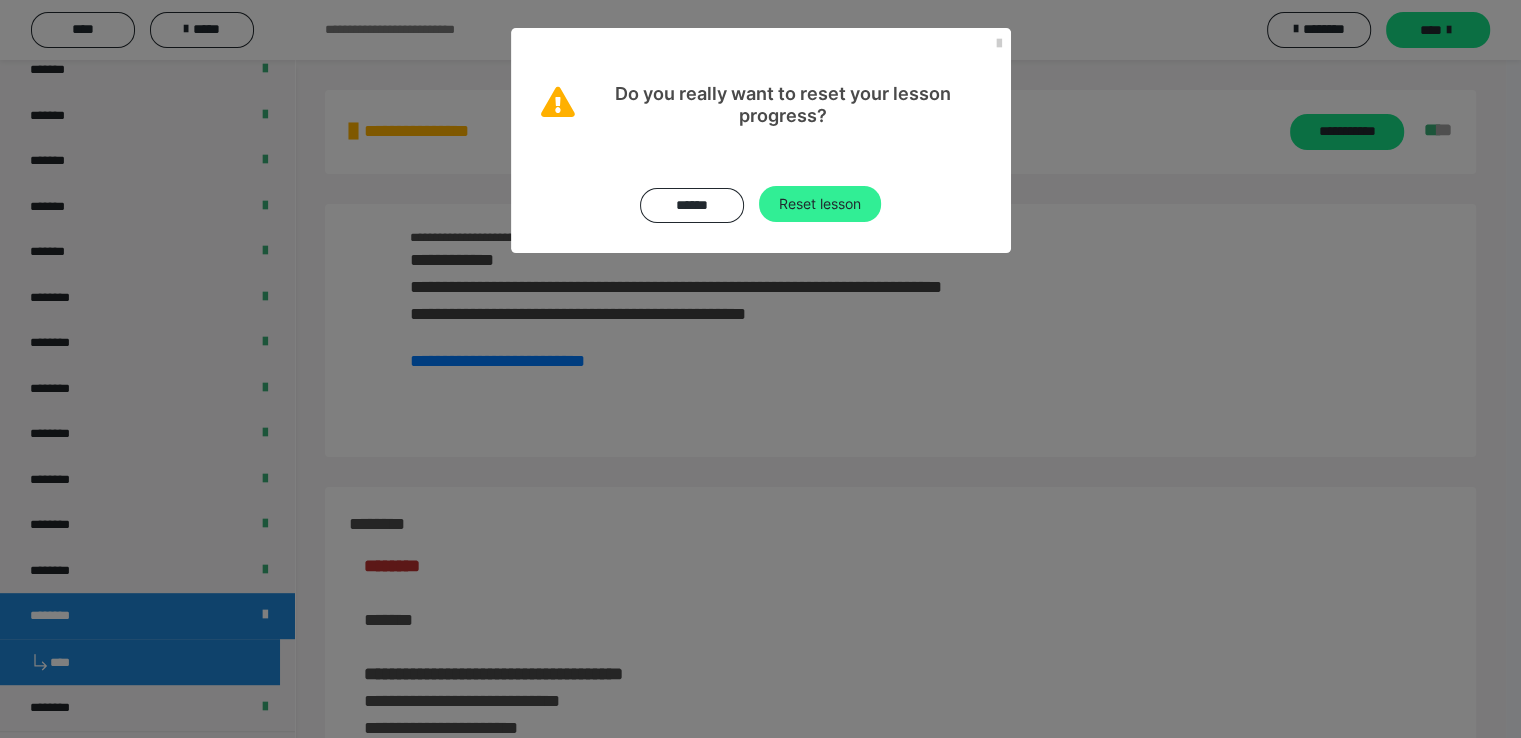 click on "Reset lesson" at bounding box center (820, 204) 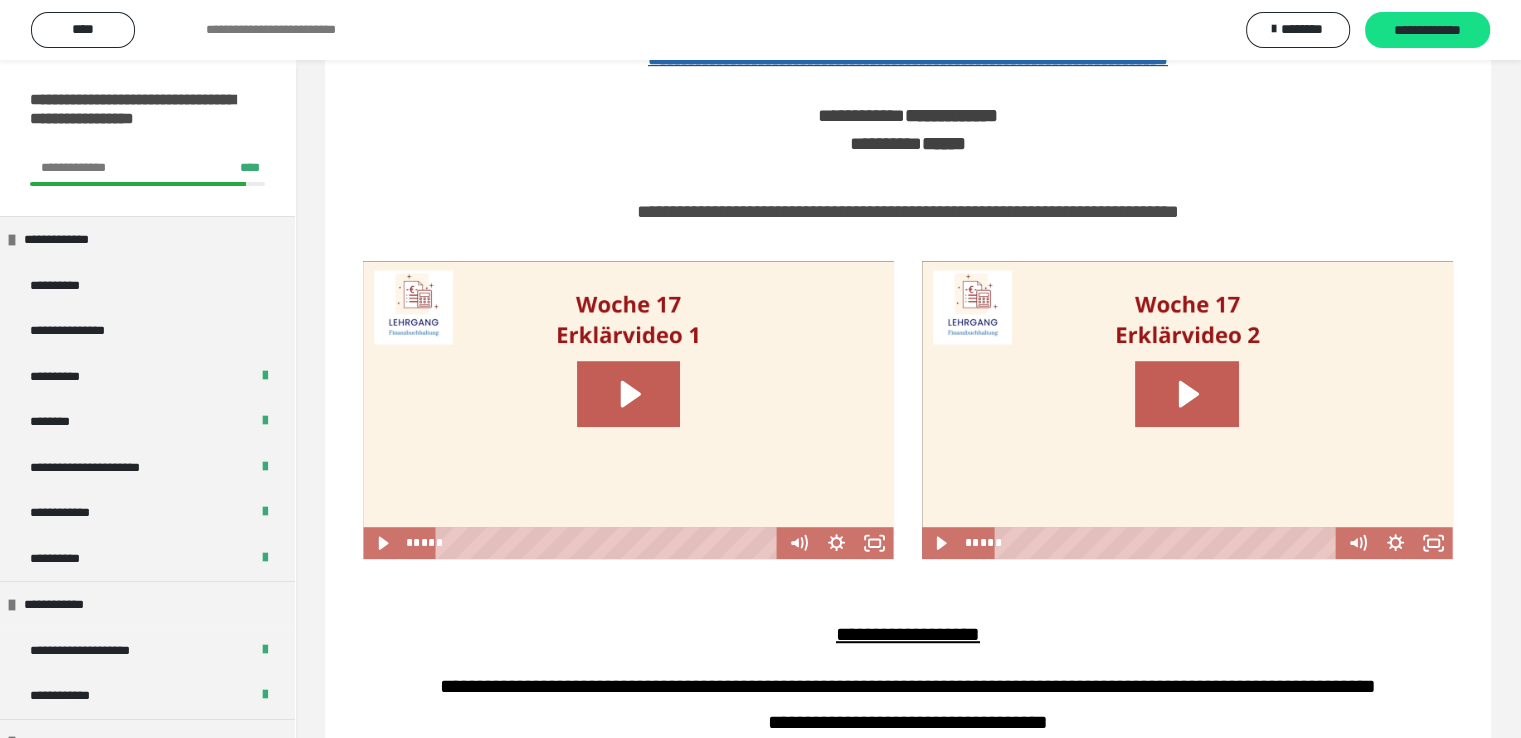 scroll, scrollTop: 1000, scrollLeft: 0, axis: vertical 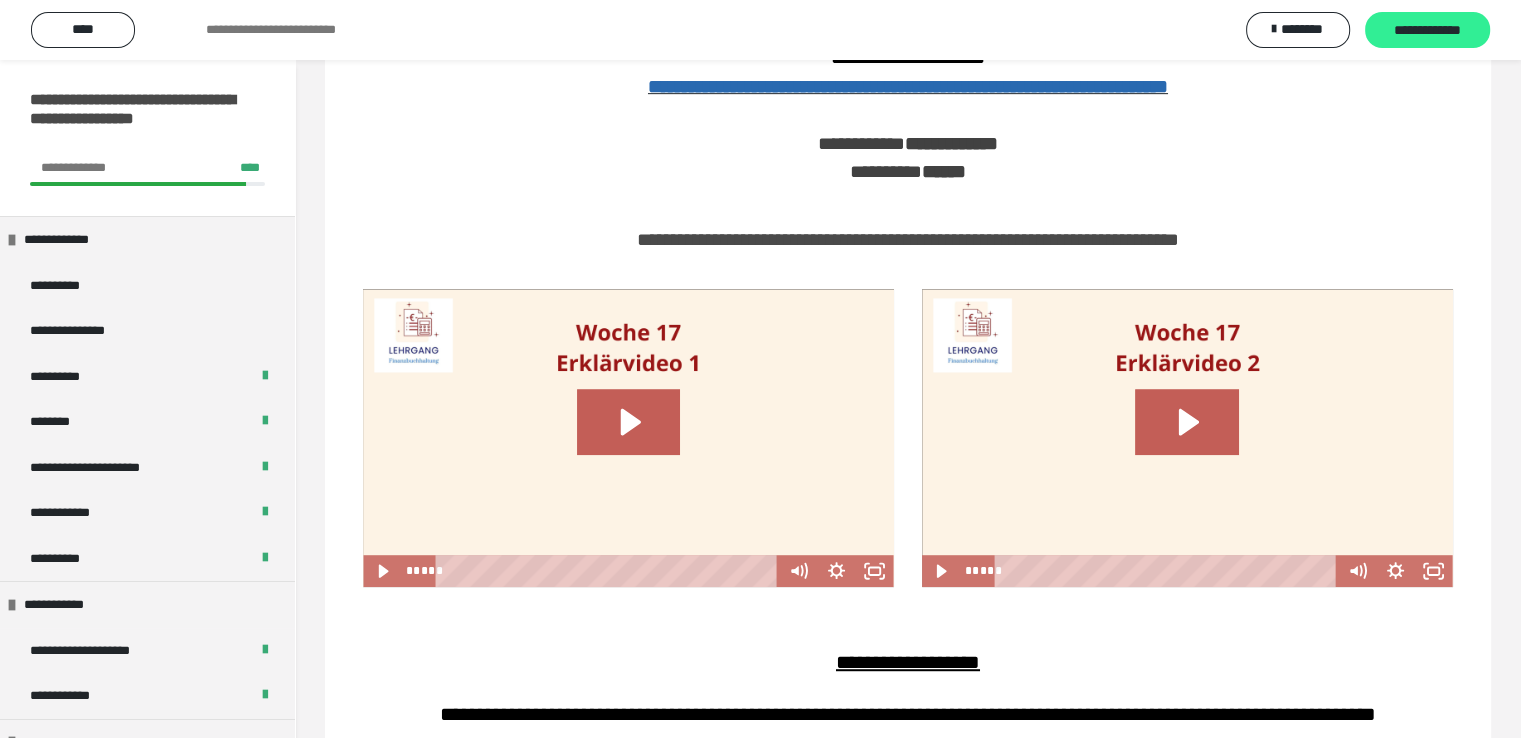 click on "**********" at bounding box center [1427, 31] 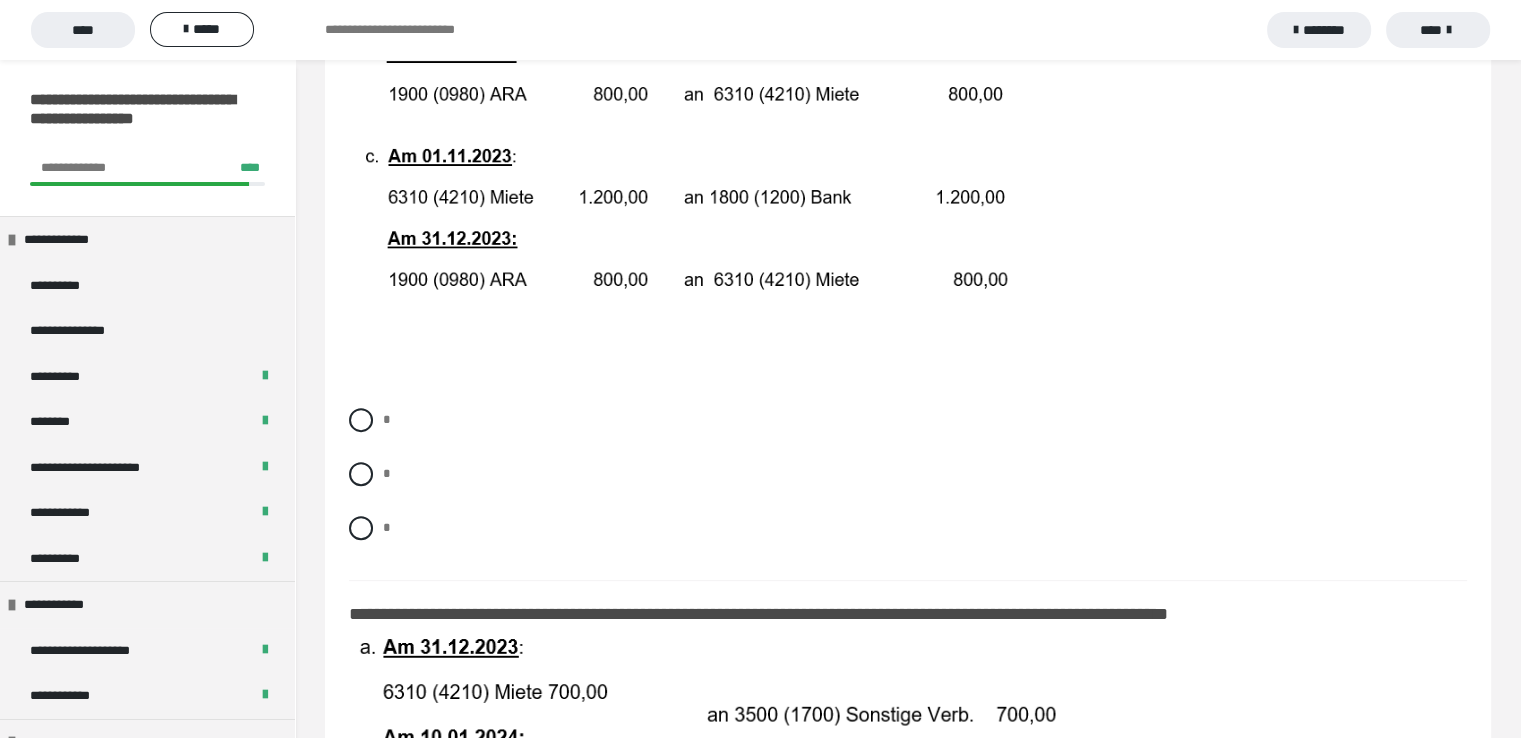 scroll, scrollTop: 700, scrollLeft: 0, axis: vertical 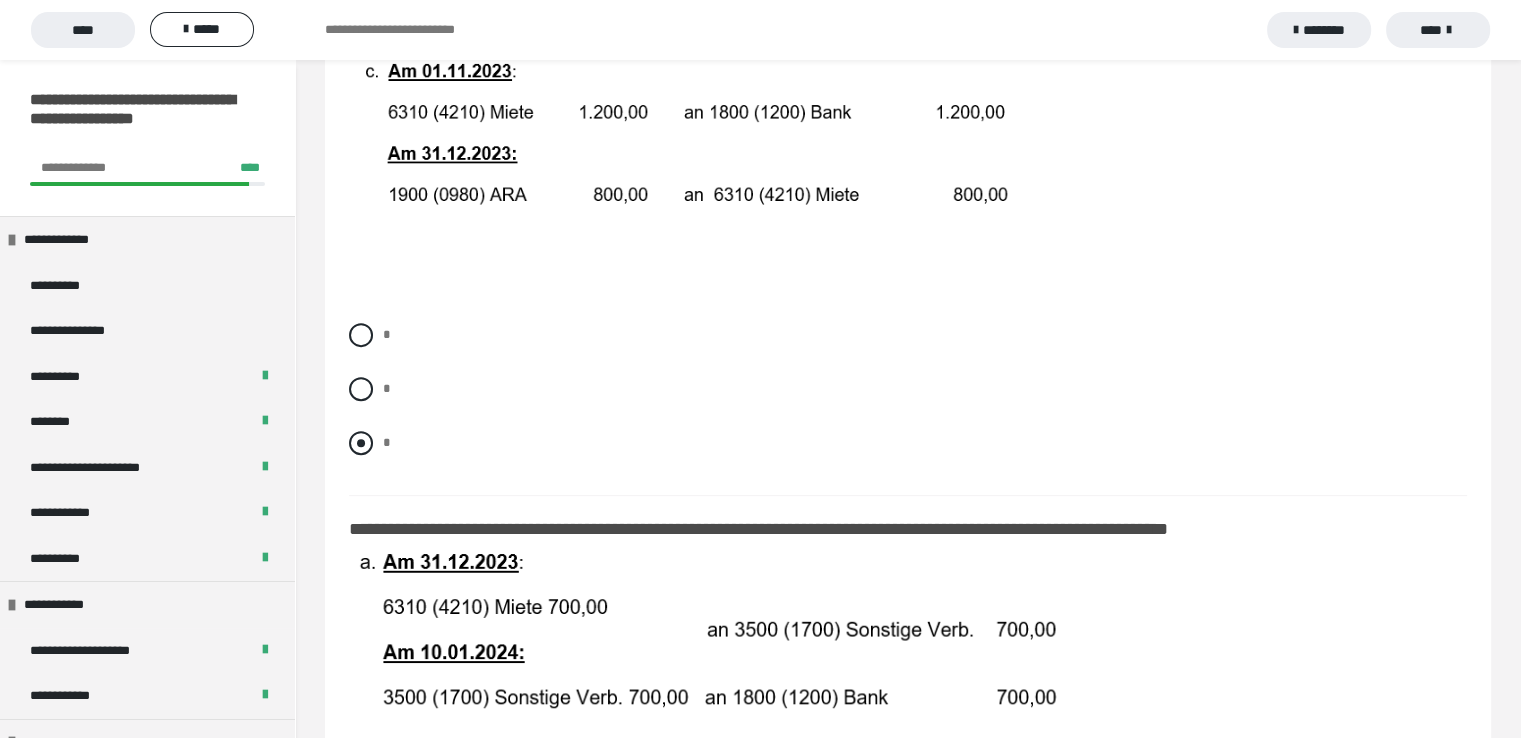 click at bounding box center [361, 443] 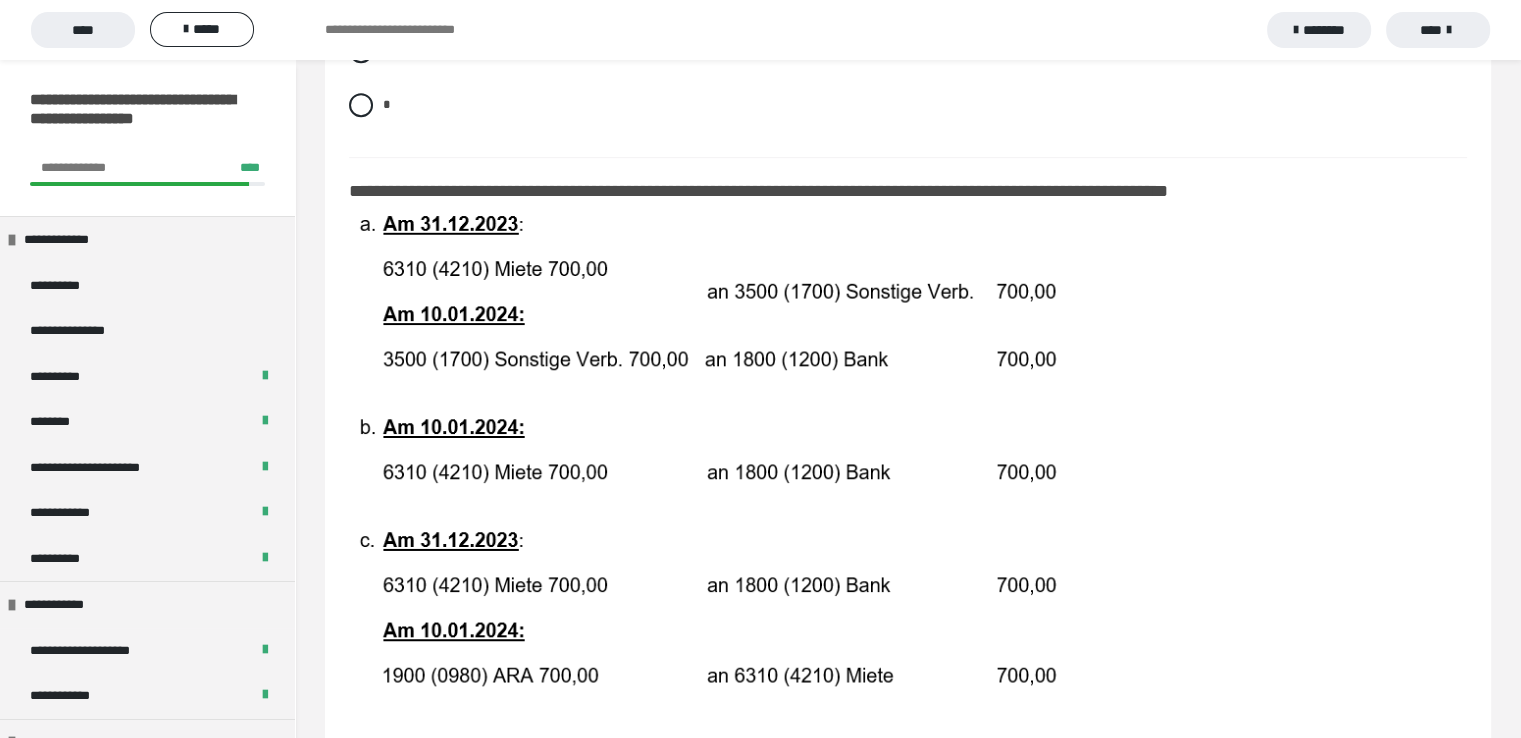 scroll, scrollTop: 1100, scrollLeft: 0, axis: vertical 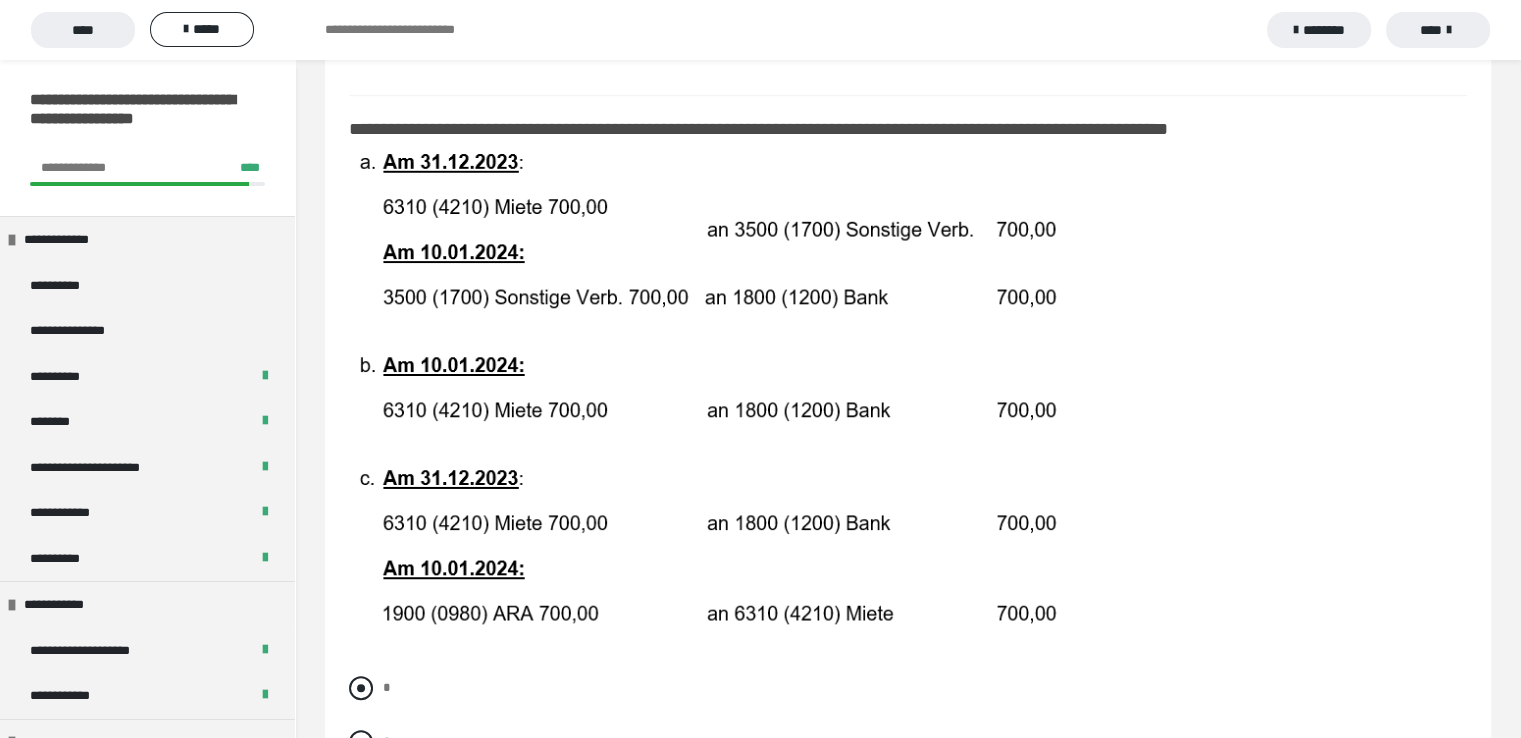 click at bounding box center (361, 688) 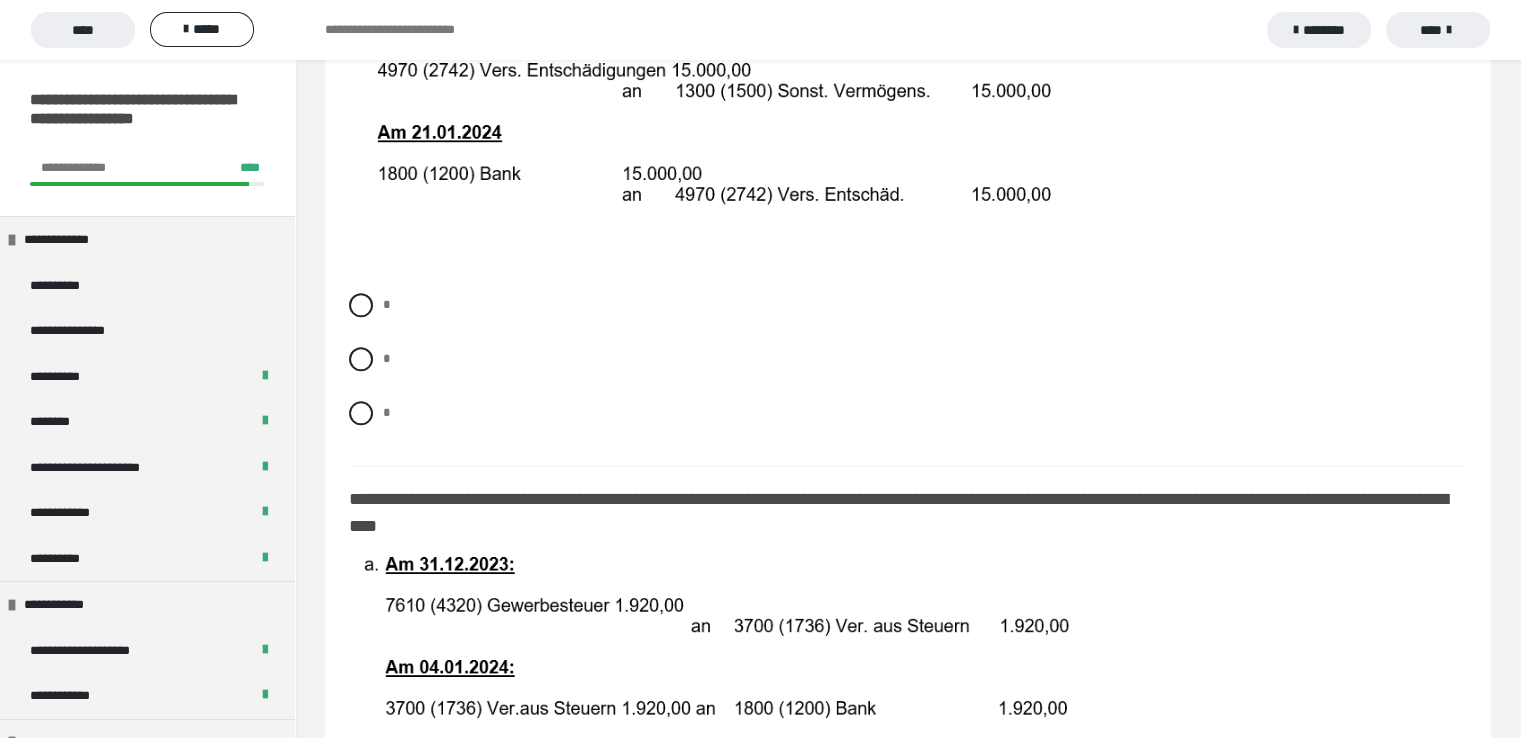 scroll, scrollTop: 2400, scrollLeft: 0, axis: vertical 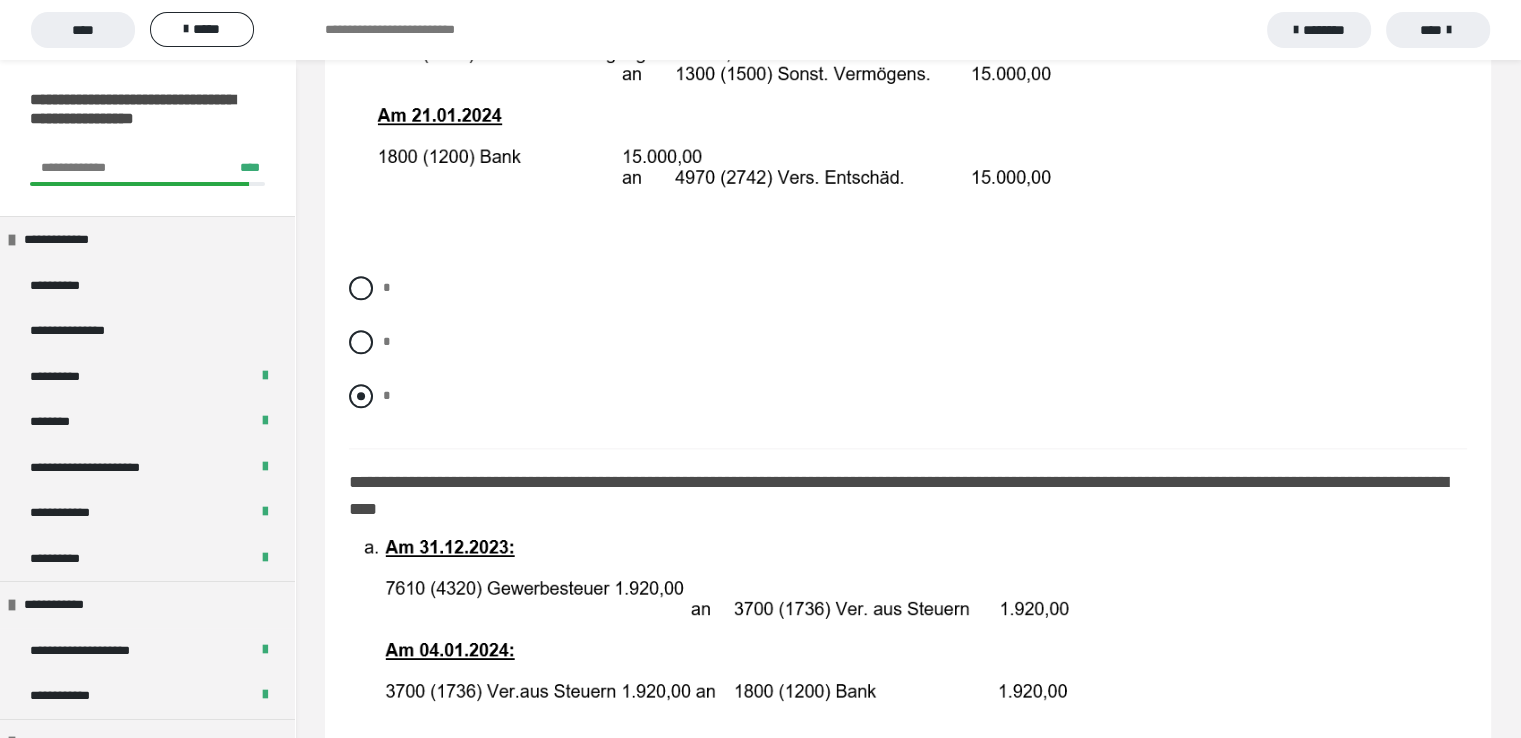 click at bounding box center [361, 396] 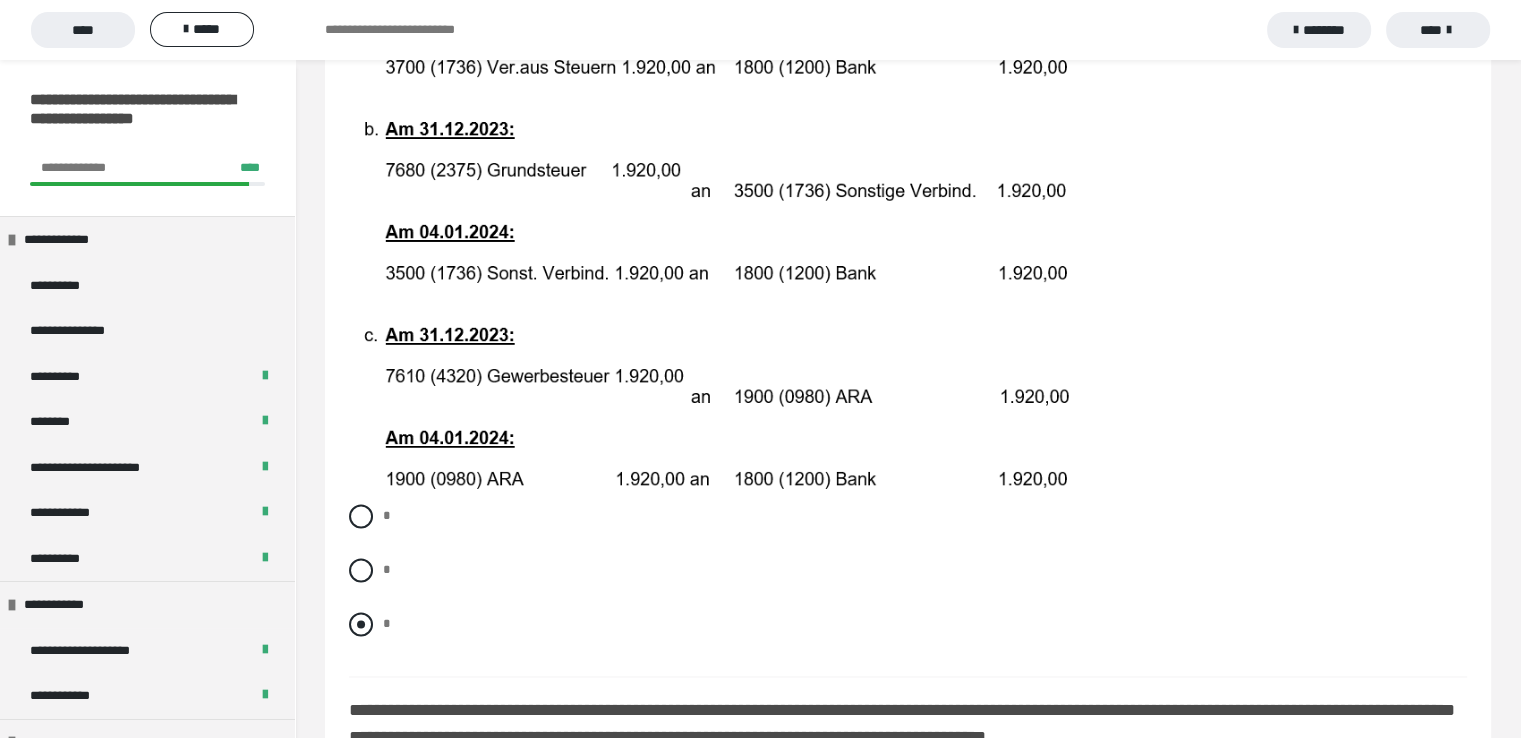 scroll, scrollTop: 3100, scrollLeft: 0, axis: vertical 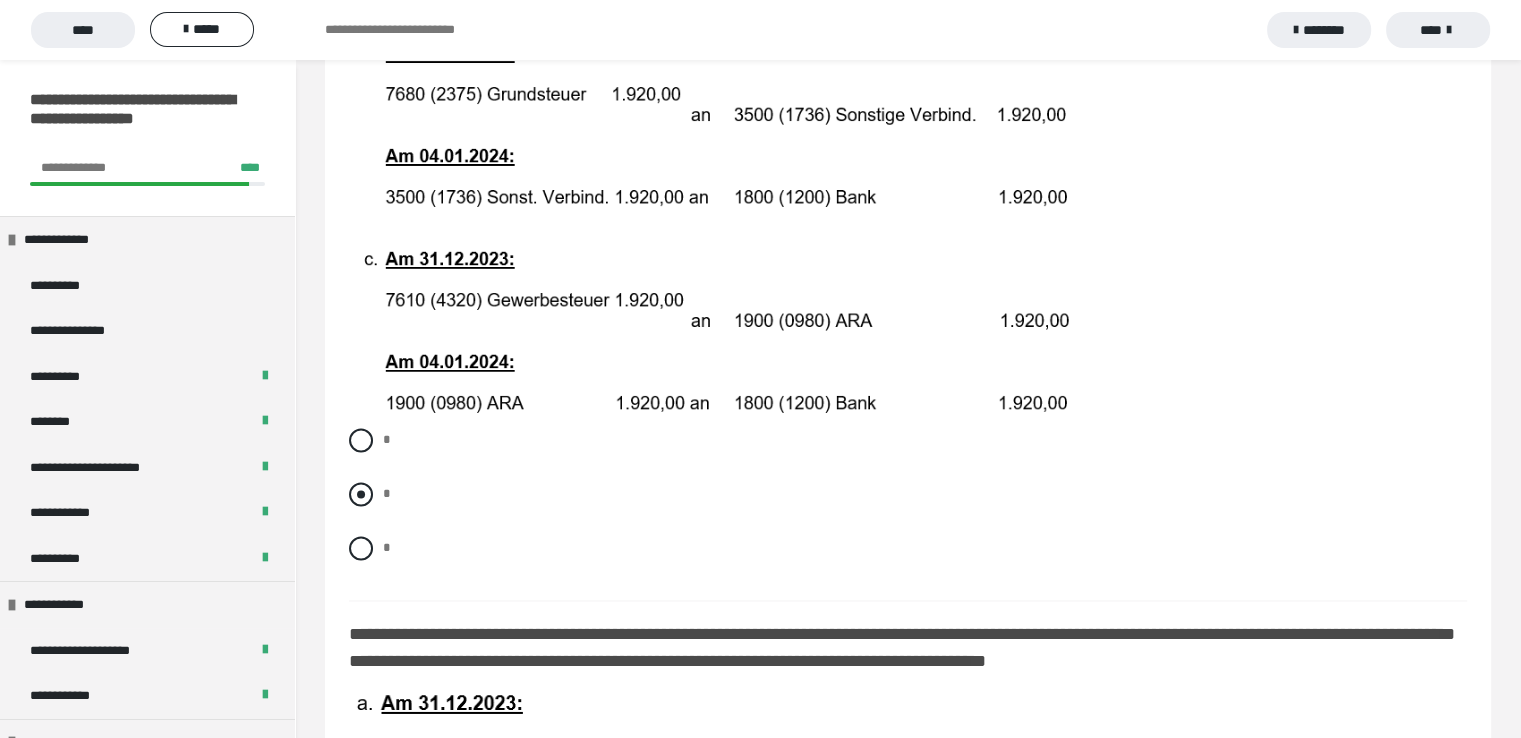 click at bounding box center [361, 494] 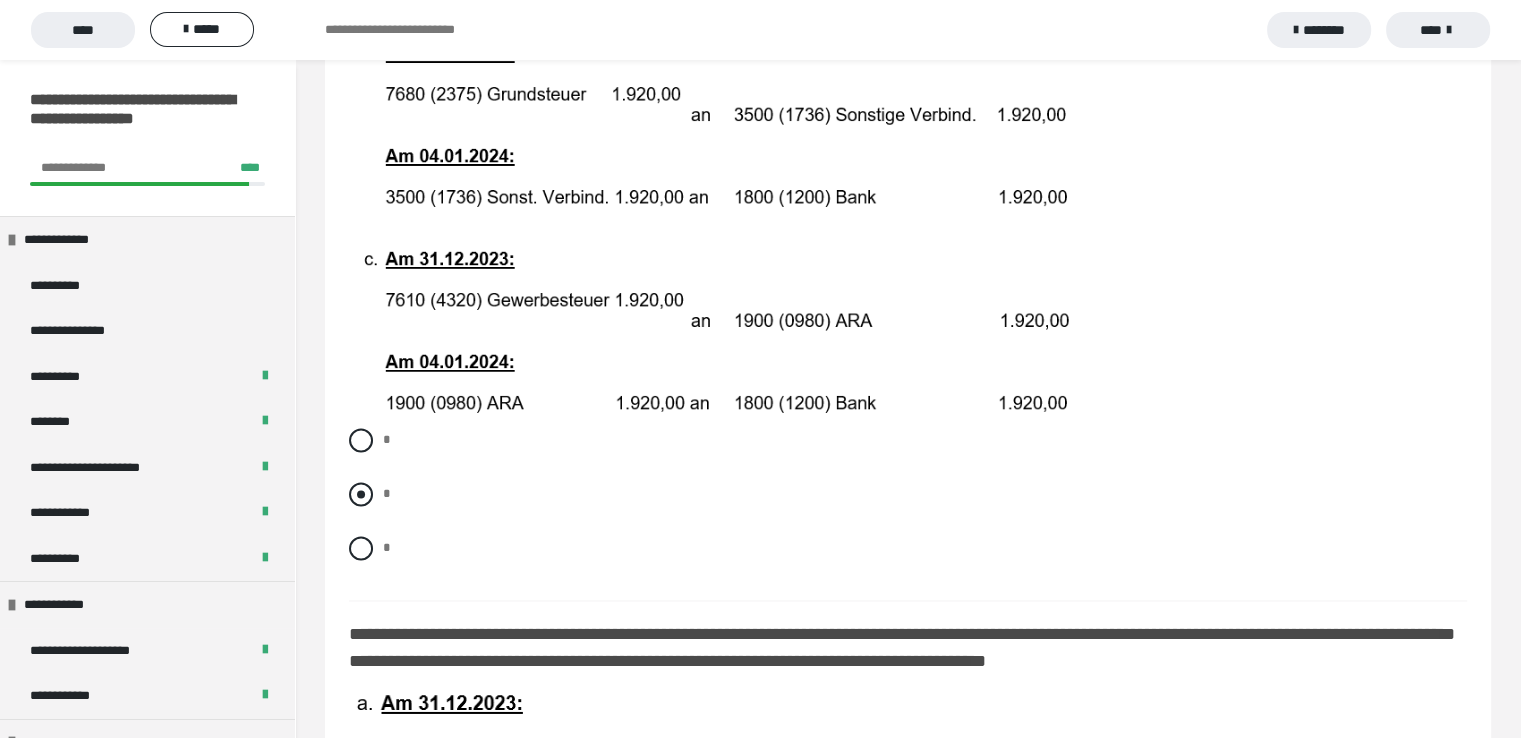 radio on "****" 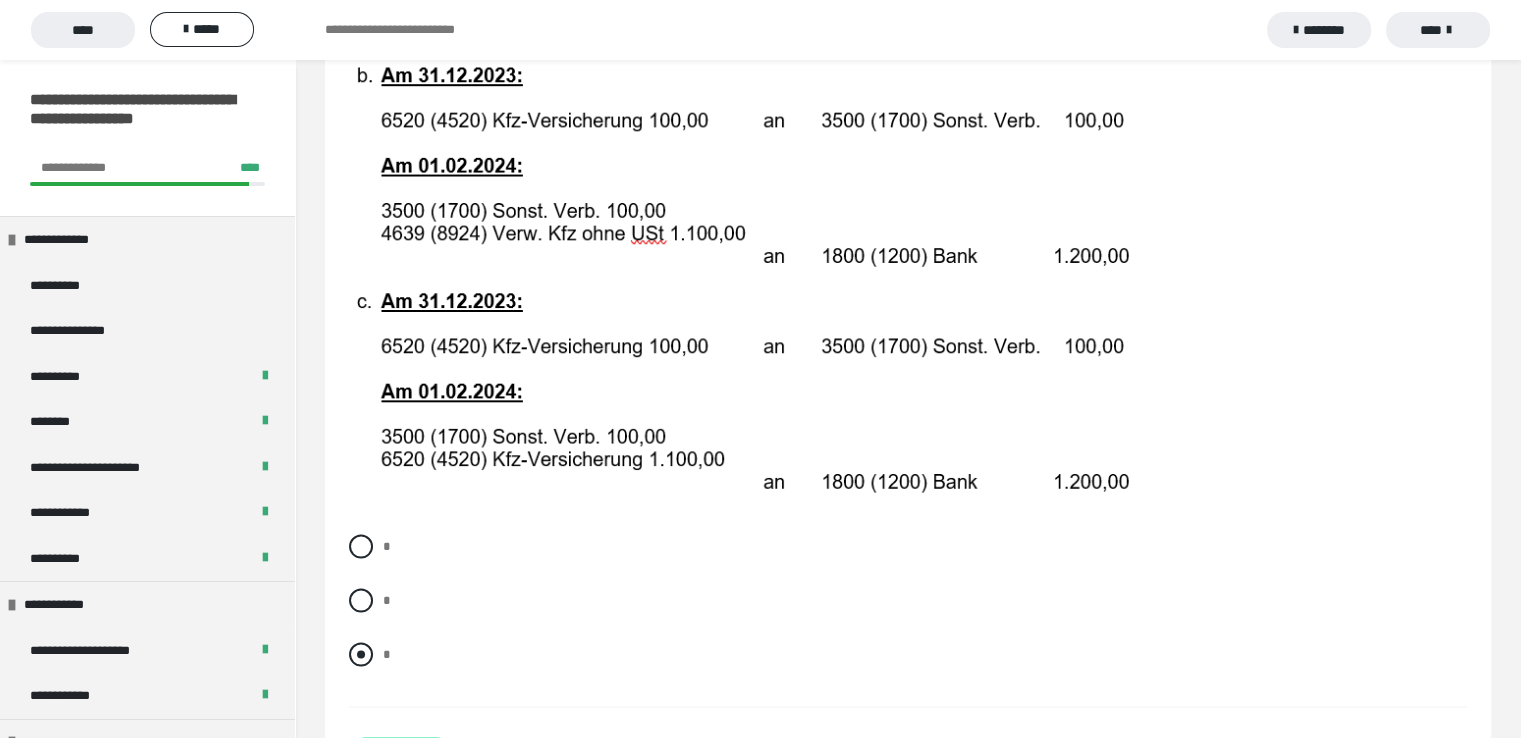 scroll, scrollTop: 3900, scrollLeft: 0, axis: vertical 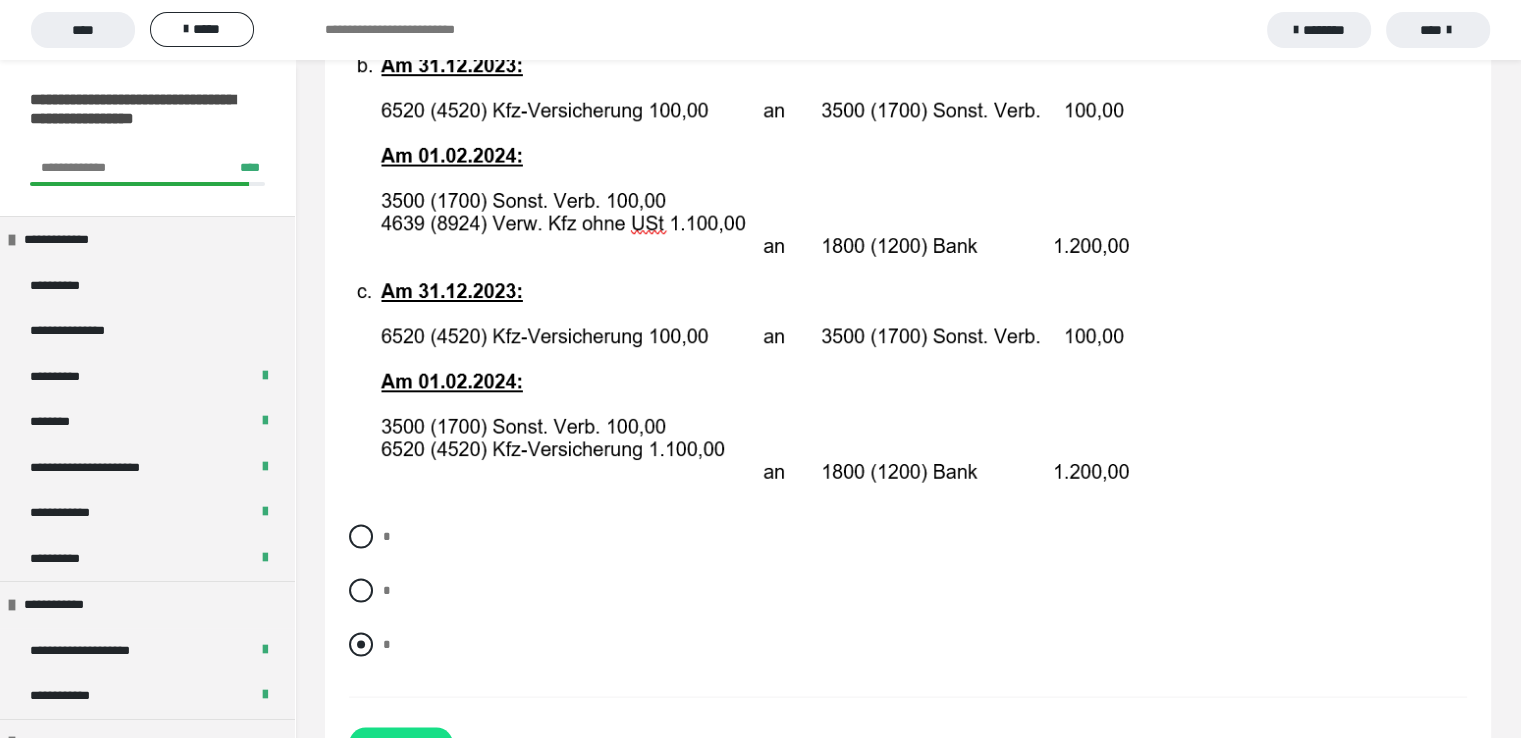 click at bounding box center (361, 645) 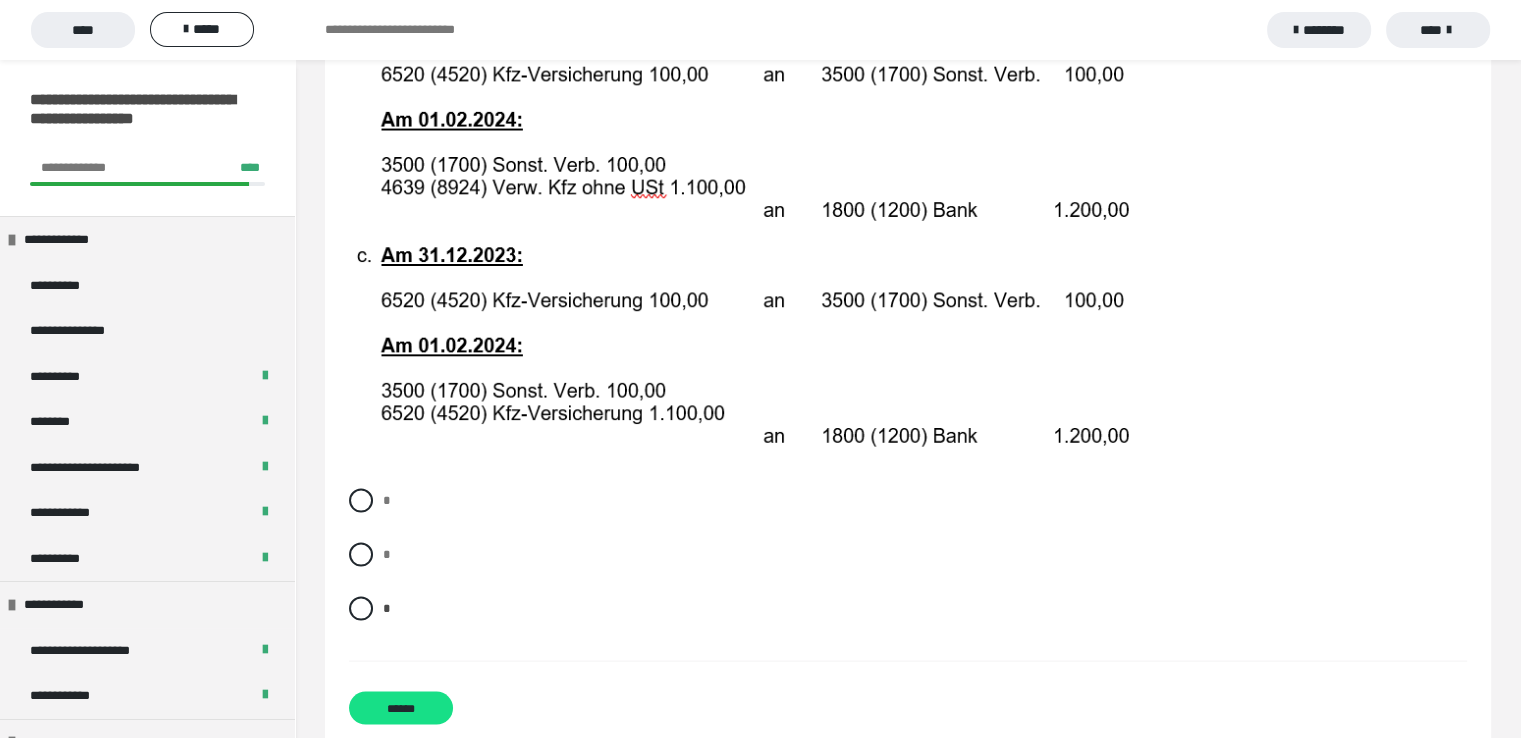 scroll, scrollTop: 4032, scrollLeft: 0, axis: vertical 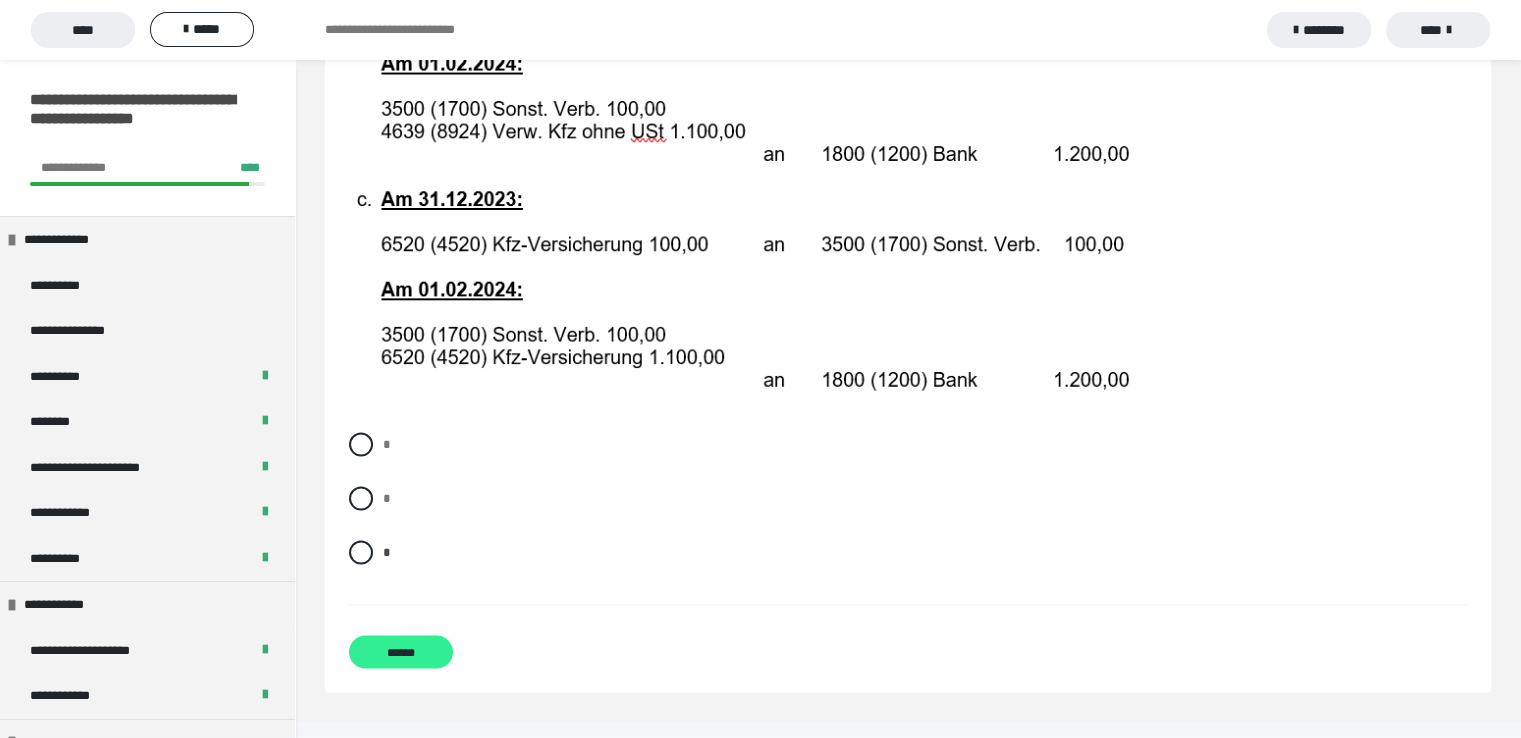 click on "******" at bounding box center [401, 652] 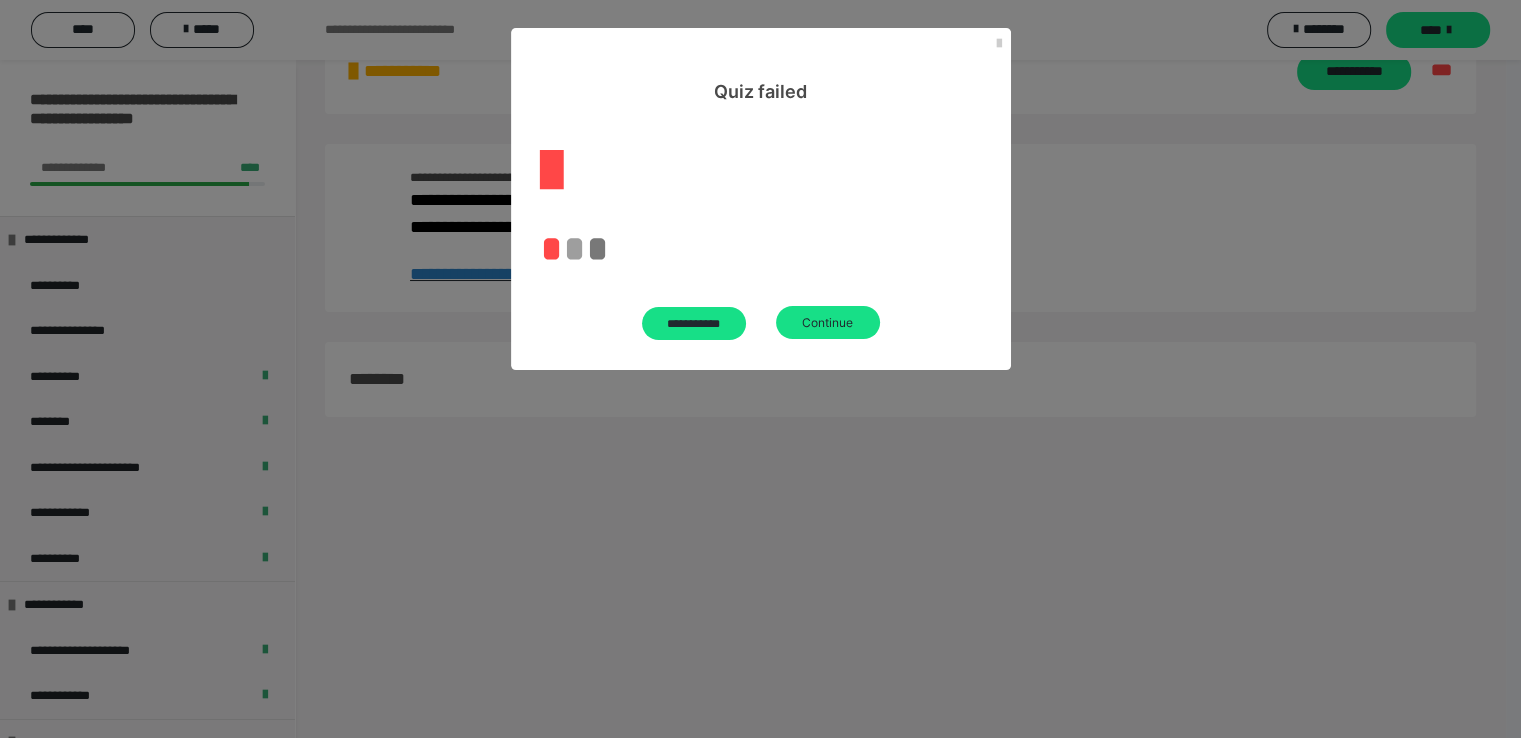 scroll, scrollTop: 3415, scrollLeft: 0, axis: vertical 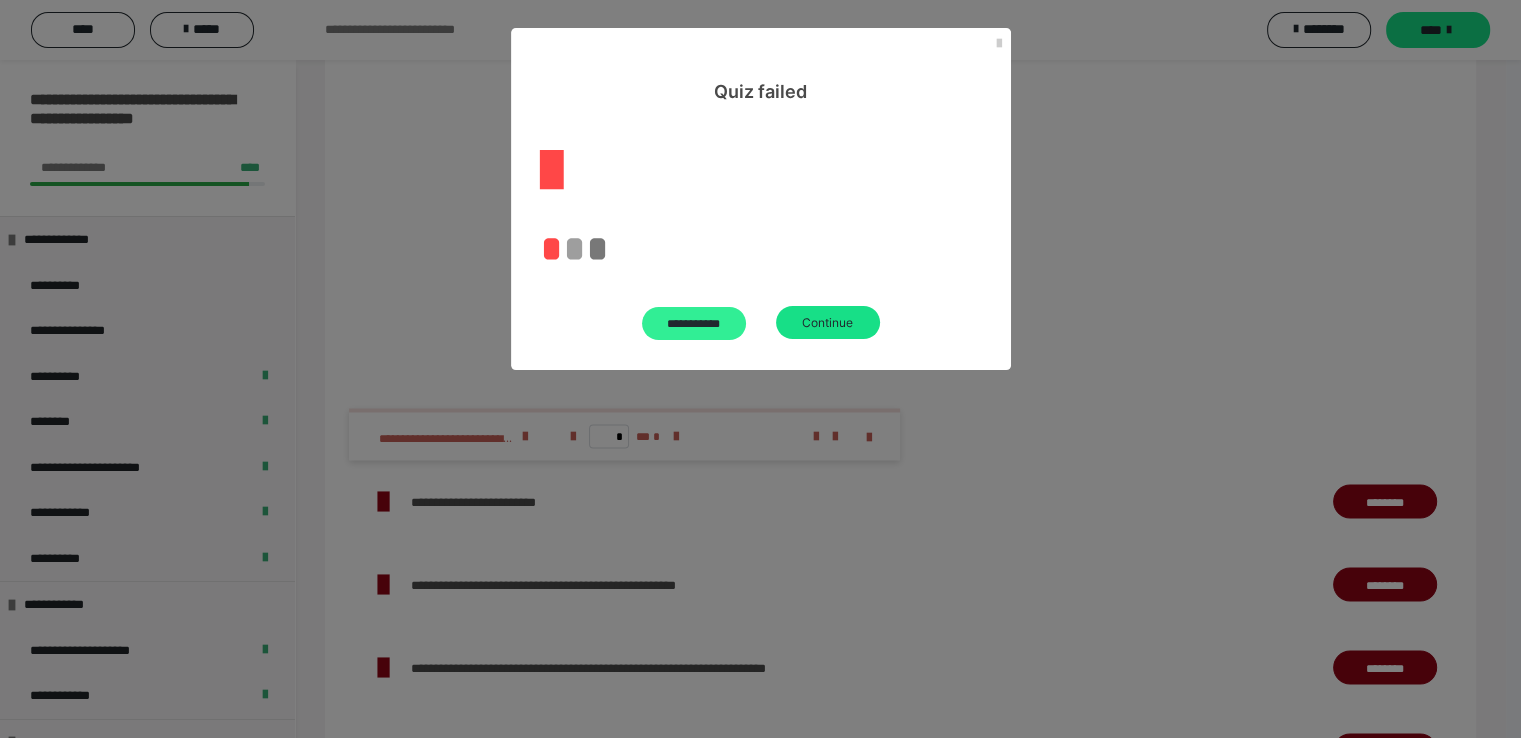 click on "**********" at bounding box center (694, 323) 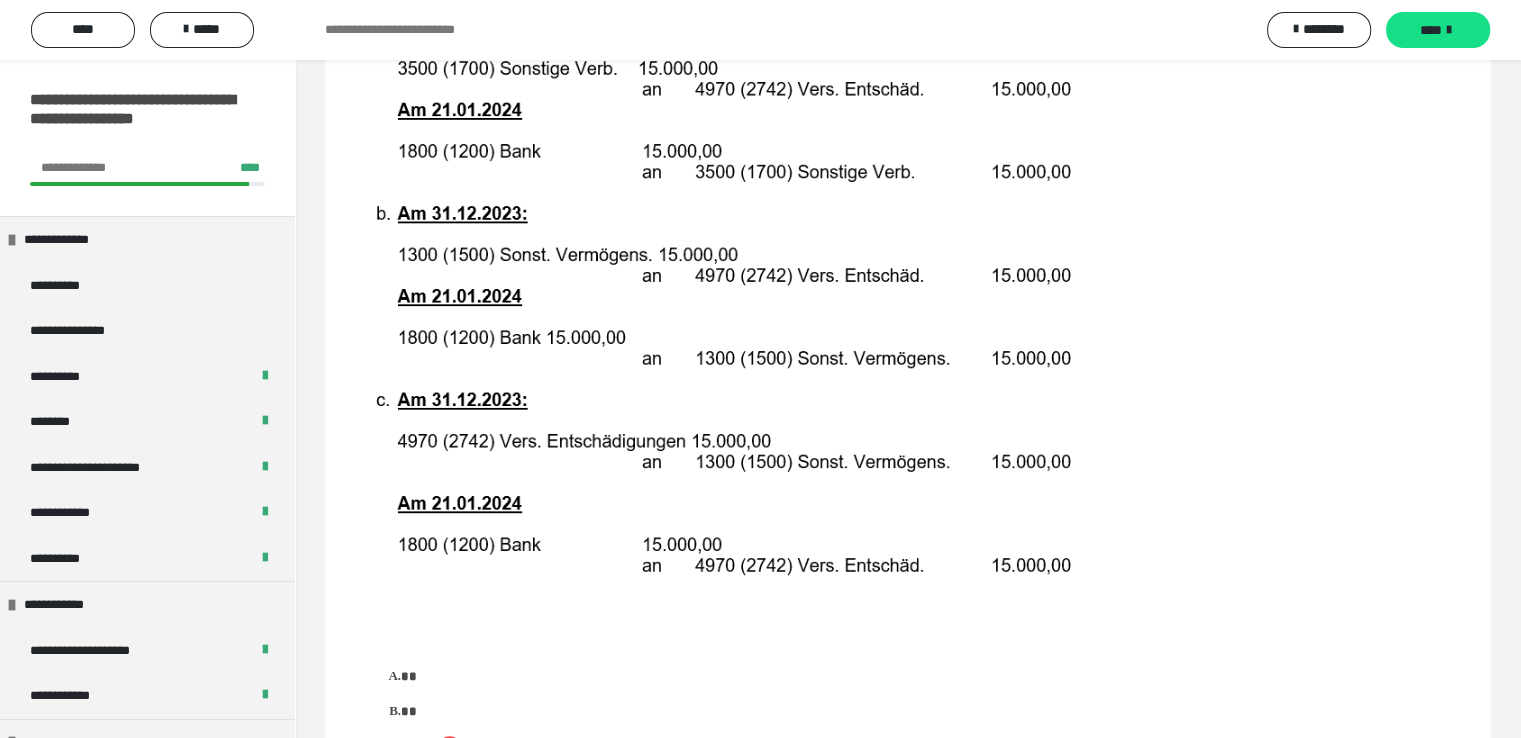 scroll, scrollTop: 1615, scrollLeft: 0, axis: vertical 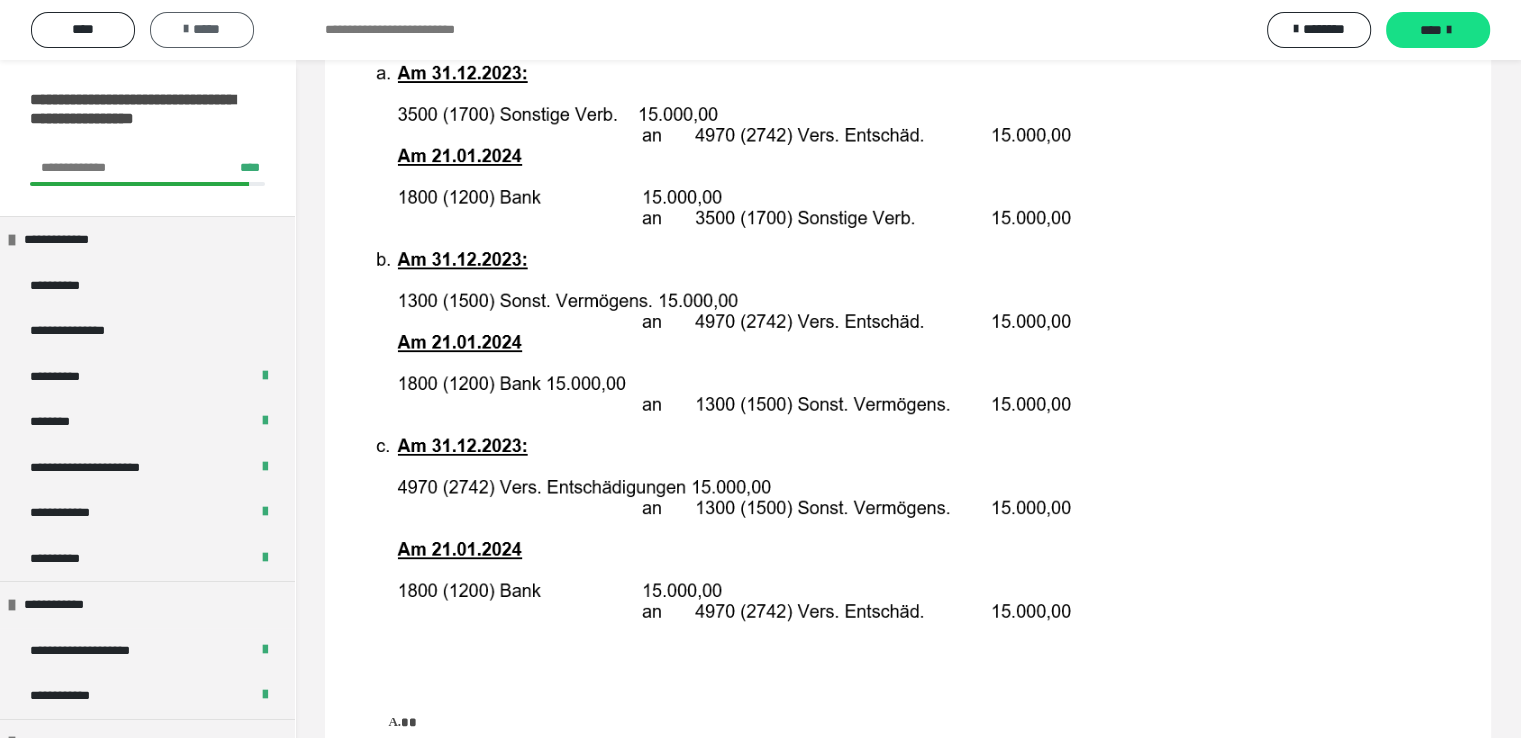 click on "*****" at bounding box center (202, 29) 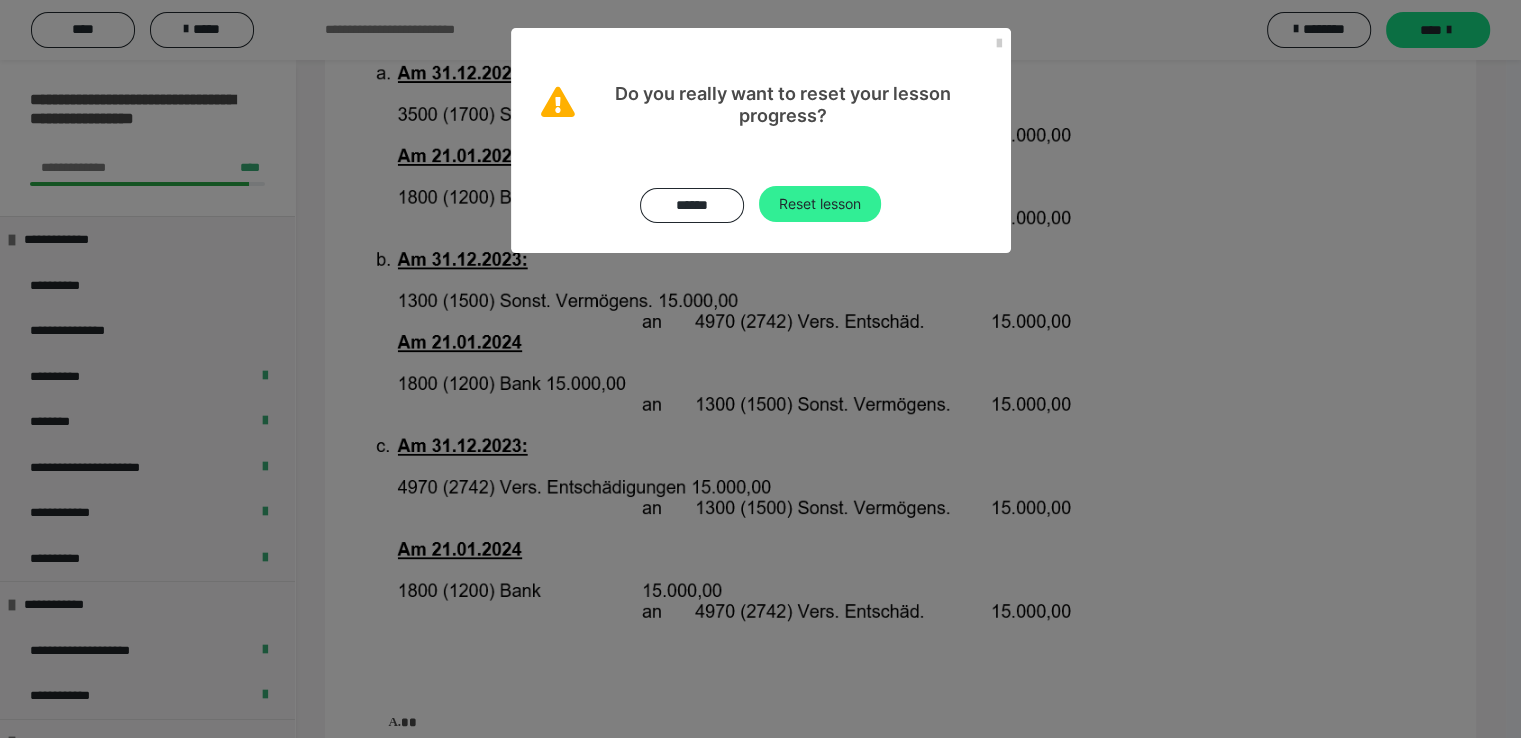 click on "Reset lesson" at bounding box center (820, 204) 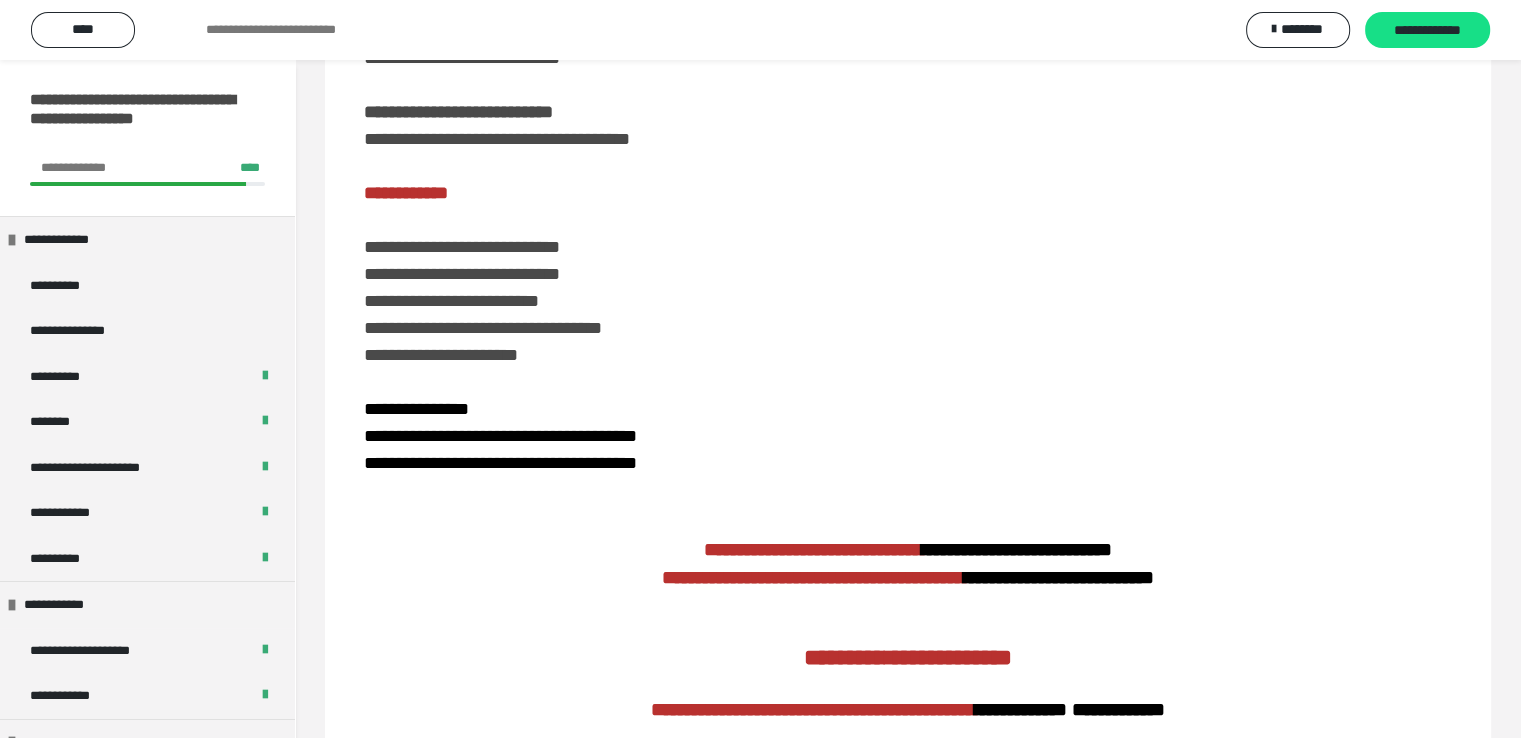 scroll, scrollTop: 700, scrollLeft: 0, axis: vertical 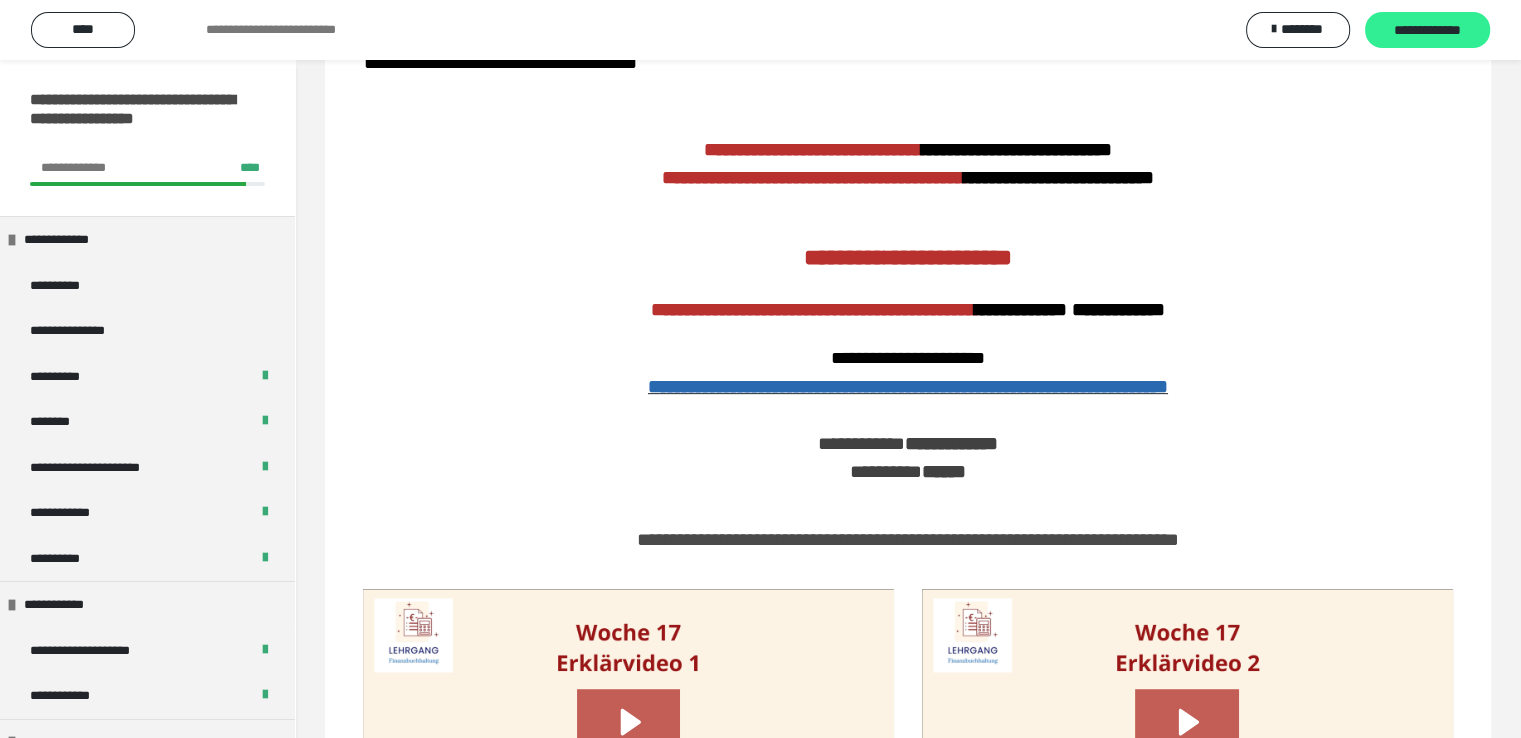 click on "**********" at bounding box center [1427, 31] 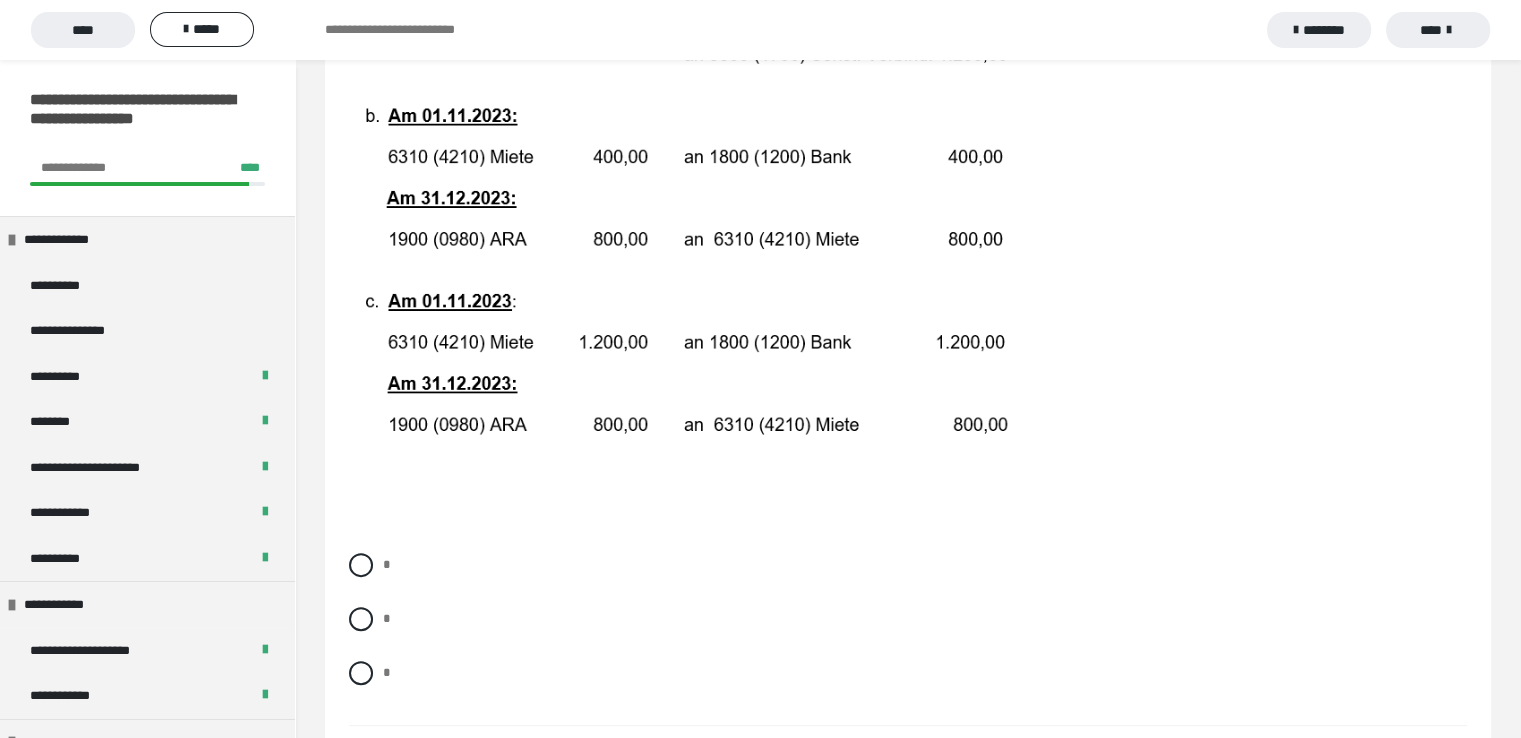 scroll, scrollTop: 500, scrollLeft: 0, axis: vertical 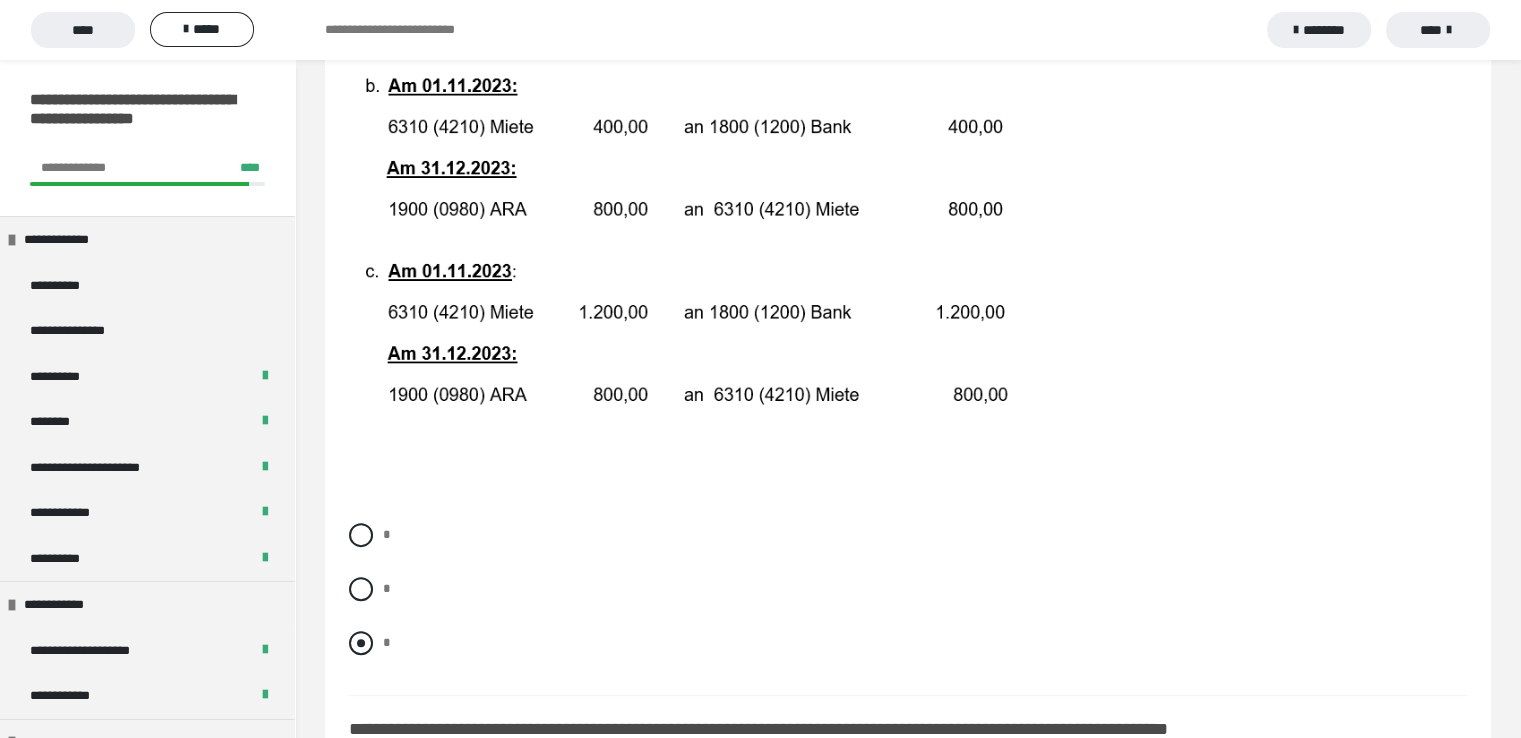 click at bounding box center [361, 643] 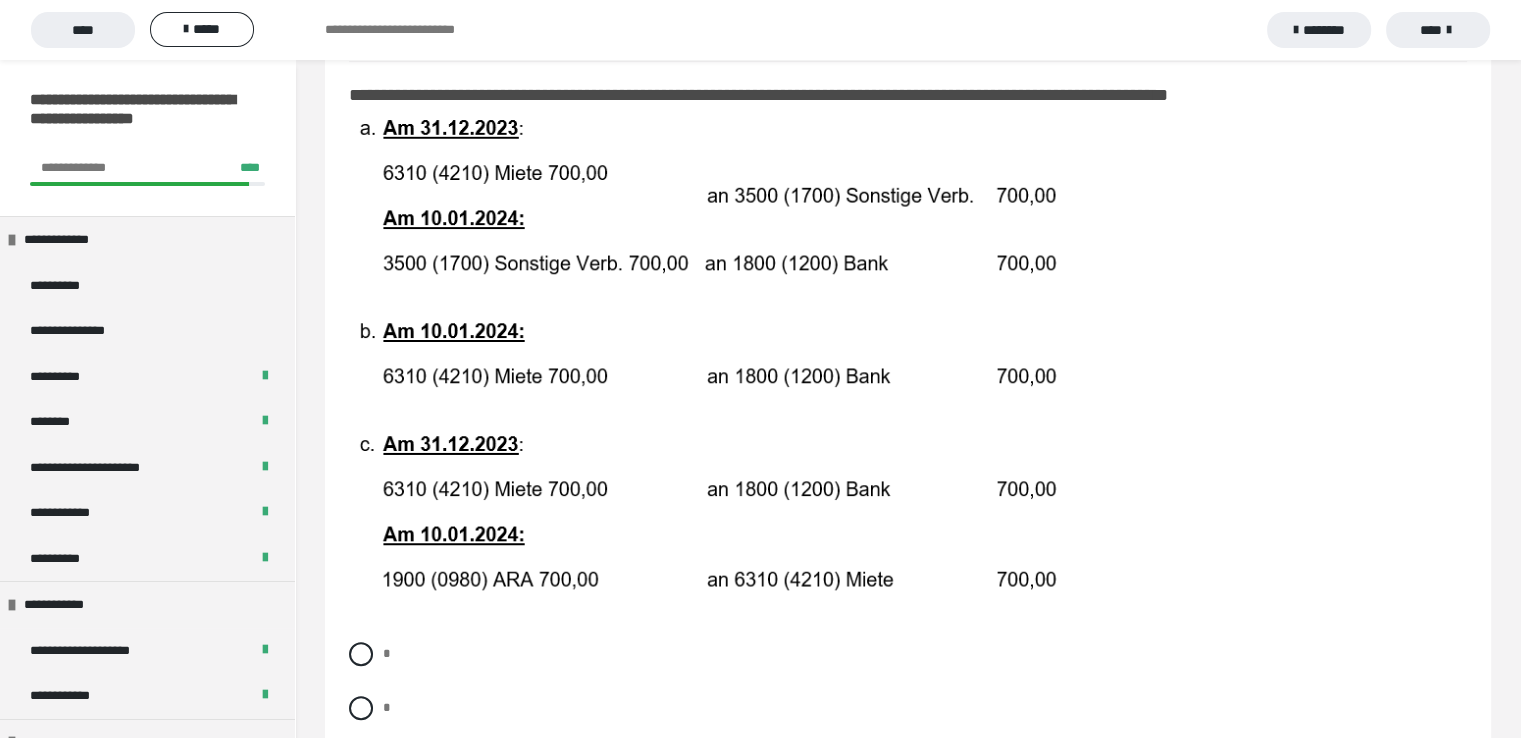 scroll, scrollTop: 1100, scrollLeft: 0, axis: vertical 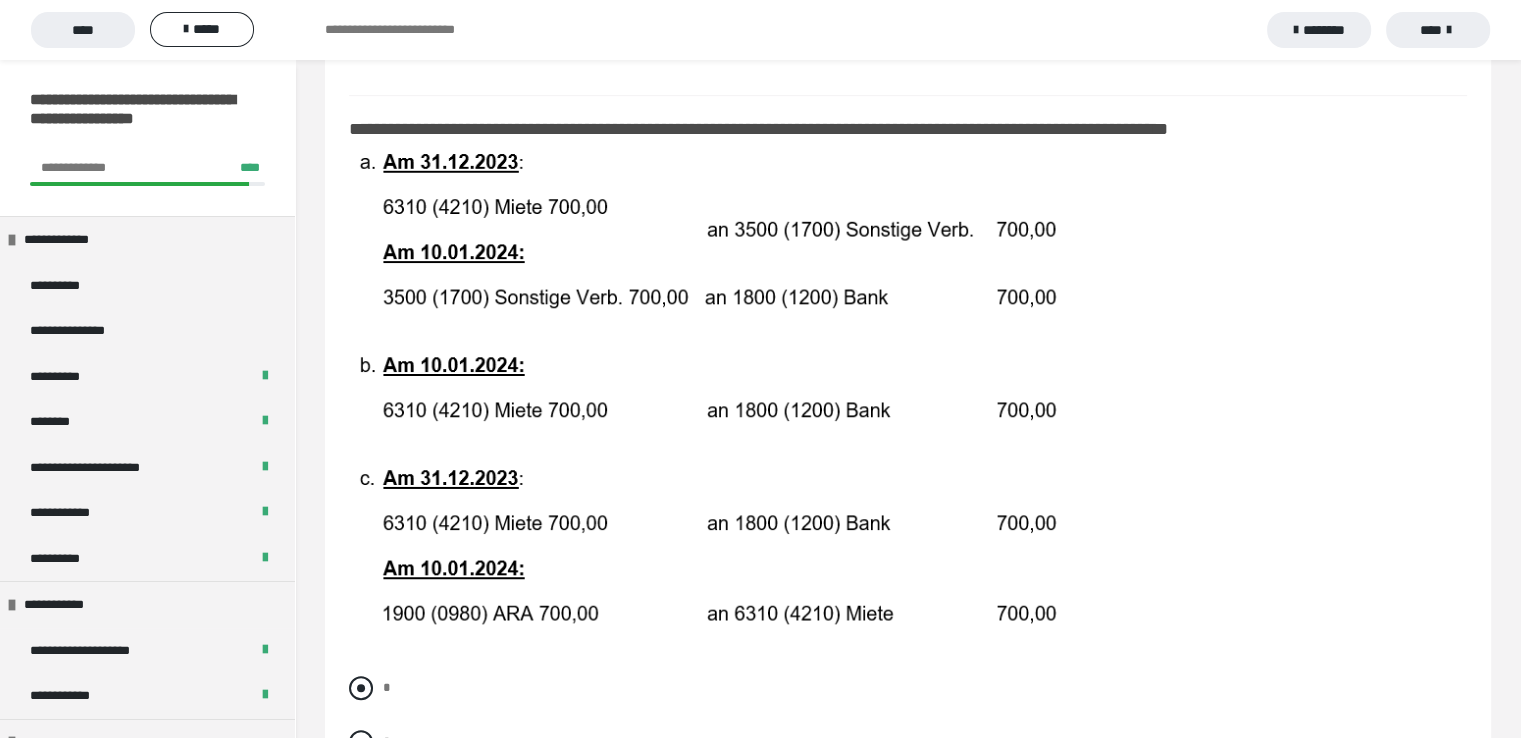 click at bounding box center (361, 688) 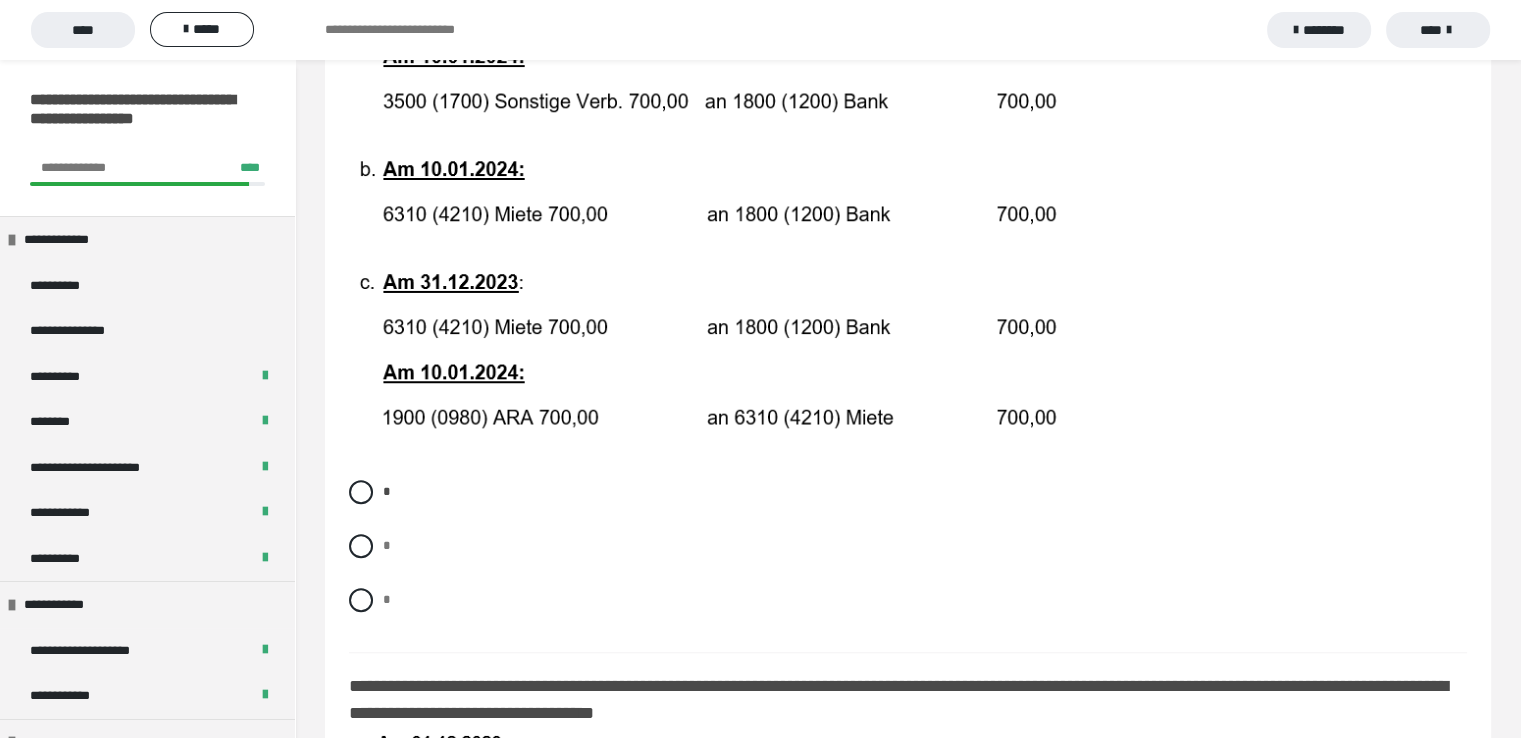 scroll, scrollTop: 1300, scrollLeft: 0, axis: vertical 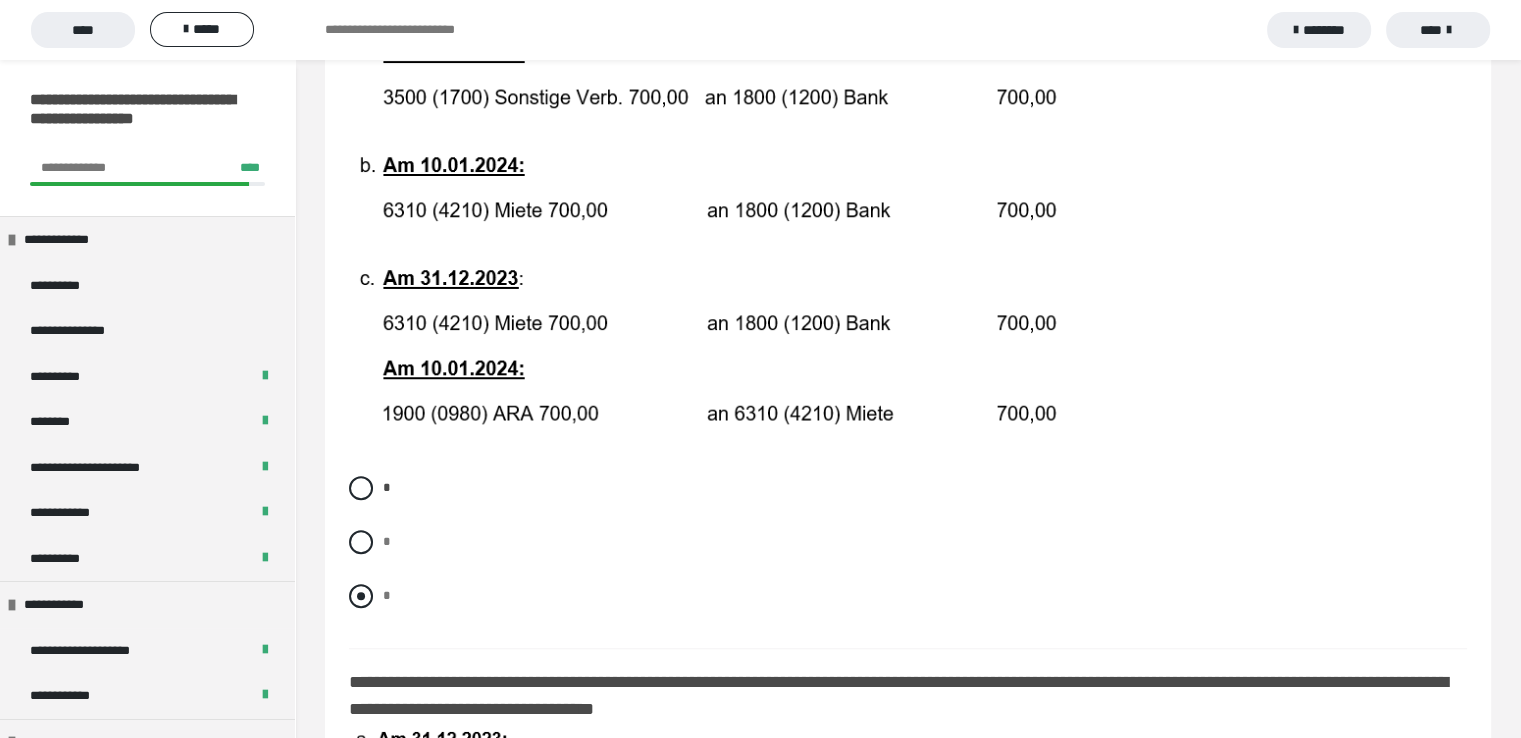 click at bounding box center [361, 596] 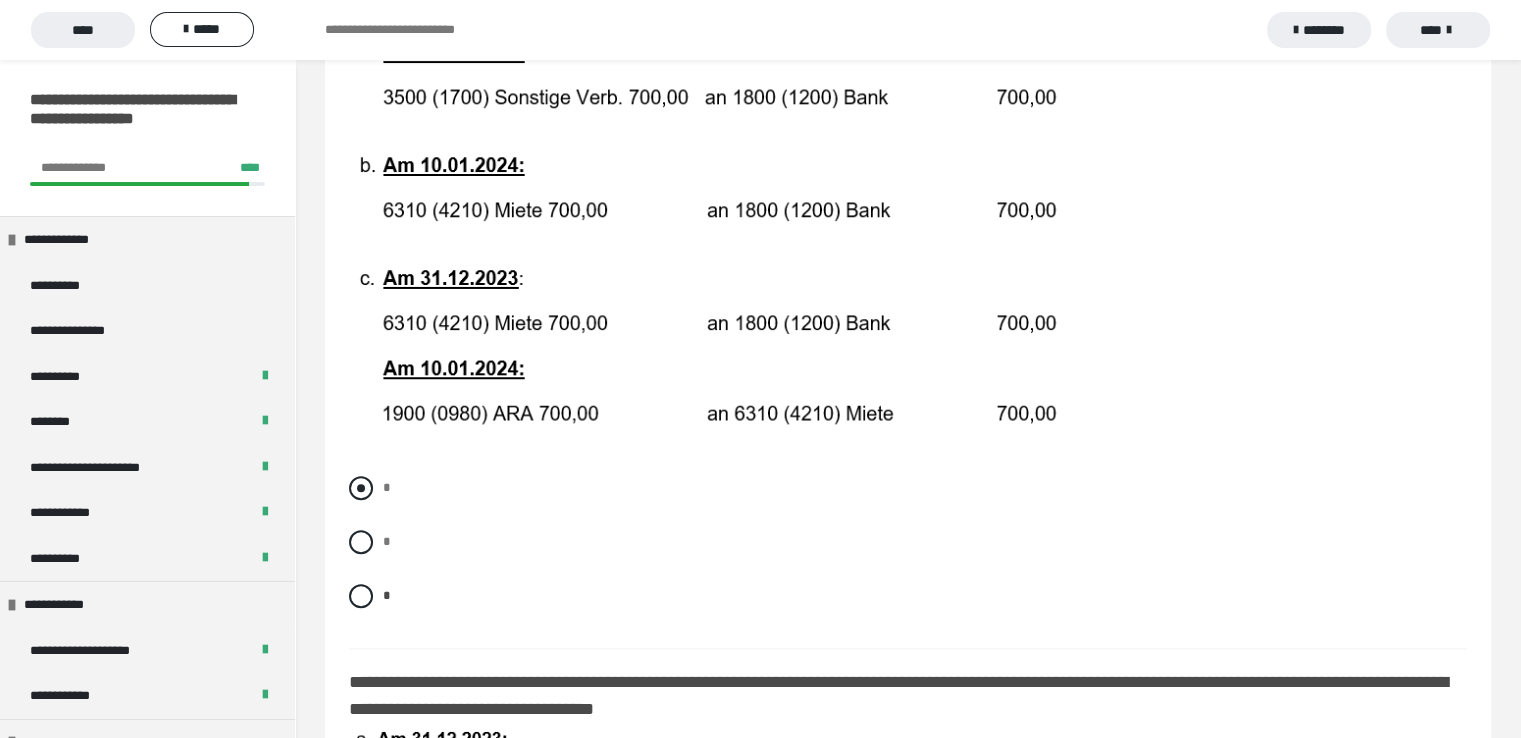 click at bounding box center (361, 488) 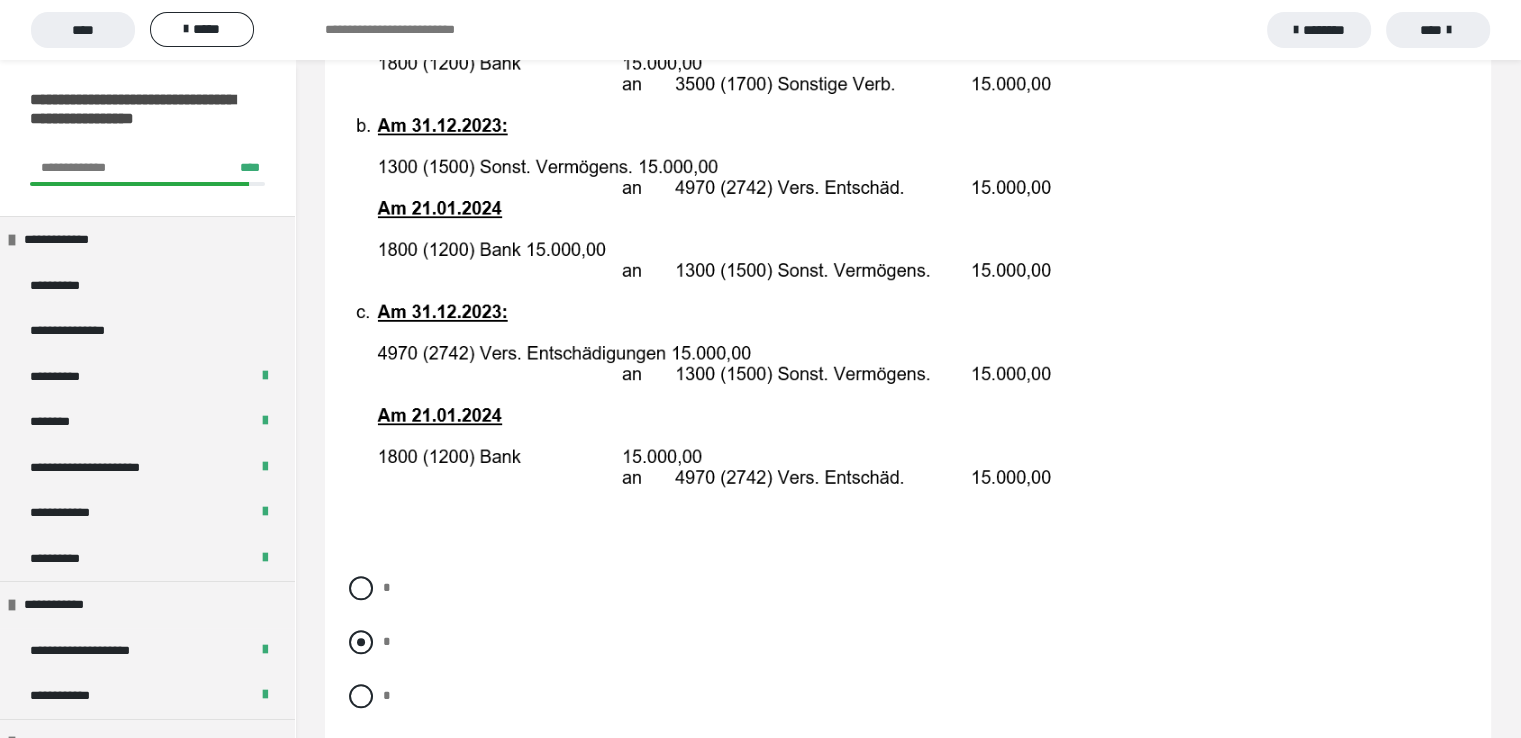 scroll, scrollTop: 2400, scrollLeft: 0, axis: vertical 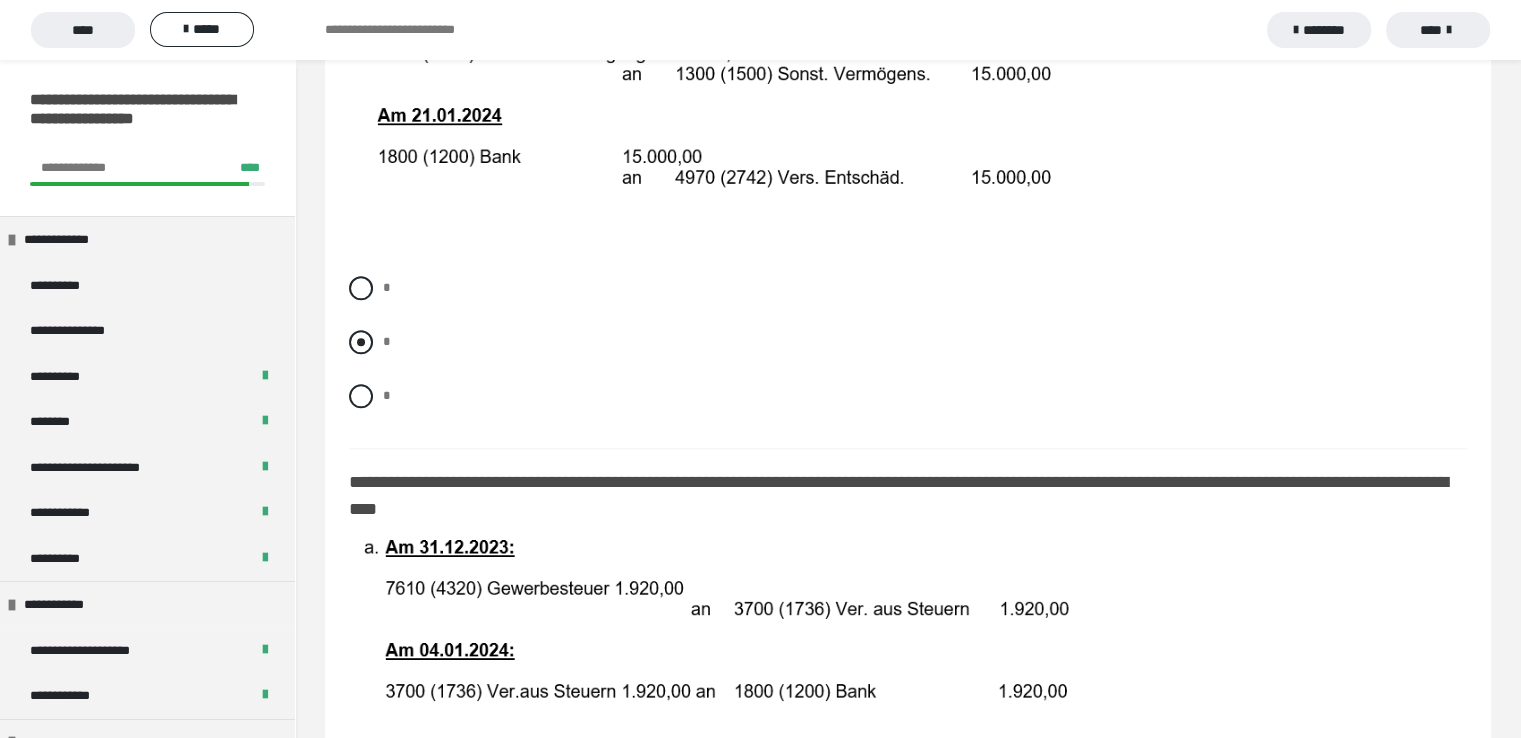 click at bounding box center (361, 342) 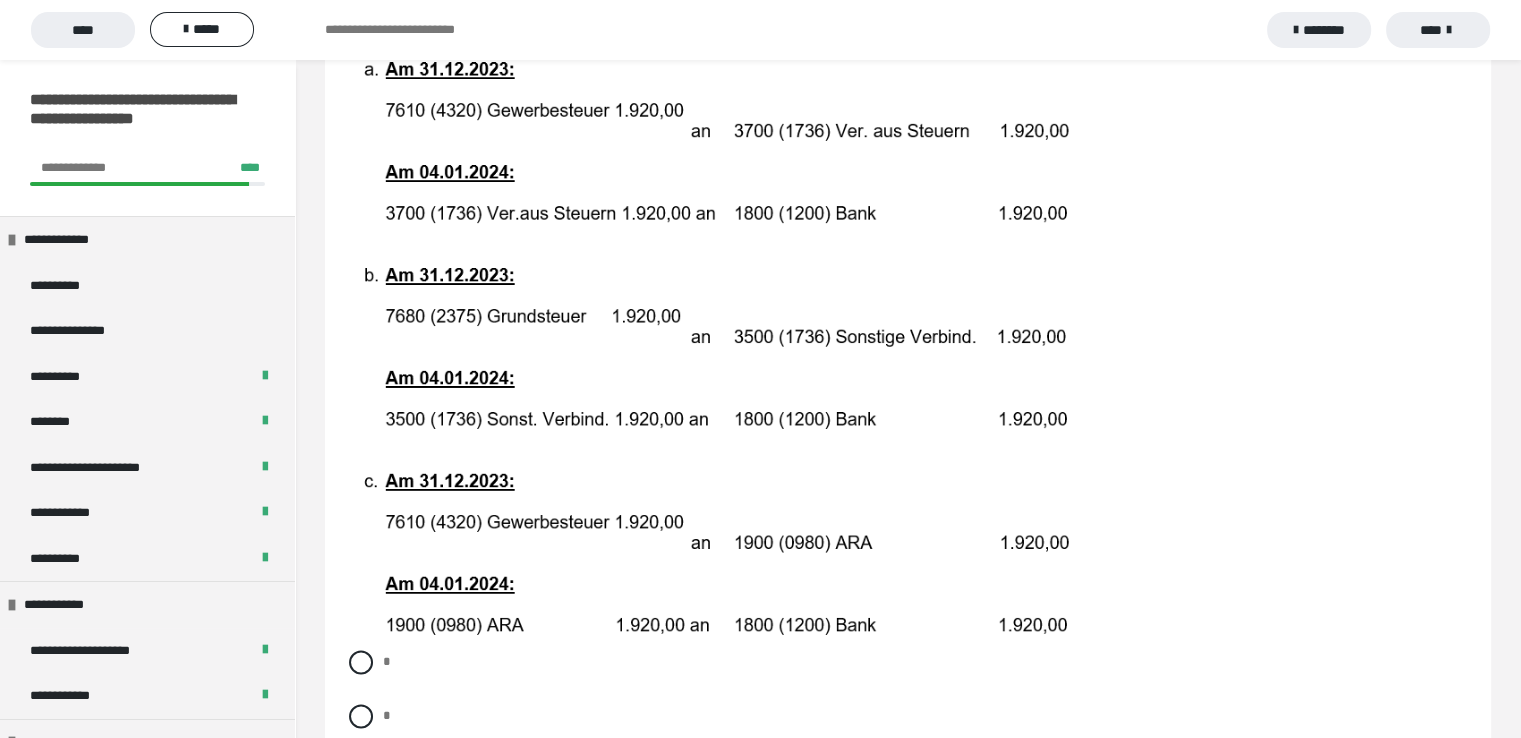 scroll, scrollTop: 2900, scrollLeft: 0, axis: vertical 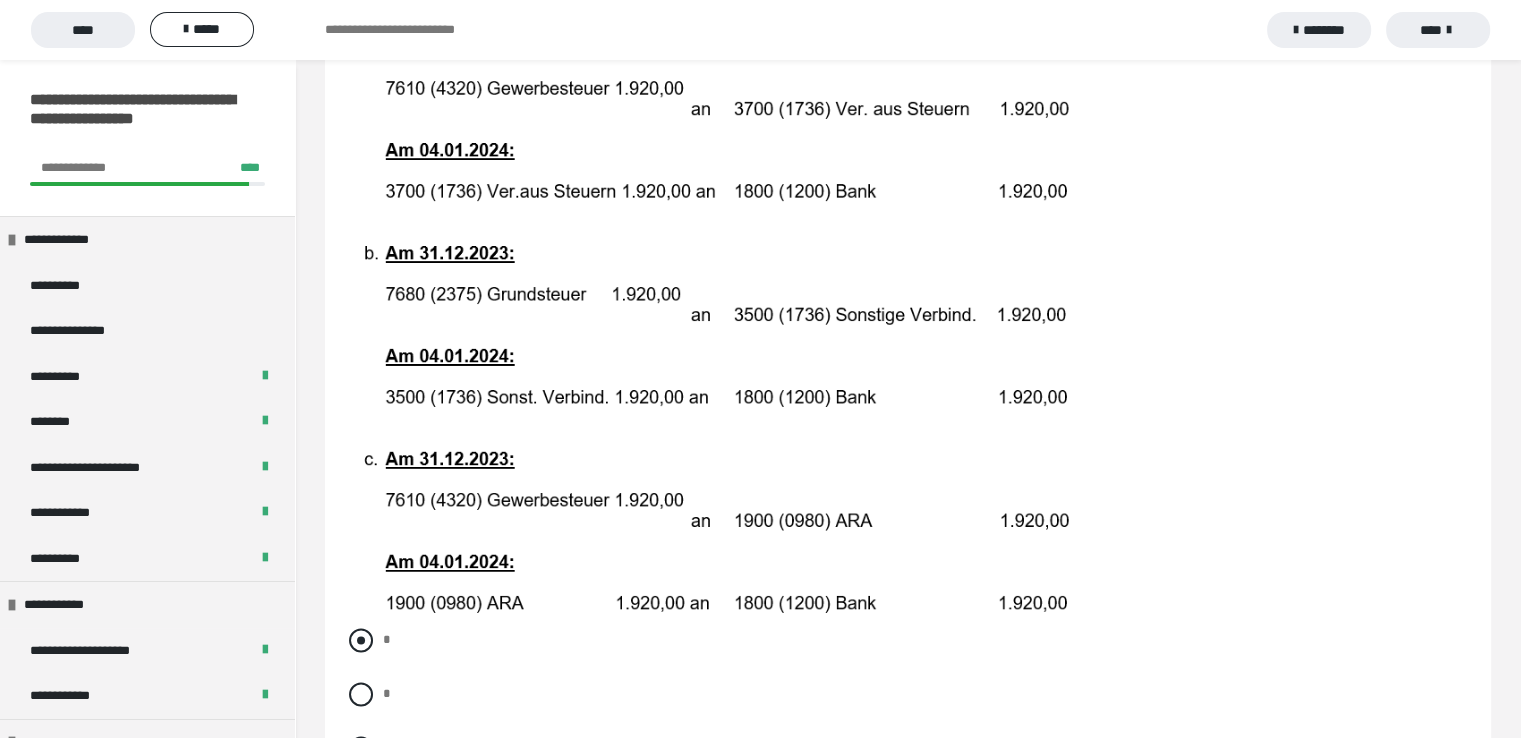 click on "*" at bounding box center (908, 640) 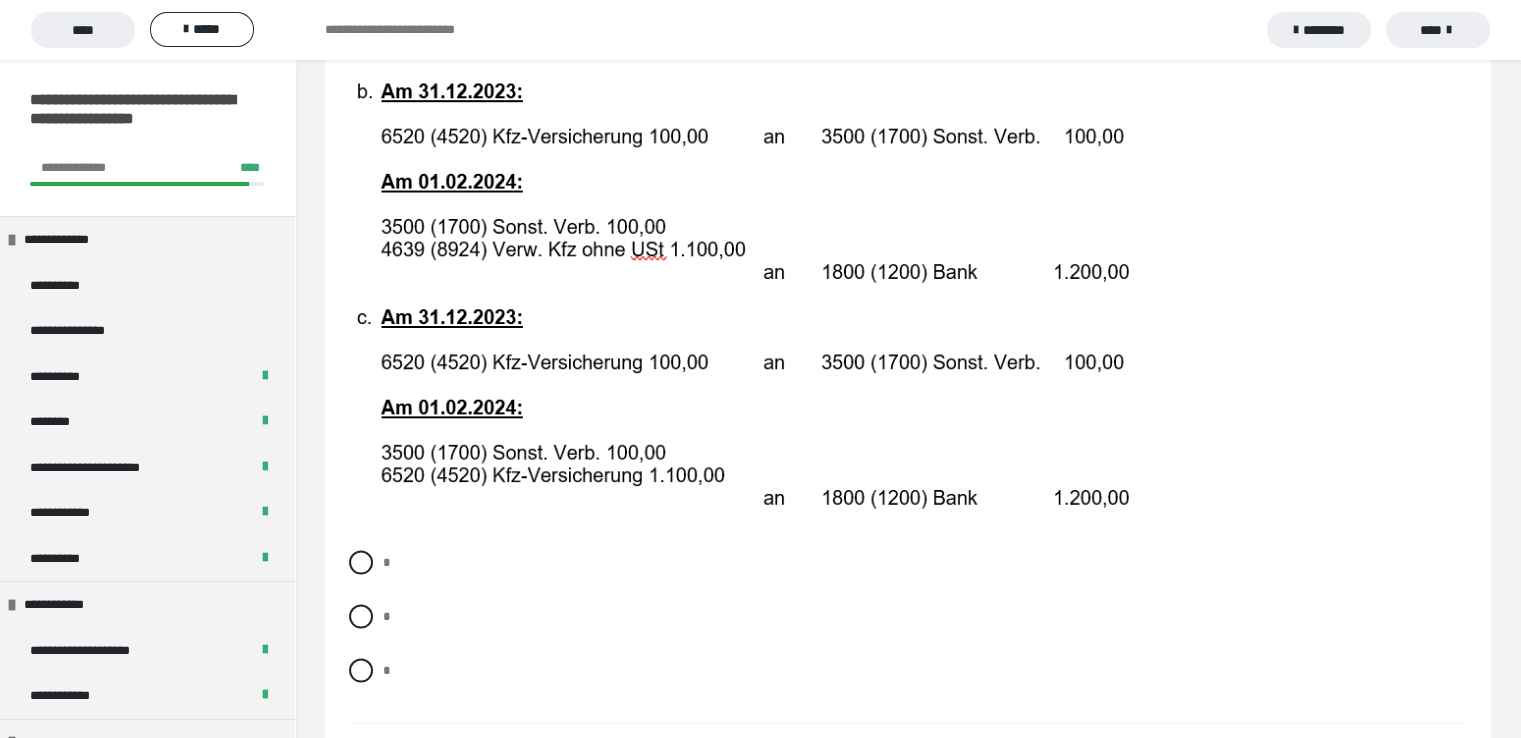 scroll, scrollTop: 4000, scrollLeft: 0, axis: vertical 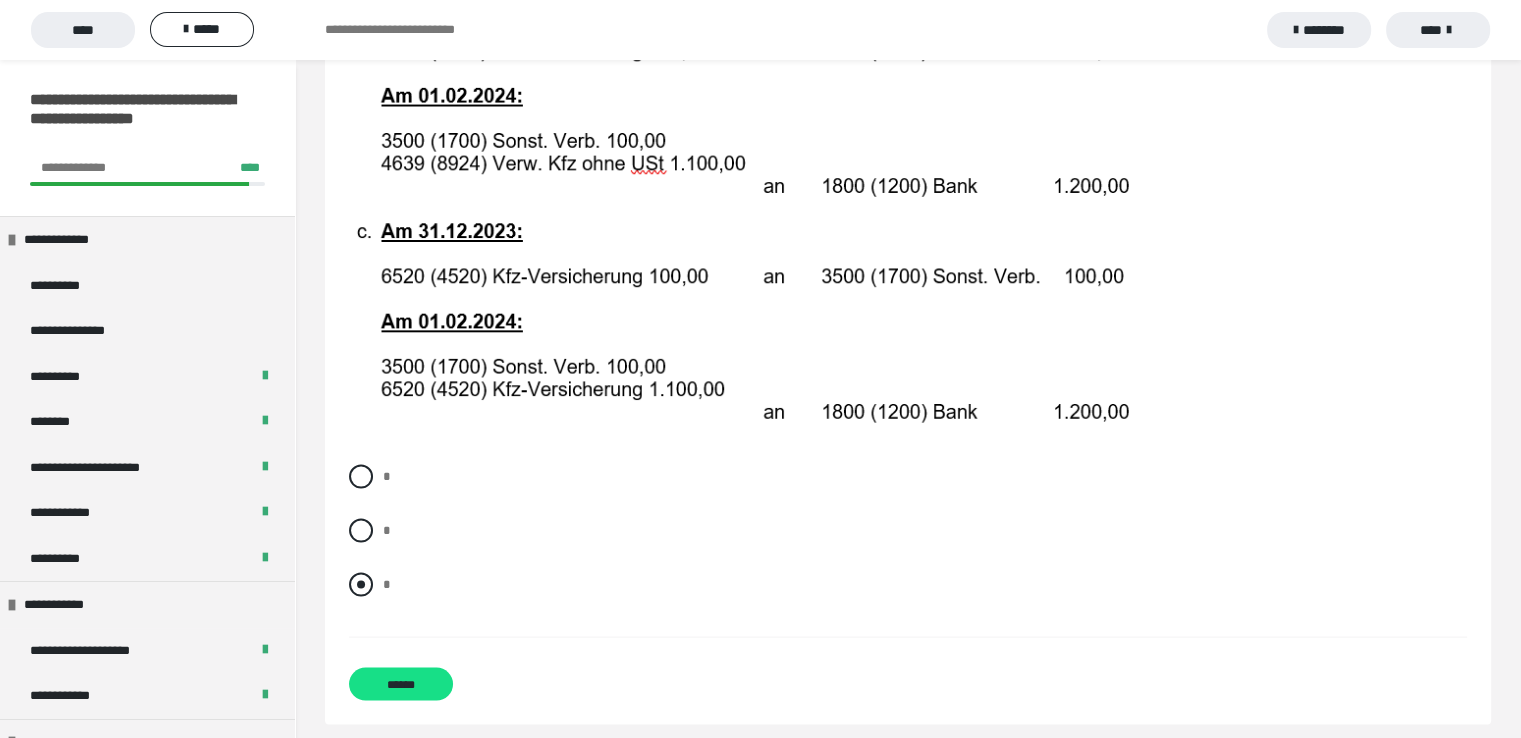click at bounding box center [361, 585] 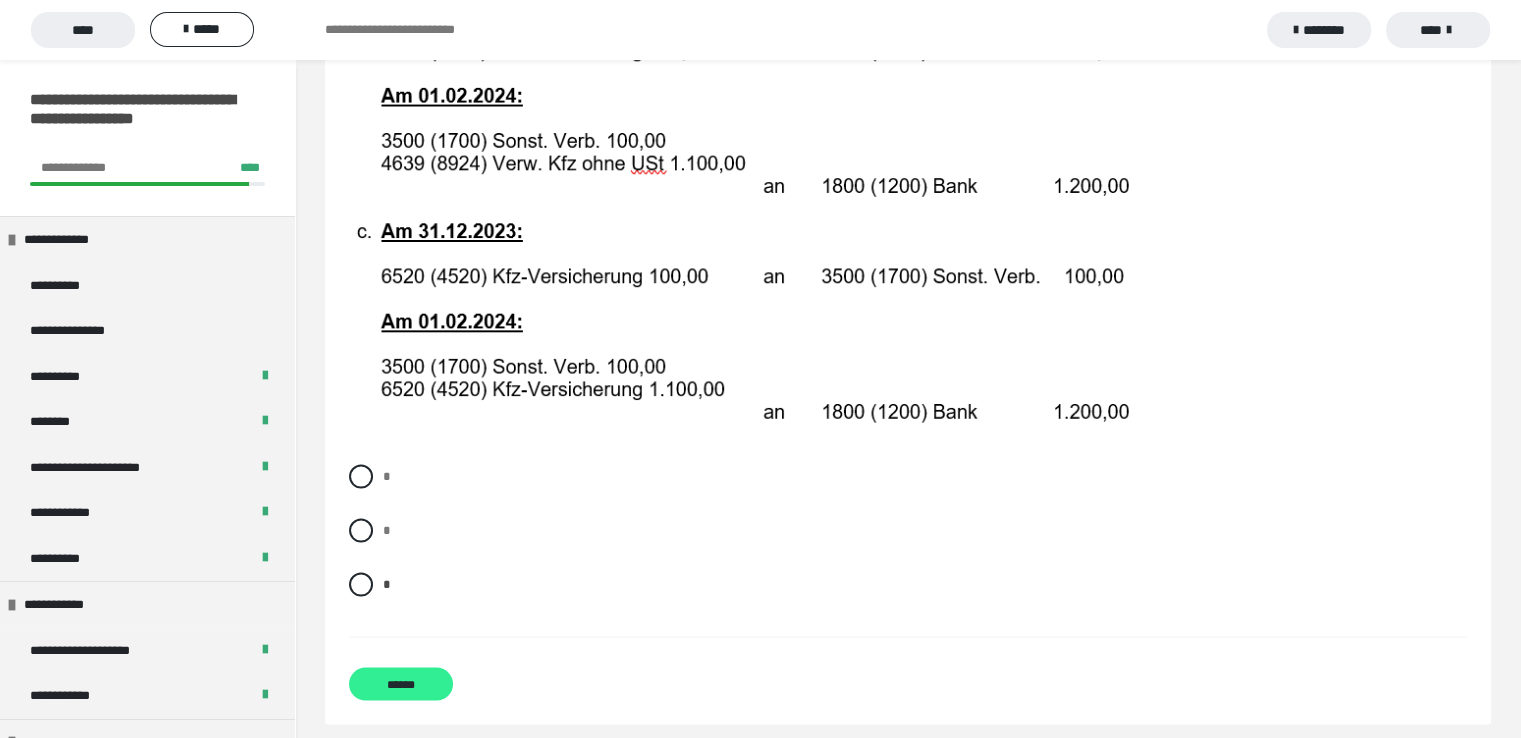 click on "******" at bounding box center [401, 684] 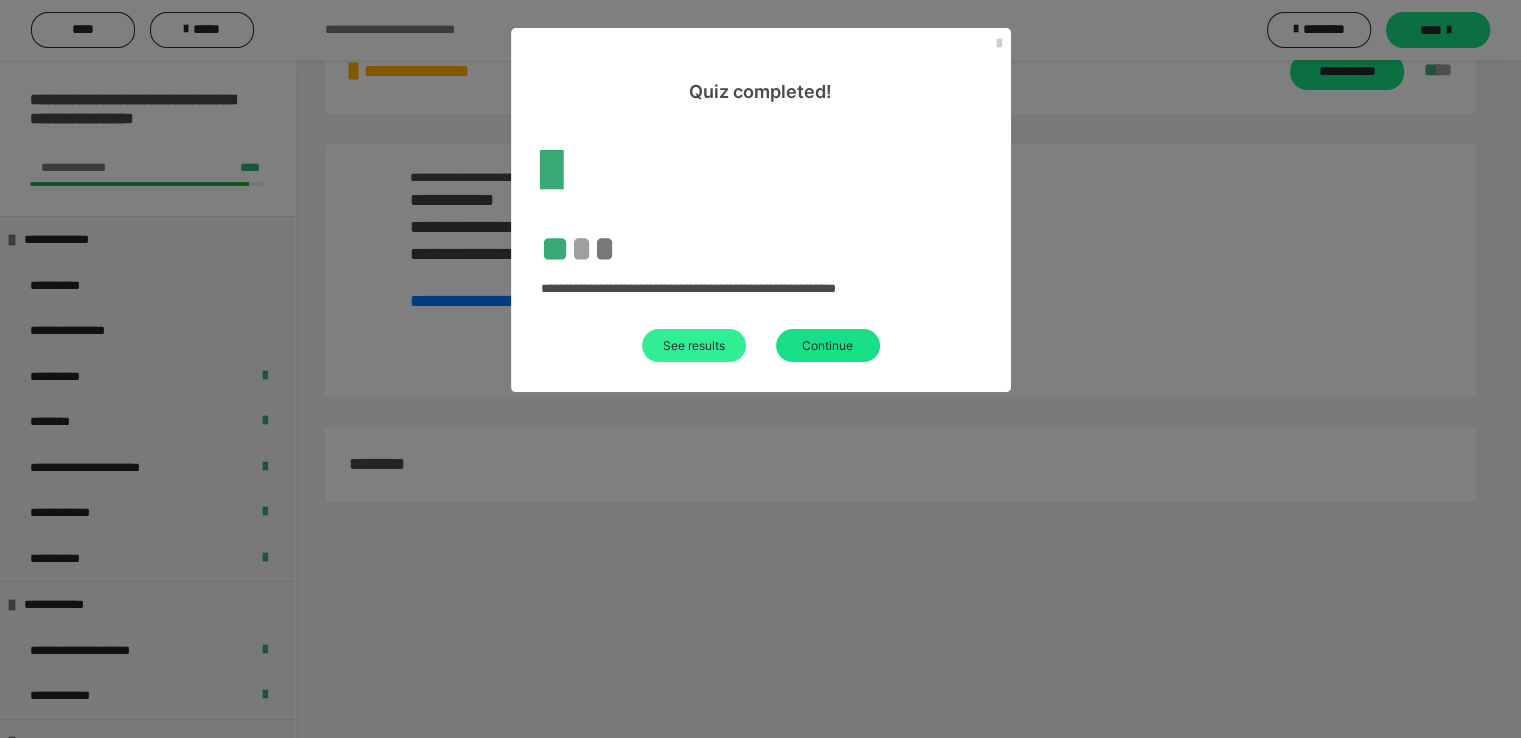 scroll, scrollTop: 60, scrollLeft: 0, axis: vertical 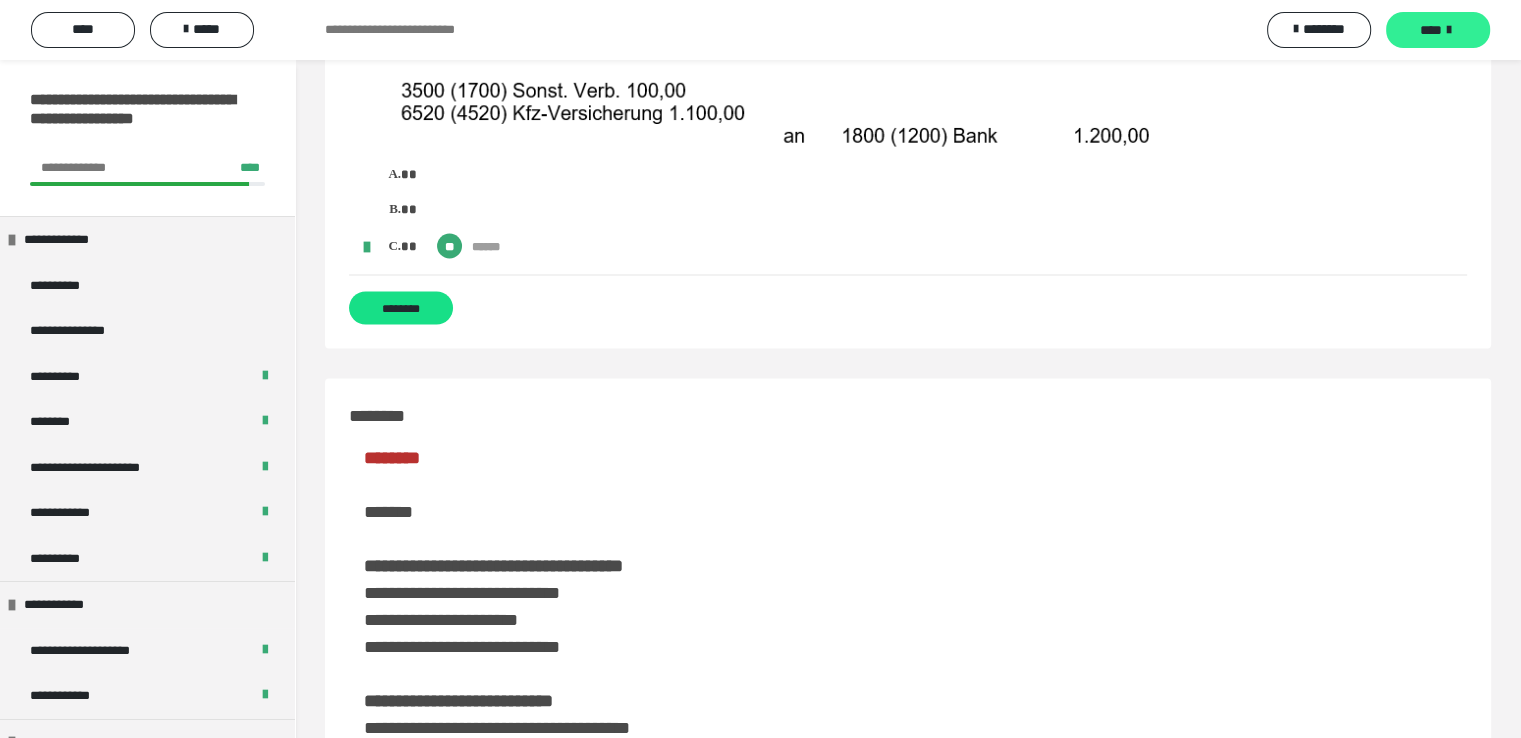 click on "****" at bounding box center [1431, 30] 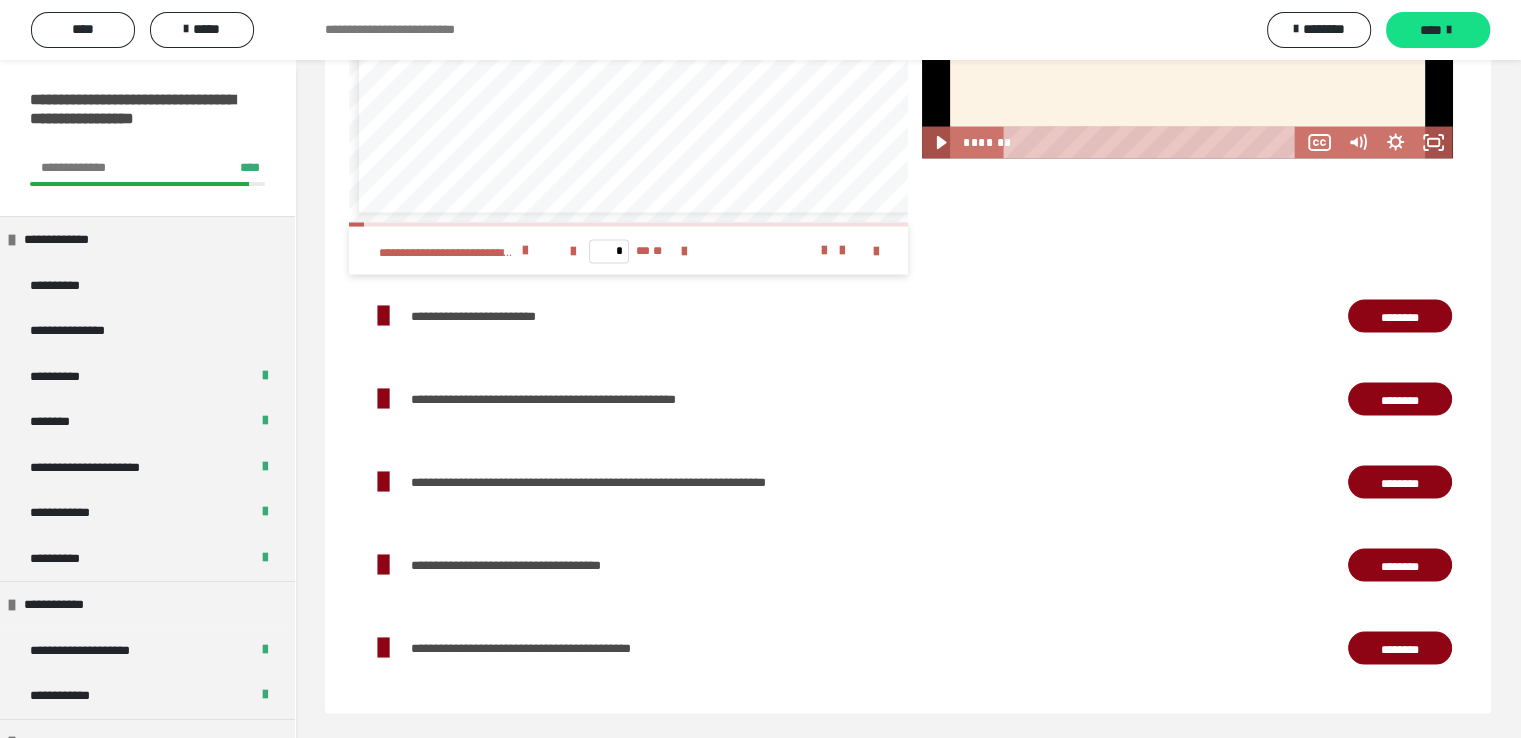 scroll, scrollTop: 0, scrollLeft: 0, axis: both 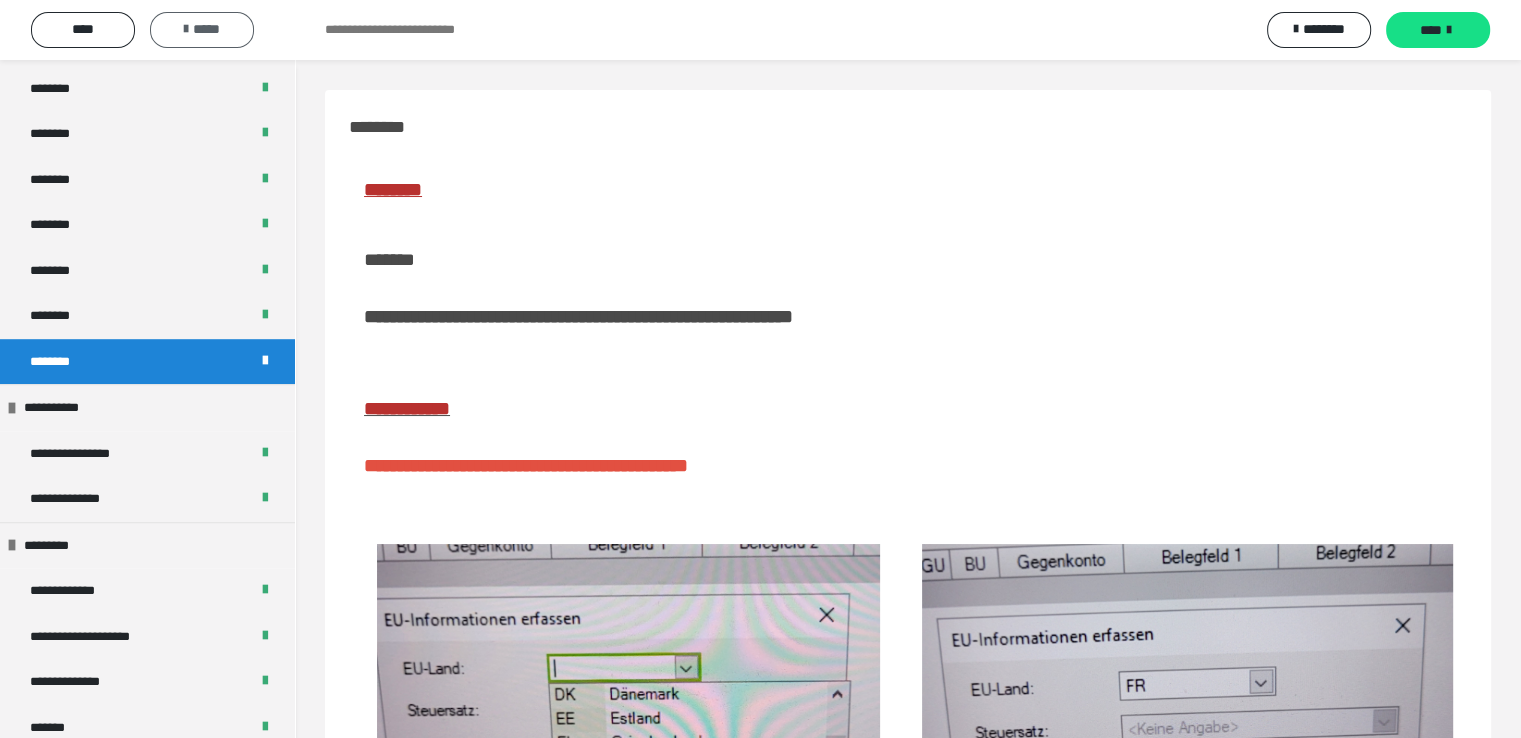 click on "*****" at bounding box center (202, 29) 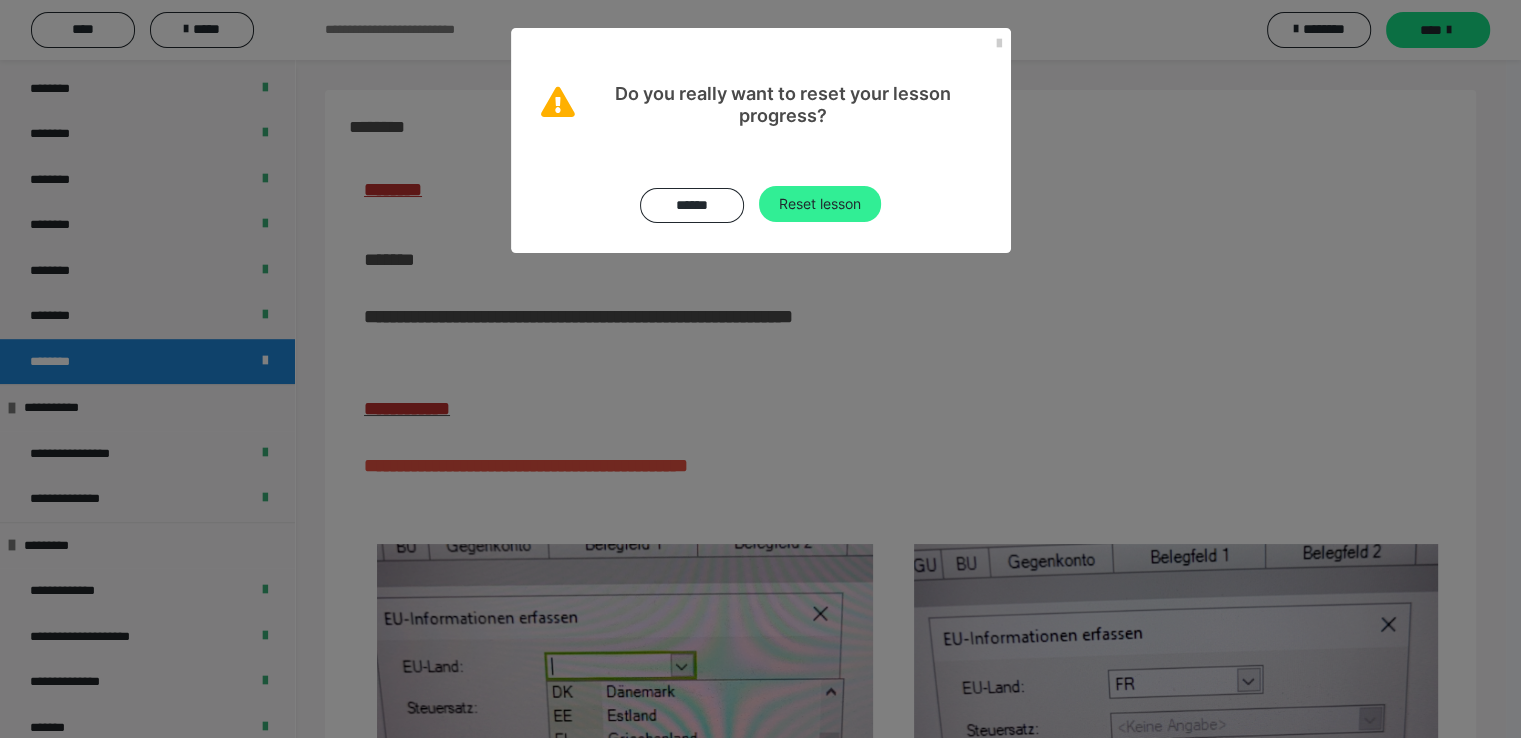 click on "Reset lesson" at bounding box center [820, 204] 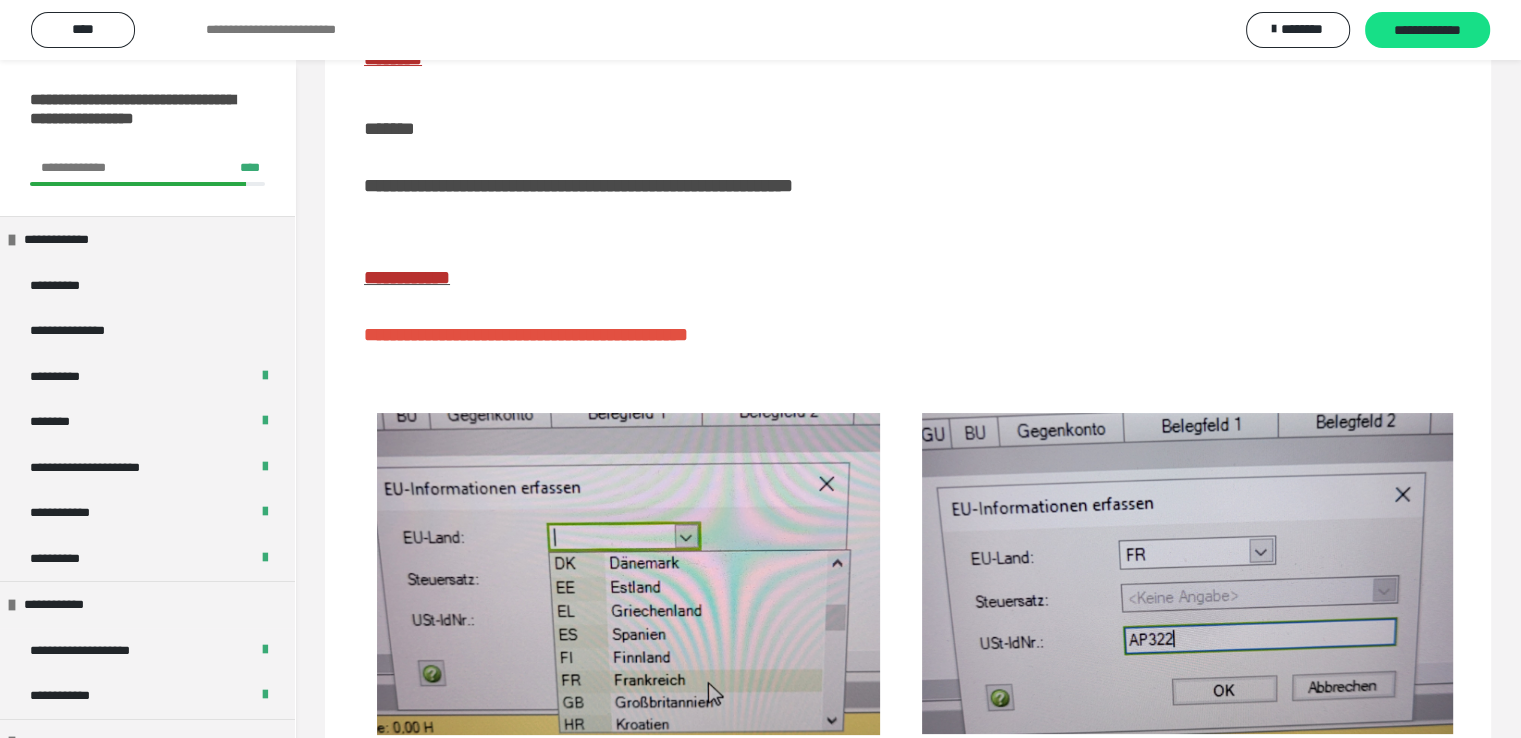 scroll, scrollTop: 303, scrollLeft: 0, axis: vertical 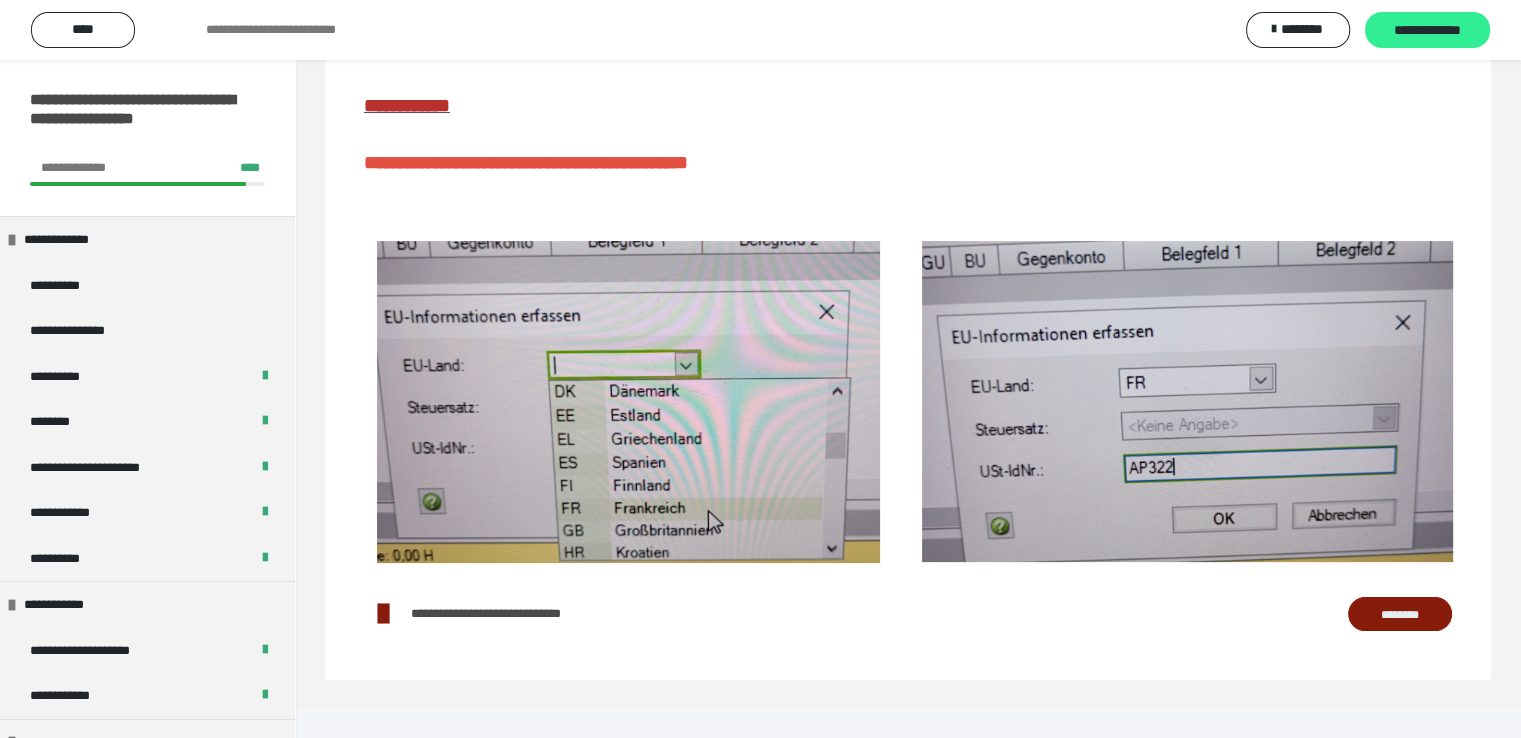 click on "**********" at bounding box center (1427, 31) 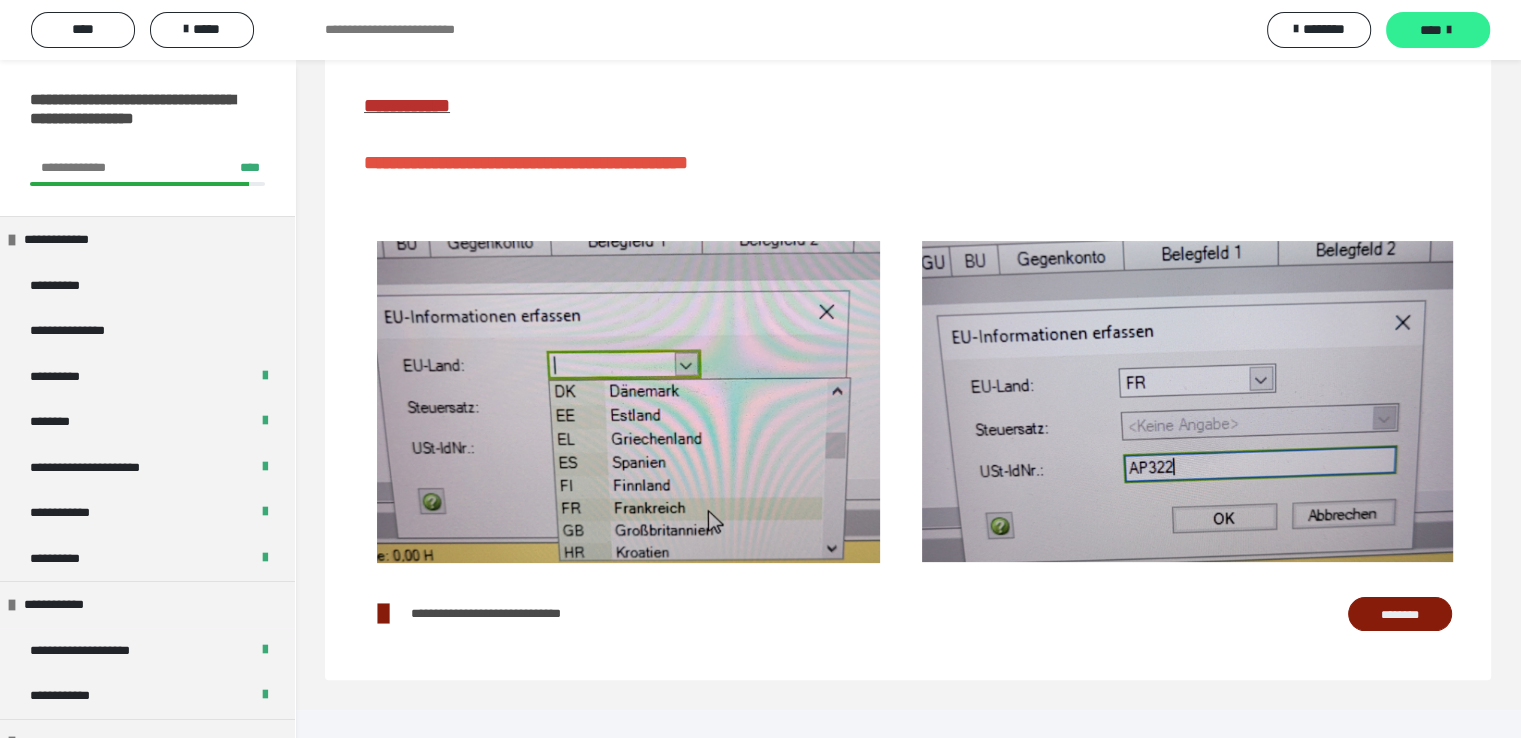 click on "****" at bounding box center (1431, 30) 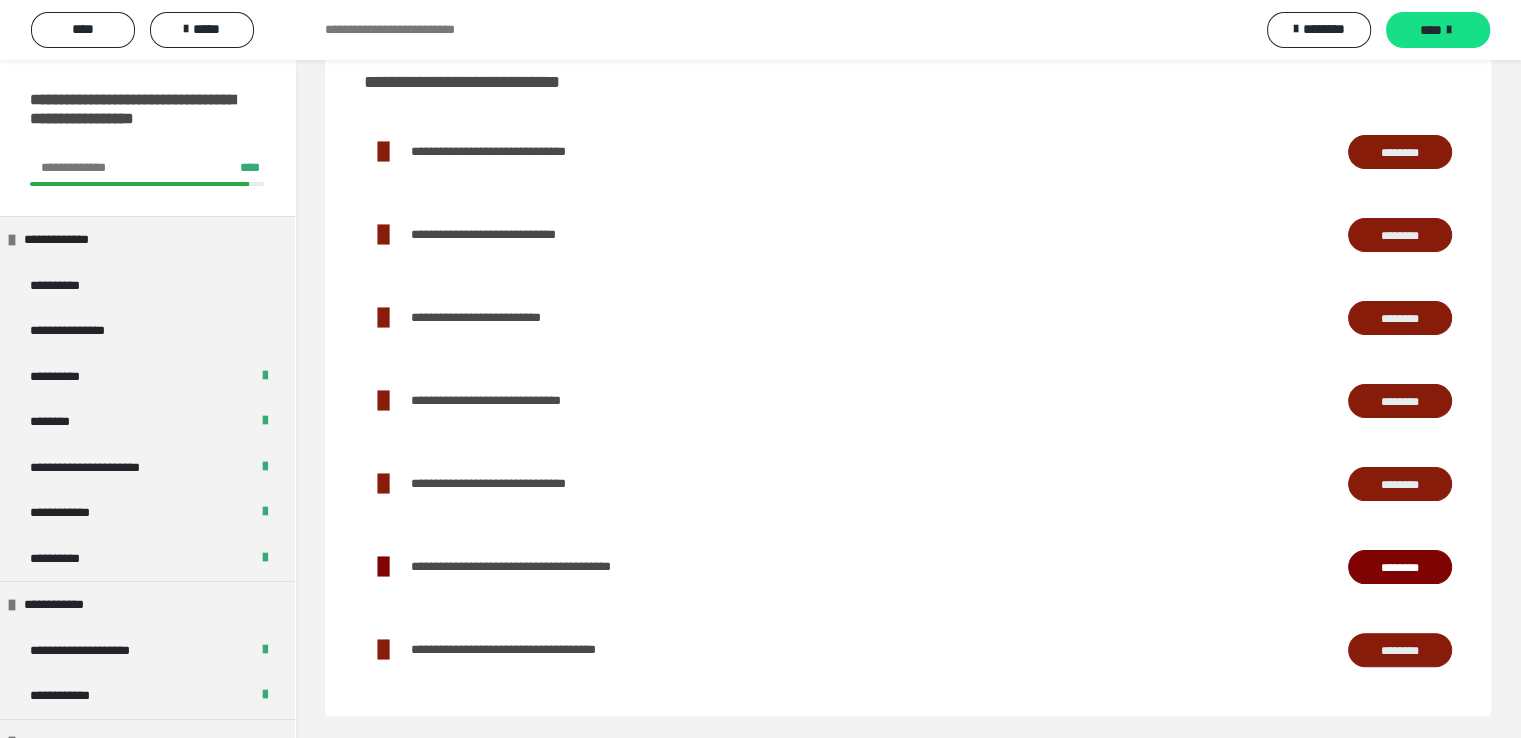 scroll, scrollTop: 363, scrollLeft: 0, axis: vertical 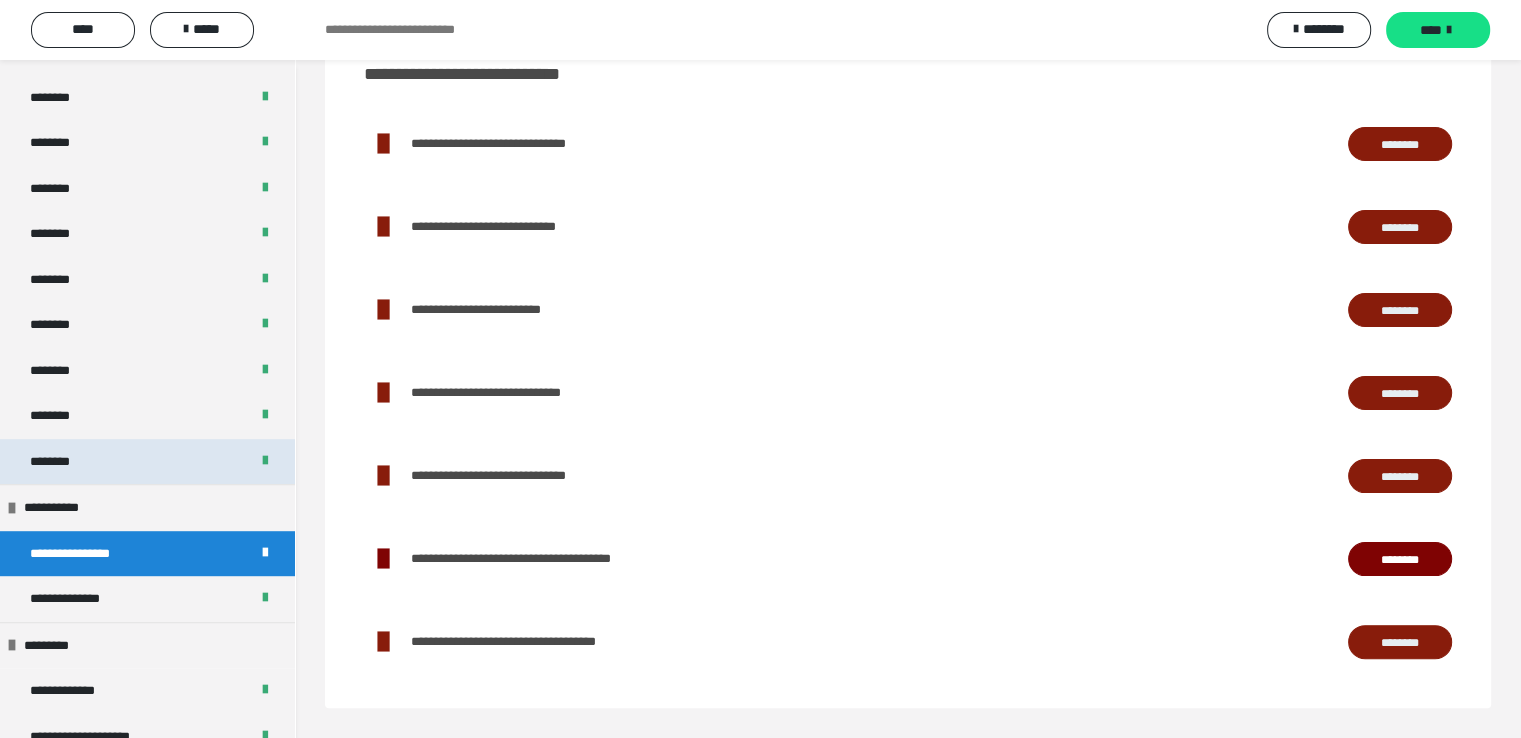 click on "********" at bounding box center [147, 462] 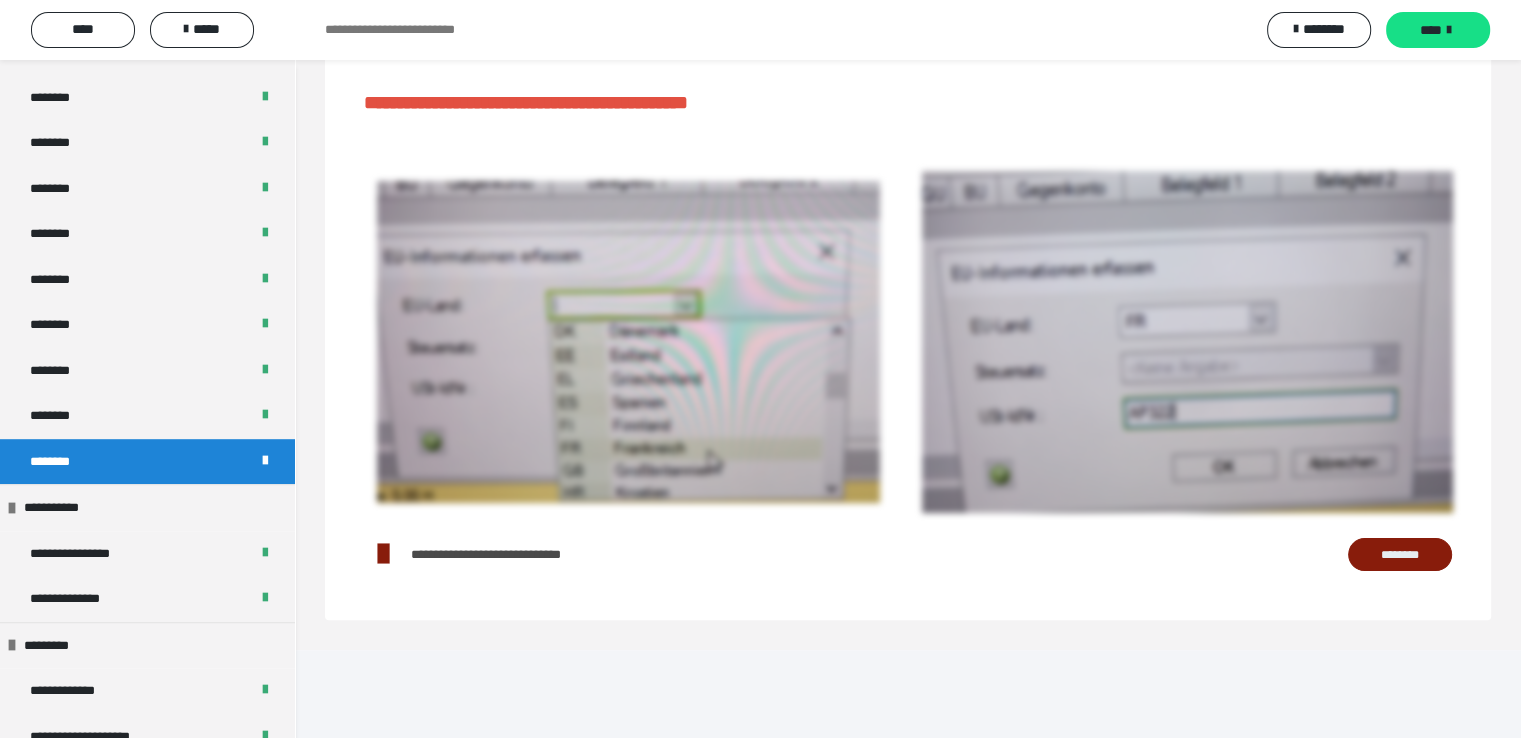 scroll, scrollTop: 303, scrollLeft: 0, axis: vertical 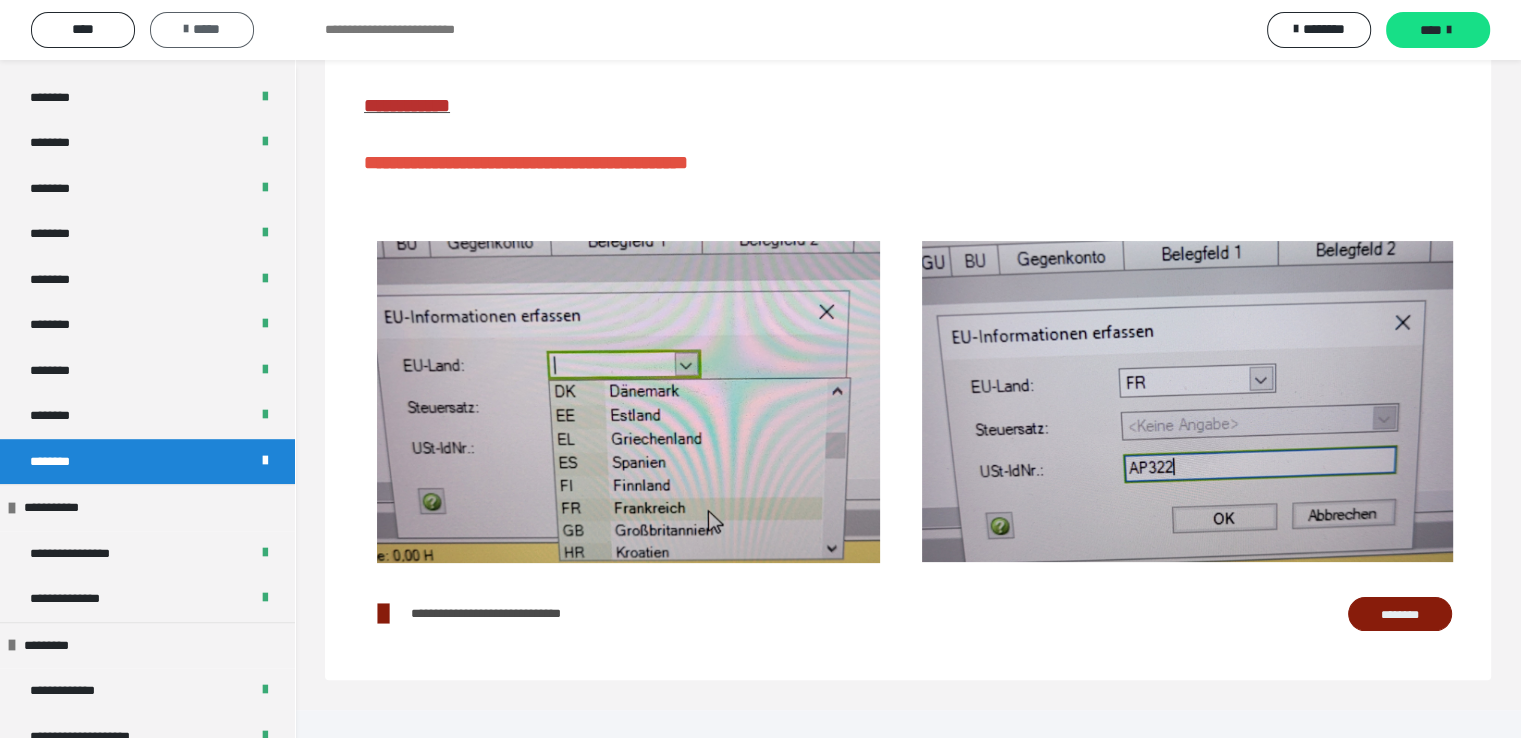 click on "*****" at bounding box center [202, 29] 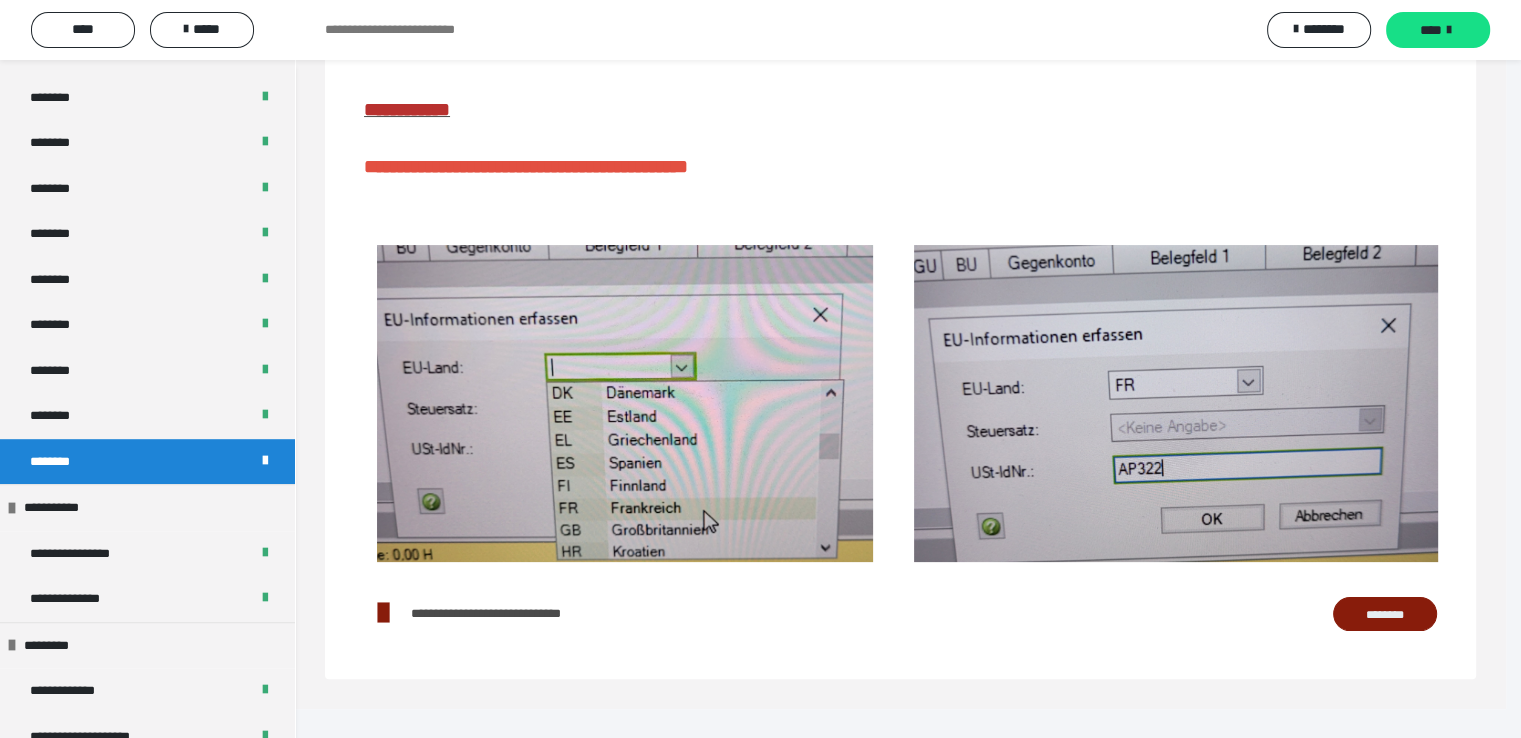 scroll, scrollTop: 299, scrollLeft: 0, axis: vertical 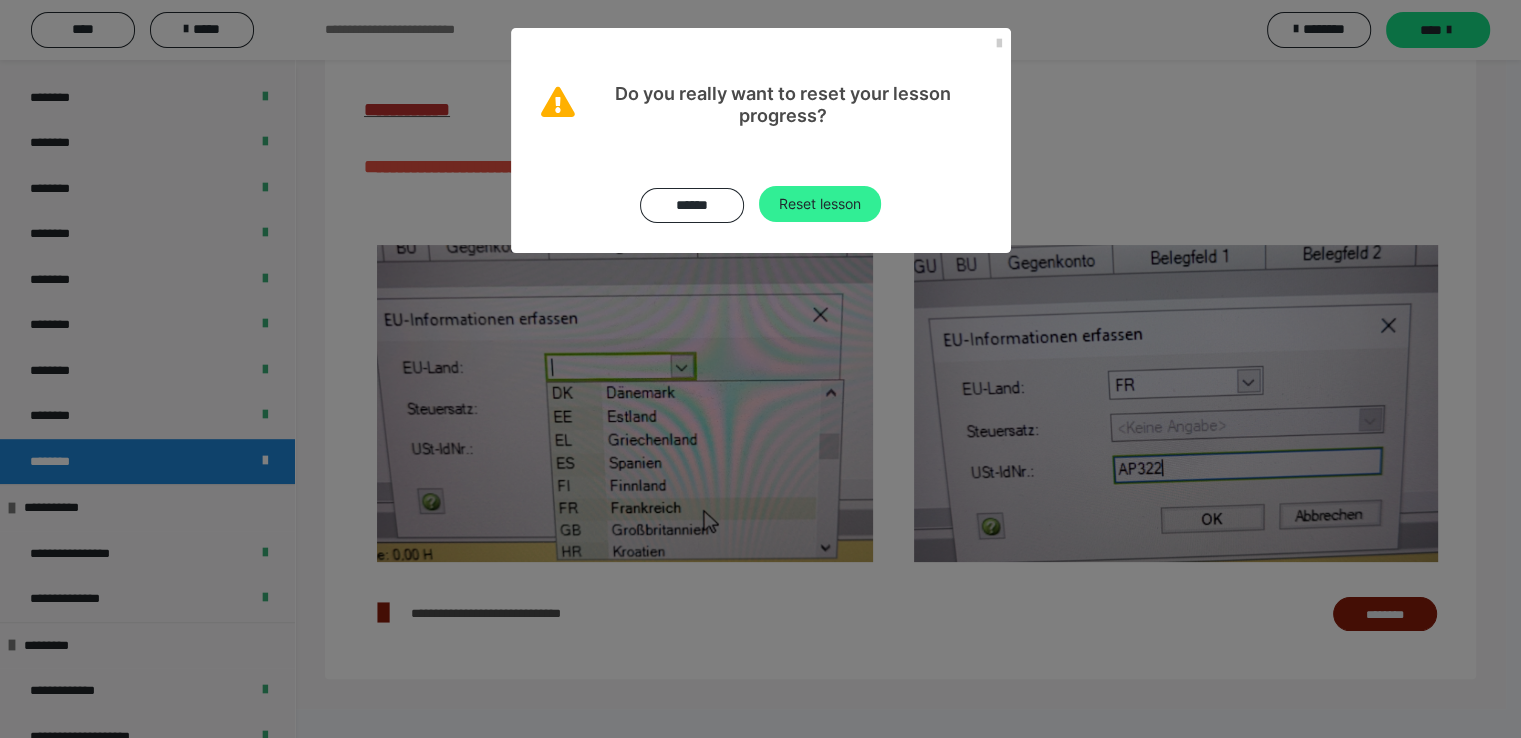 click on "Reset lesson" at bounding box center [820, 204] 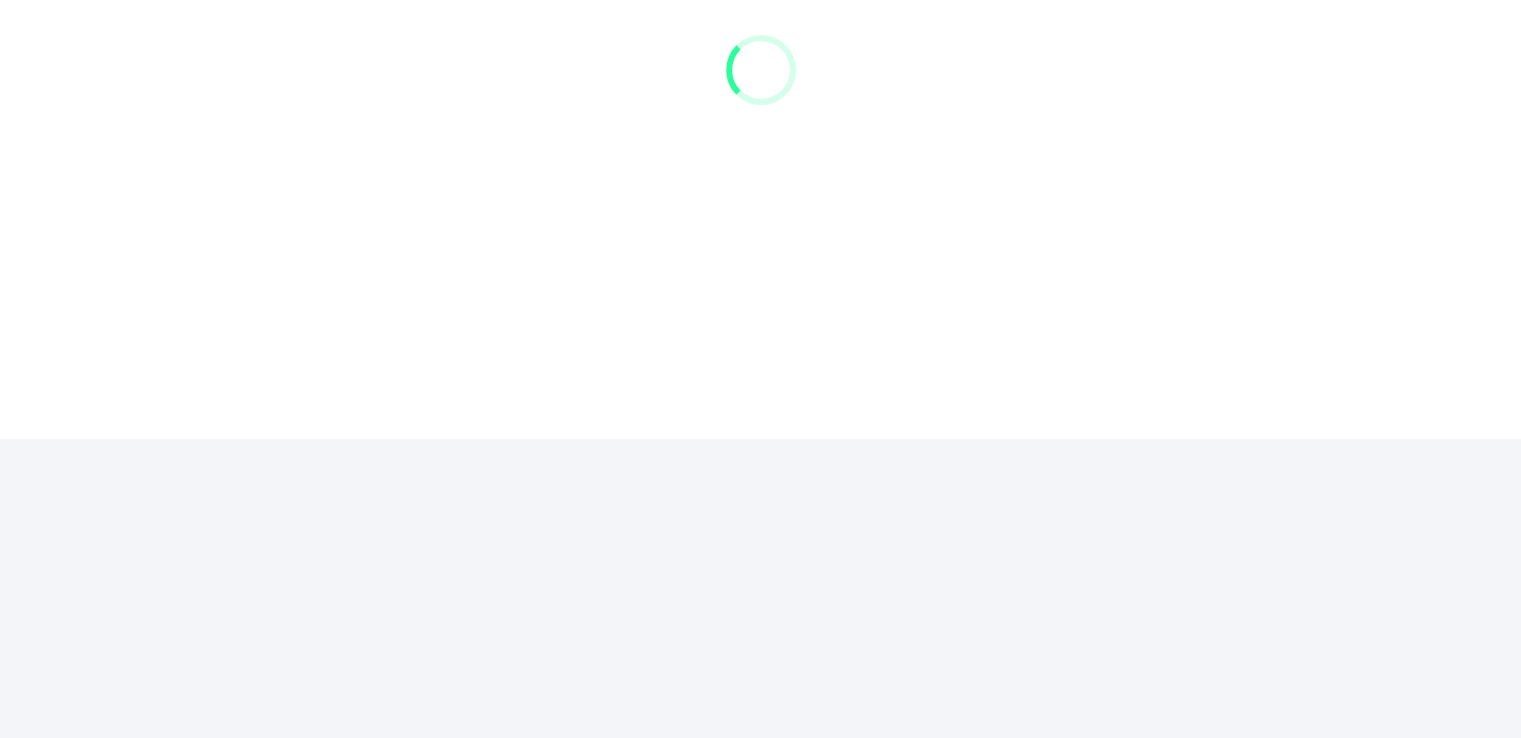 scroll, scrollTop: 0, scrollLeft: 0, axis: both 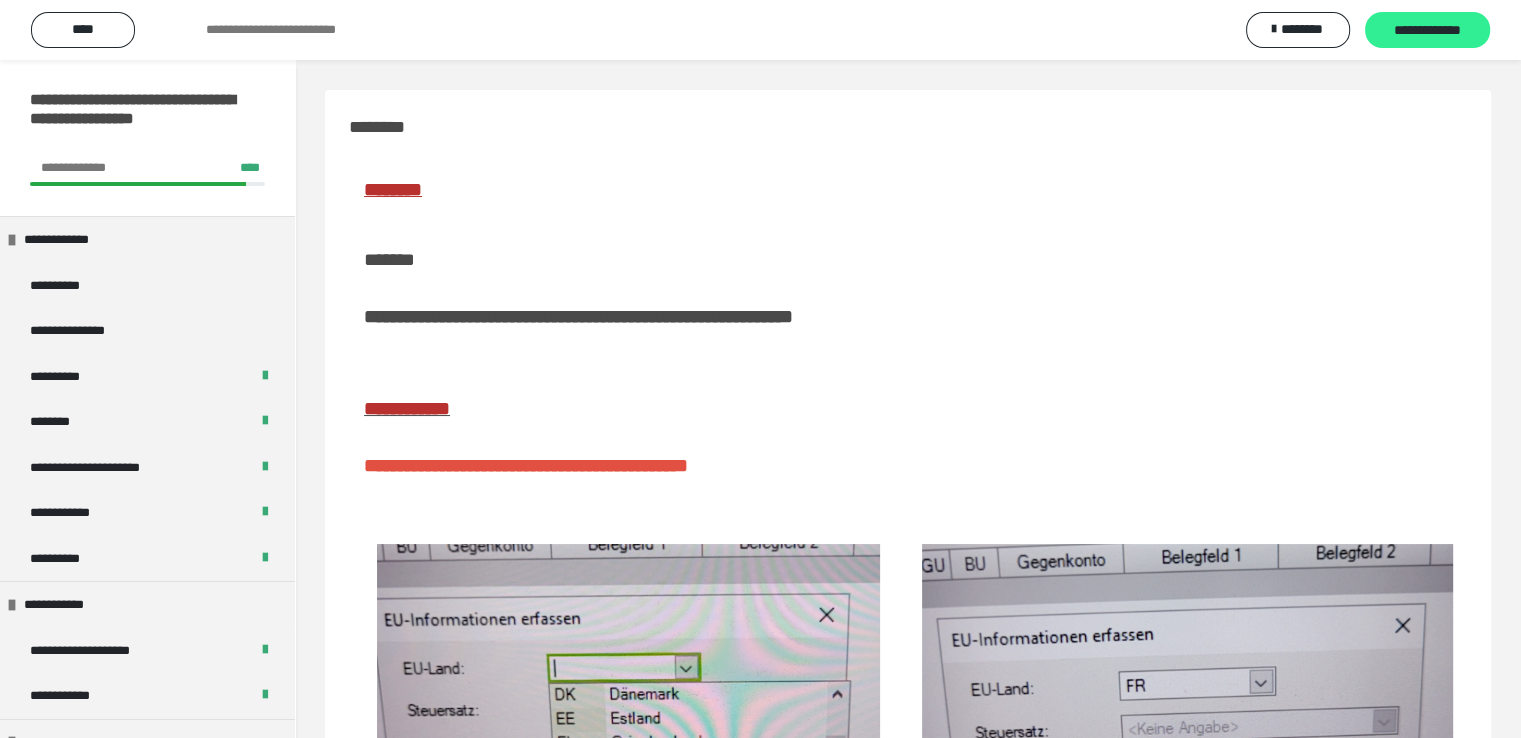 click on "**********" at bounding box center [1427, 31] 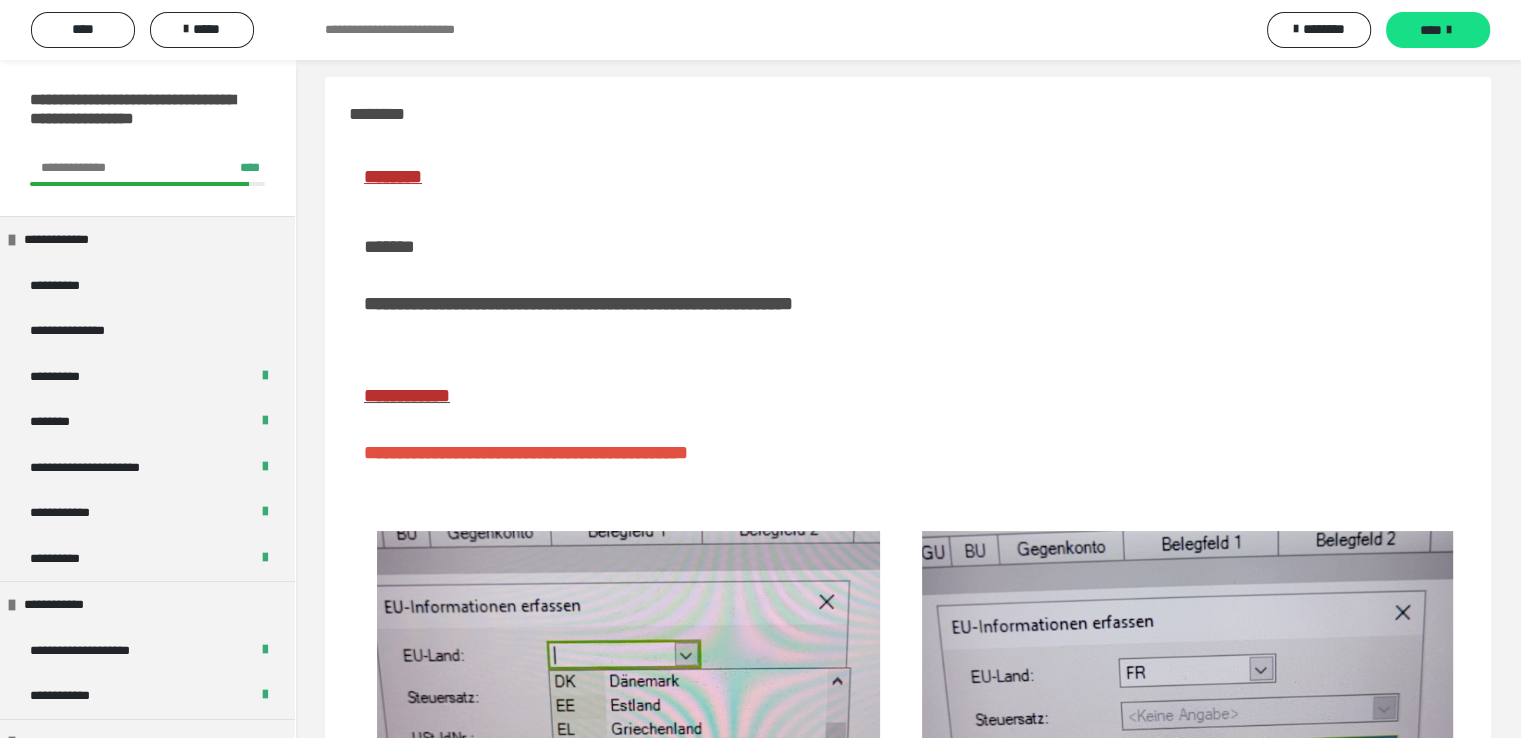 scroll, scrollTop: 3, scrollLeft: 0, axis: vertical 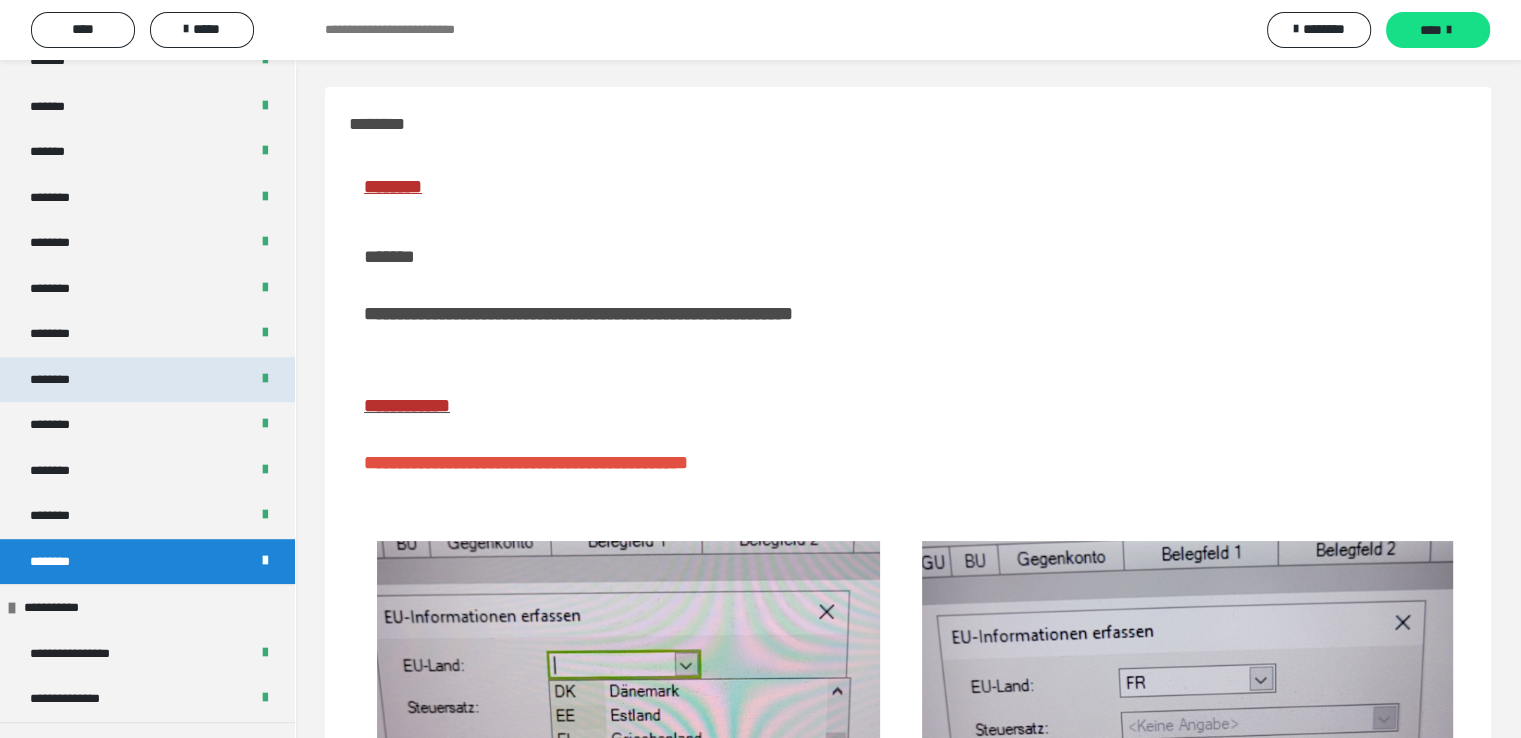 click on "********" at bounding box center (147, 380) 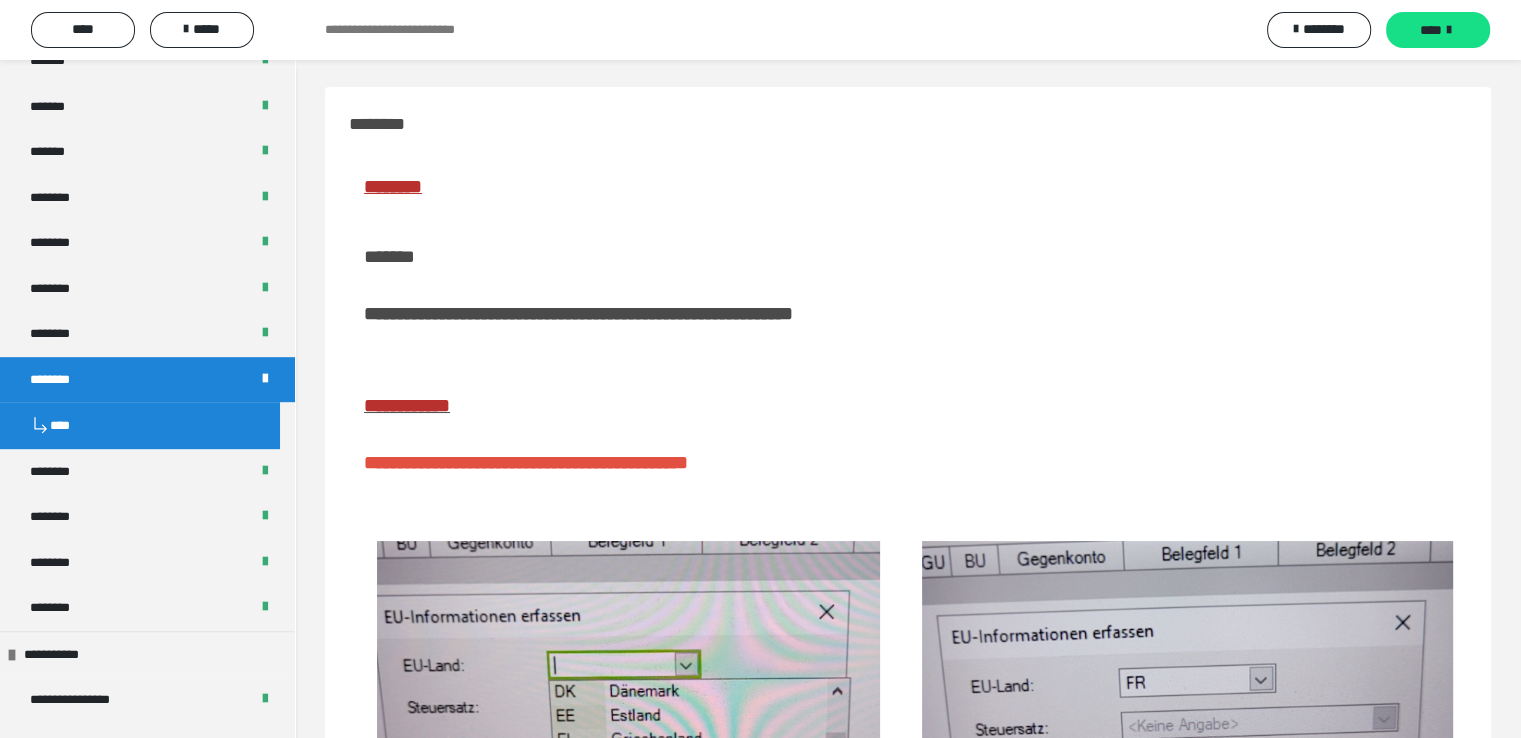 scroll, scrollTop: 295, scrollLeft: 0, axis: vertical 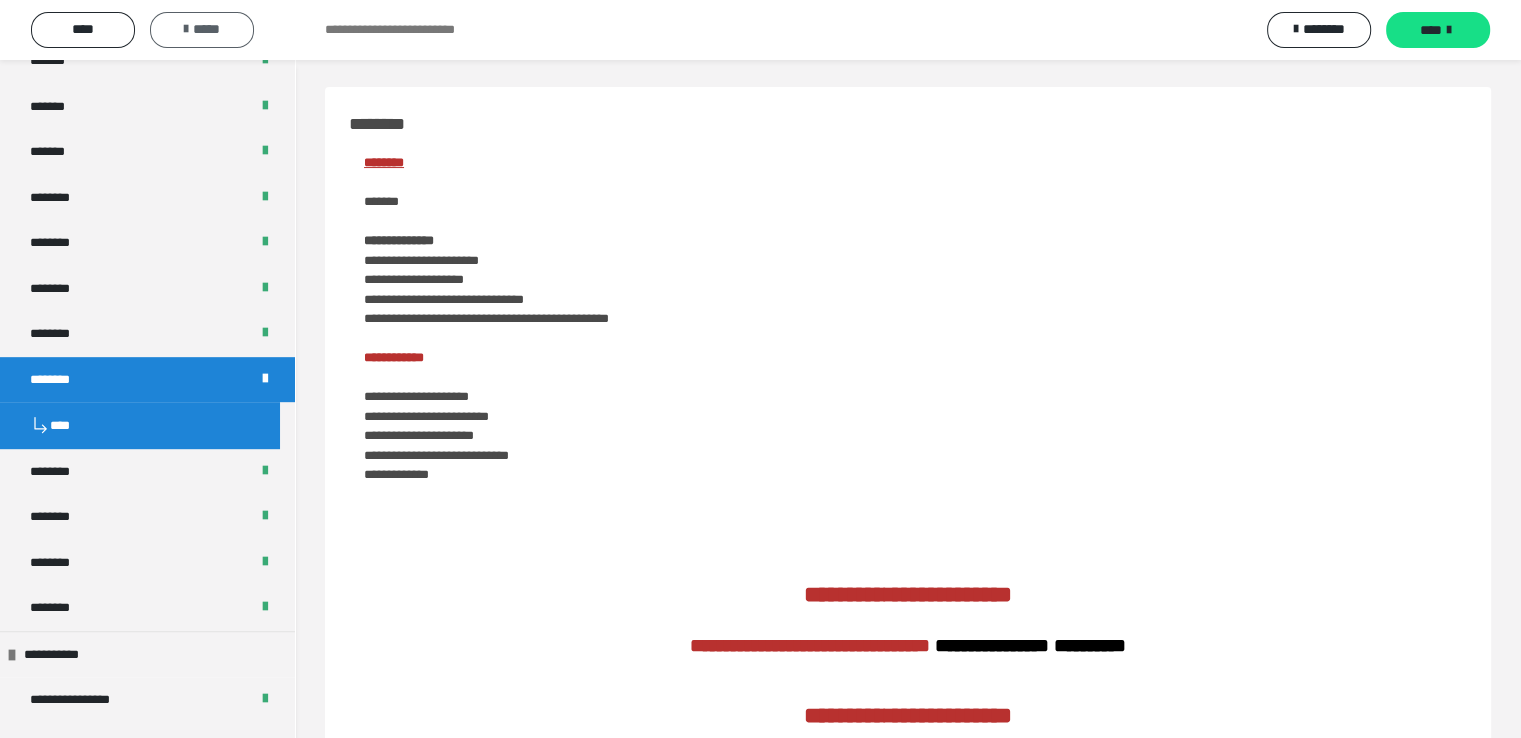 click on "*****" at bounding box center [202, 29] 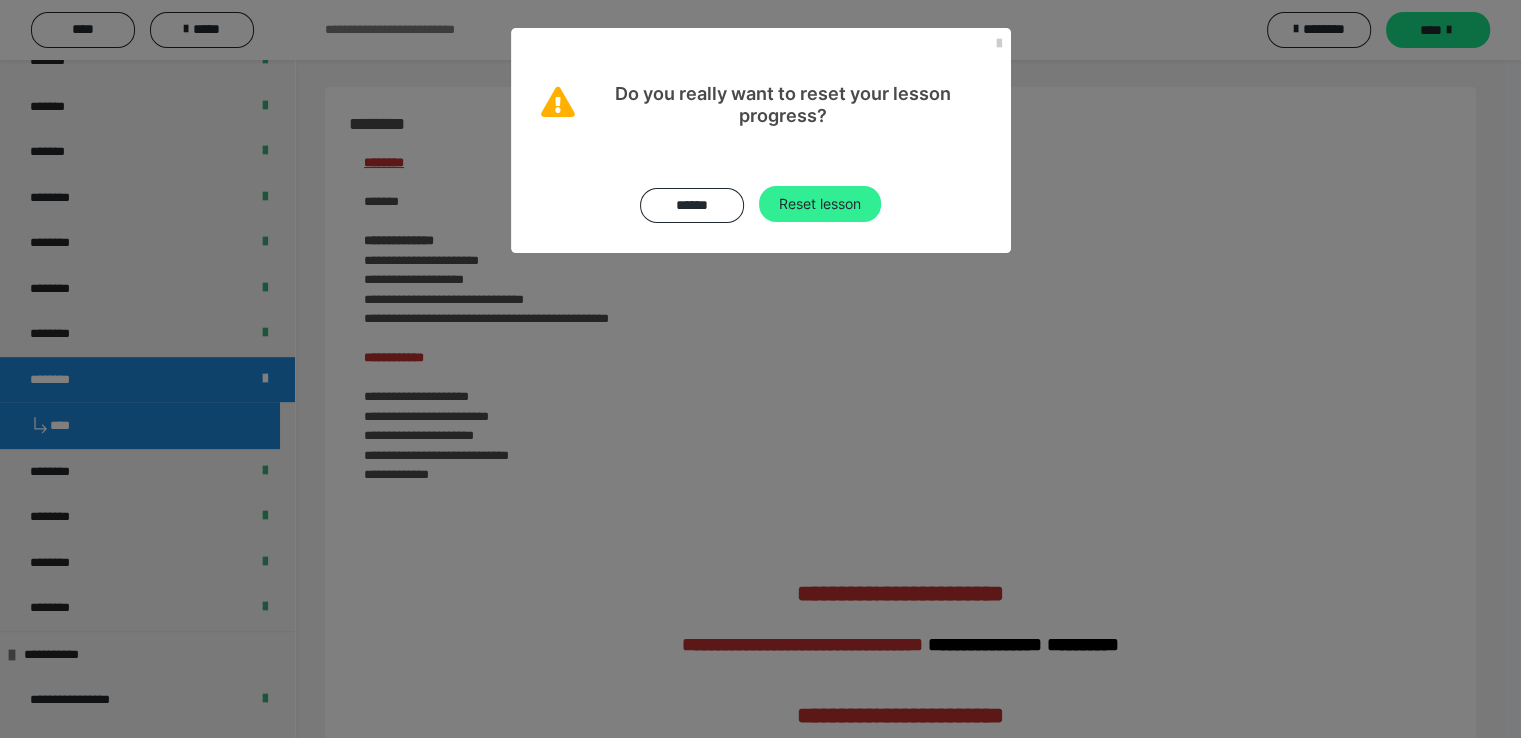 click on "Reset lesson" at bounding box center [820, 204] 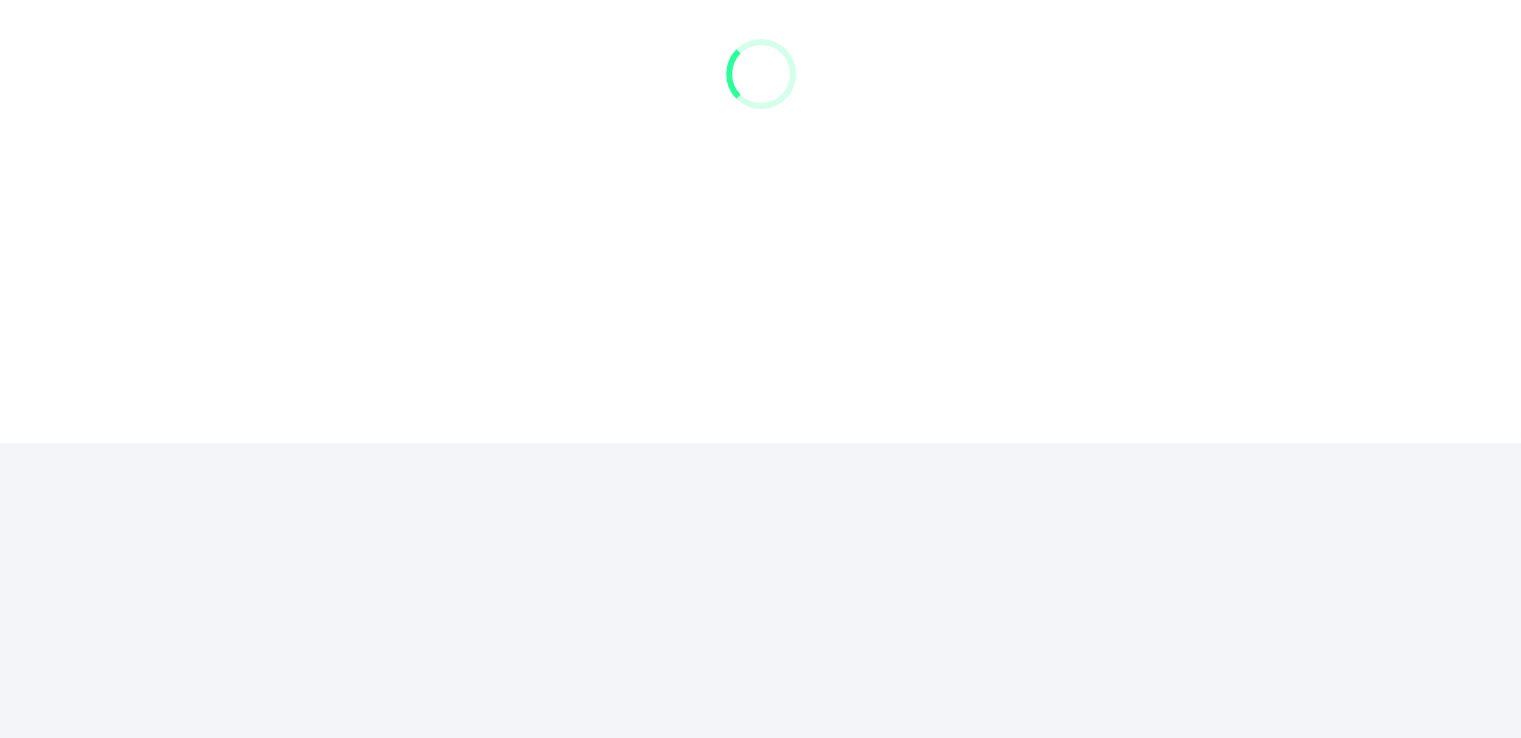 scroll, scrollTop: 0, scrollLeft: 0, axis: both 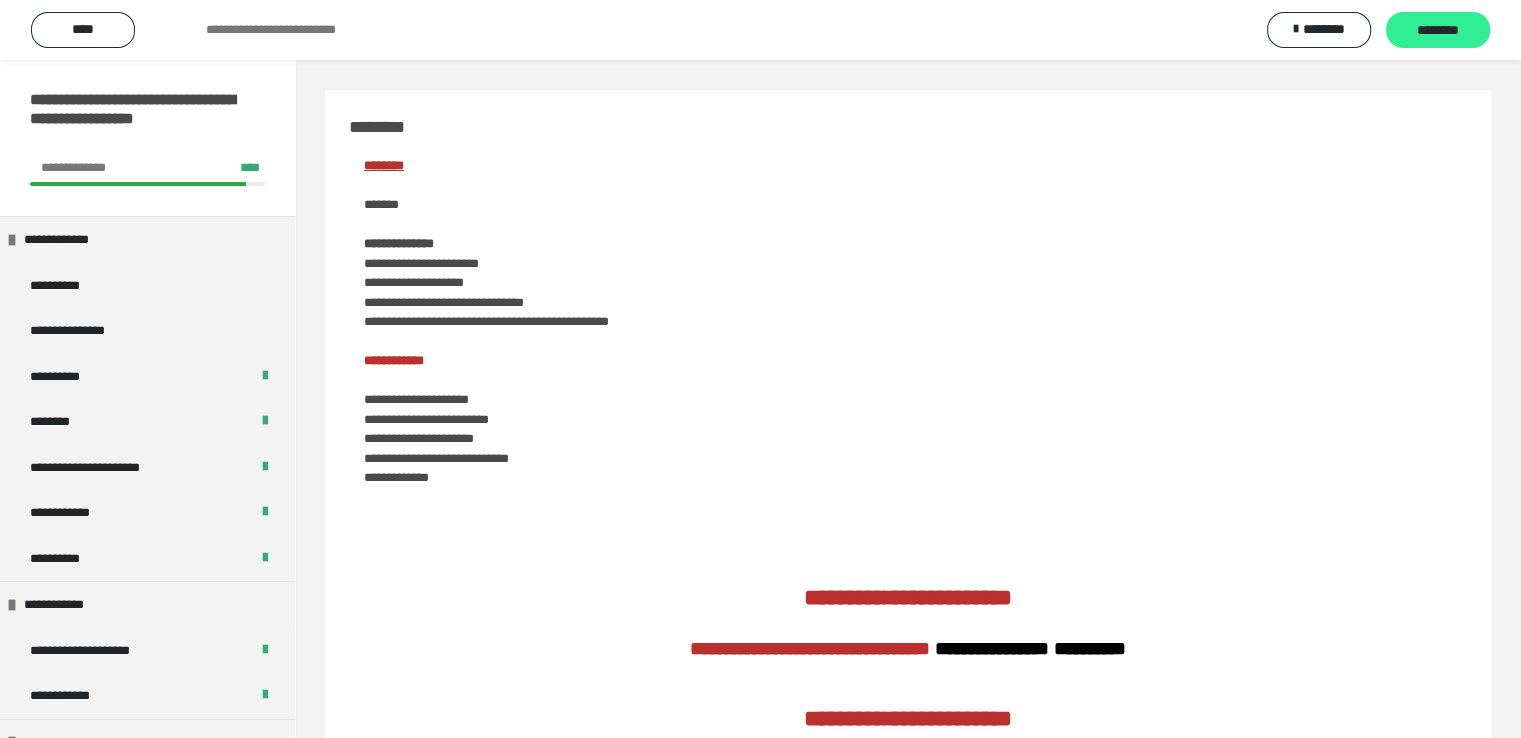 click on "********" at bounding box center [1438, 31] 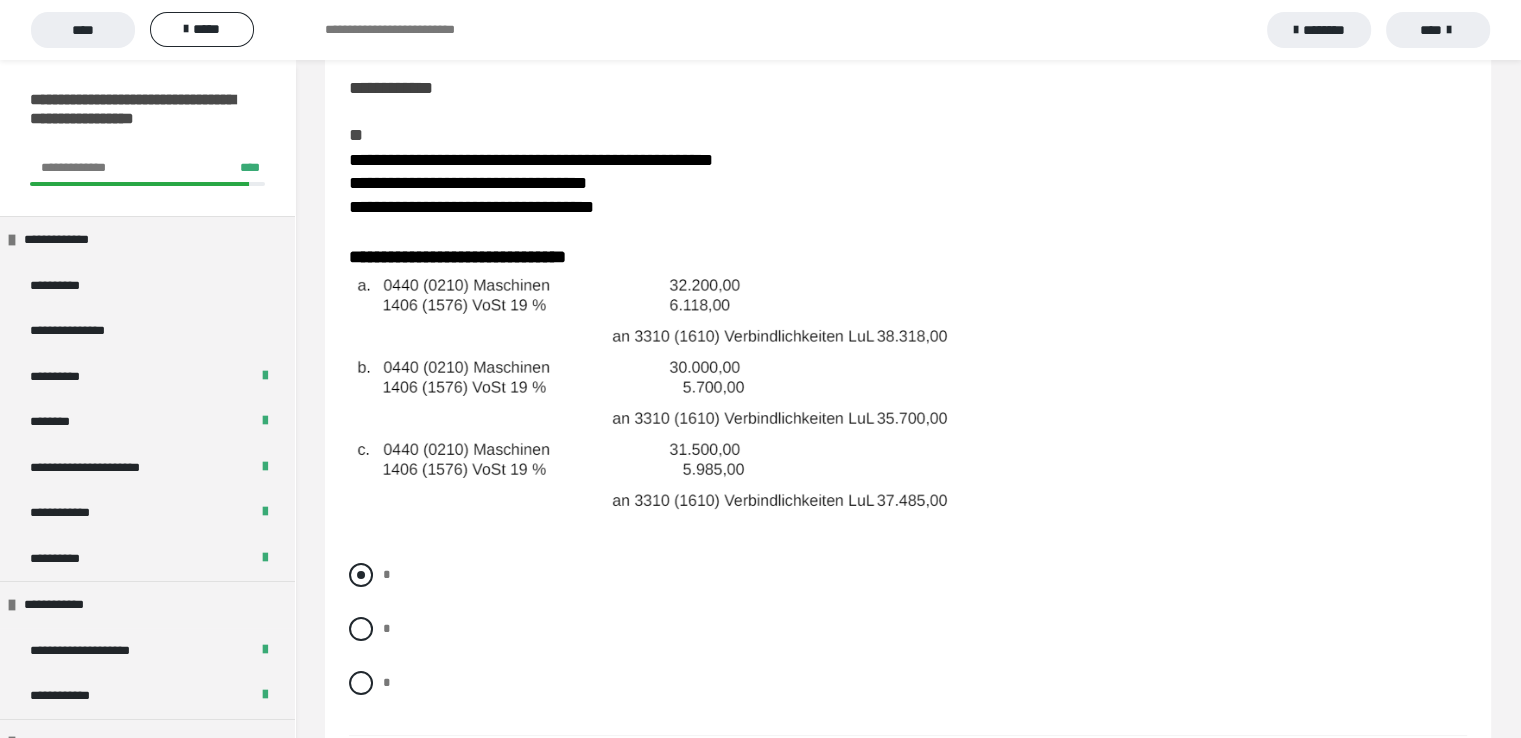 scroll, scrollTop: 300, scrollLeft: 0, axis: vertical 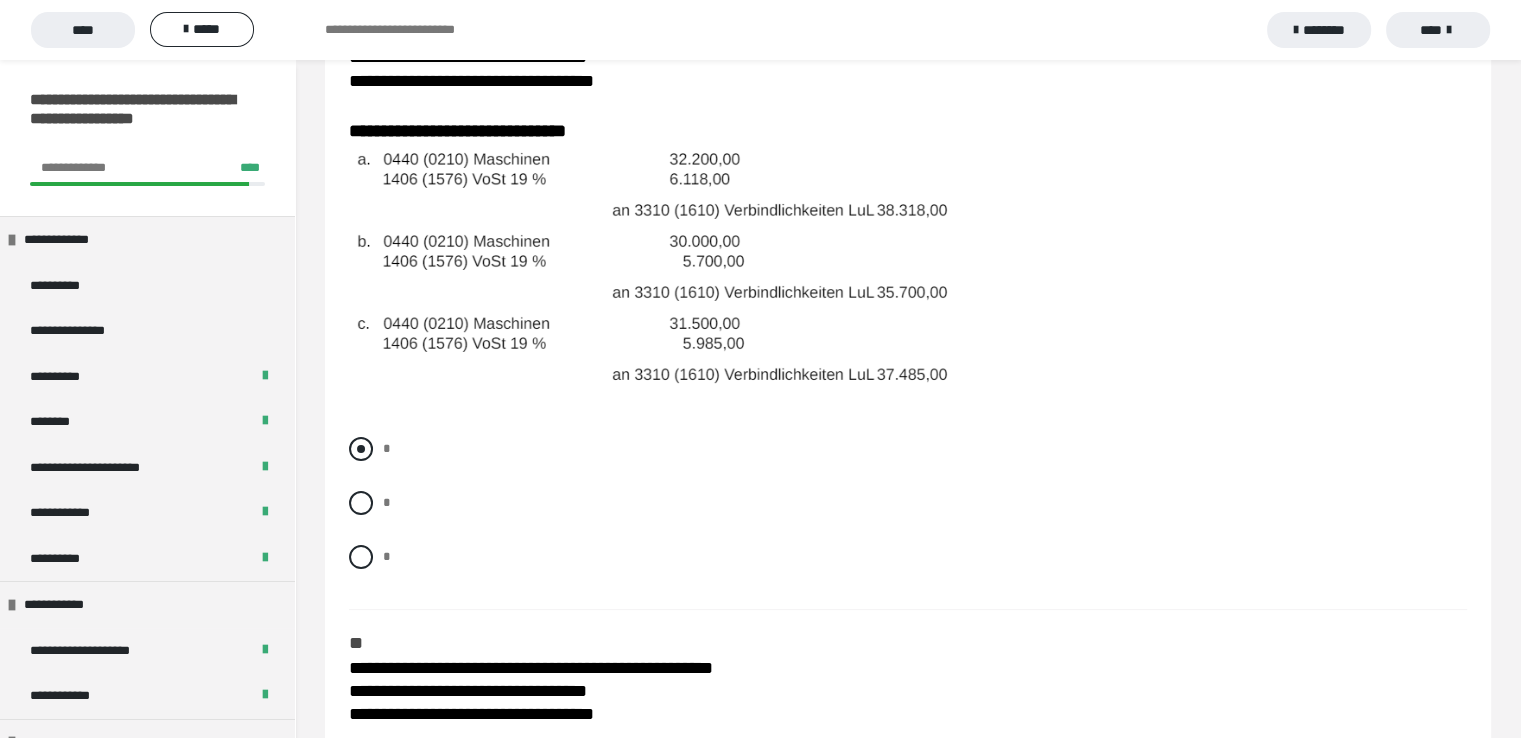 drag, startPoint x: 366, startPoint y: 449, endPoint x: 408, endPoint y: 460, distance: 43.416588 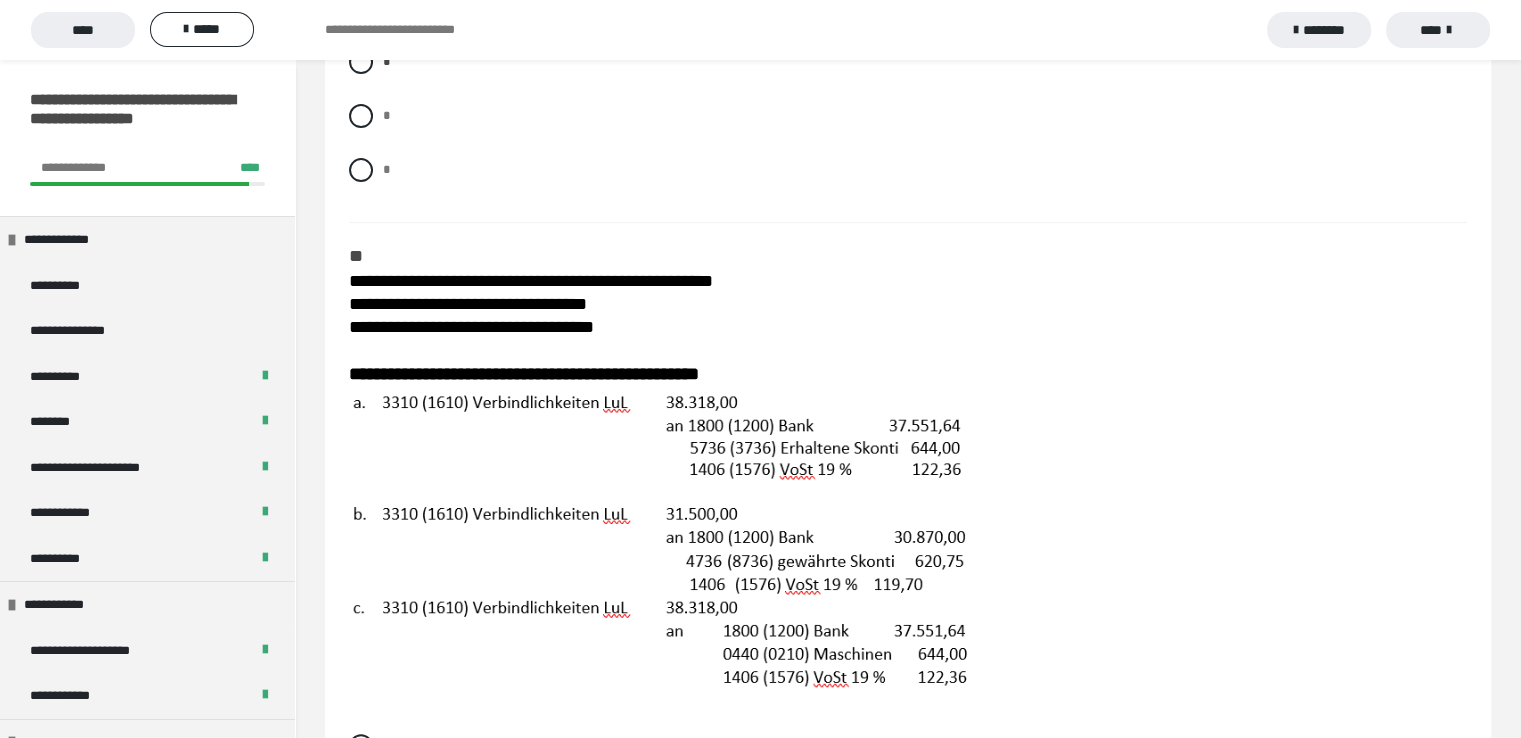 scroll, scrollTop: 800, scrollLeft: 0, axis: vertical 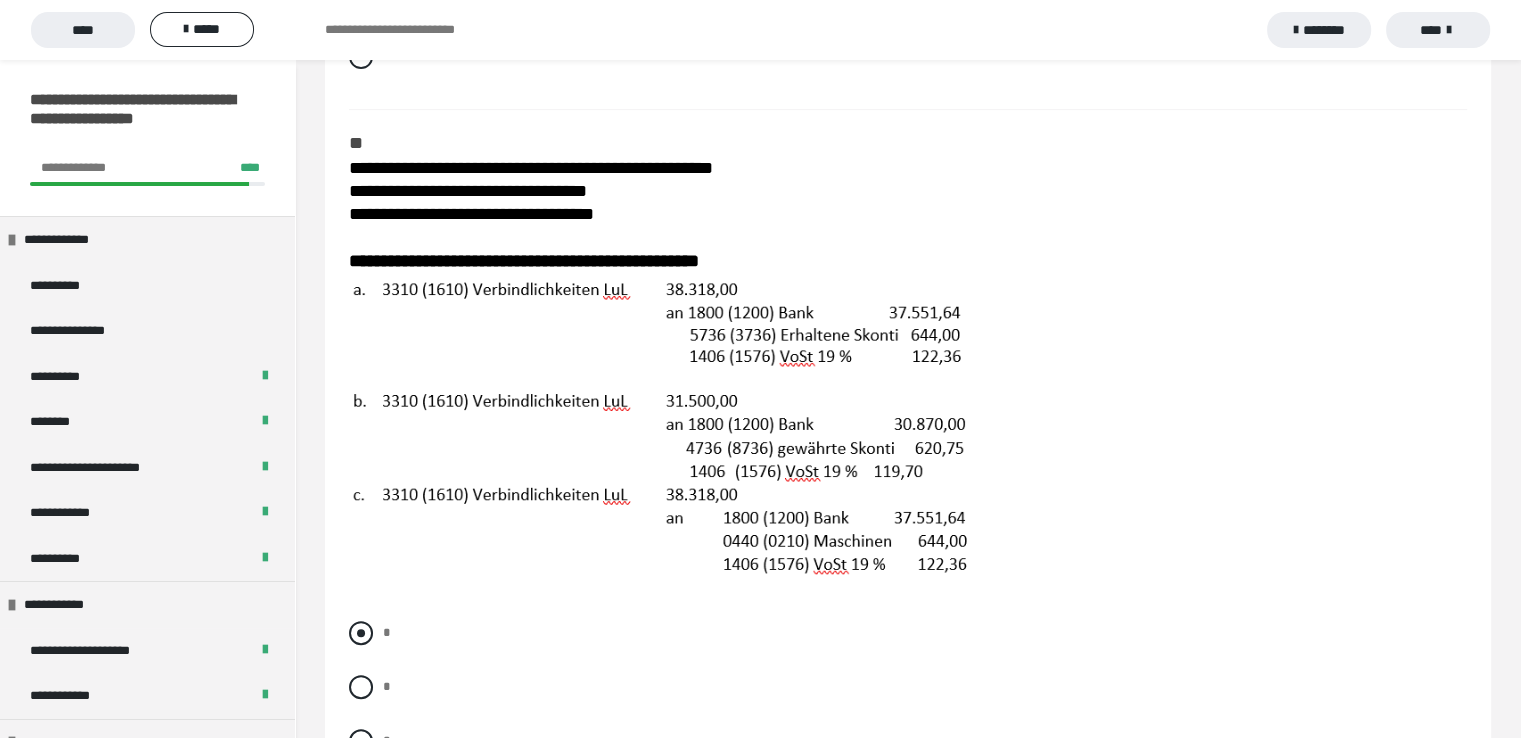 click at bounding box center (361, 633) 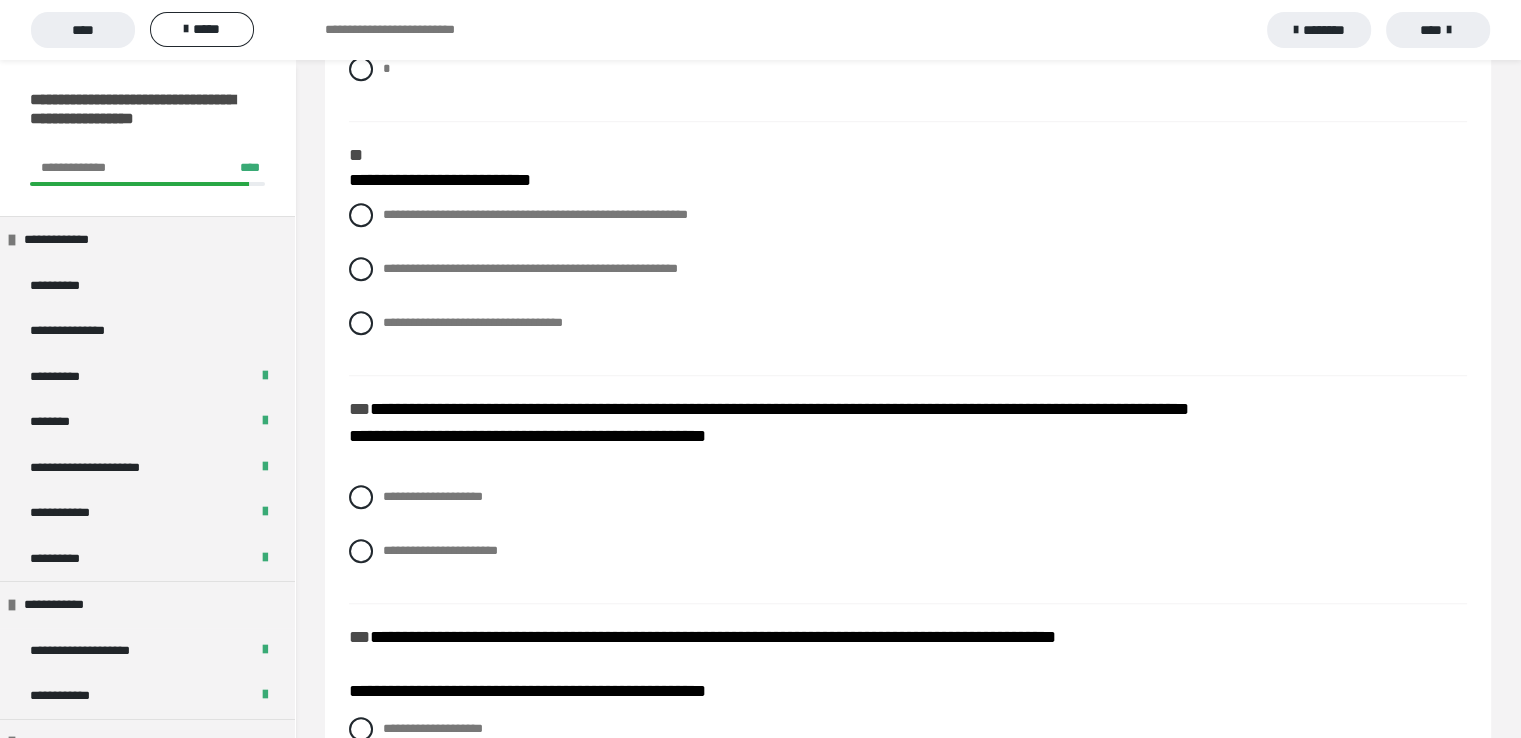 scroll, scrollTop: 1500, scrollLeft: 0, axis: vertical 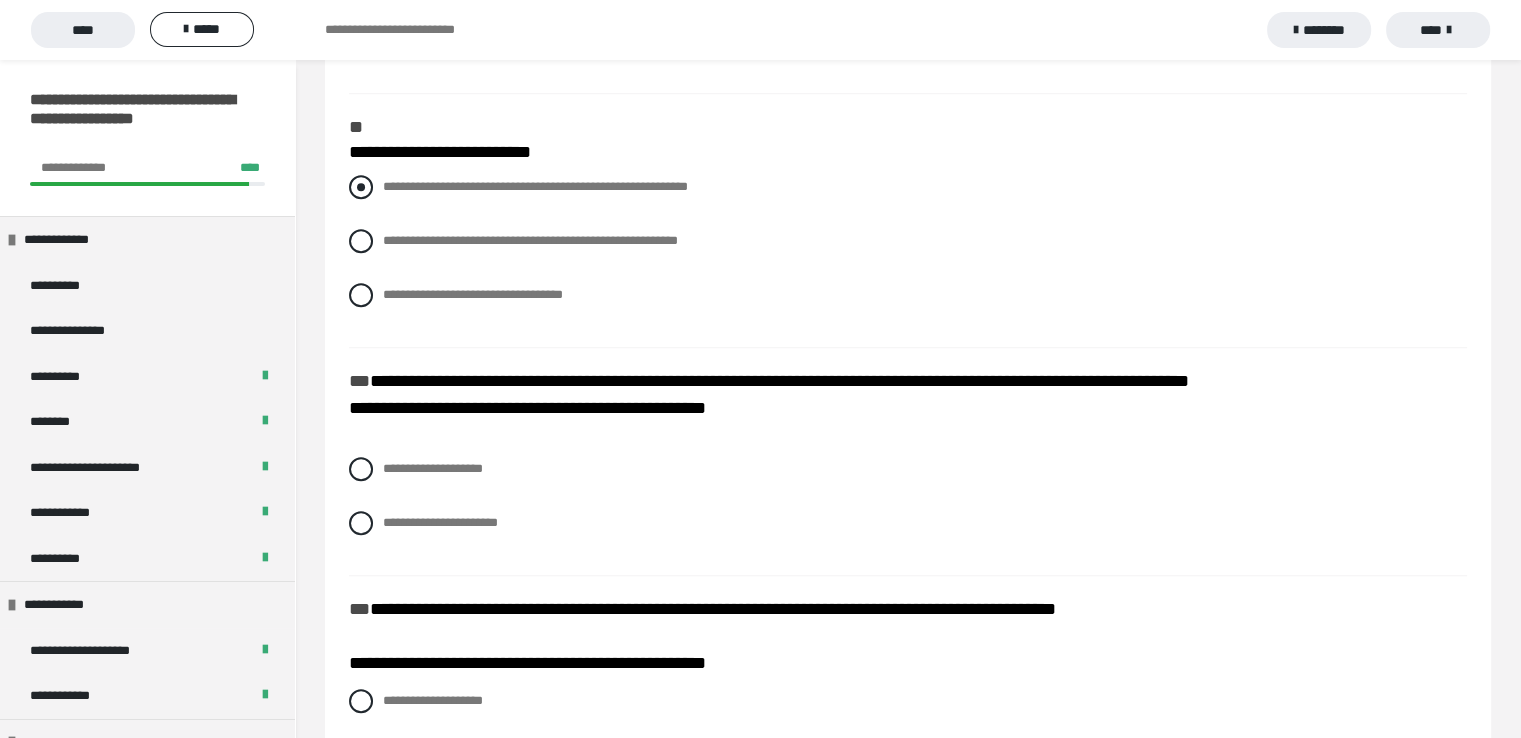 click at bounding box center [361, 187] 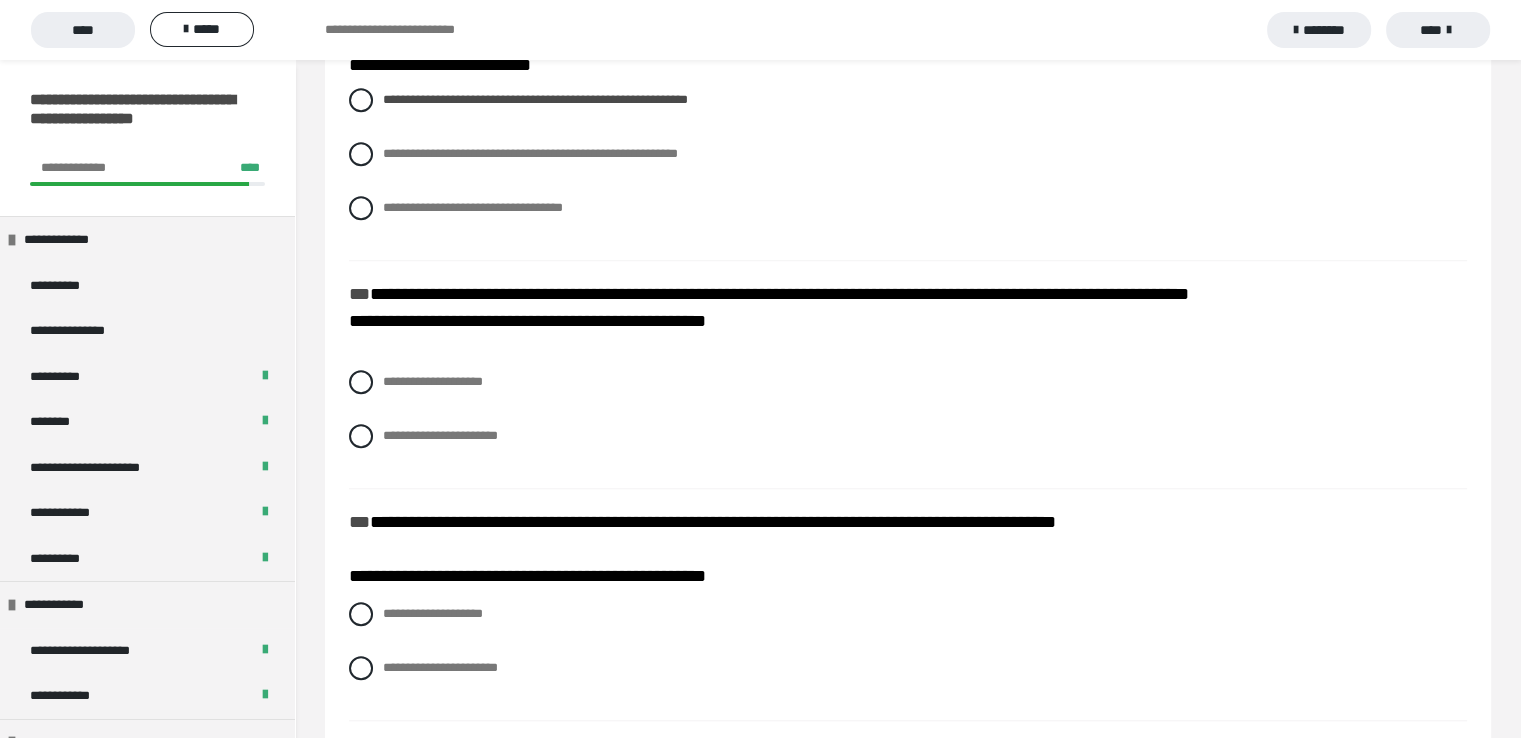 scroll, scrollTop: 1800, scrollLeft: 0, axis: vertical 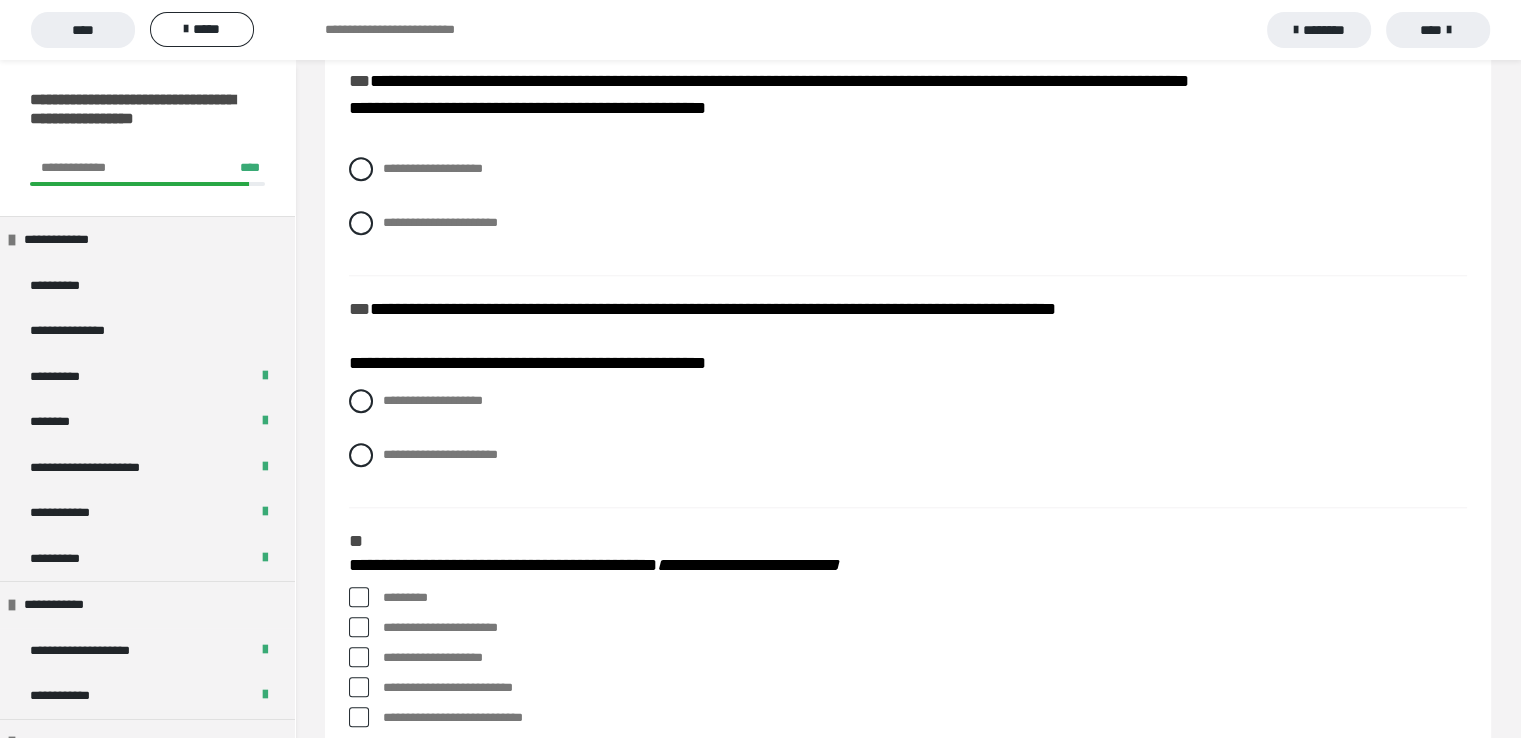 drag, startPoint x: 353, startPoint y: 176, endPoint x: 456, endPoint y: 279, distance: 145.664 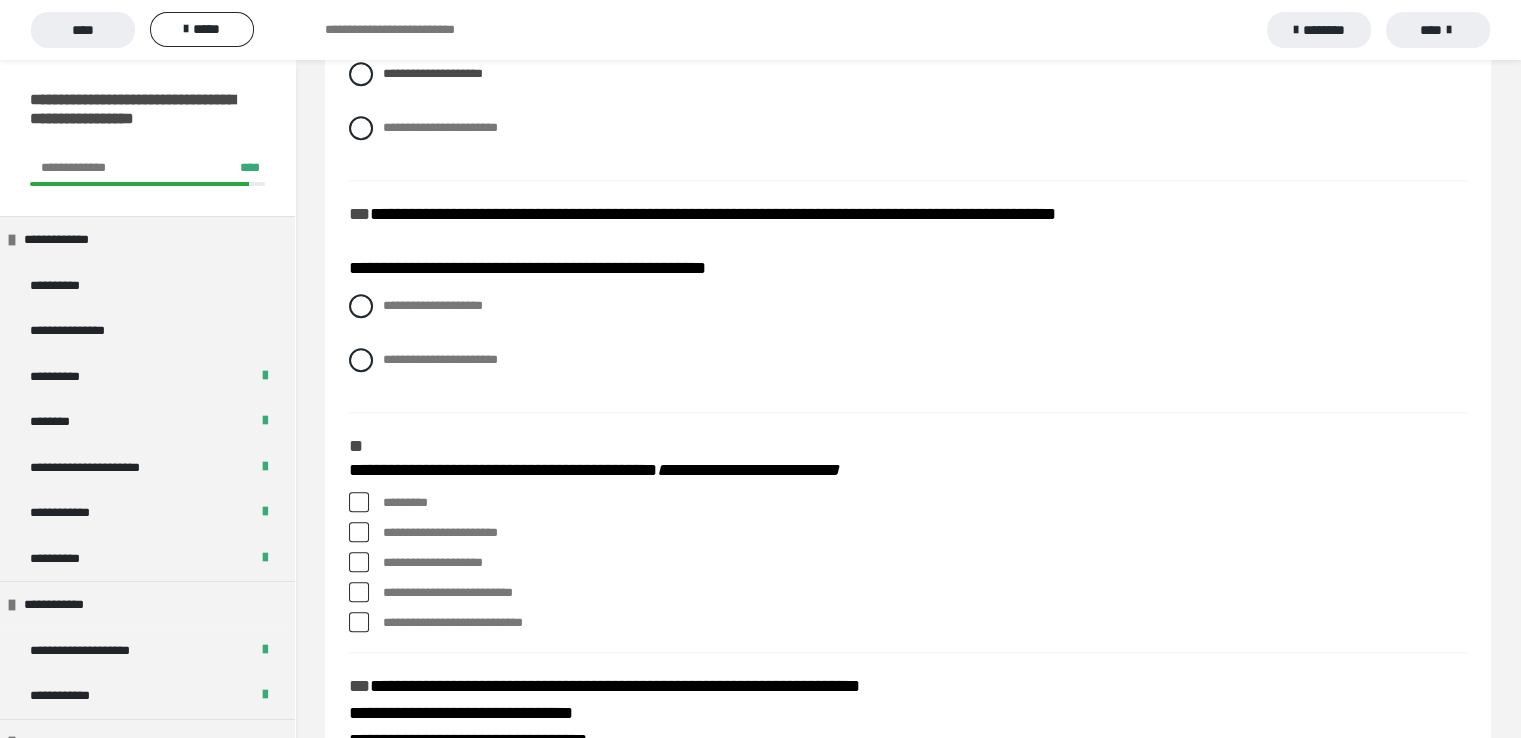 scroll, scrollTop: 2000, scrollLeft: 0, axis: vertical 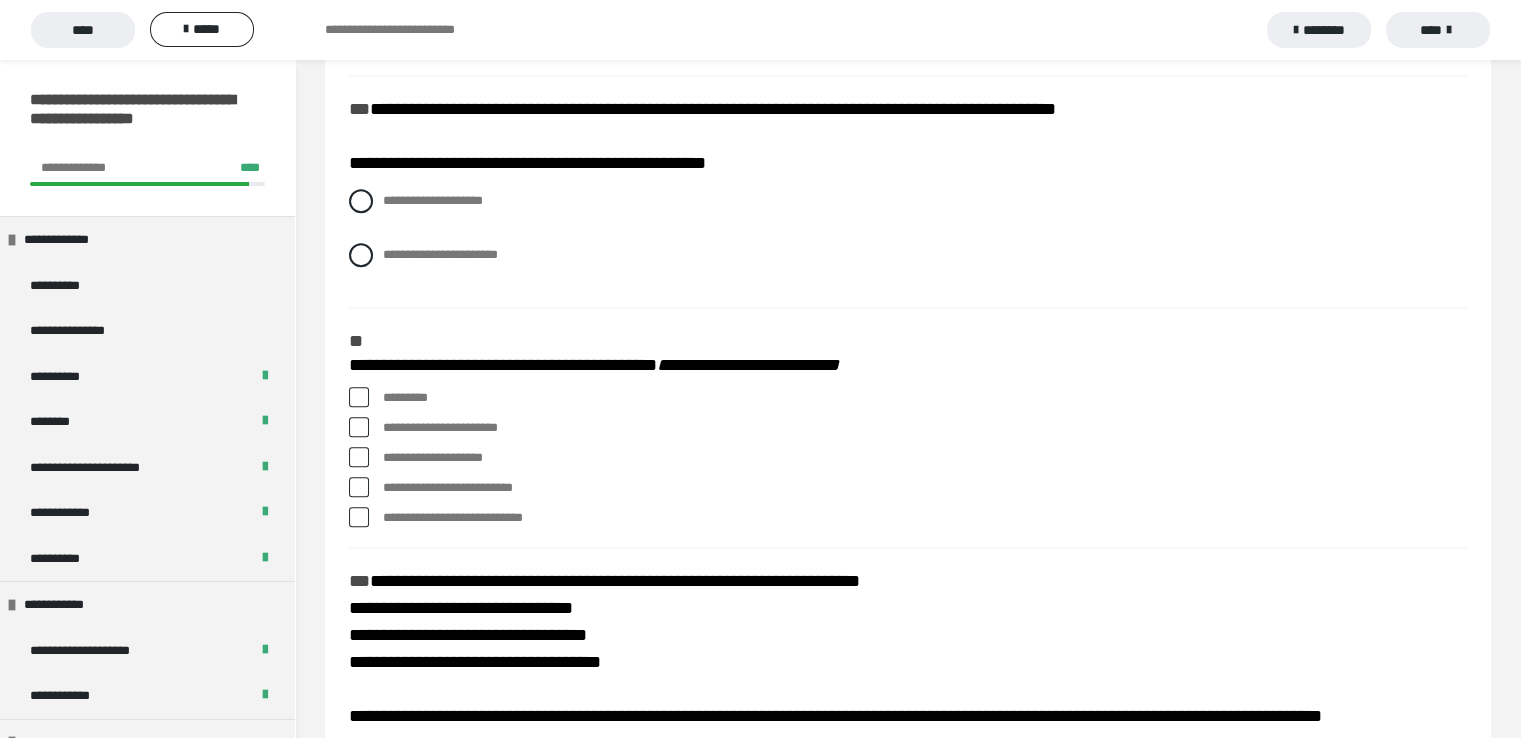 drag, startPoint x: 364, startPoint y: 259, endPoint x: 584, endPoint y: 402, distance: 262.39093 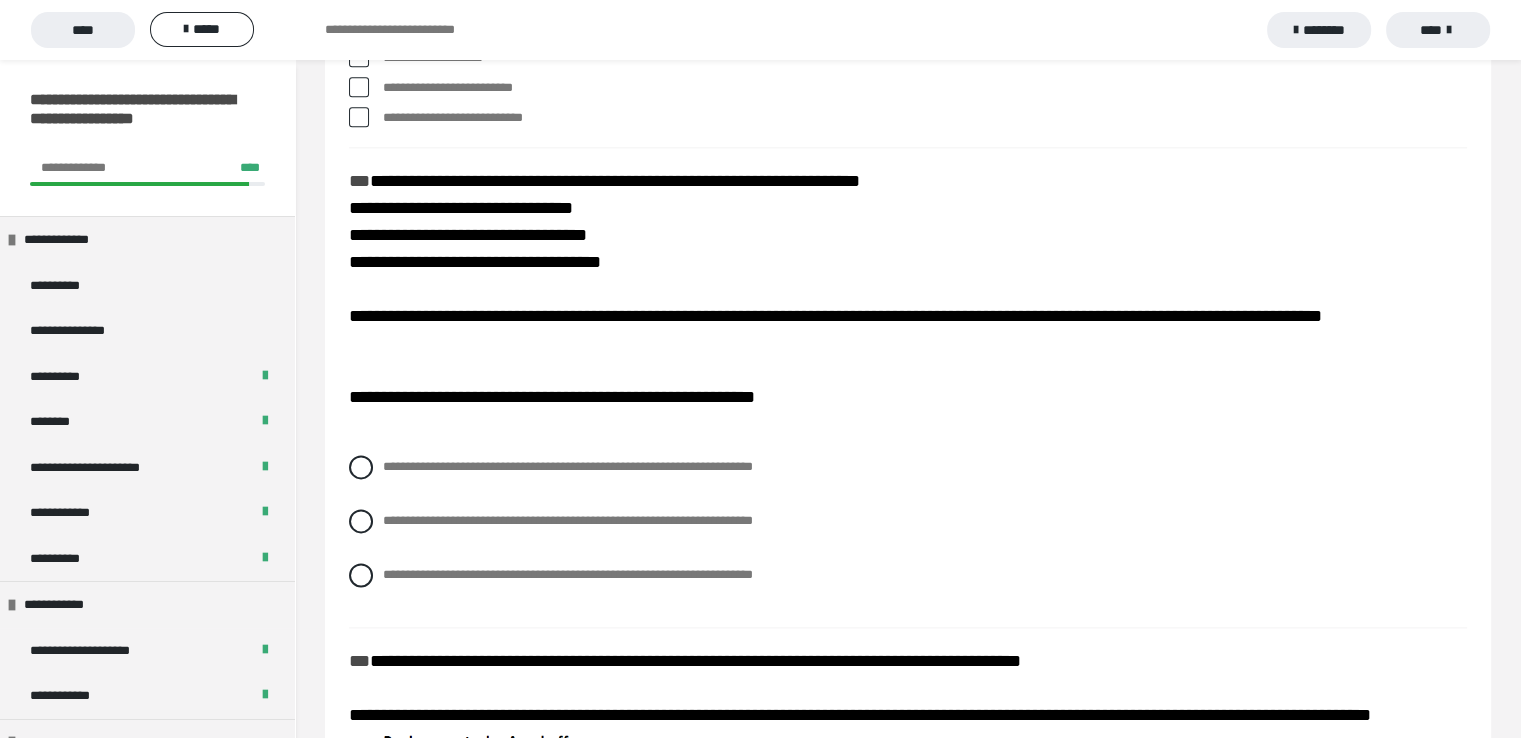 scroll, scrollTop: 2300, scrollLeft: 0, axis: vertical 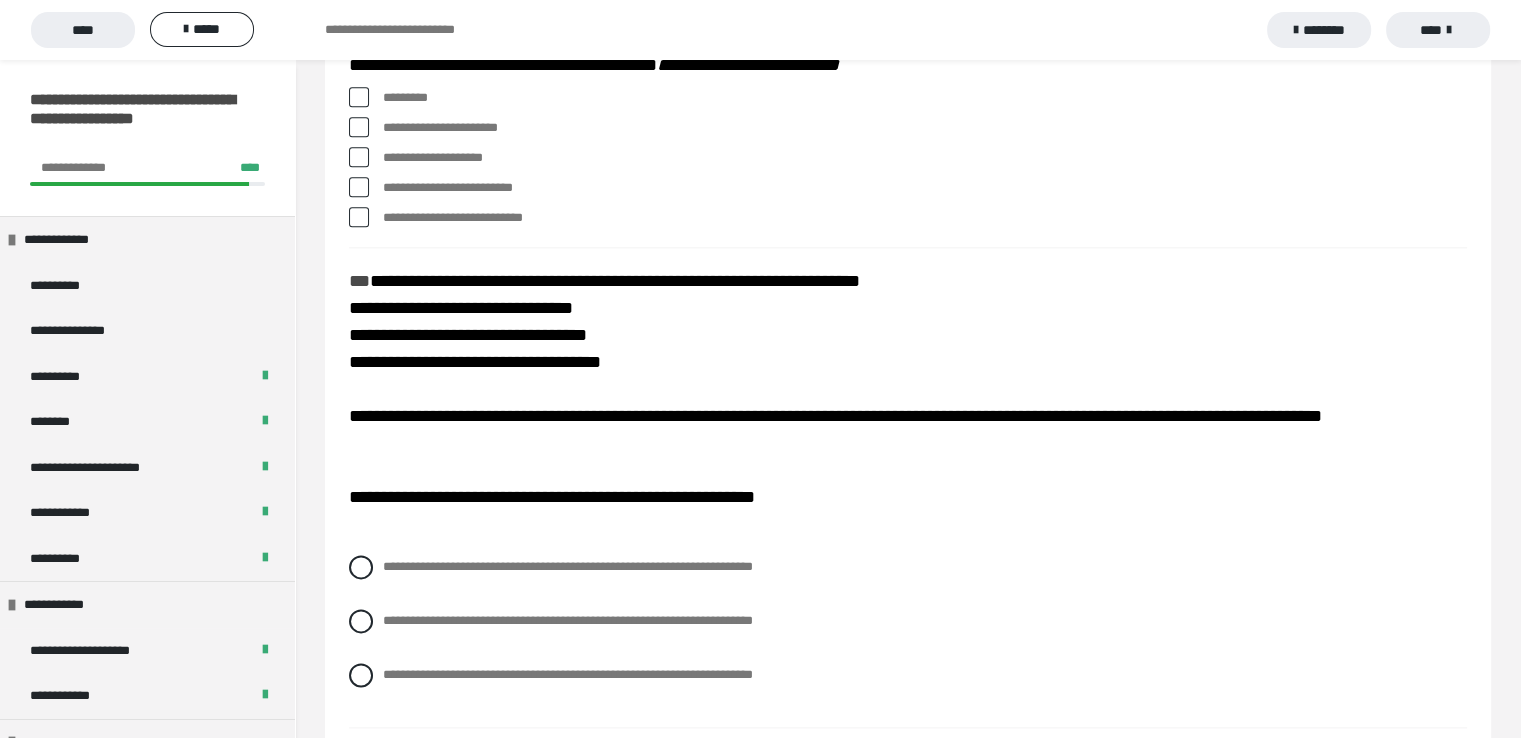 click at bounding box center [359, 97] 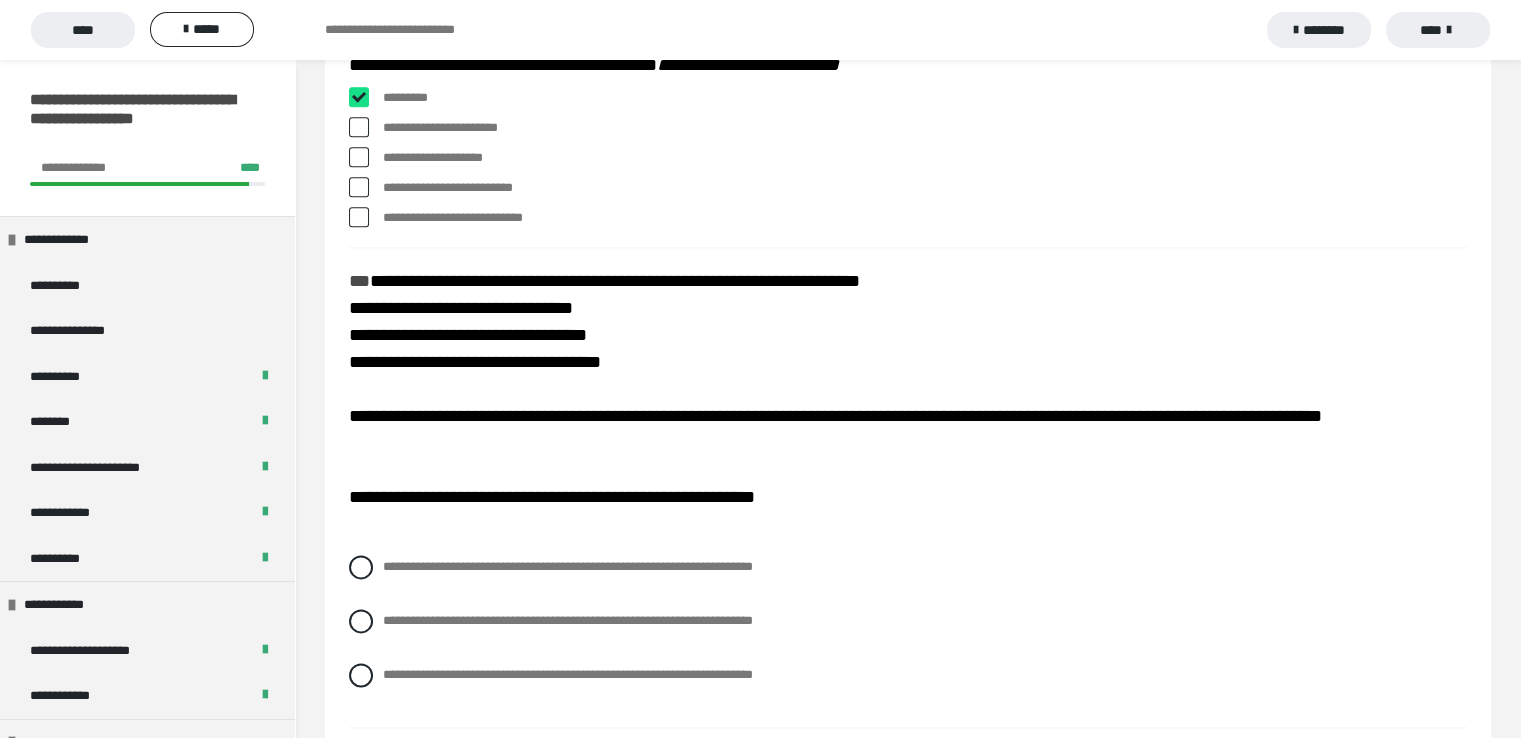 checkbox on "****" 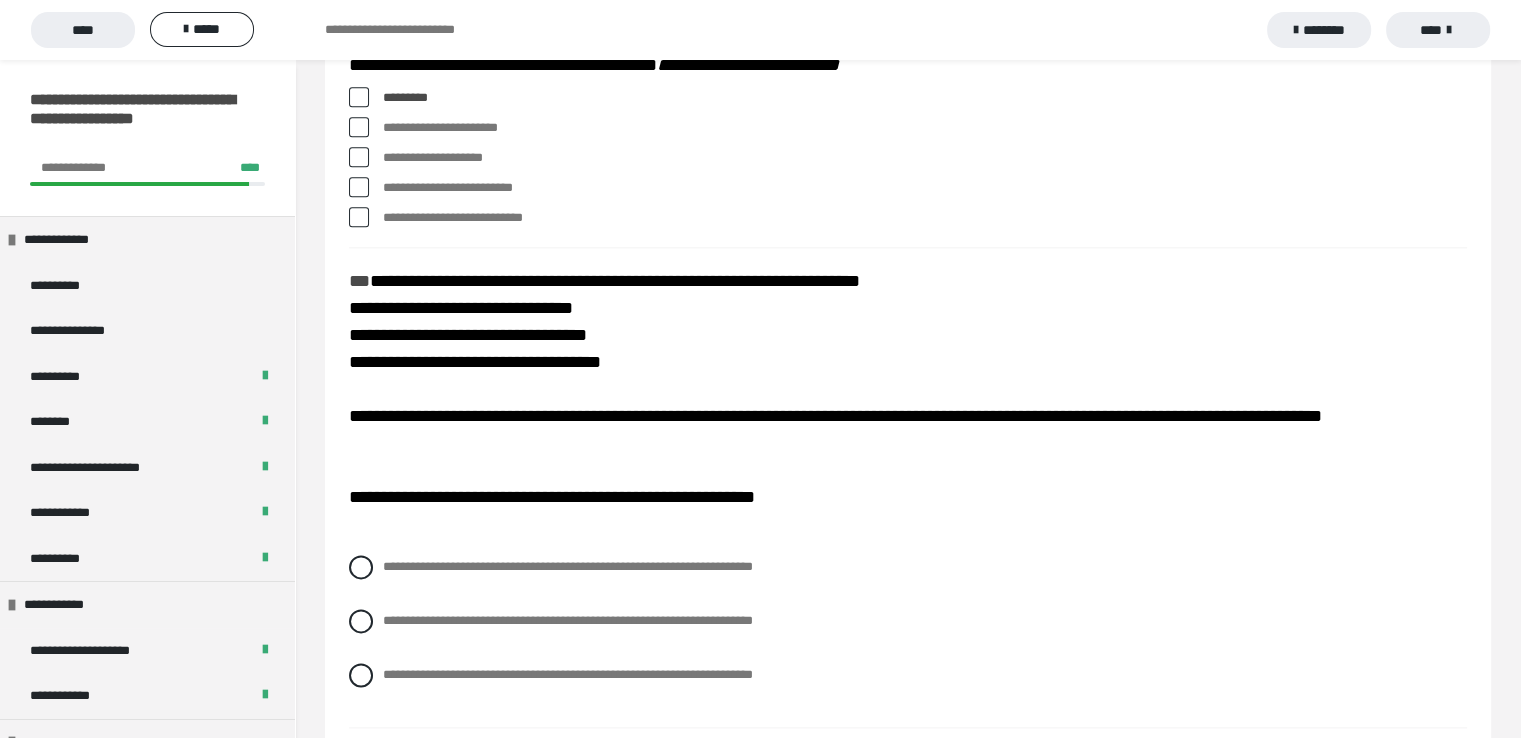 click at bounding box center (359, 127) 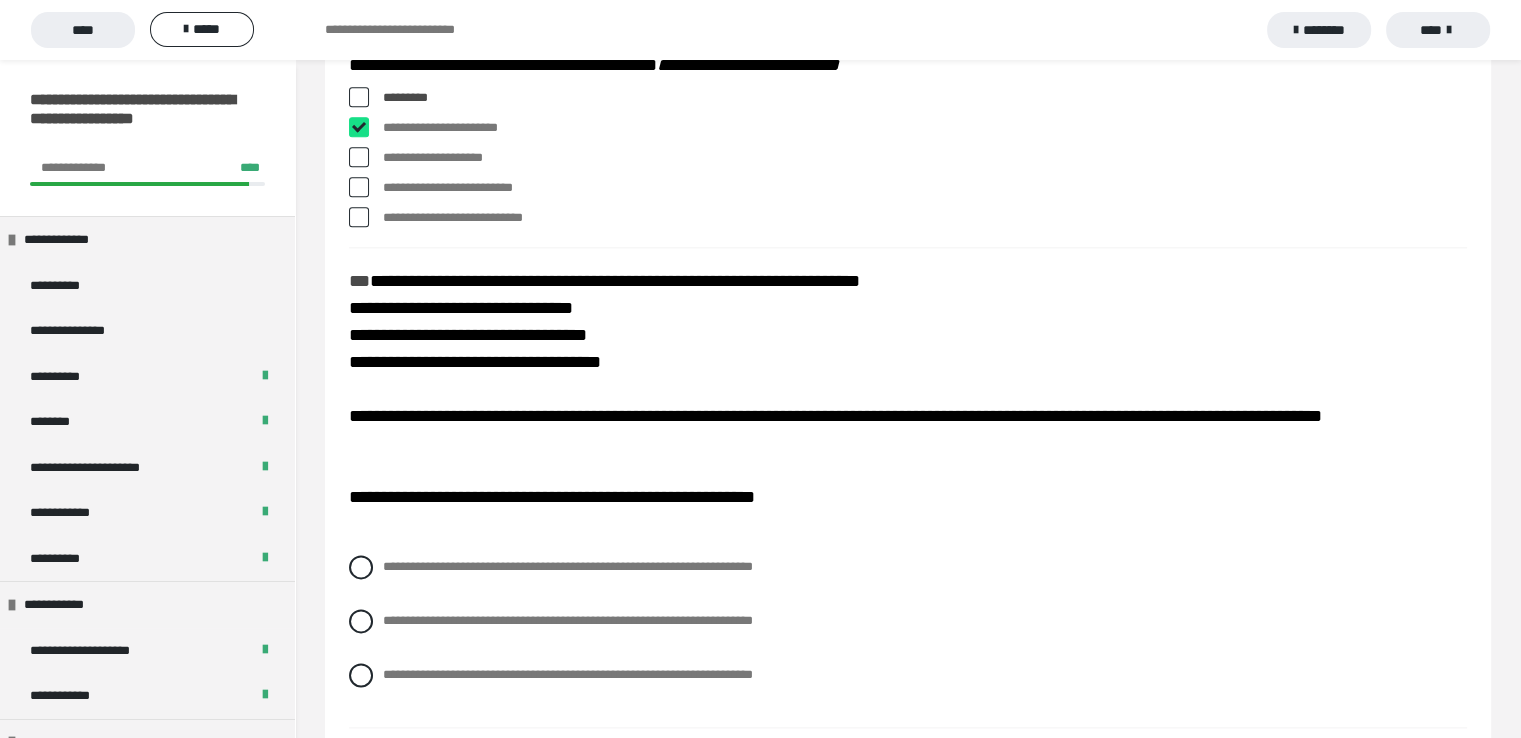 checkbox on "****" 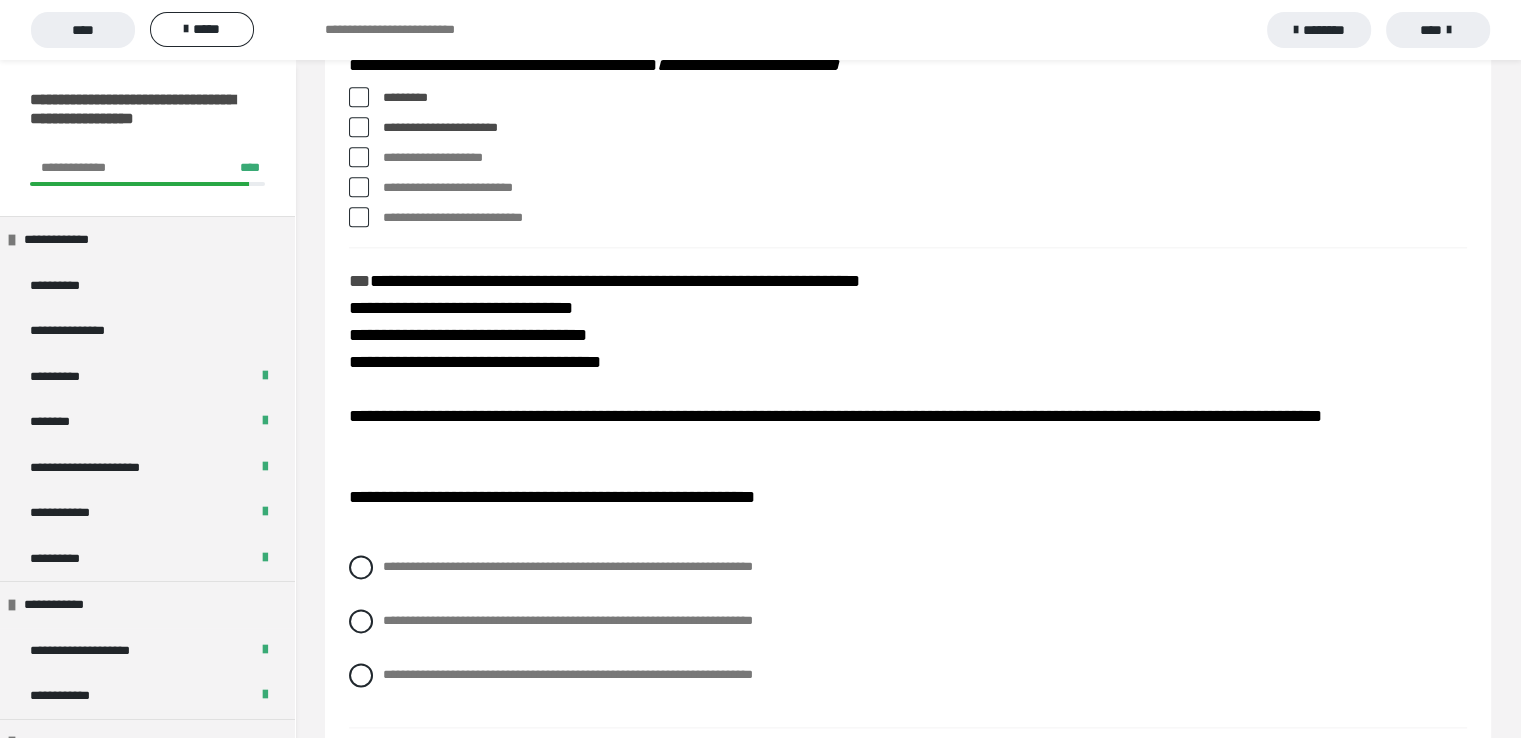 click at bounding box center (359, 187) 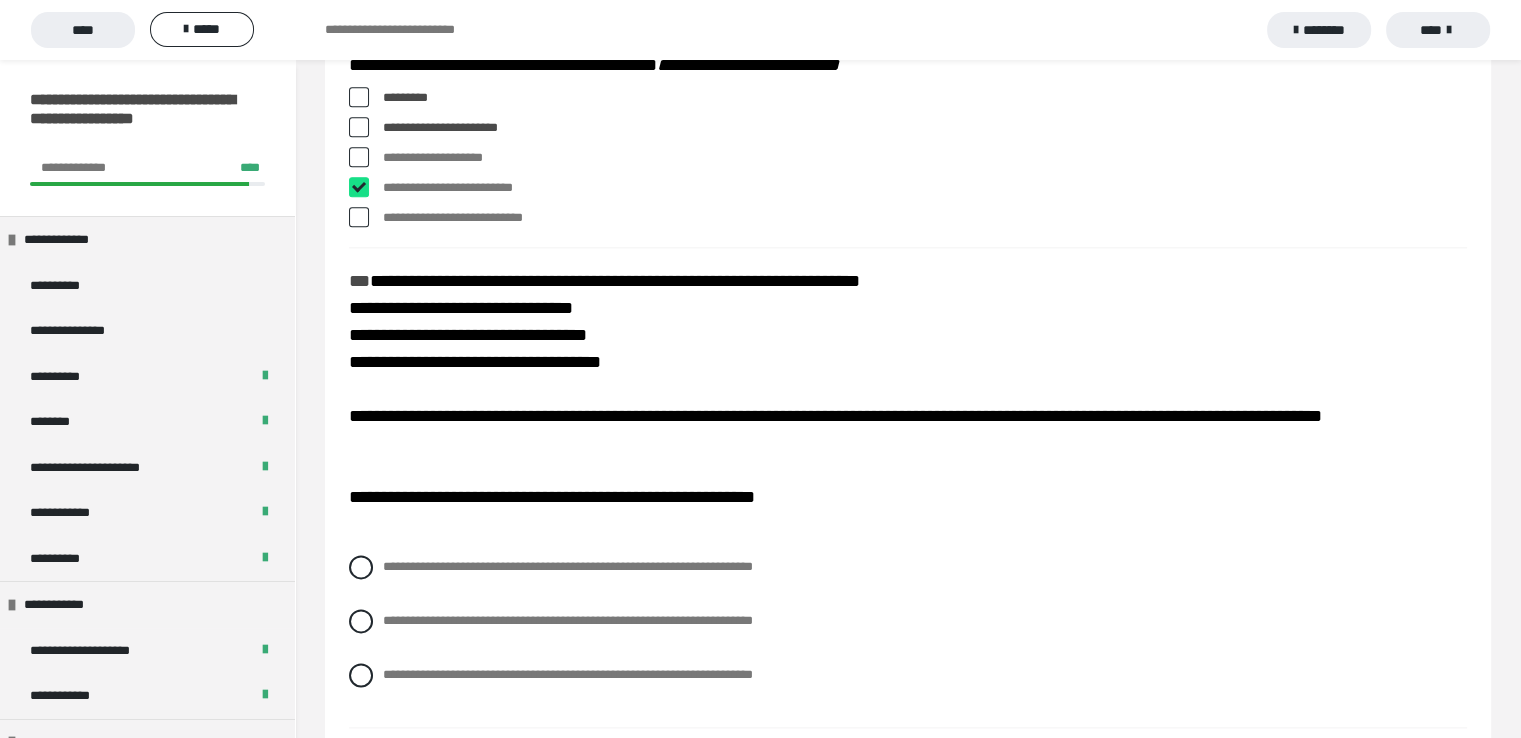 checkbox on "****" 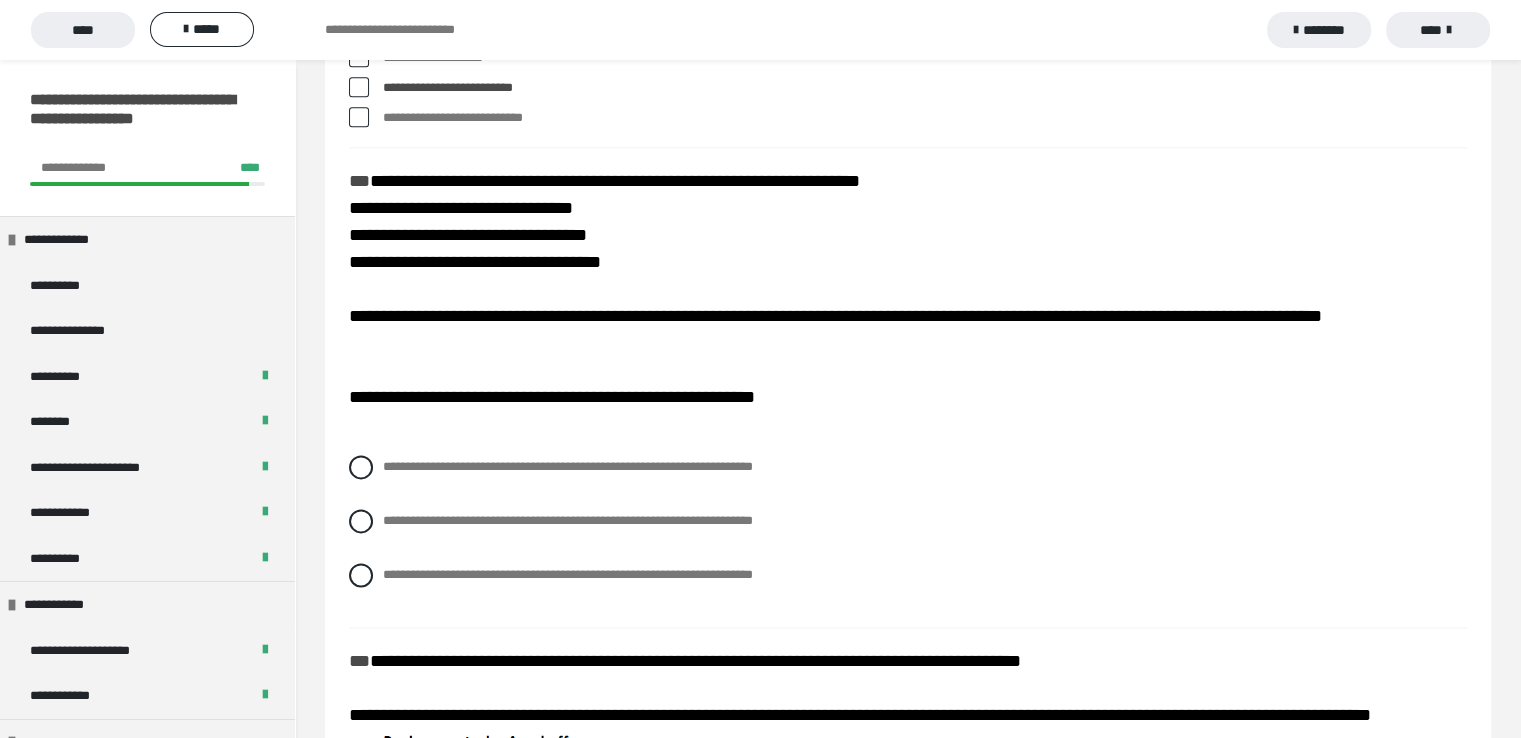 scroll, scrollTop: 2500, scrollLeft: 0, axis: vertical 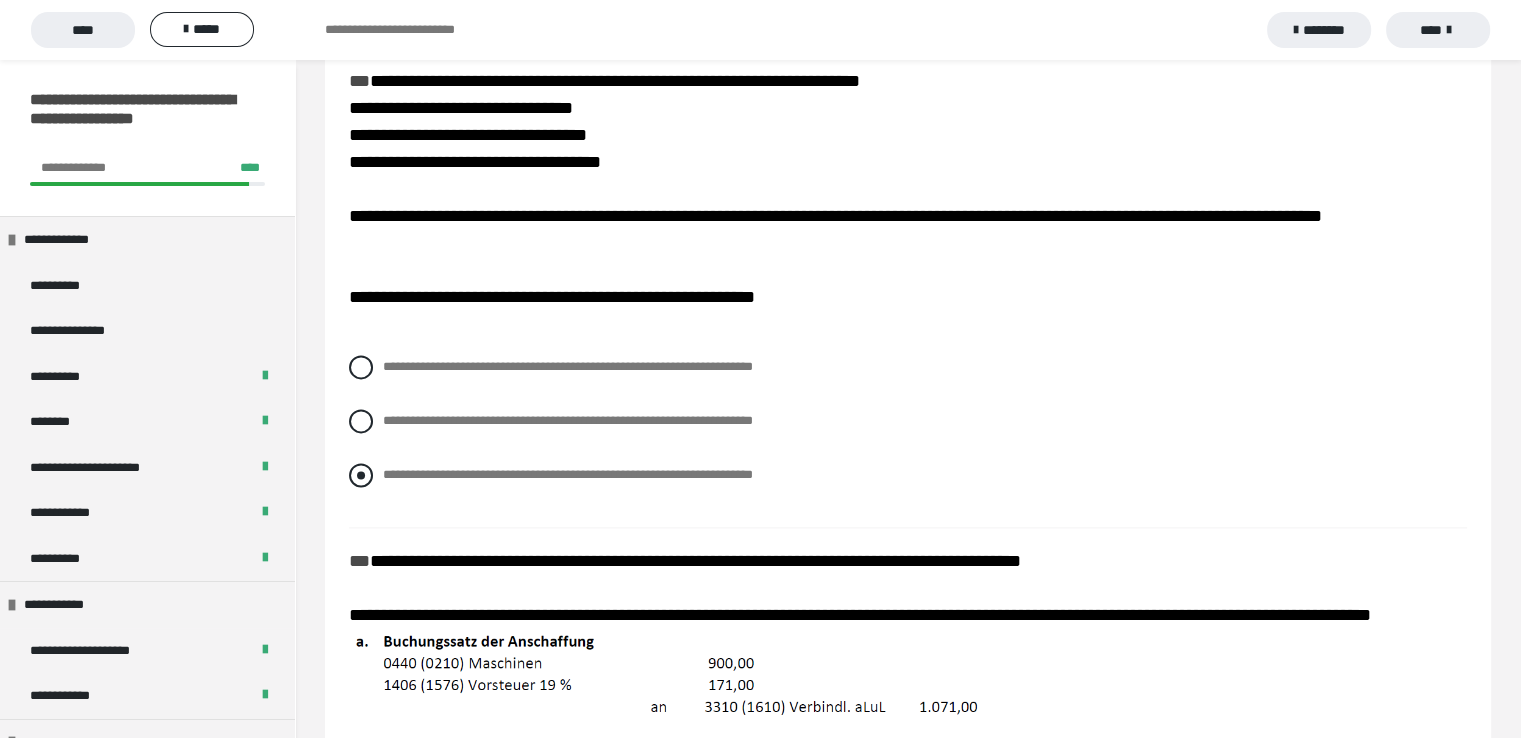 click at bounding box center [361, 475] 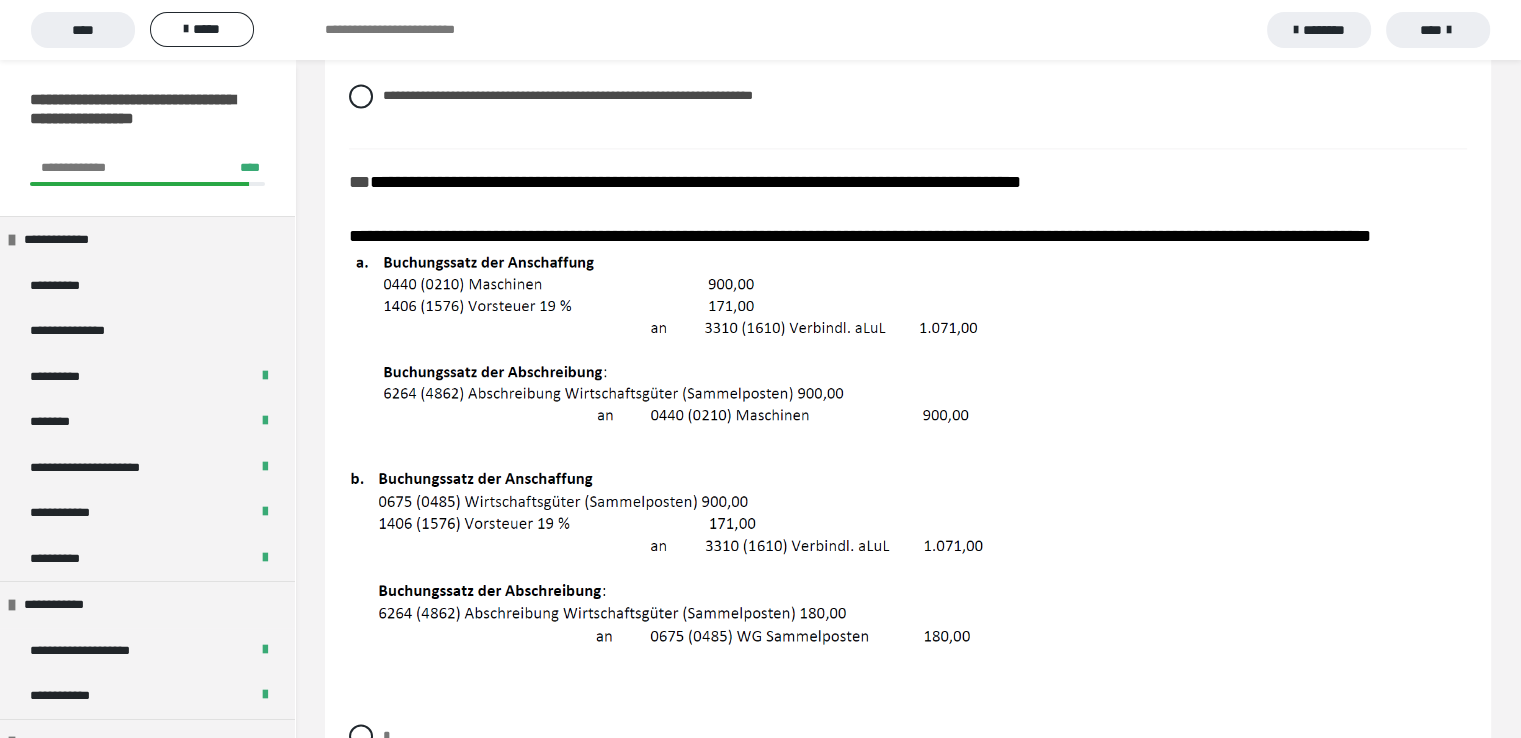scroll, scrollTop: 3000, scrollLeft: 0, axis: vertical 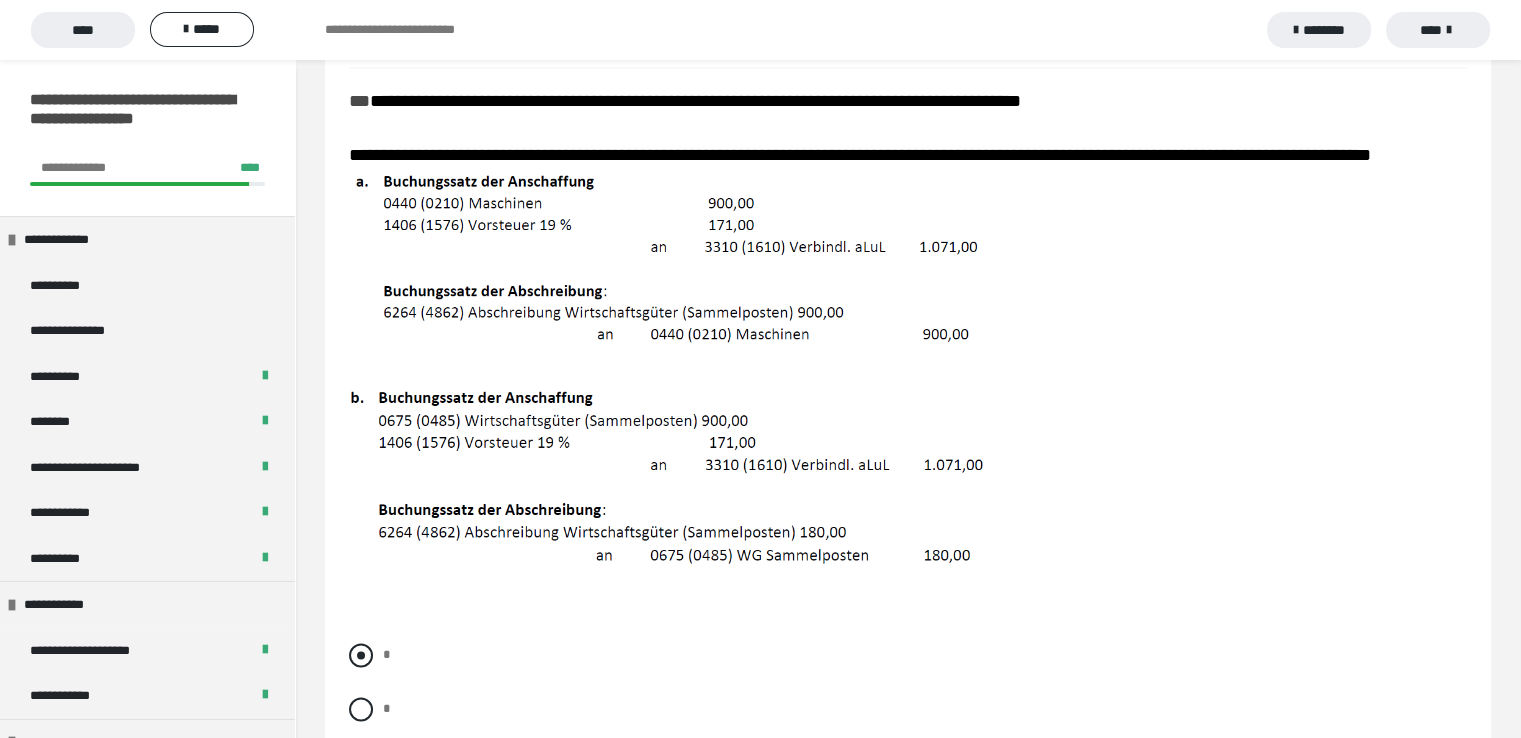 click at bounding box center [361, 655] 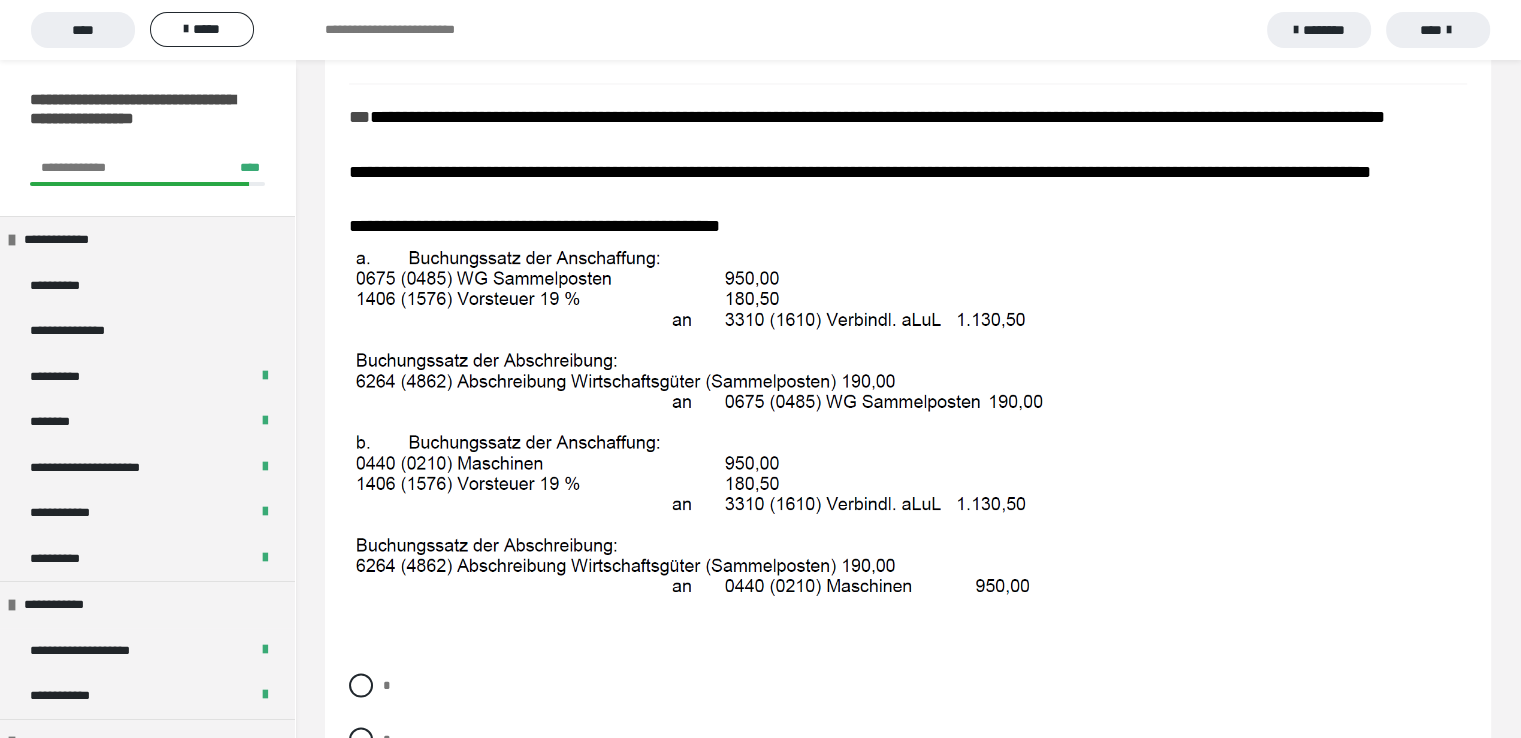 scroll, scrollTop: 3660, scrollLeft: 0, axis: vertical 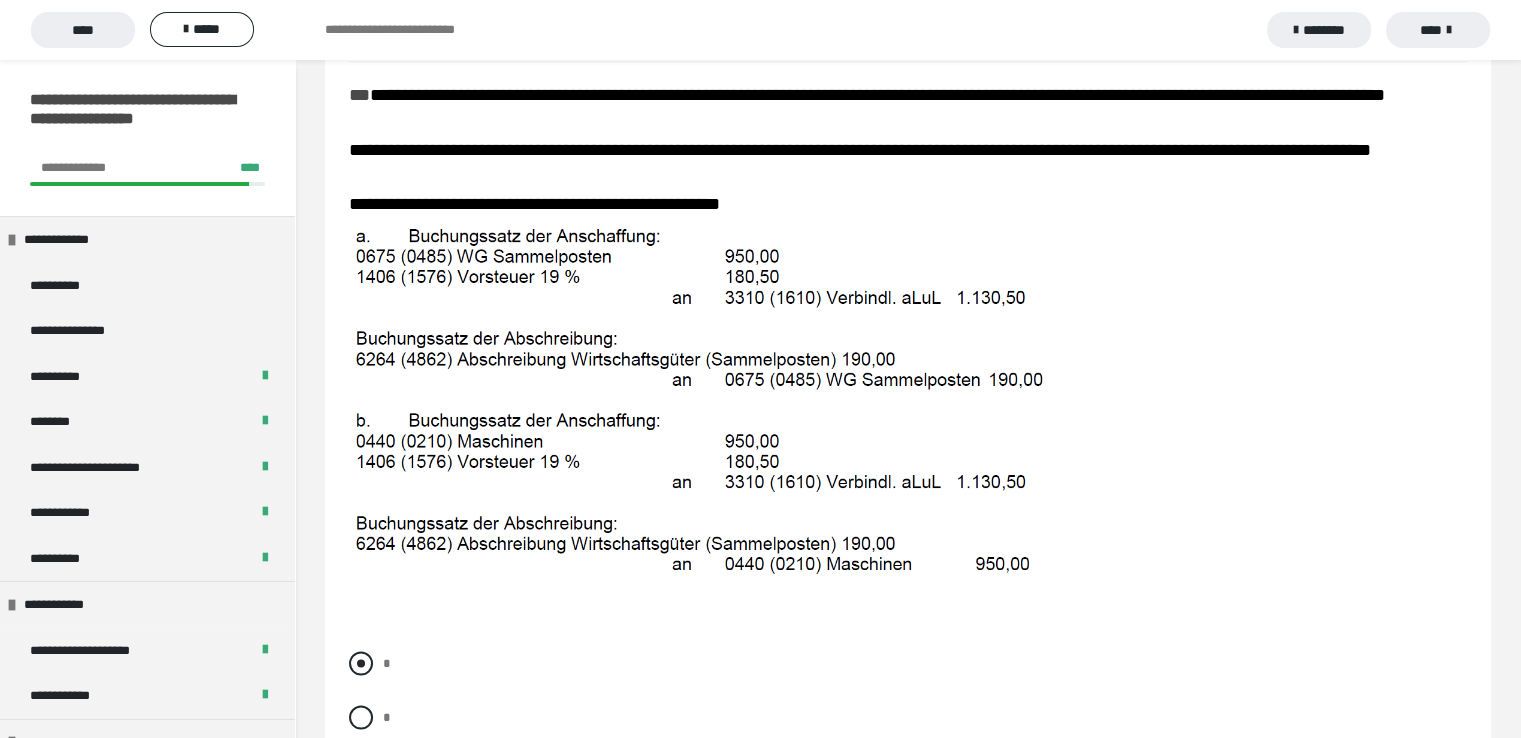 click at bounding box center [361, 663] 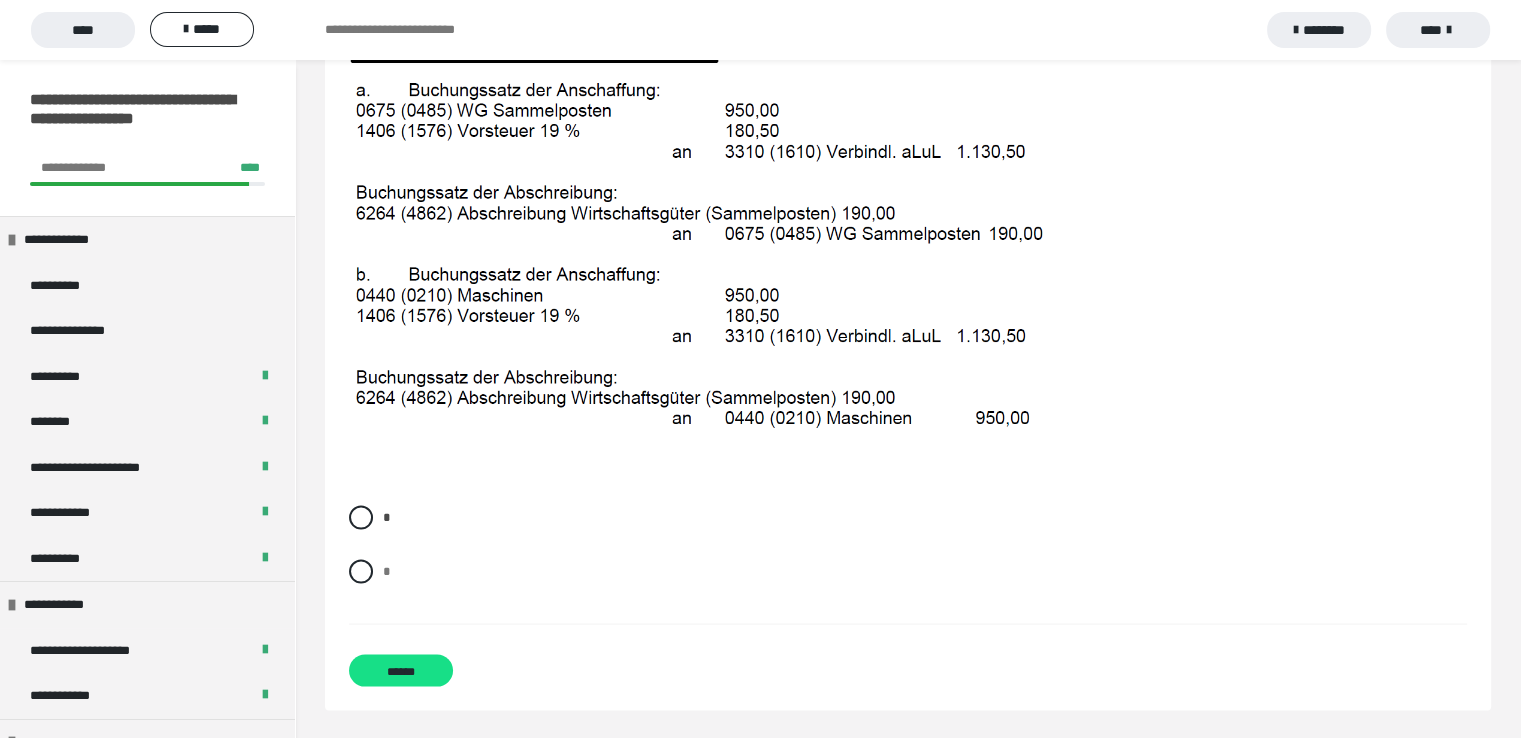 scroll, scrollTop: 3816, scrollLeft: 0, axis: vertical 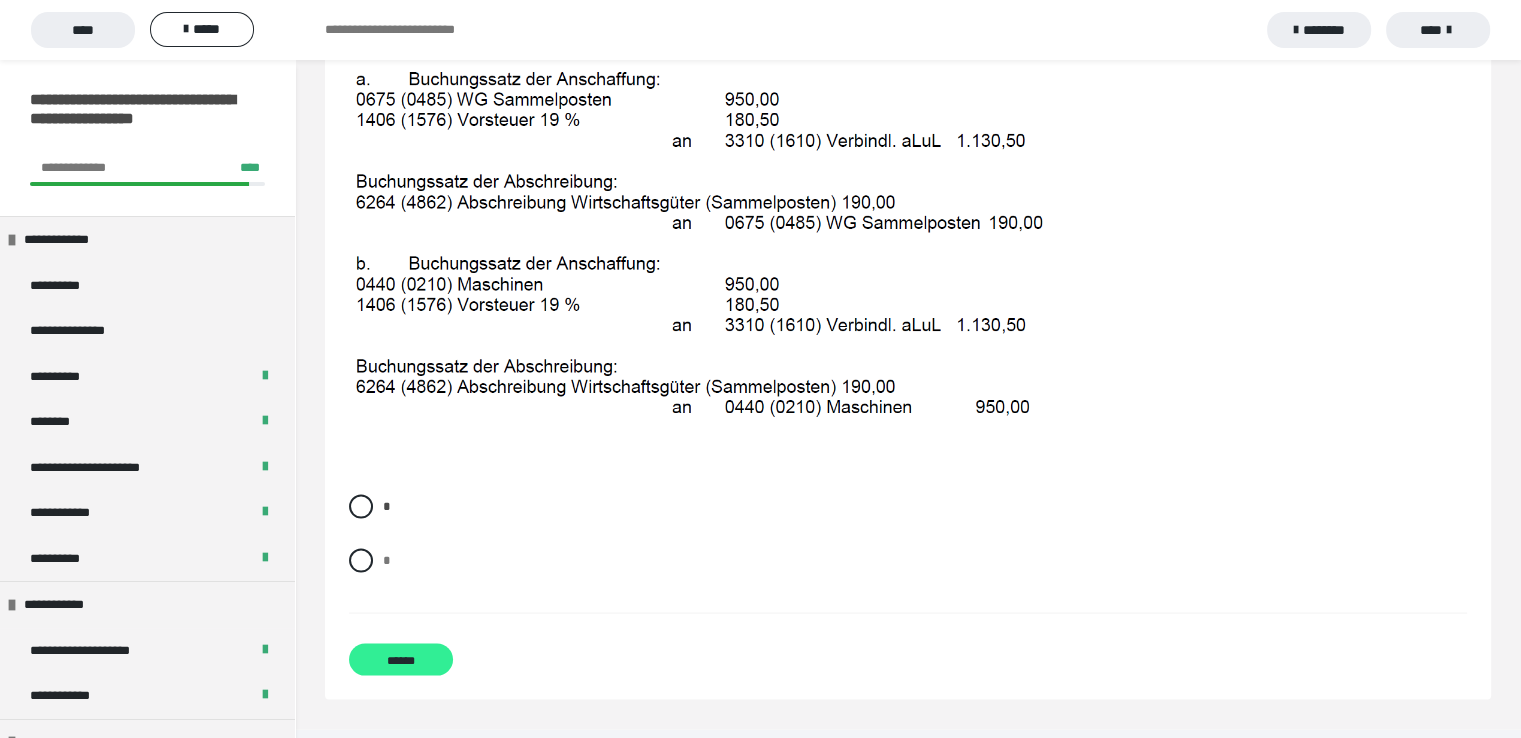 click on "******" at bounding box center [401, 660] 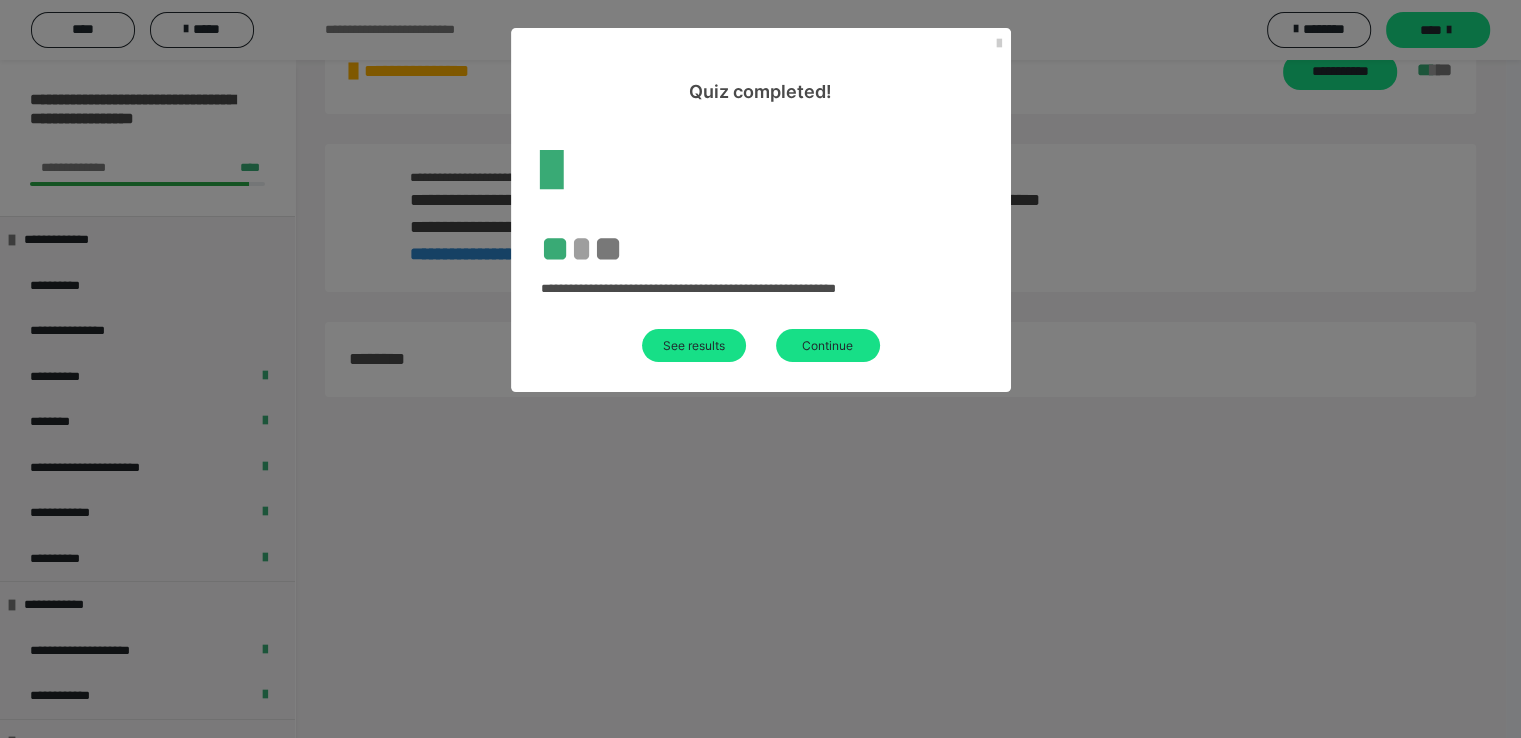 scroll, scrollTop: 60, scrollLeft: 0, axis: vertical 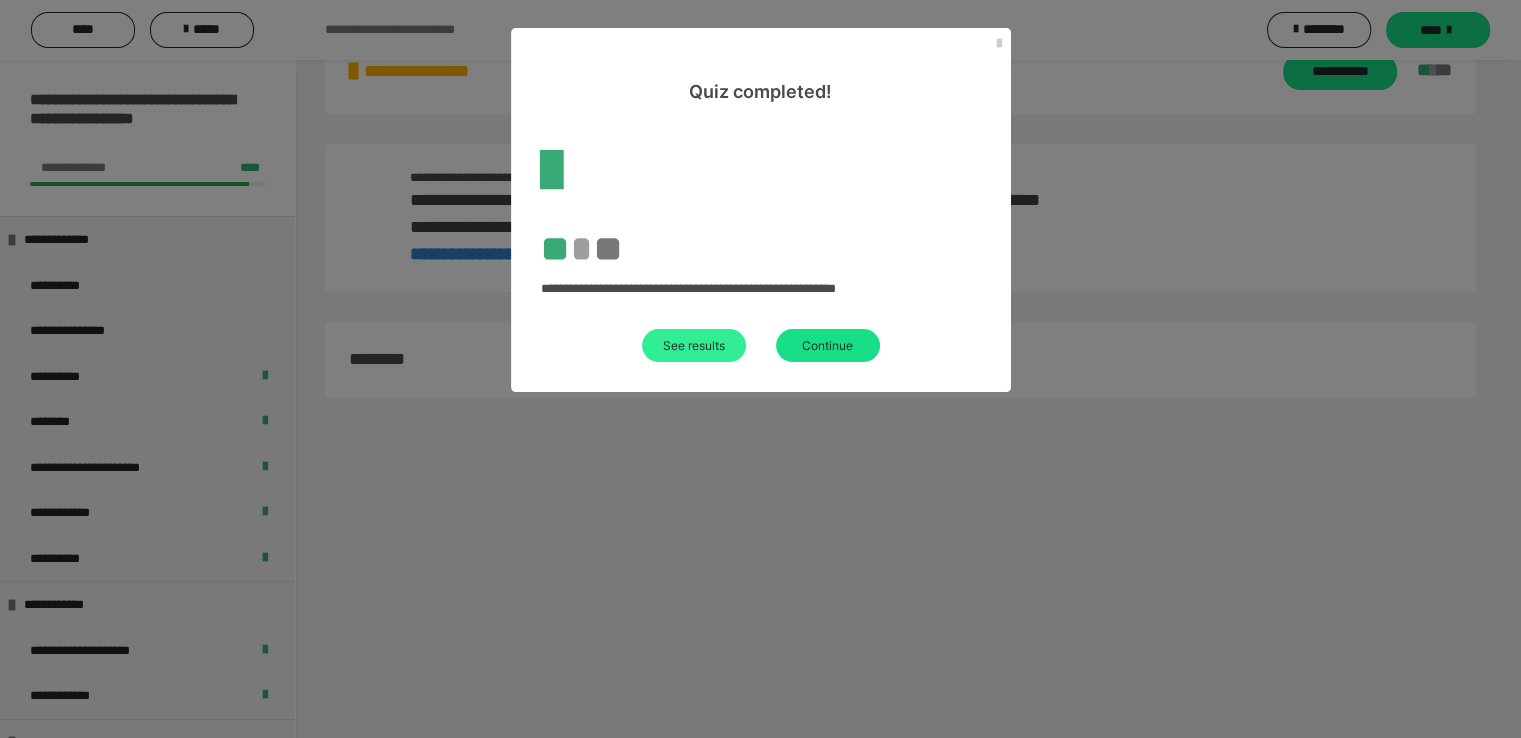click on "See results" at bounding box center (694, 345) 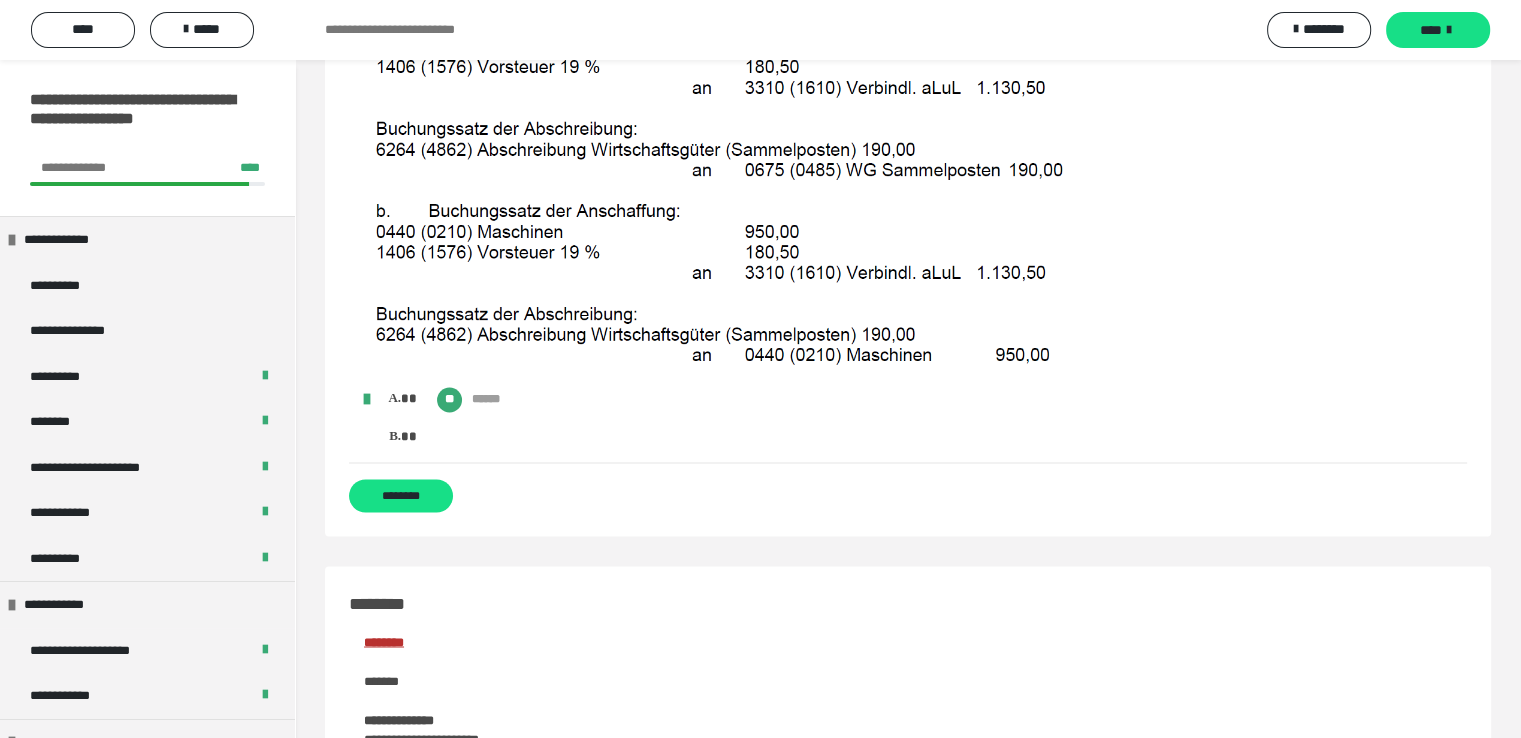 scroll, scrollTop: 3400, scrollLeft: 0, axis: vertical 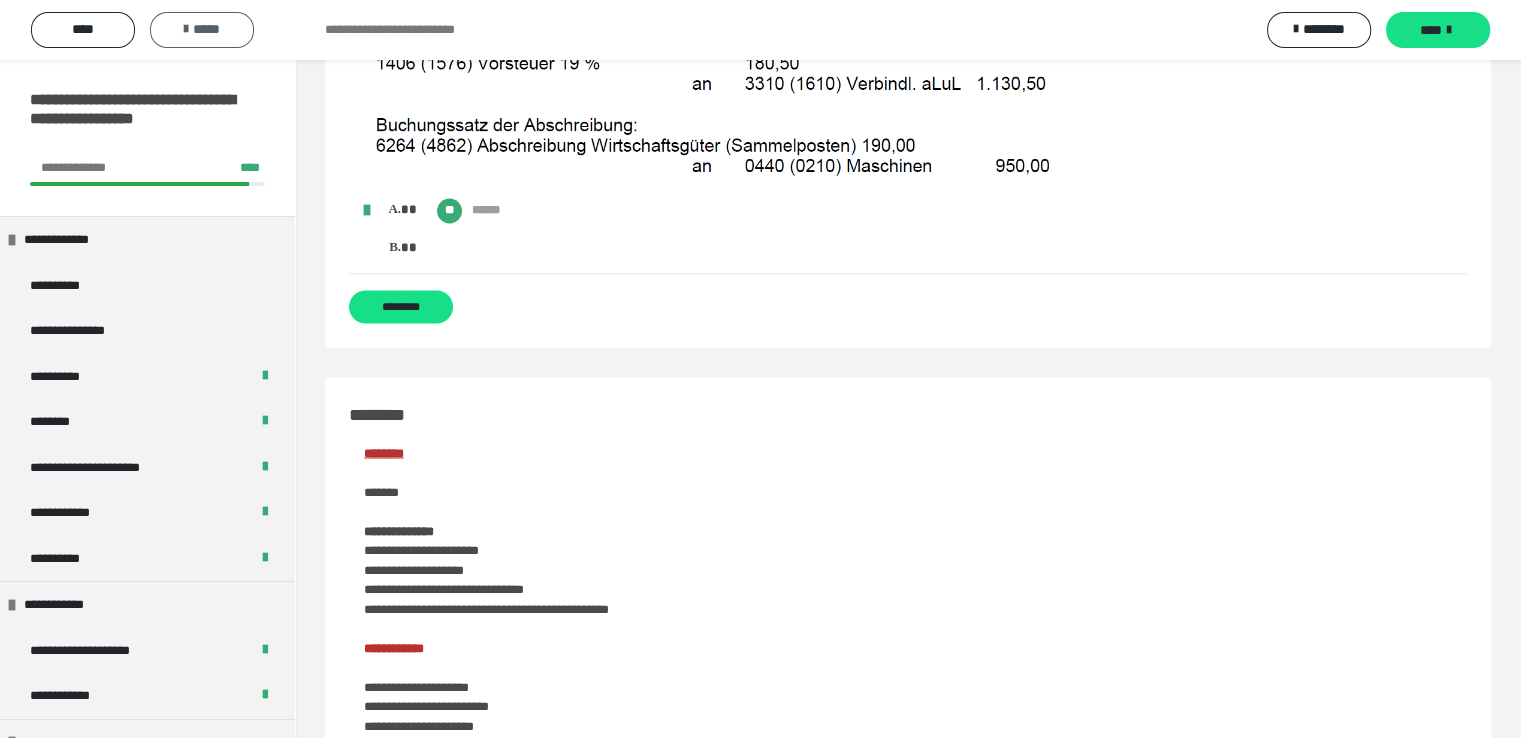 click on "*****" at bounding box center (202, 29) 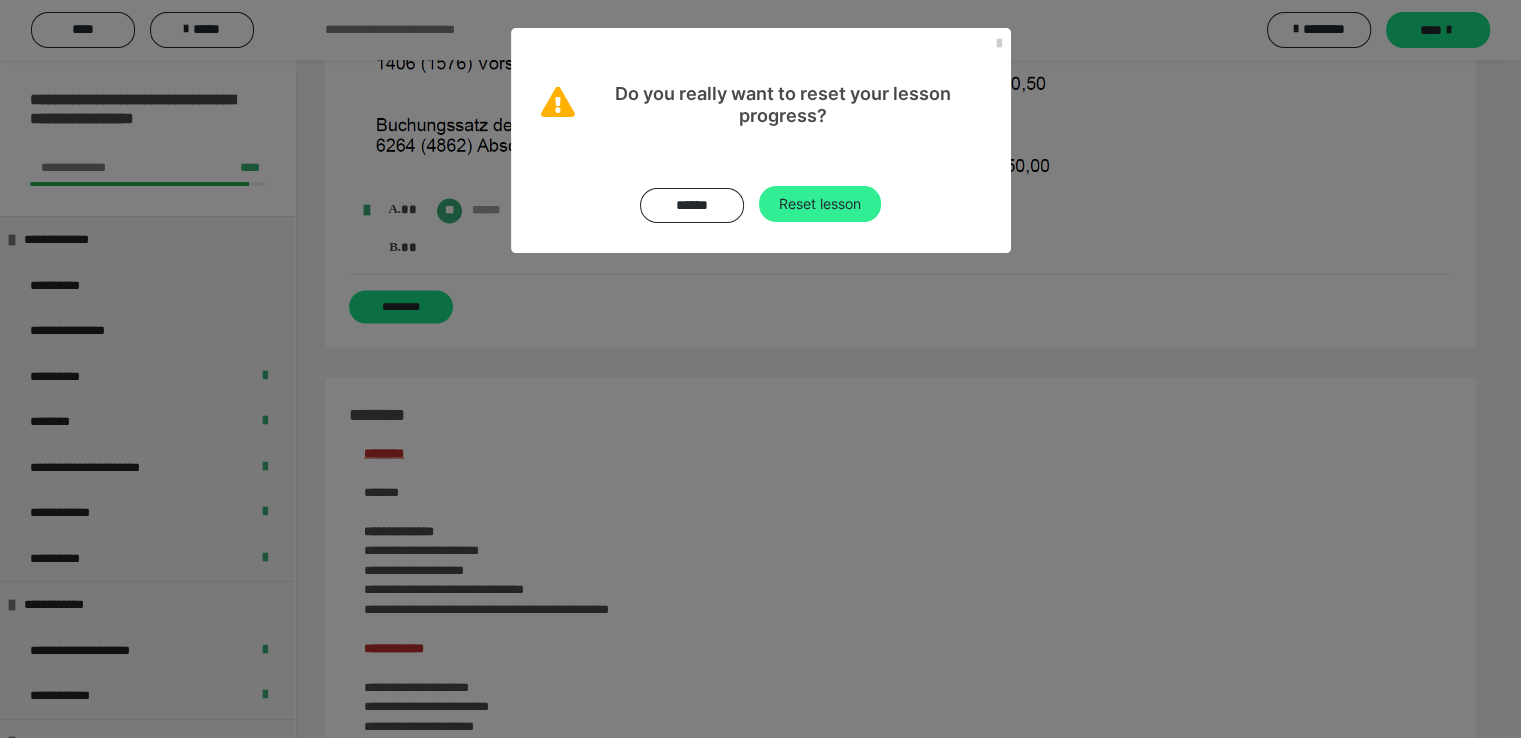 click on "Reset lesson" at bounding box center [820, 204] 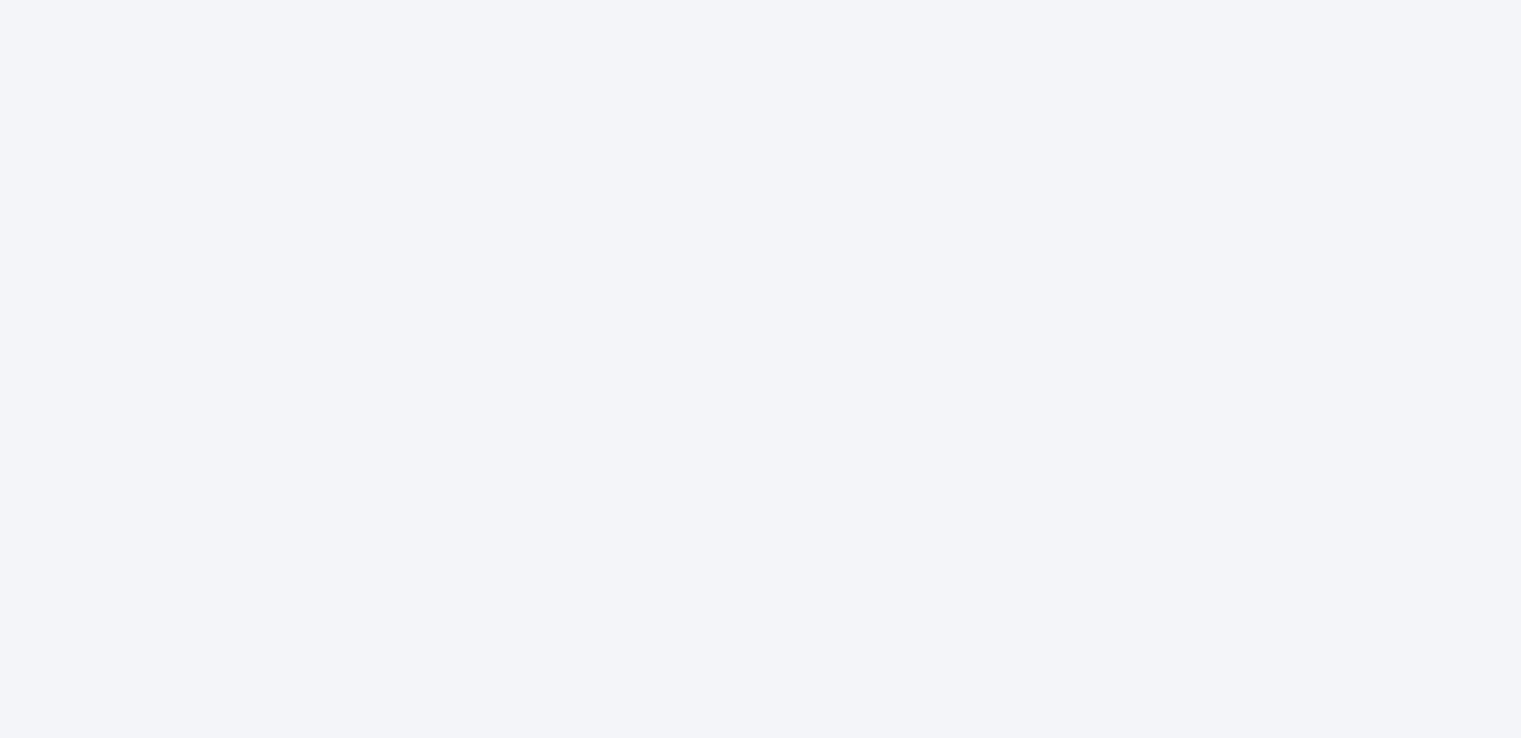 scroll, scrollTop: 0, scrollLeft: 0, axis: both 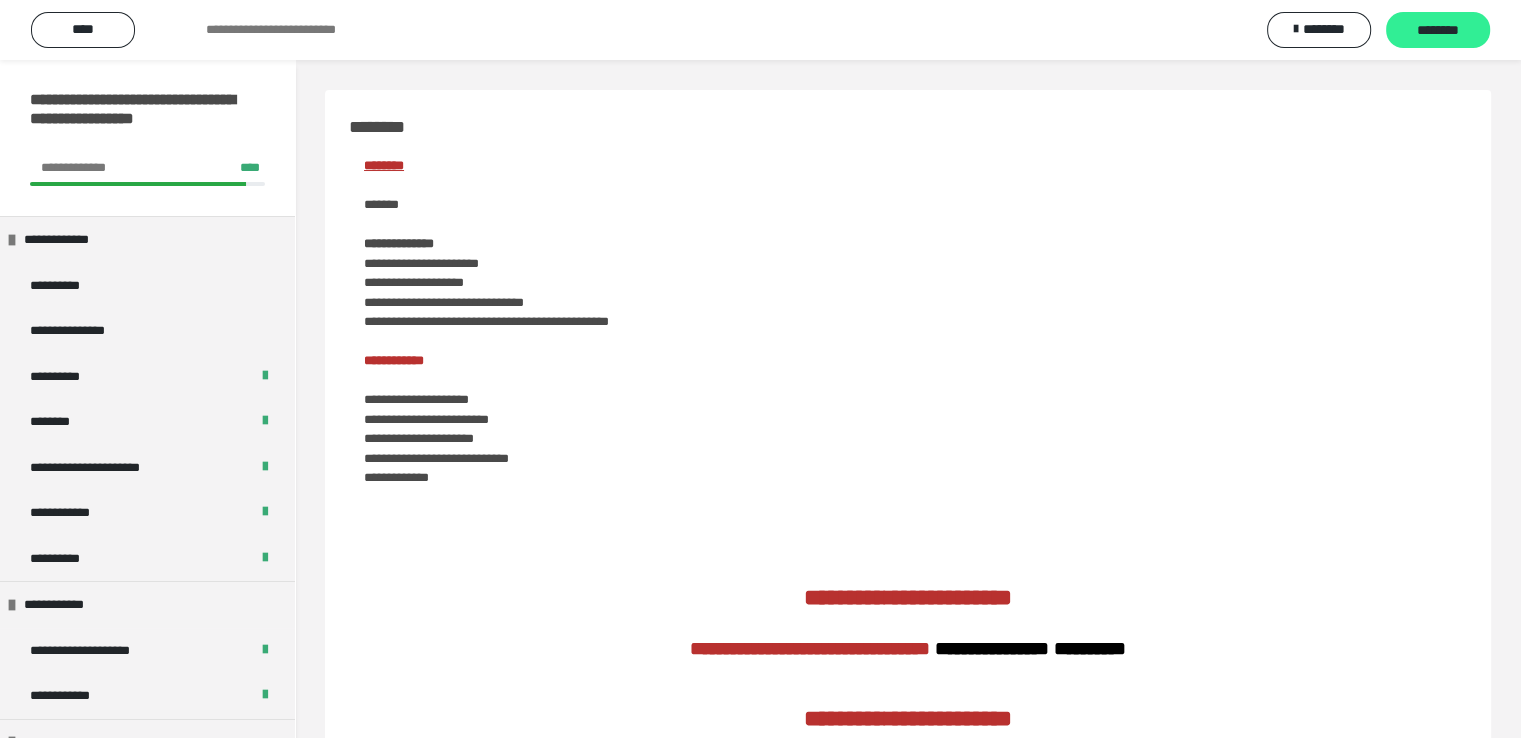 click on "********" at bounding box center (1438, 31) 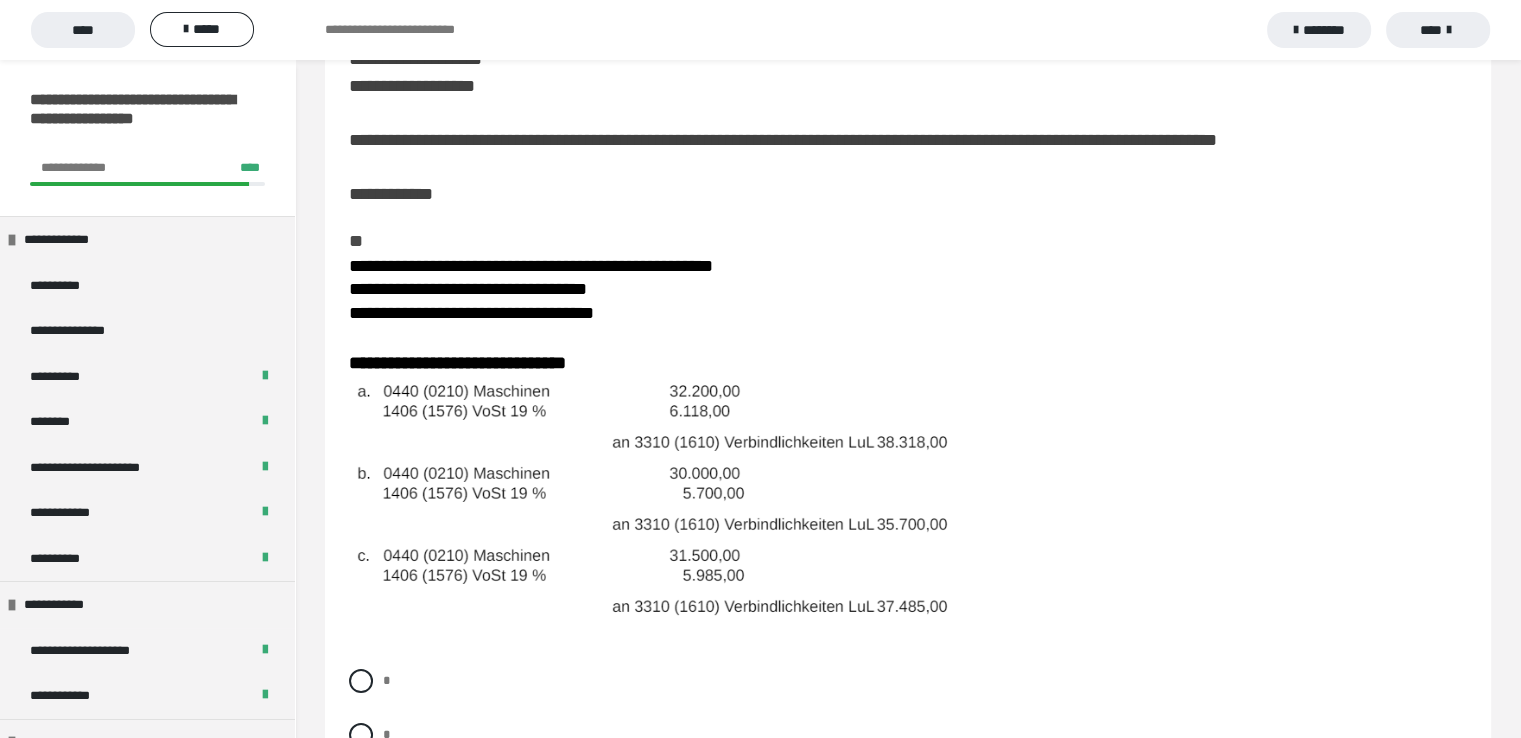 scroll, scrollTop: 200, scrollLeft: 0, axis: vertical 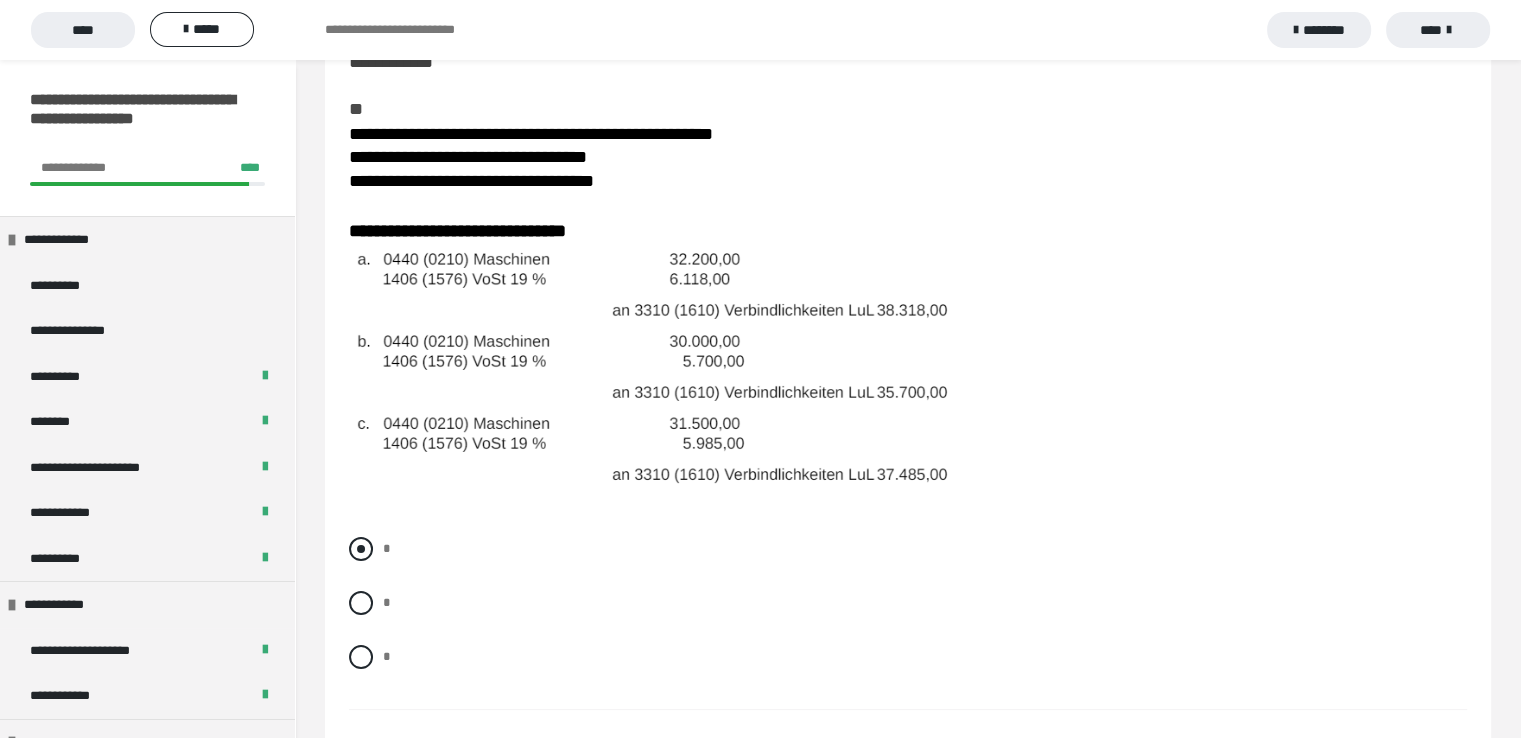 click at bounding box center [361, 549] 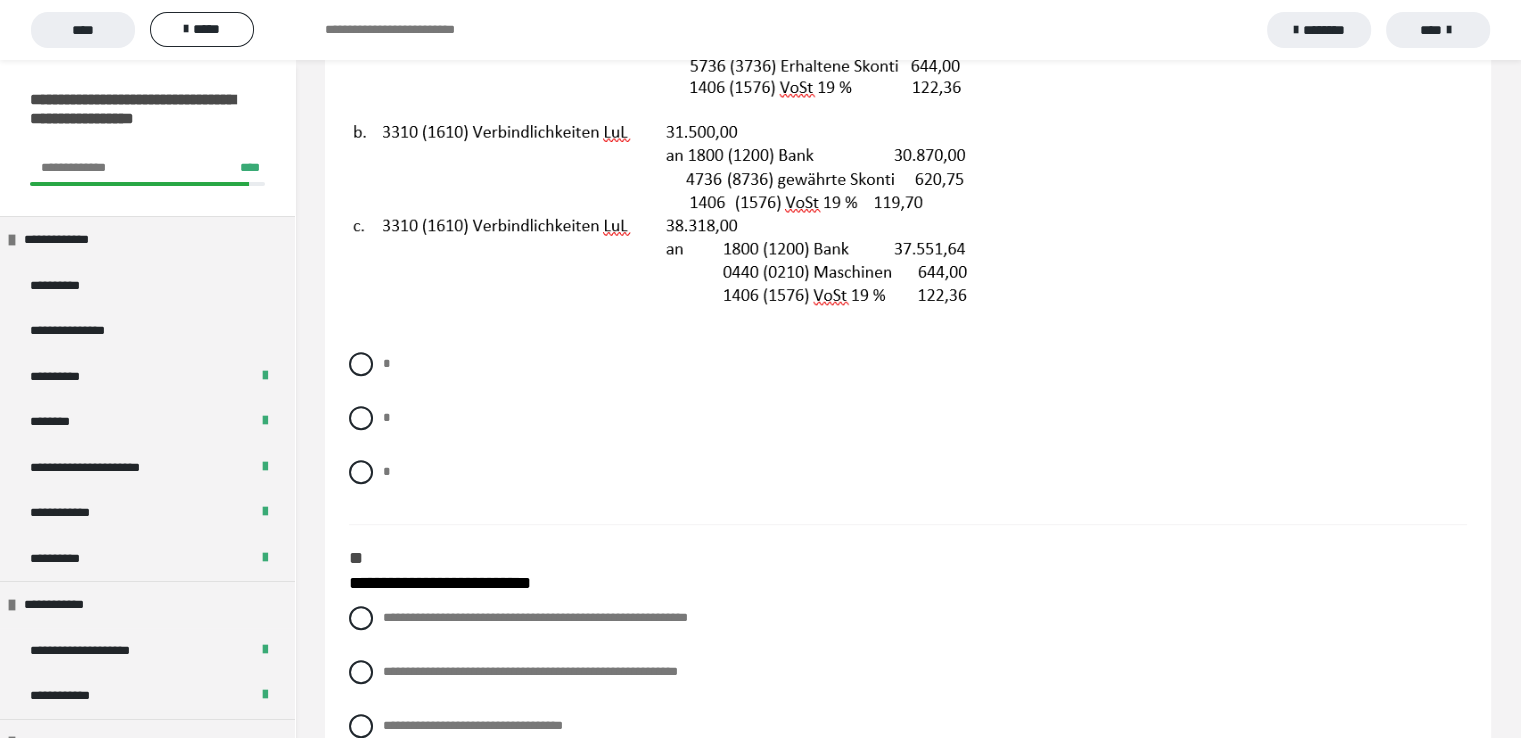 scroll, scrollTop: 1100, scrollLeft: 0, axis: vertical 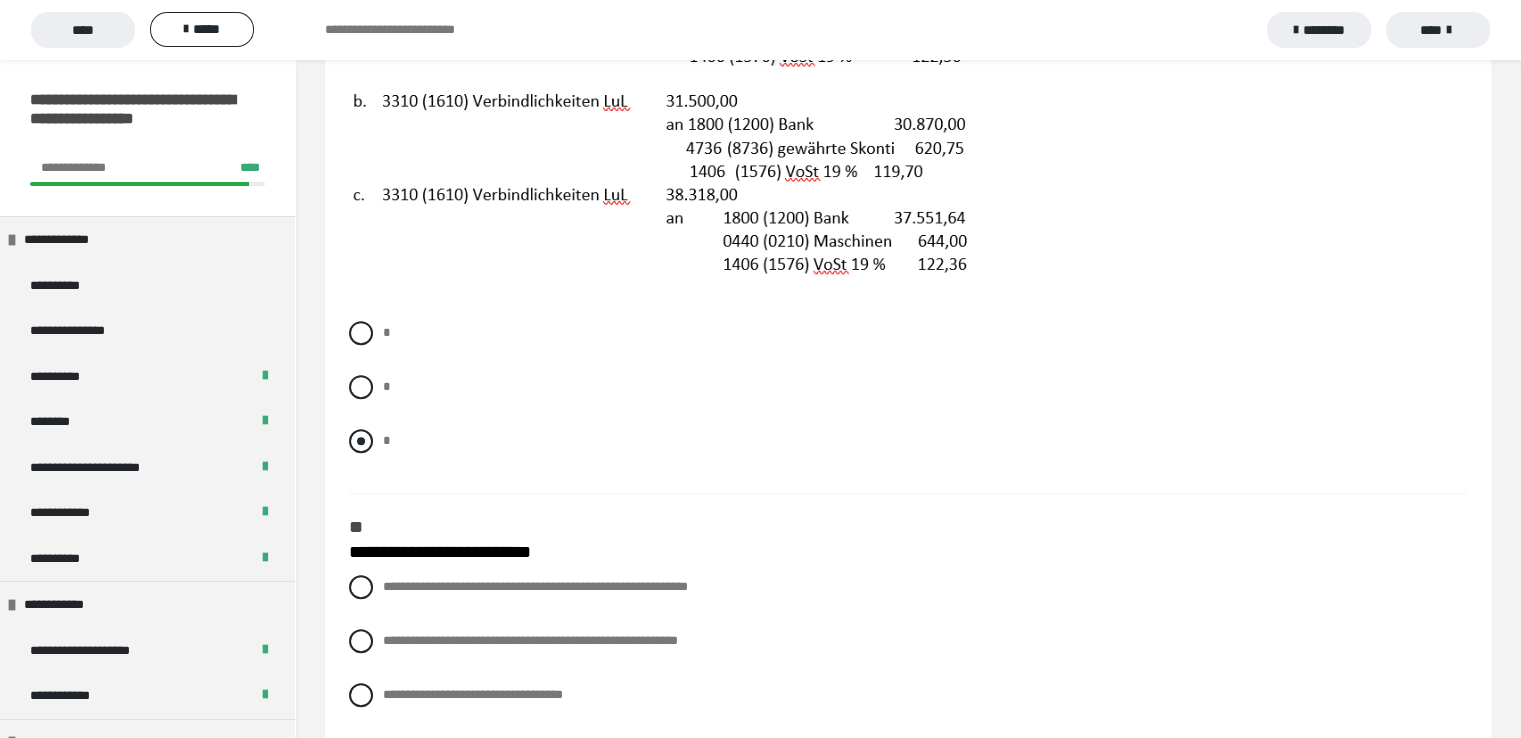 click at bounding box center [361, 441] 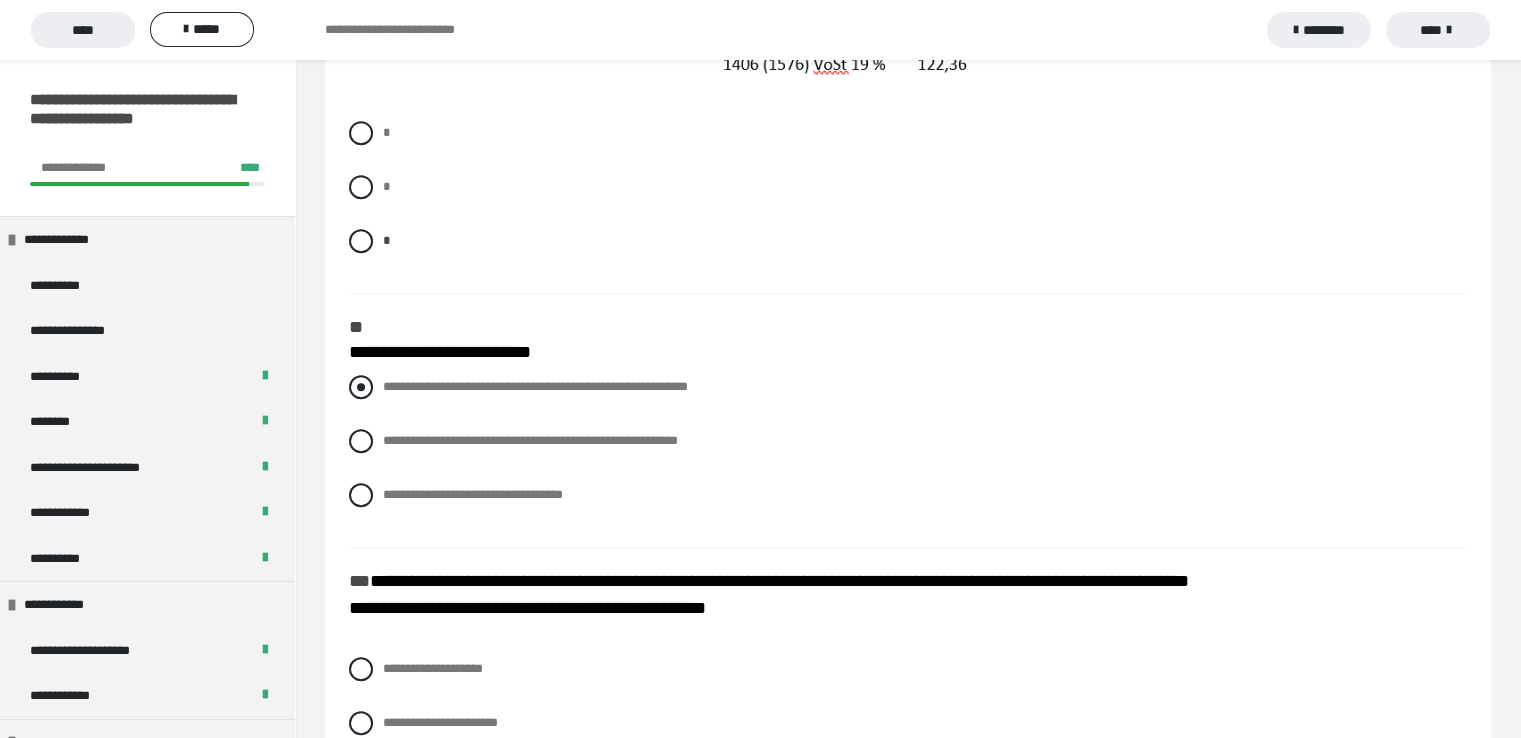 scroll, scrollTop: 1400, scrollLeft: 0, axis: vertical 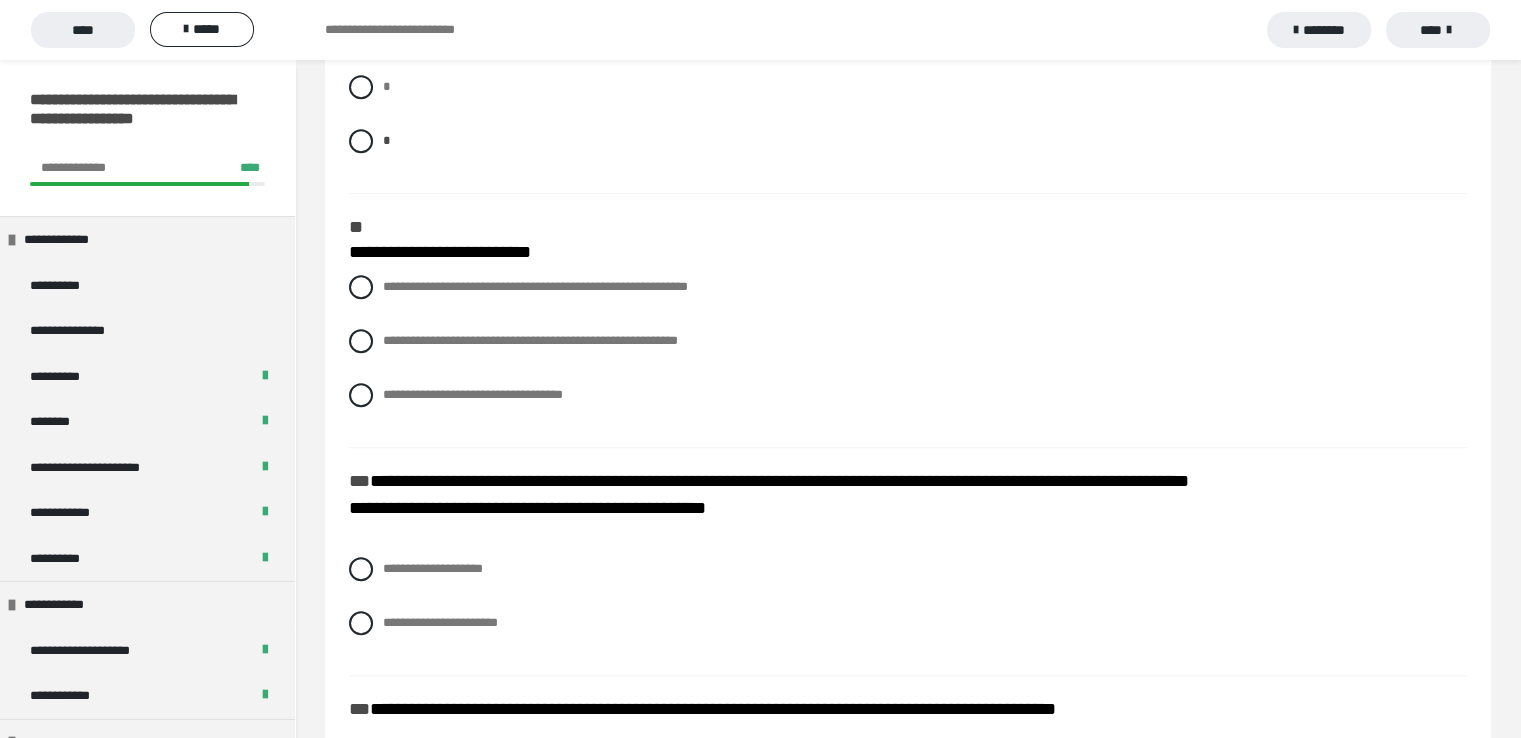 drag, startPoint x: 357, startPoint y: 285, endPoint x: 529, endPoint y: 316, distance: 174.77129 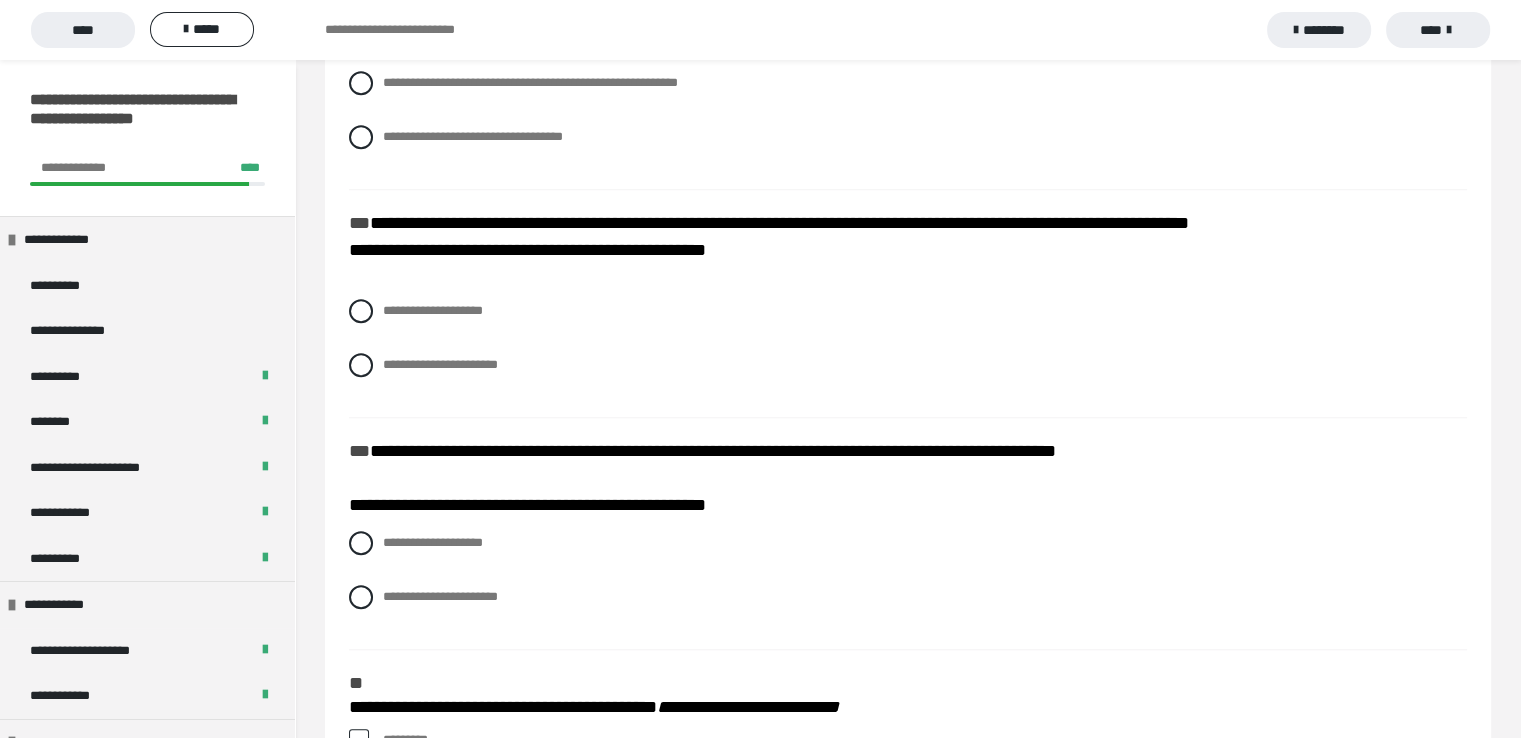 scroll, scrollTop: 1700, scrollLeft: 0, axis: vertical 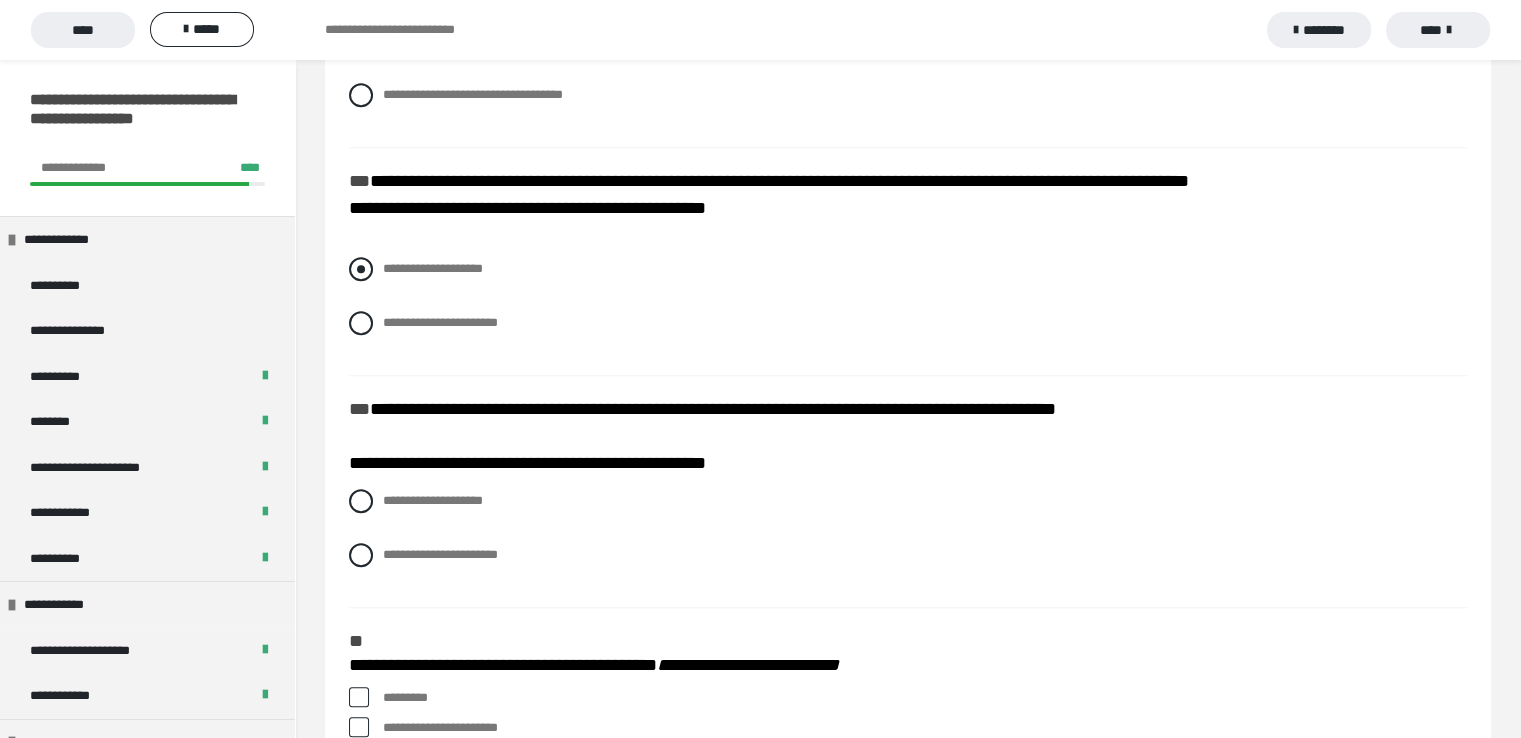 click at bounding box center [361, 269] 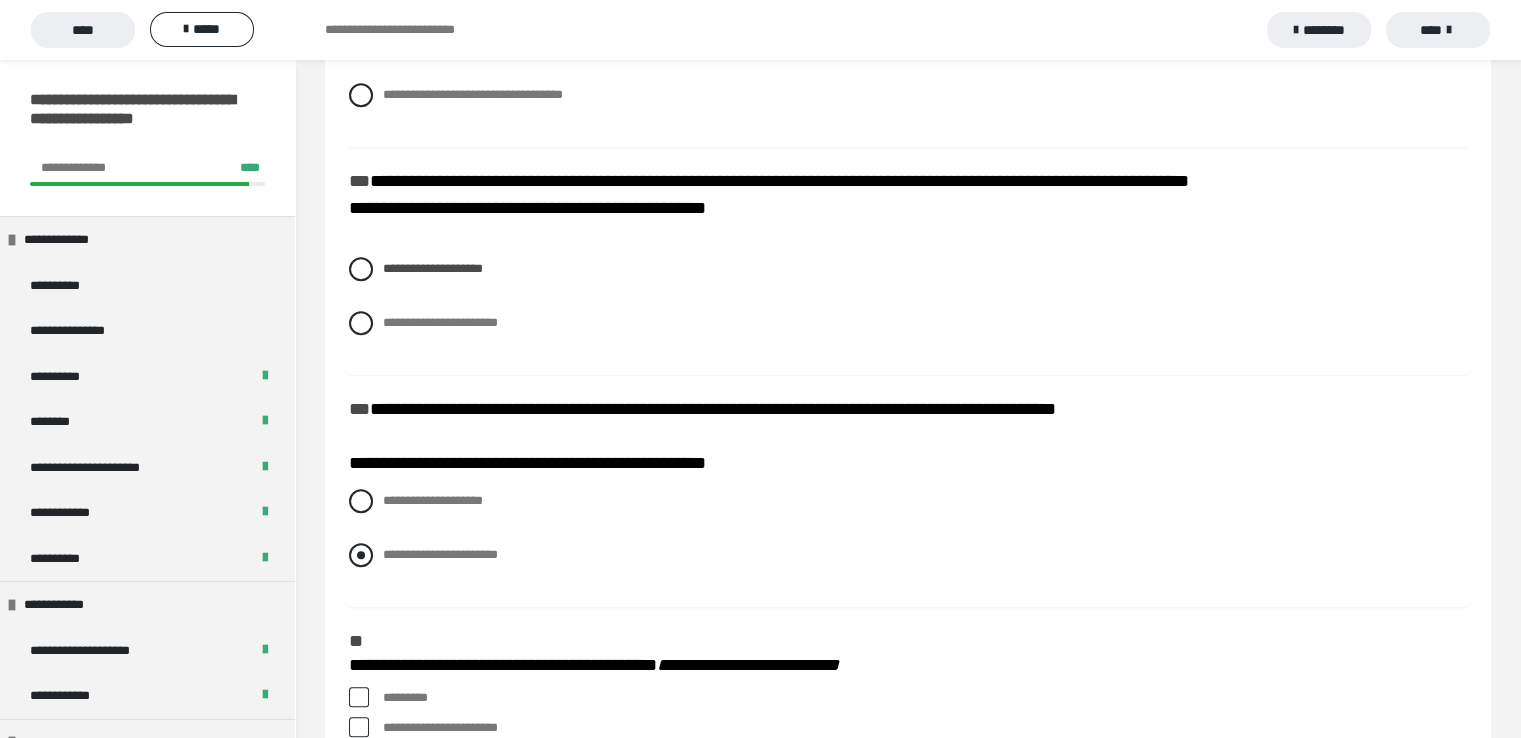 drag, startPoint x: 365, startPoint y: 553, endPoint x: 380, endPoint y: 549, distance: 15.524175 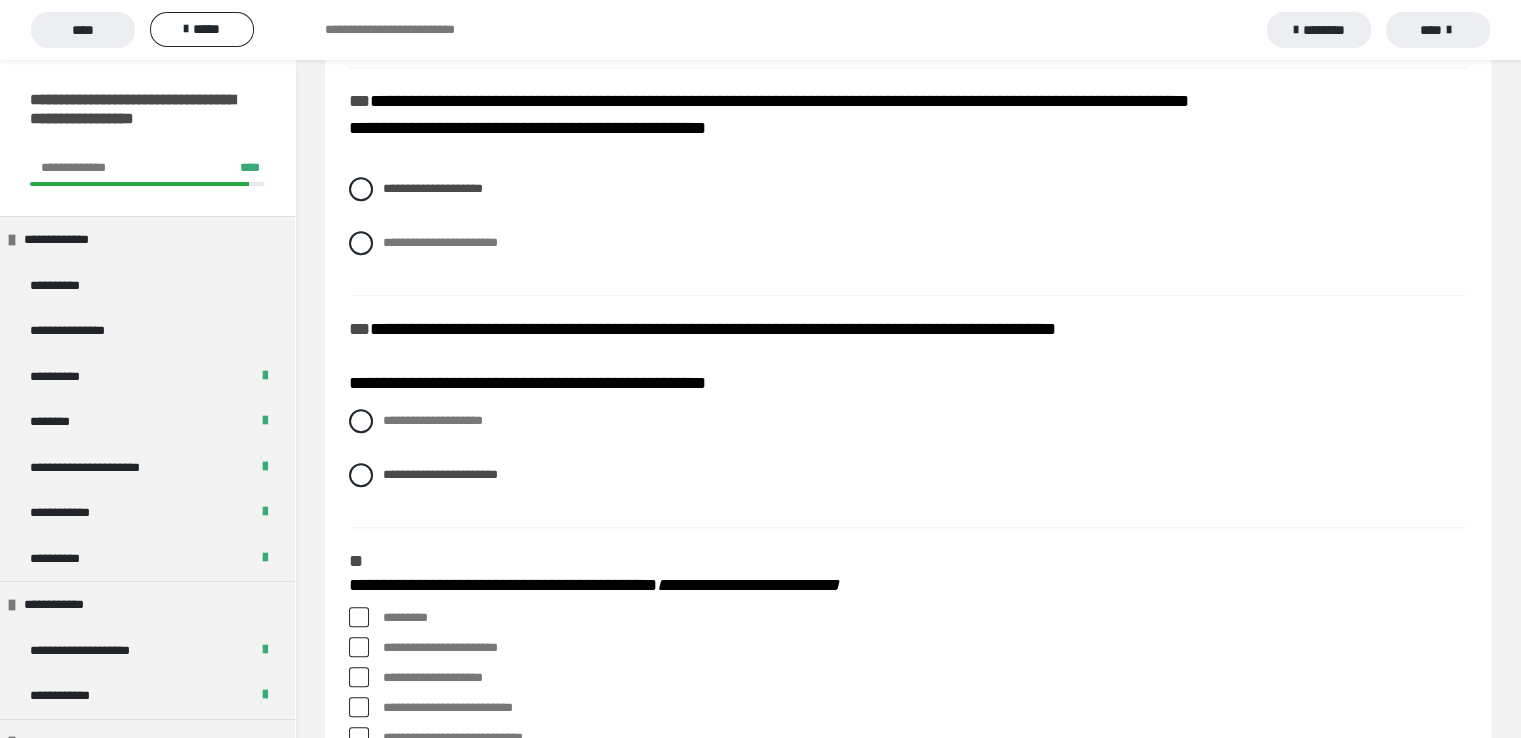 scroll, scrollTop: 1900, scrollLeft: 0, axis: vertical 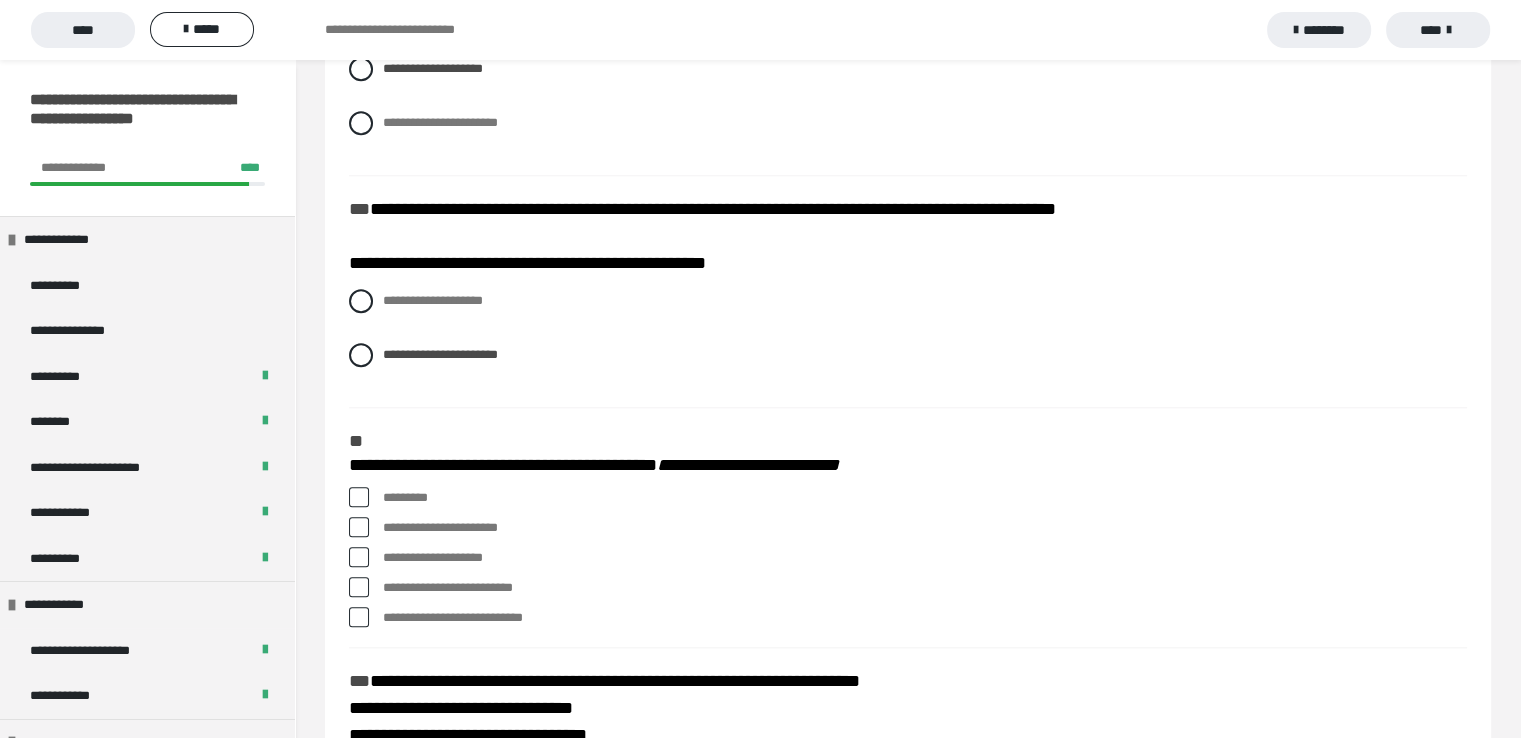 click at bounding box center [359, 497] 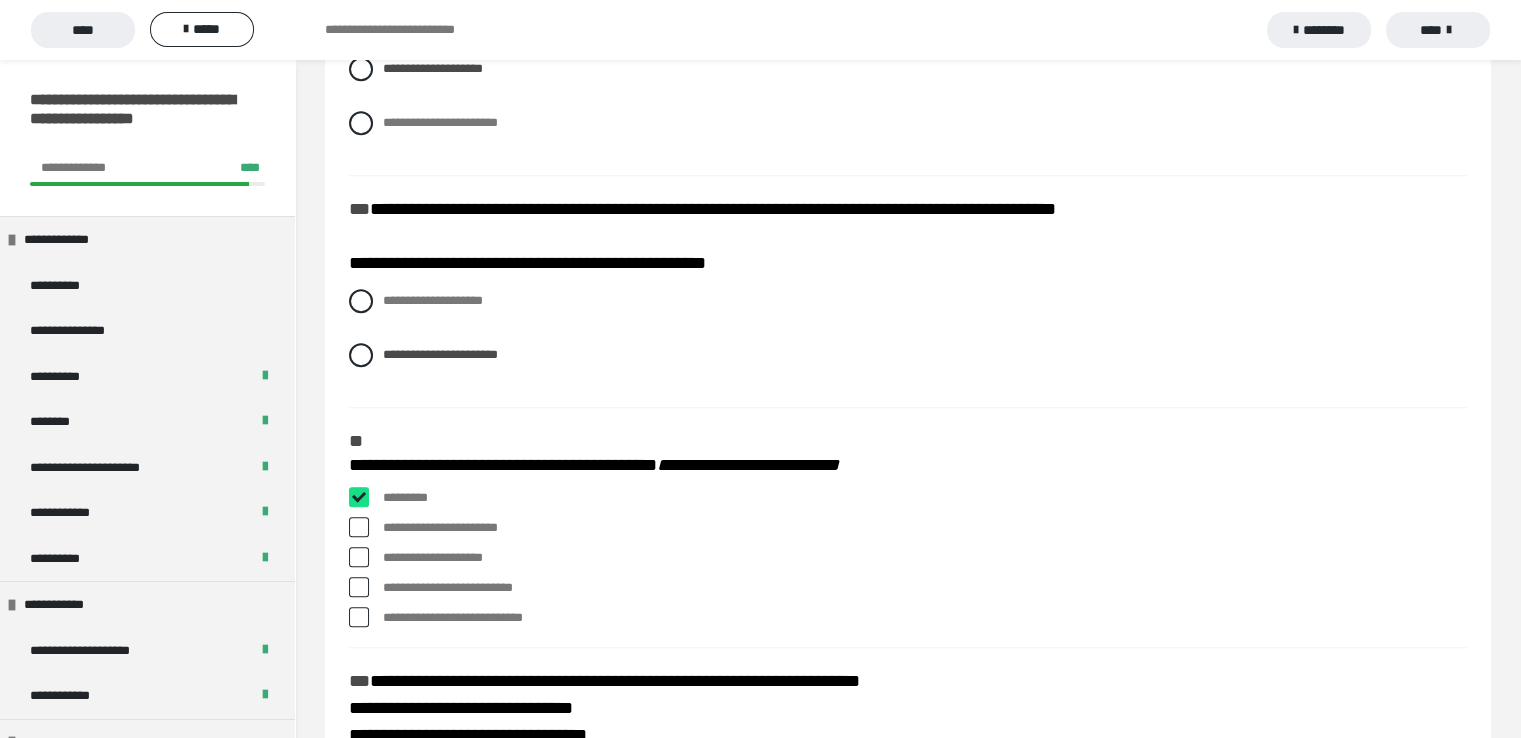 checkbox on "****" 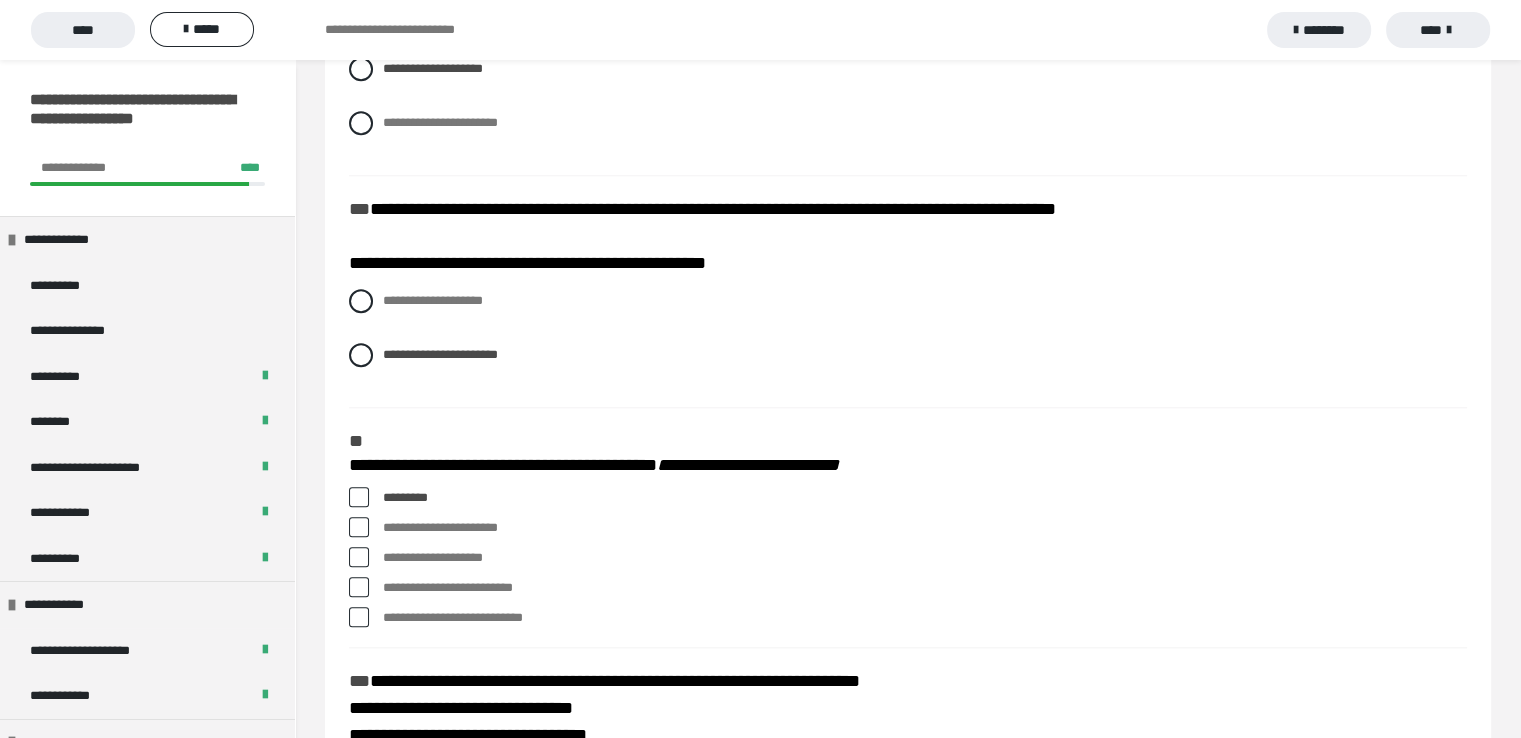 click at bounding box center [359, 527] 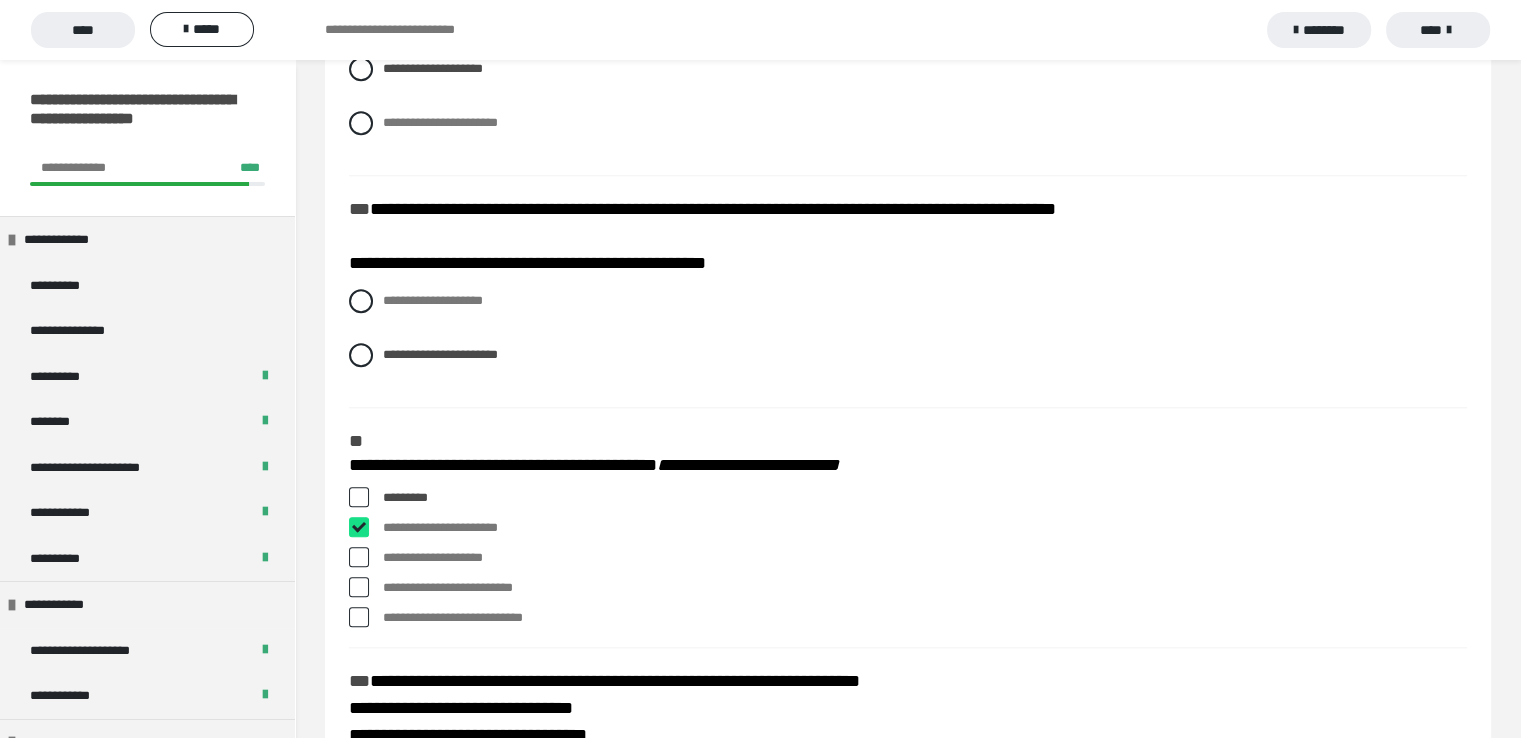 checkbox on "****" 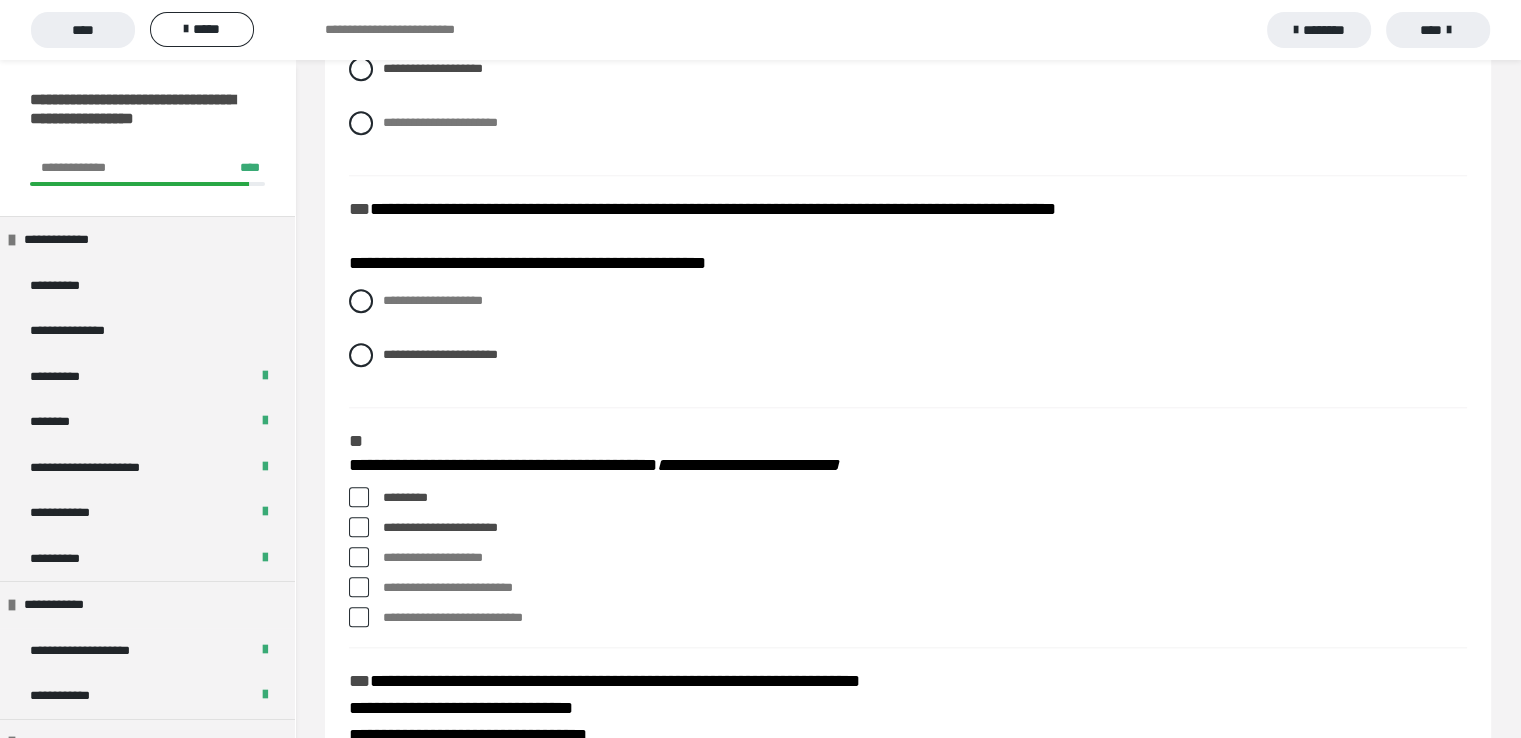 drag, startPoint x: 359, startPoint y: 589, endPoint x: 748, endPoint y: 592, distance: 389.01157 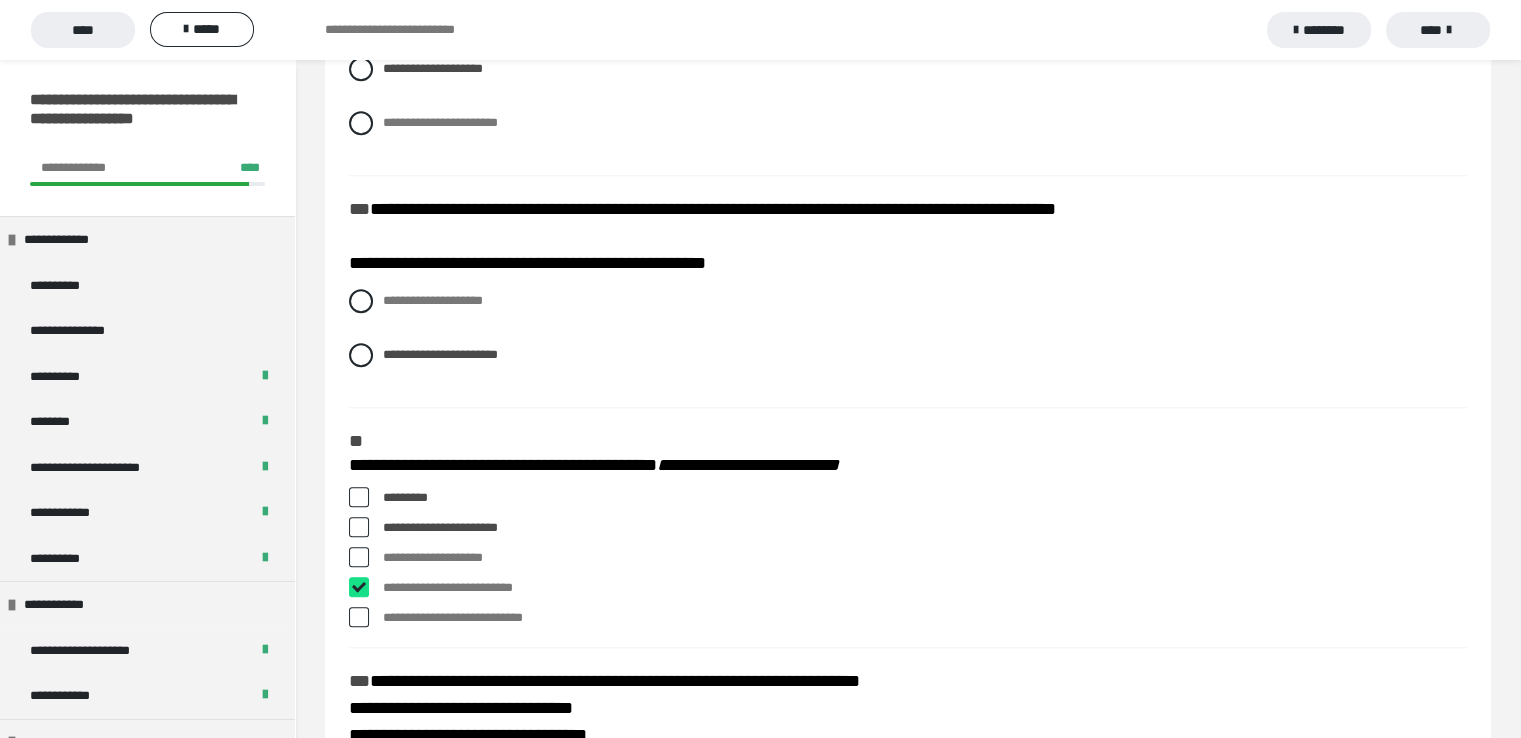 checkbox on "****" 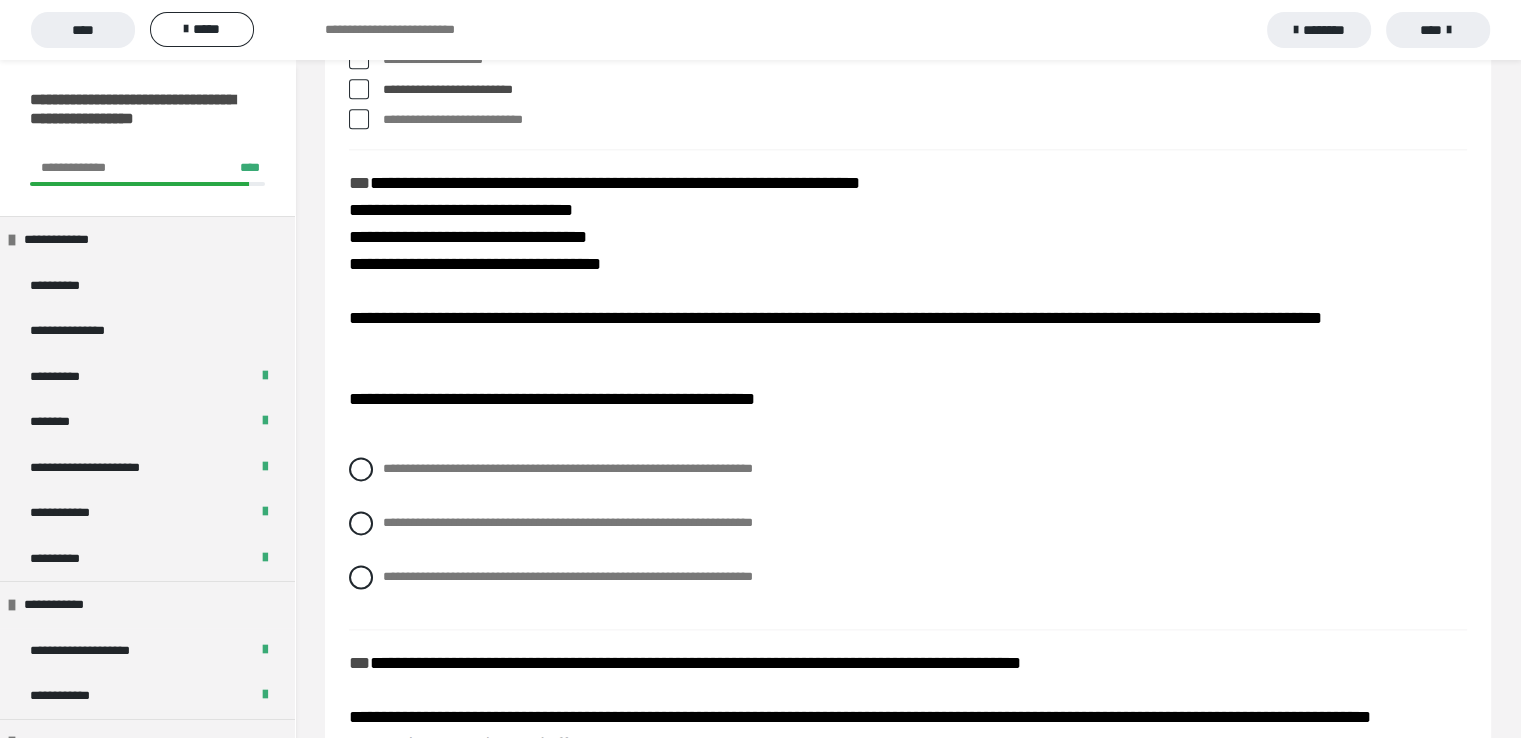 scroll, scrollTop: 2400, scrollLeft: 0, axis: vertical 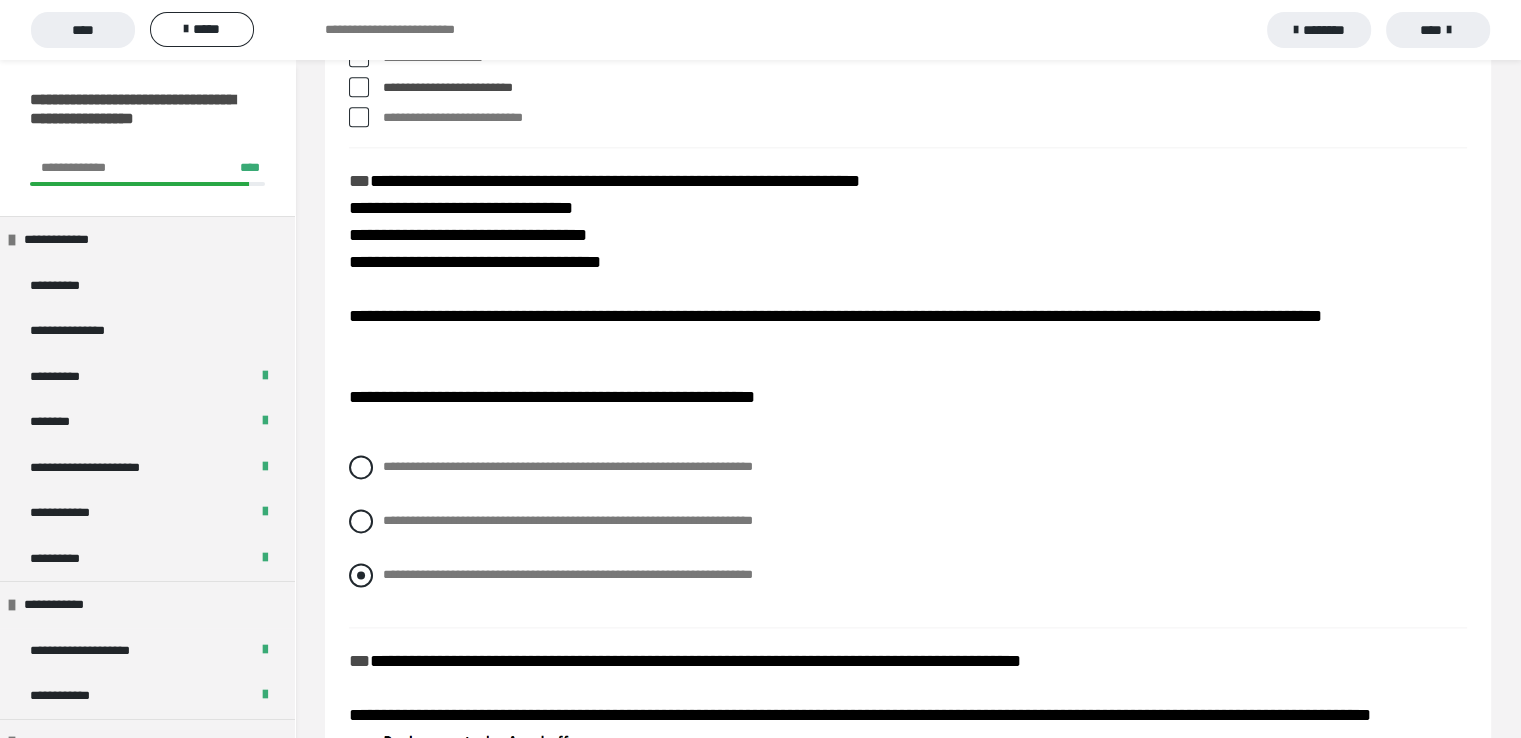 click at bounding box center [361, 575] 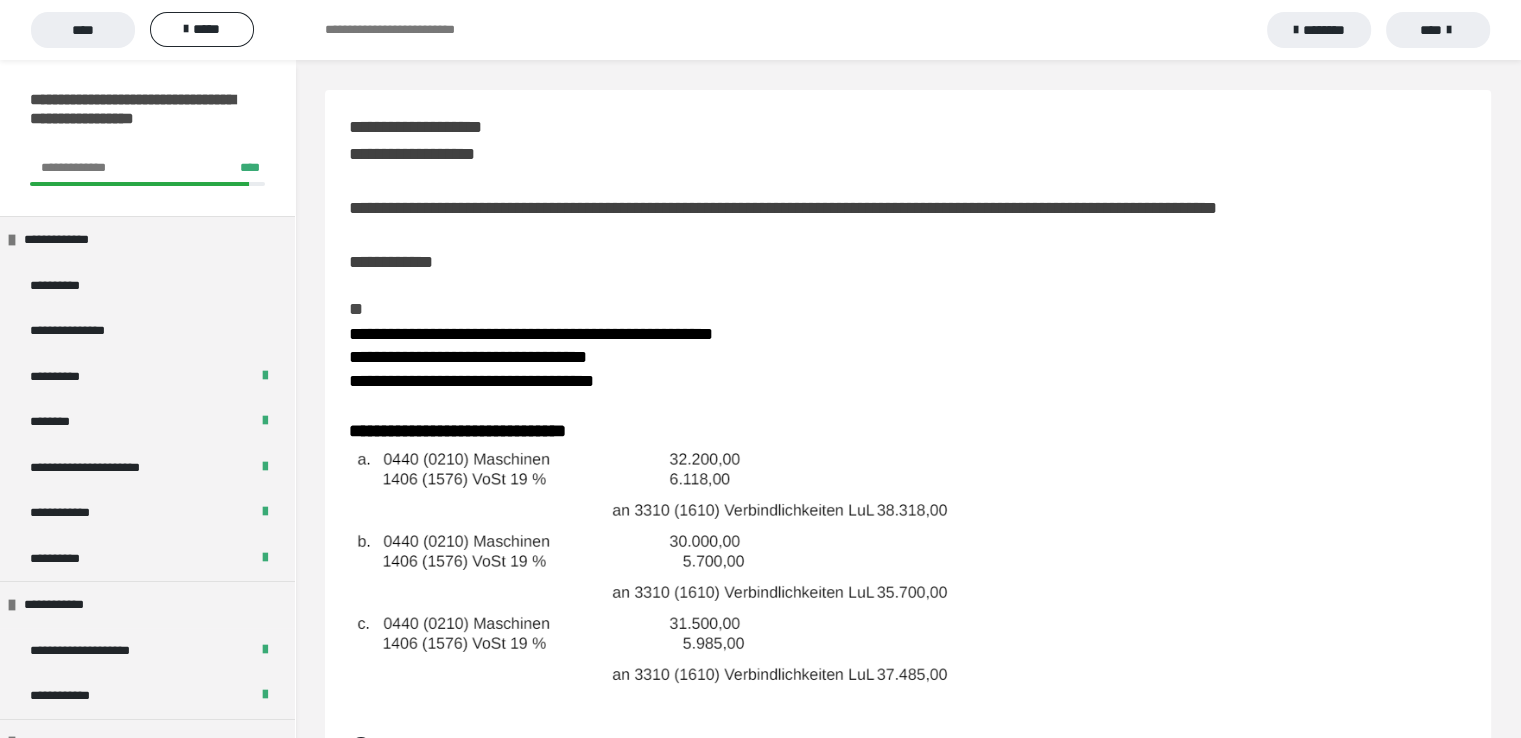 scroll, scrollTop: 0, scrollLeft: 0, axis: both 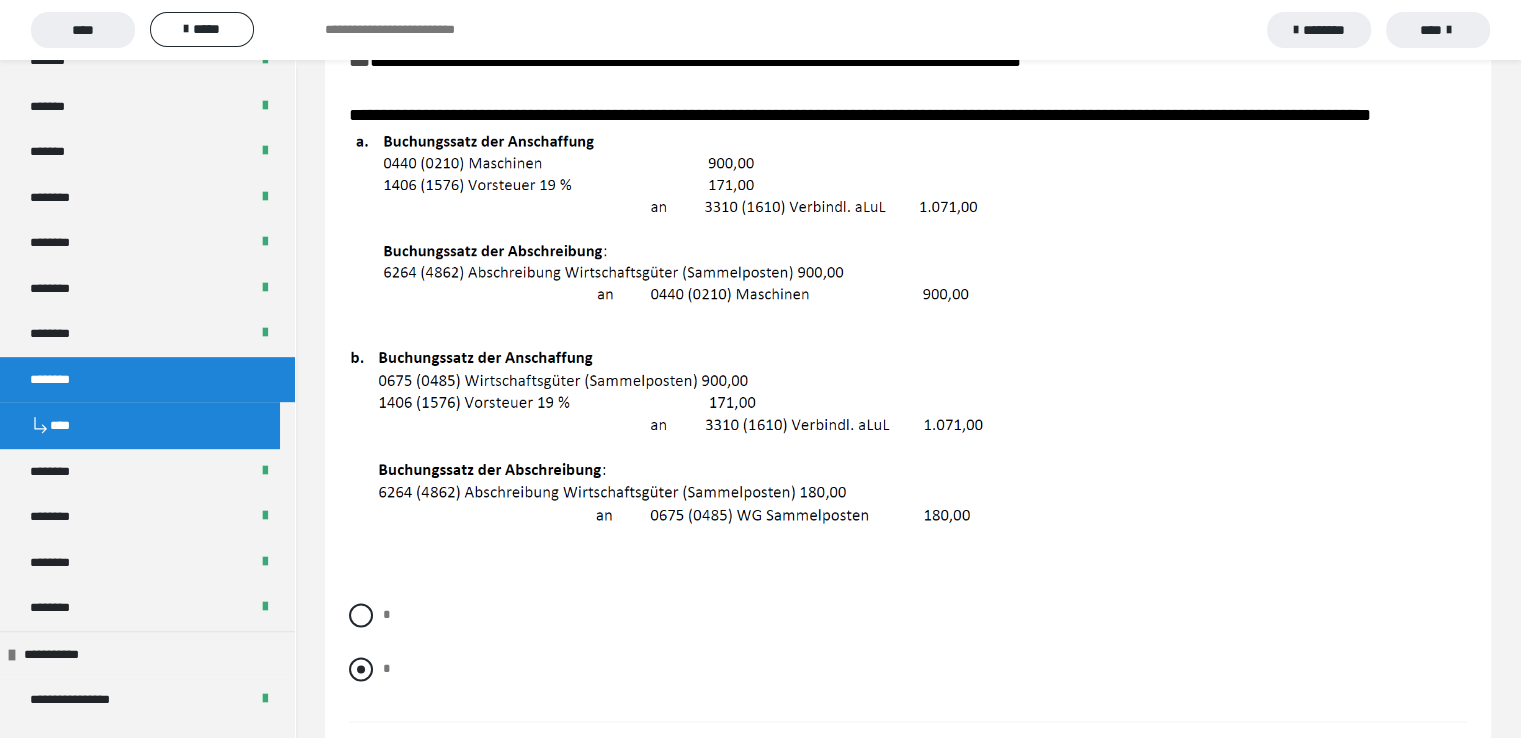click at bounding box center (361, 669) 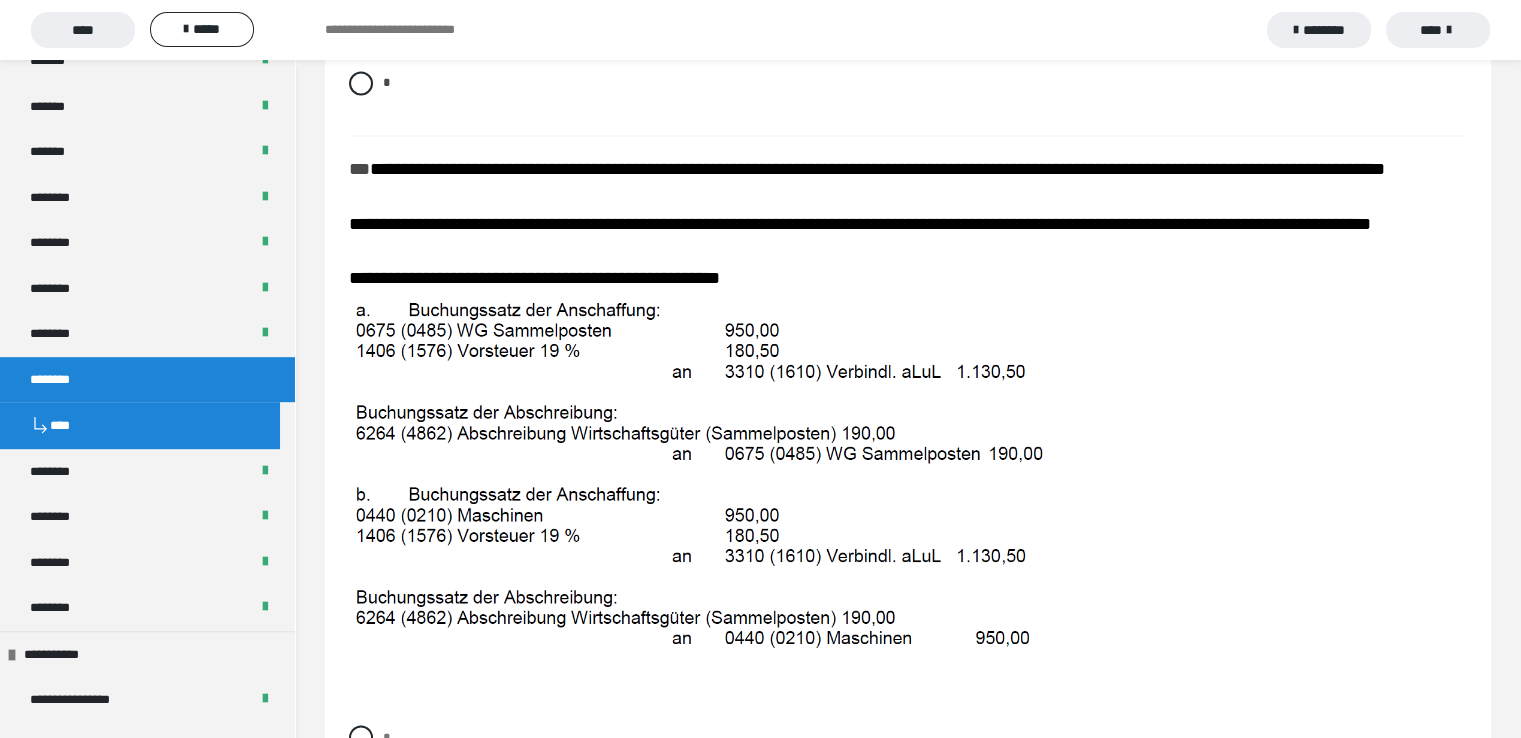 scroll, scrollTop: 3700, scrollLeft: 0, axis: vertical 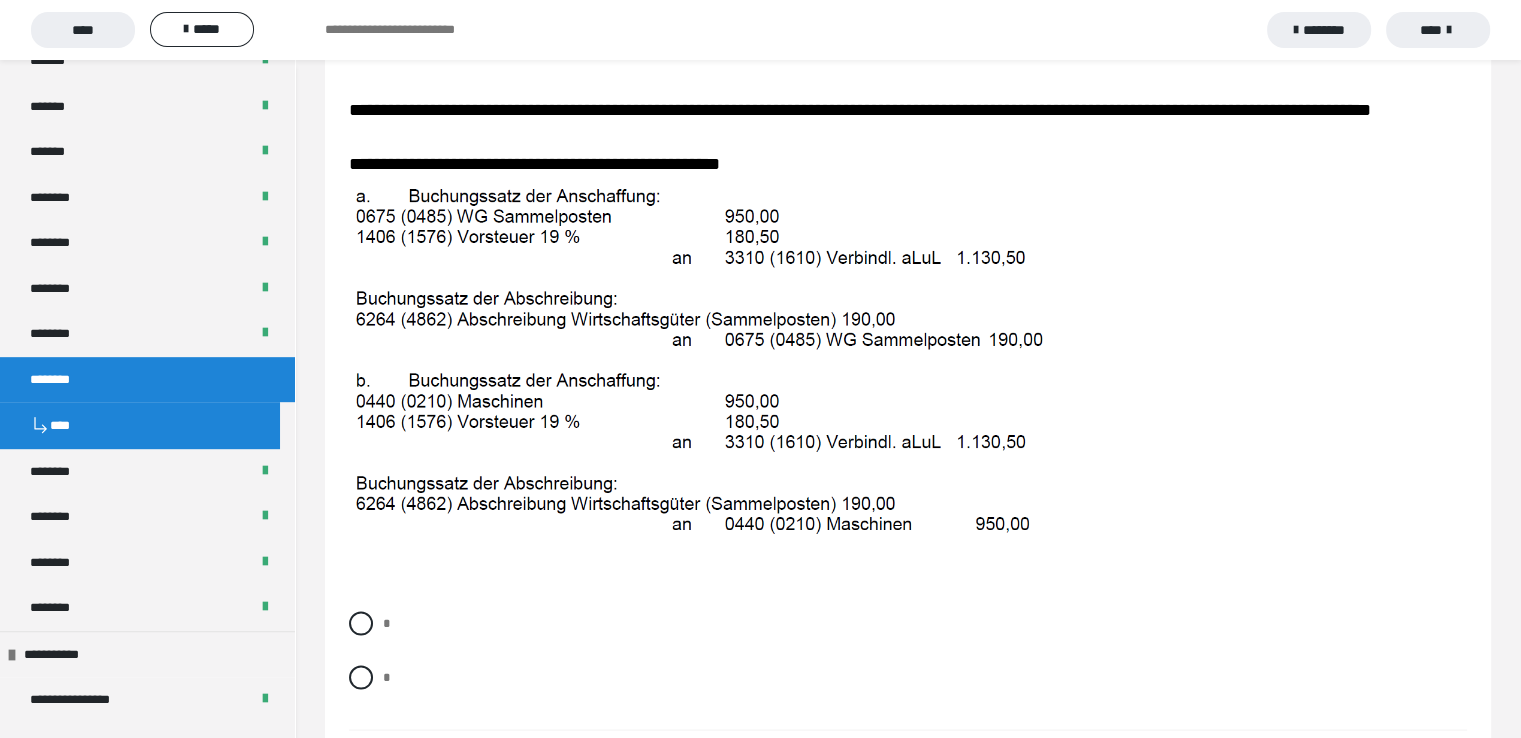 drag, startPoint x: 365, startPoint y: 623, endPoint x: 791, endPoint y: 576, distance: 428.58487 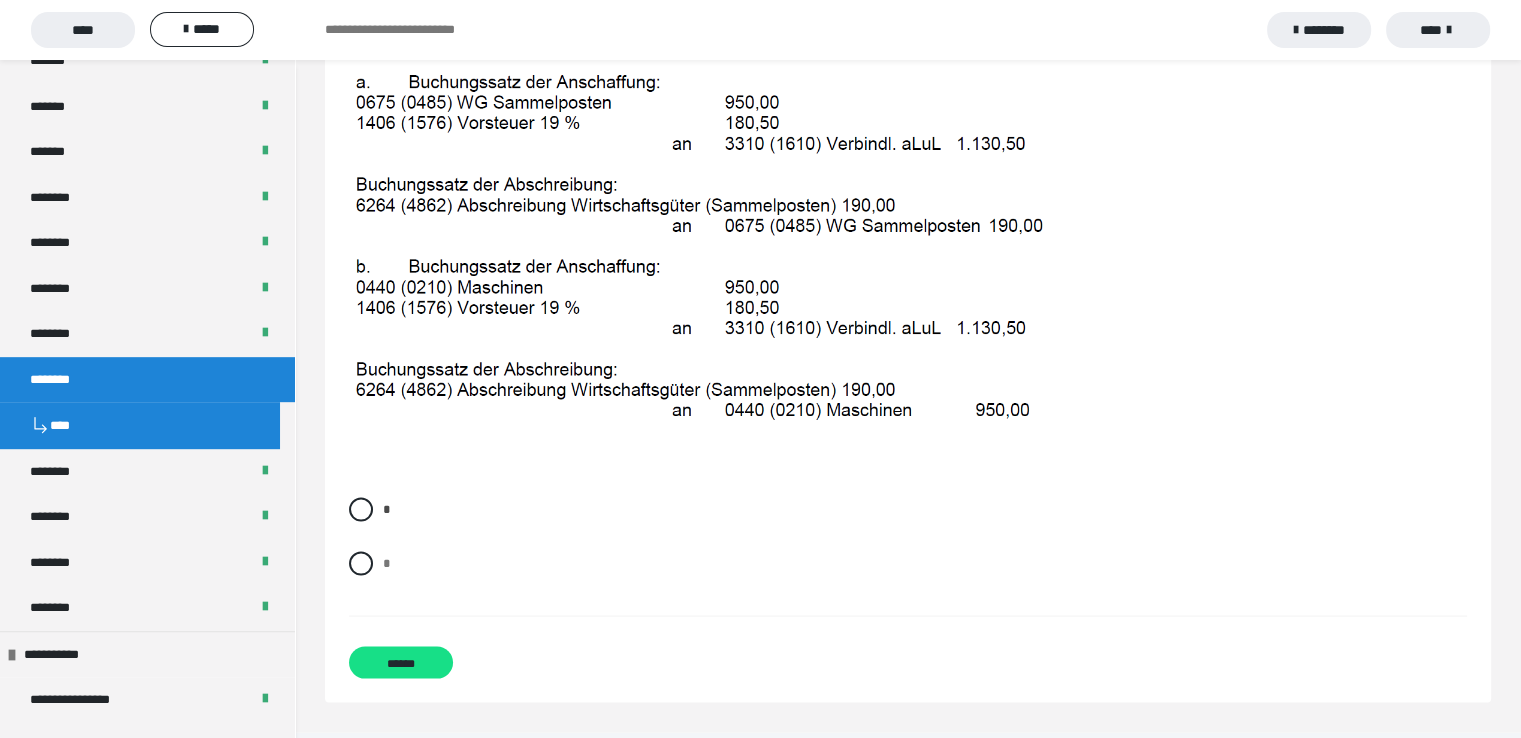 scroll, scrollTop: 3816, scrollLeft: 0, axis: vertical 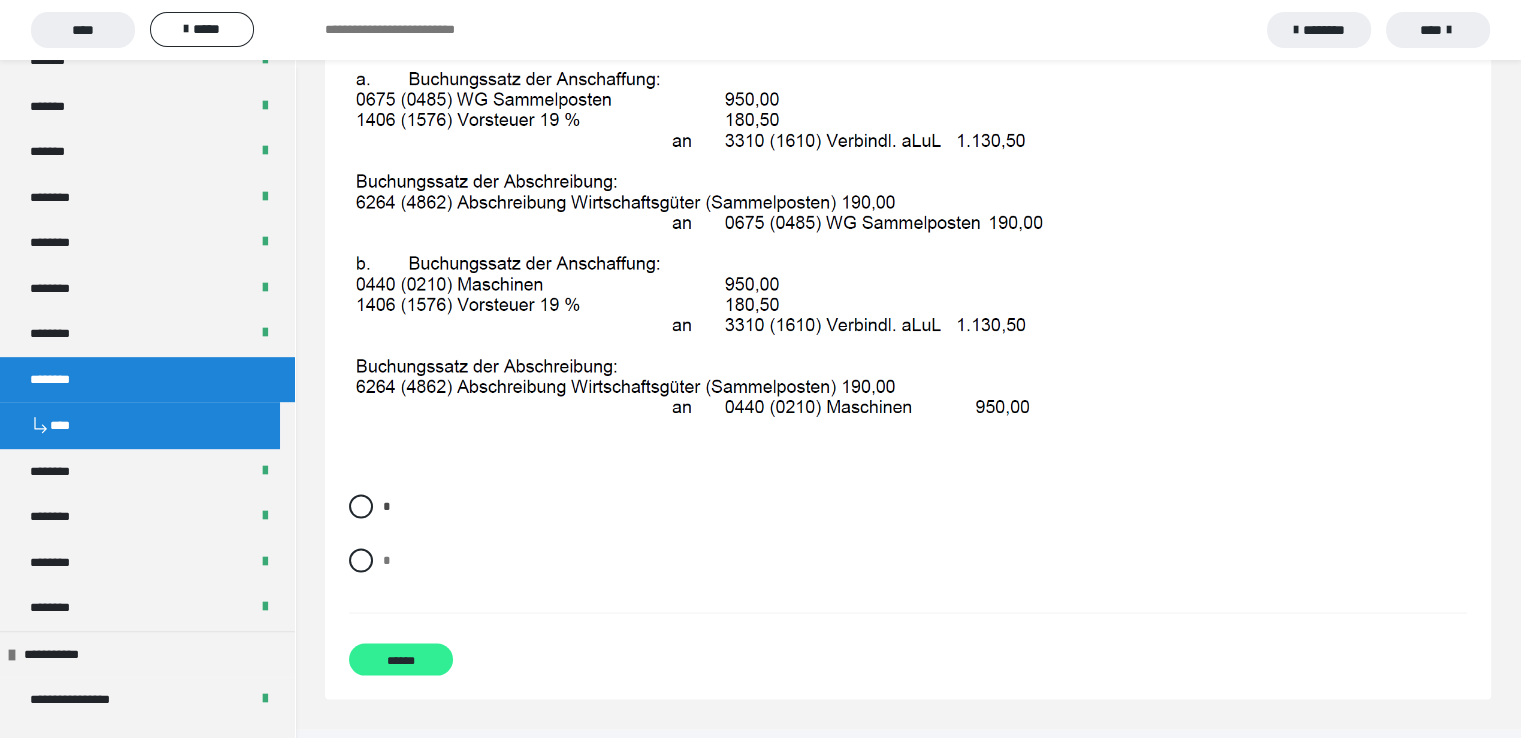 click on "******" at bounding box center (401, 660) 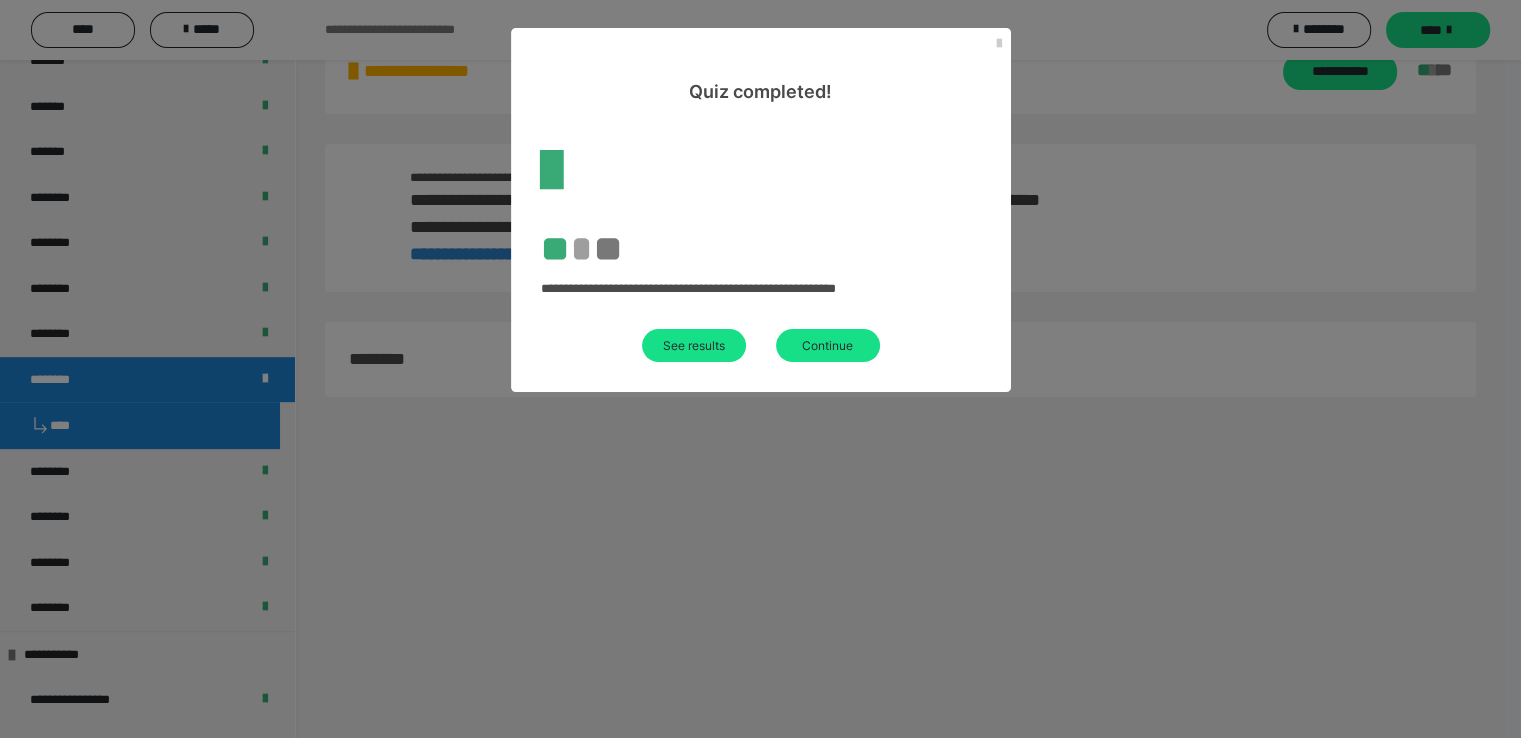 scroll, scrollTop: 60, scrollLeft: 0, axis: vertical 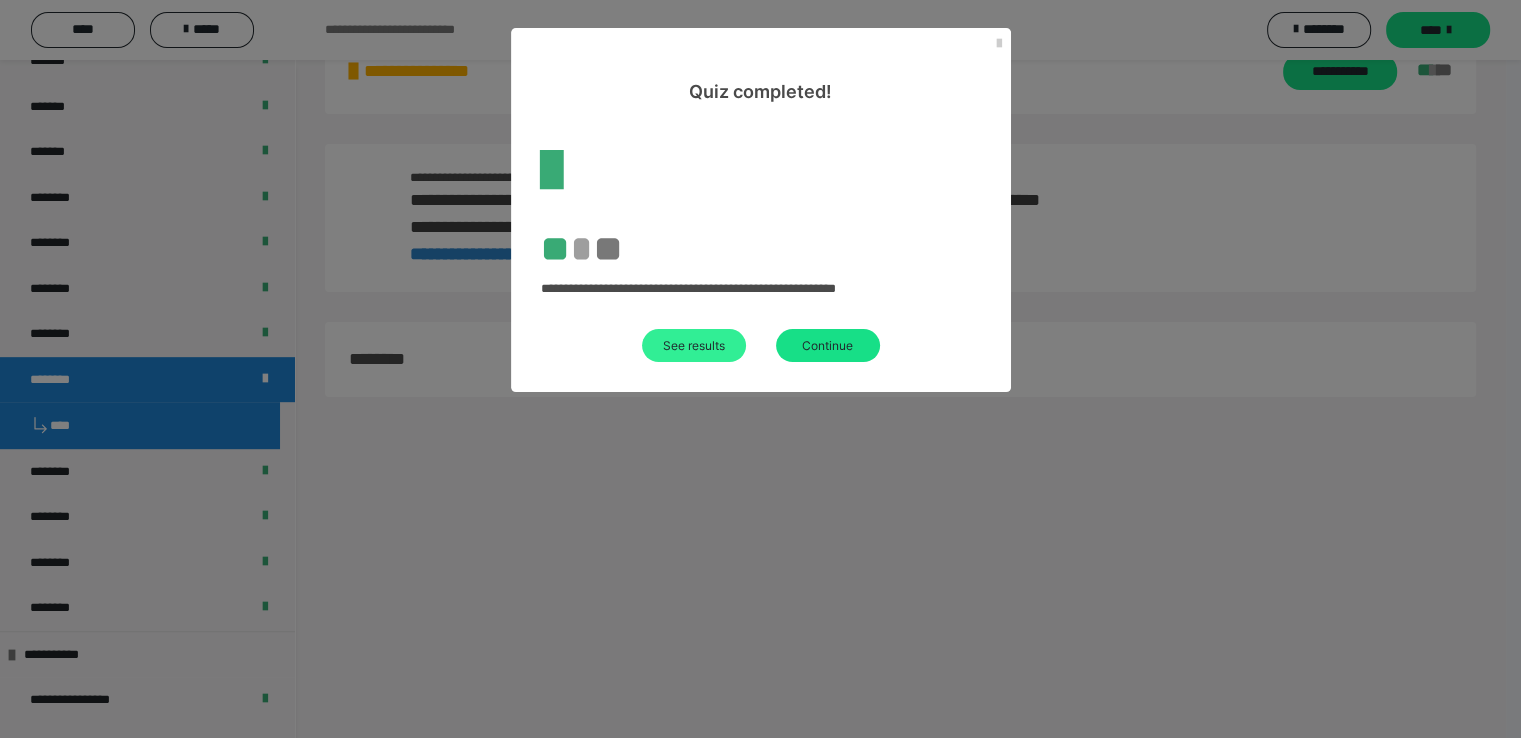 click on "See results" at bounding box center [694, 345] 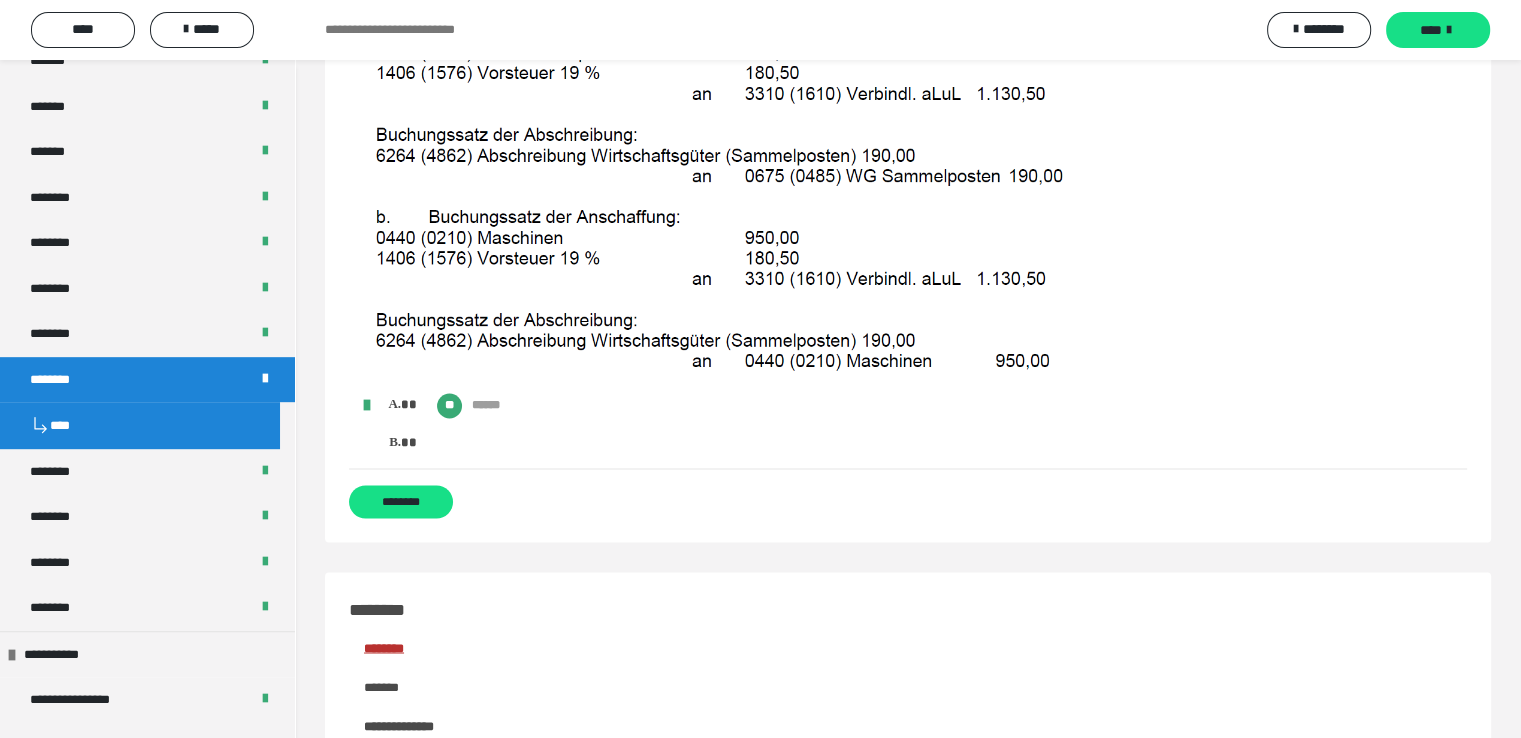 scroll, scrollTop: 3400, scrollLeft: 0, axis: vertical 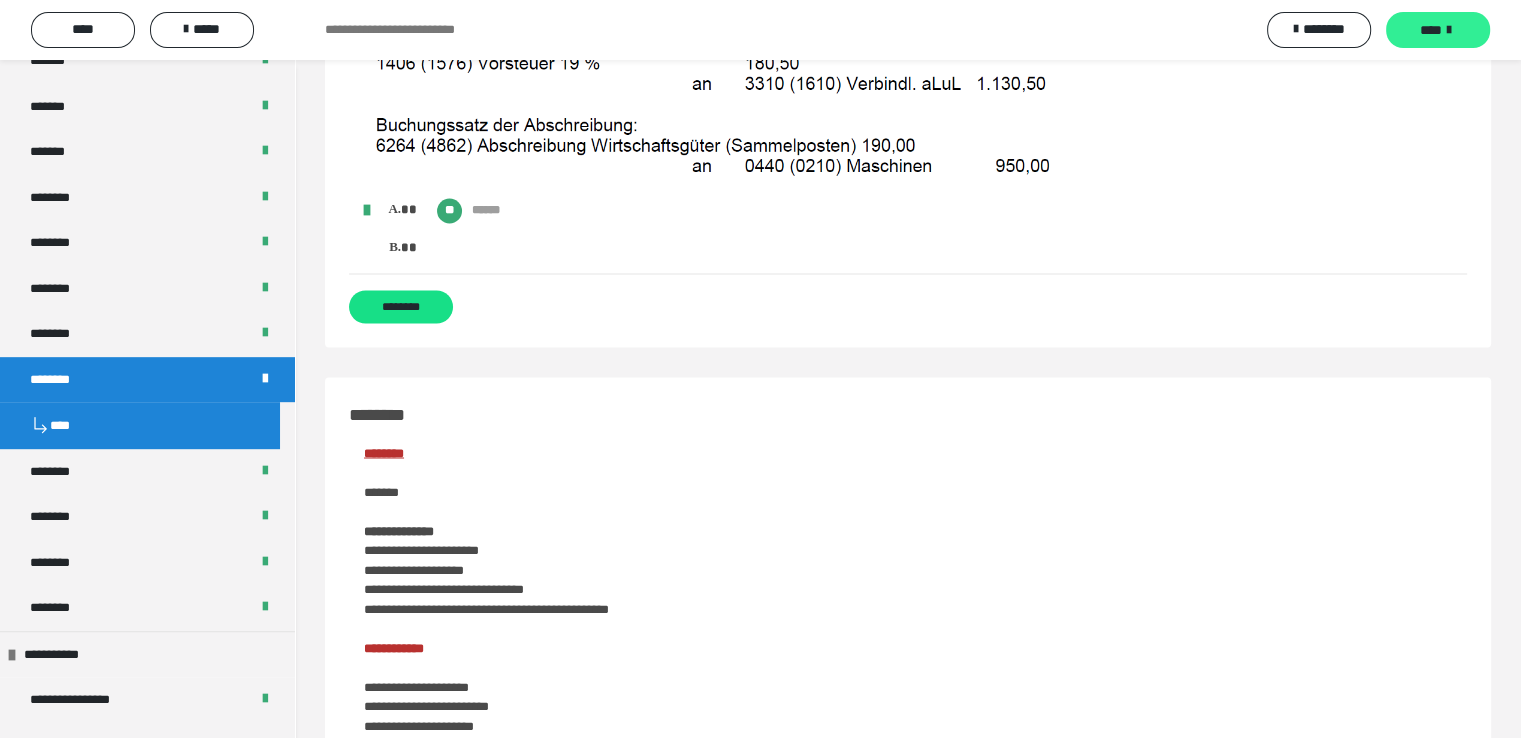 click at bounding box center (1449, 30) 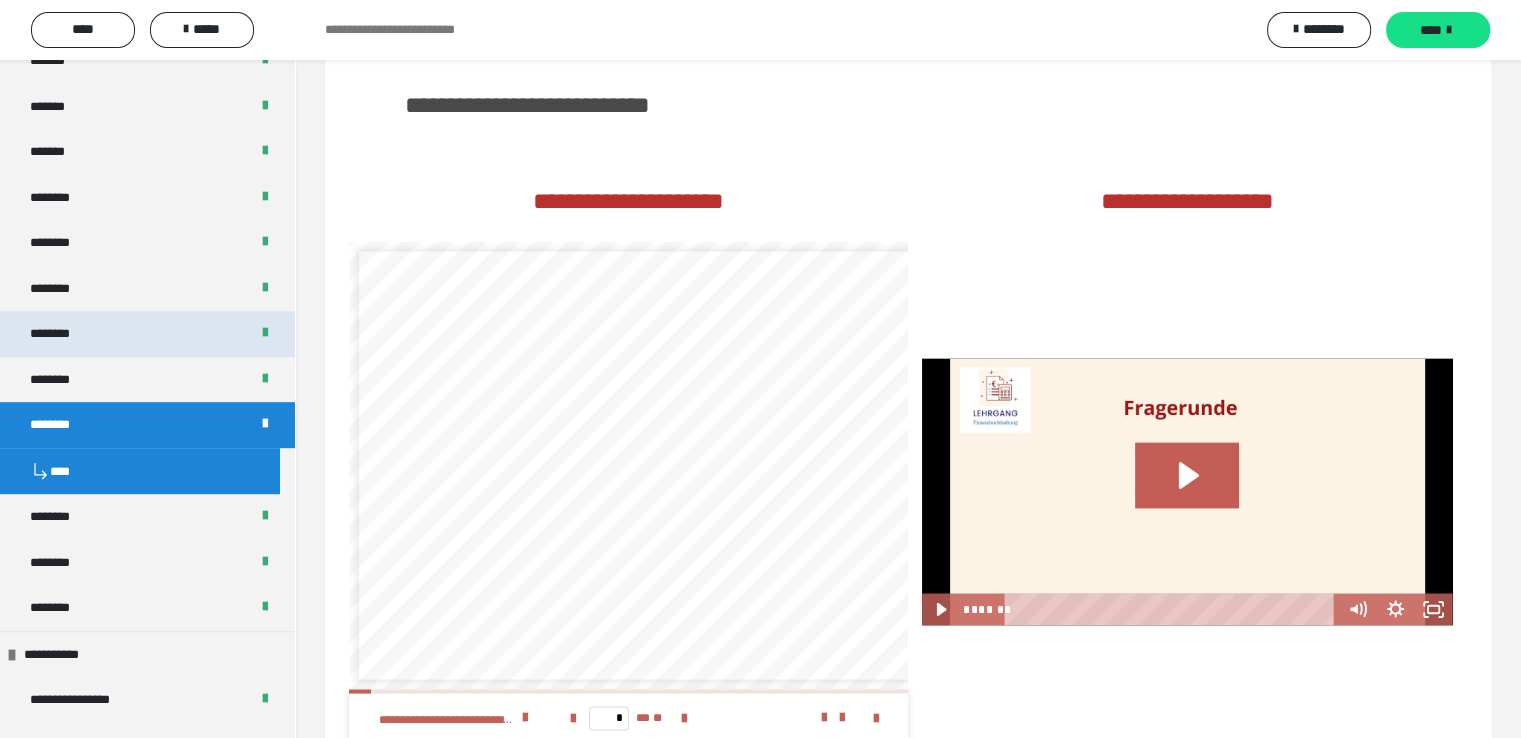 scroll, scrollTop: 0, scrollLeft: 0, axis: both 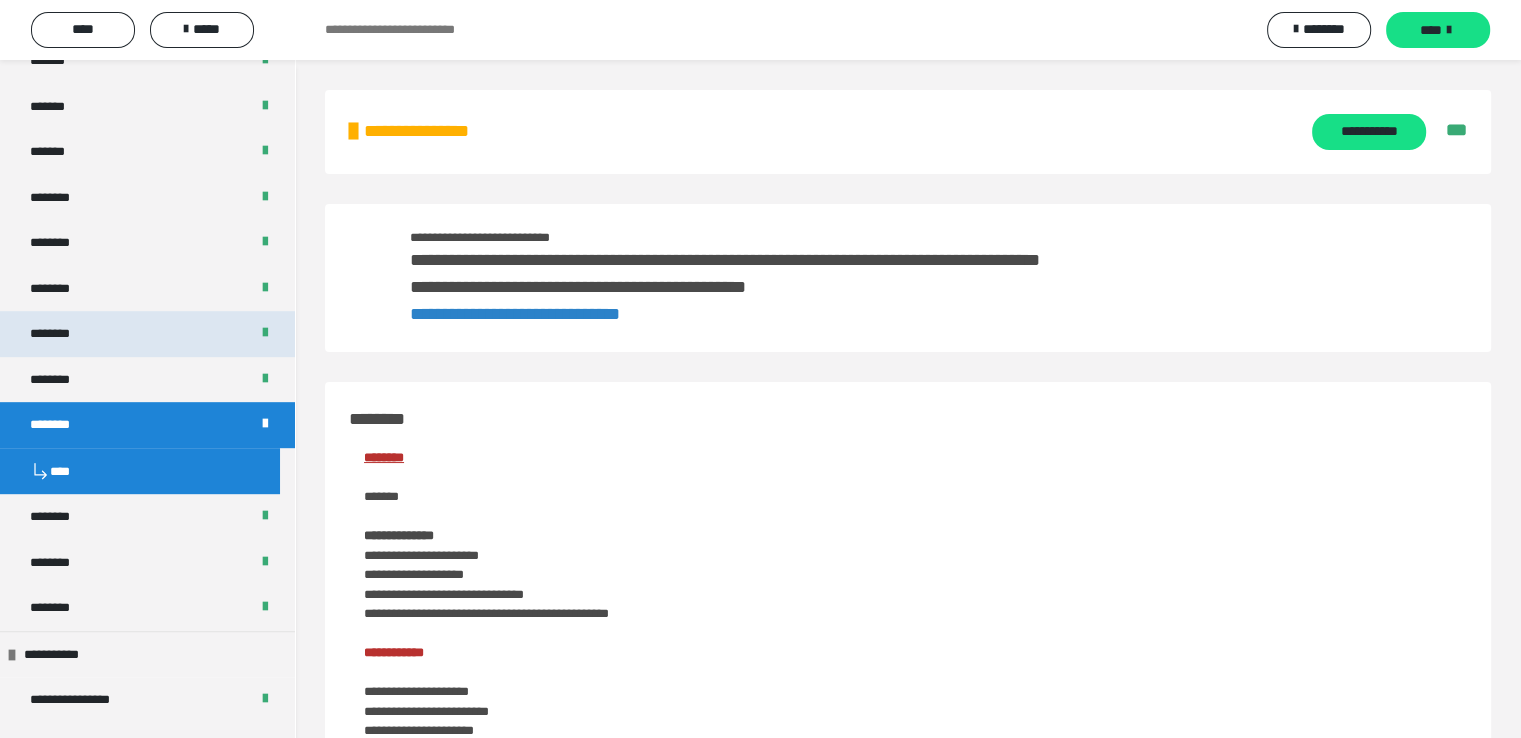 click on "********" at bounding box center (147, 334) 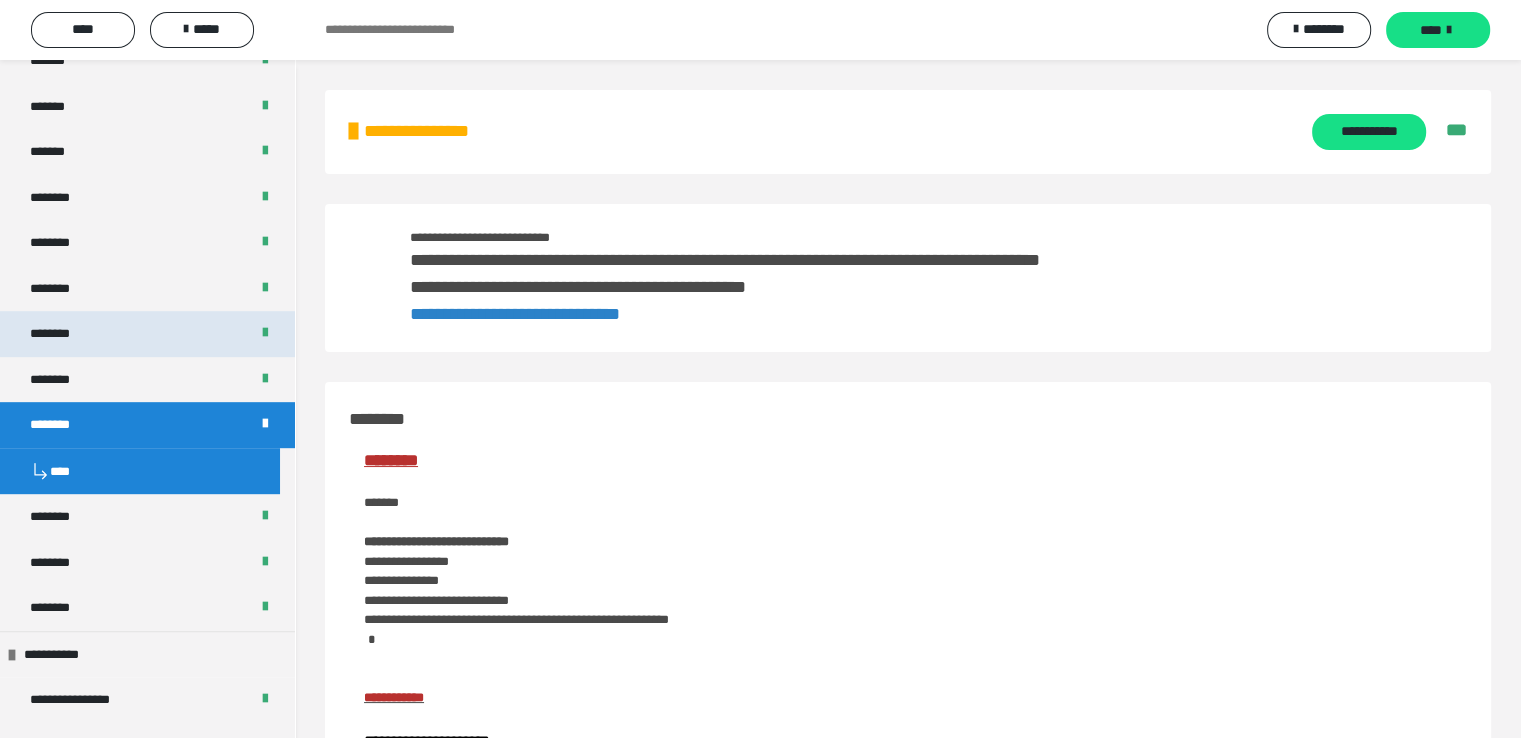 click on "********" at bounding box center [147, 334] 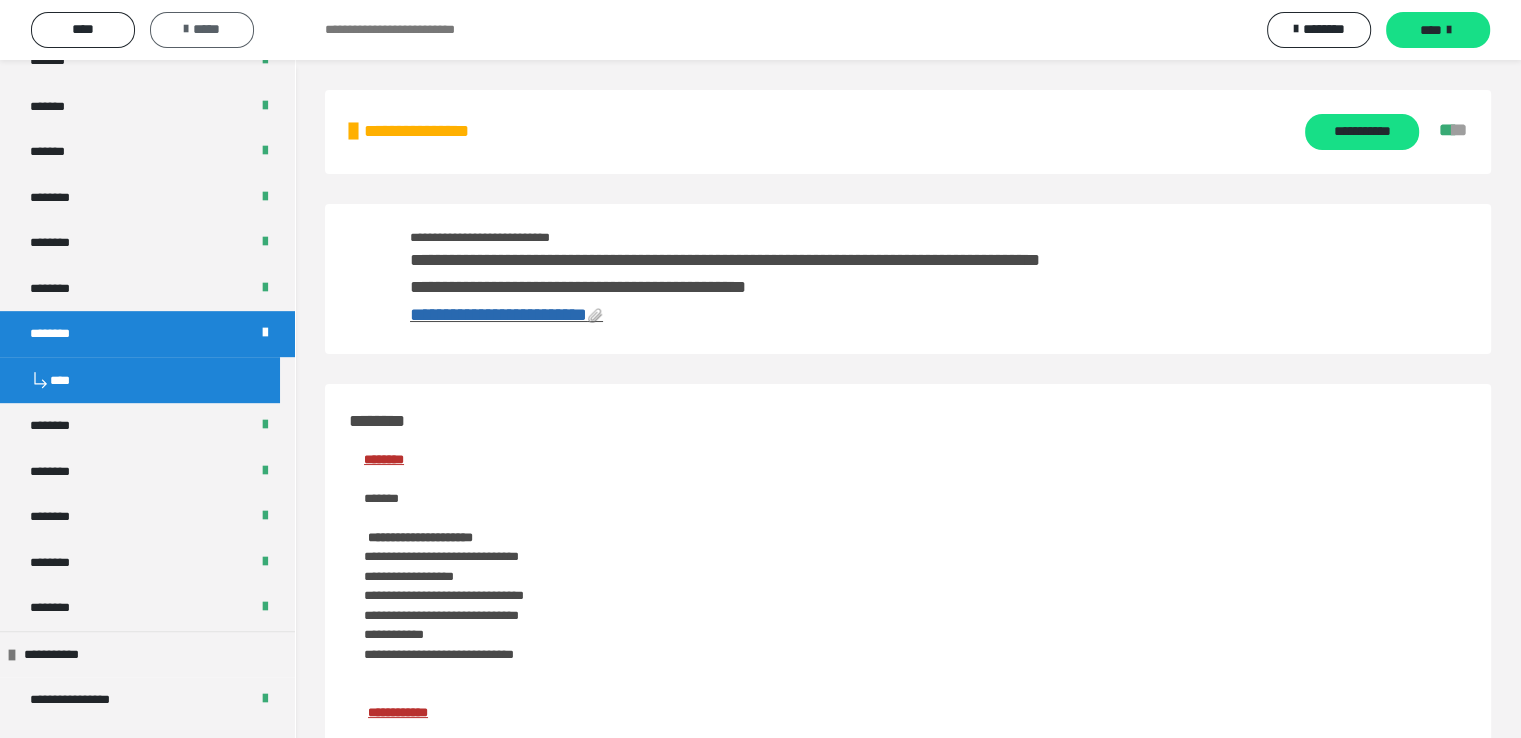 click on "*****" at bounding box center [202, 29] 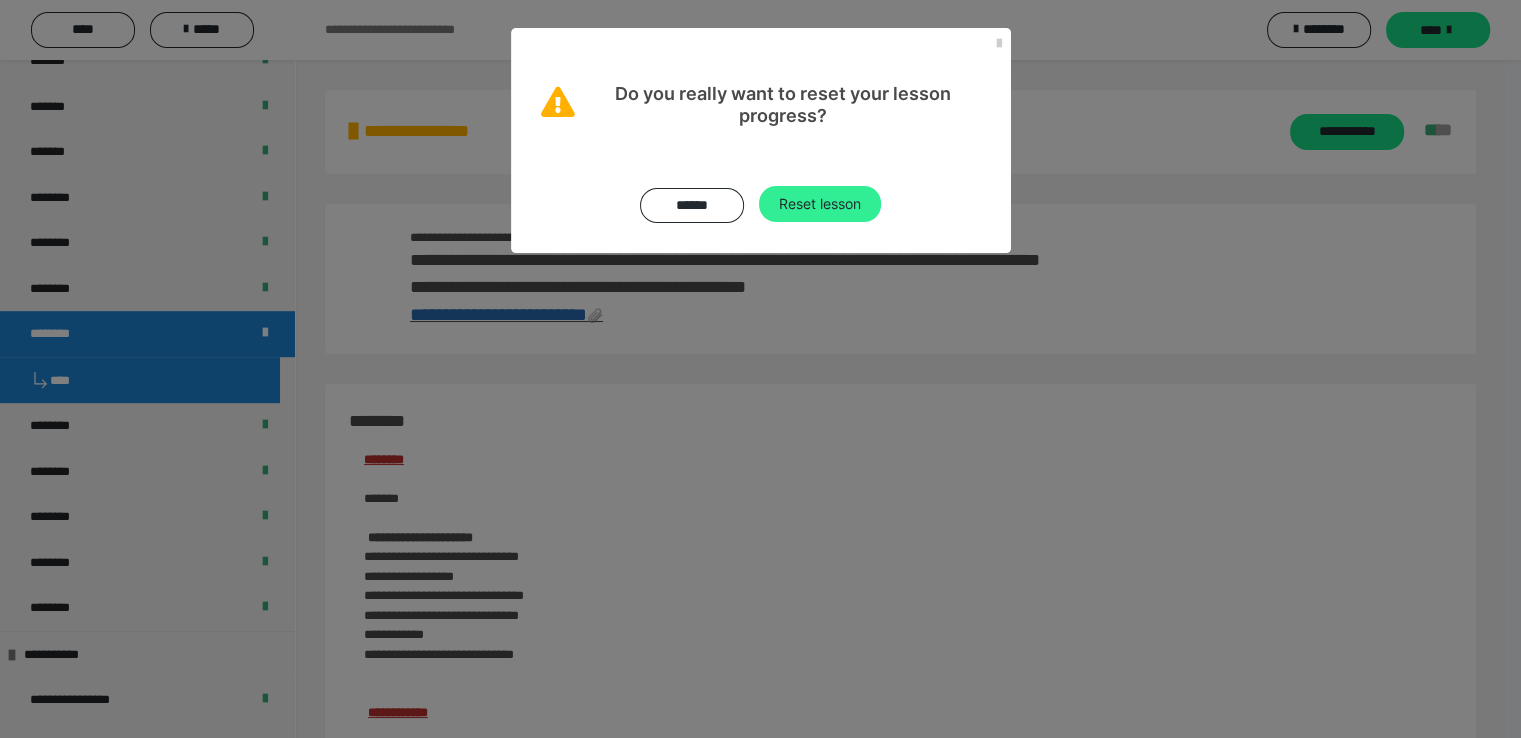 click on "Reset lesson" at bounding box center (820, 204) 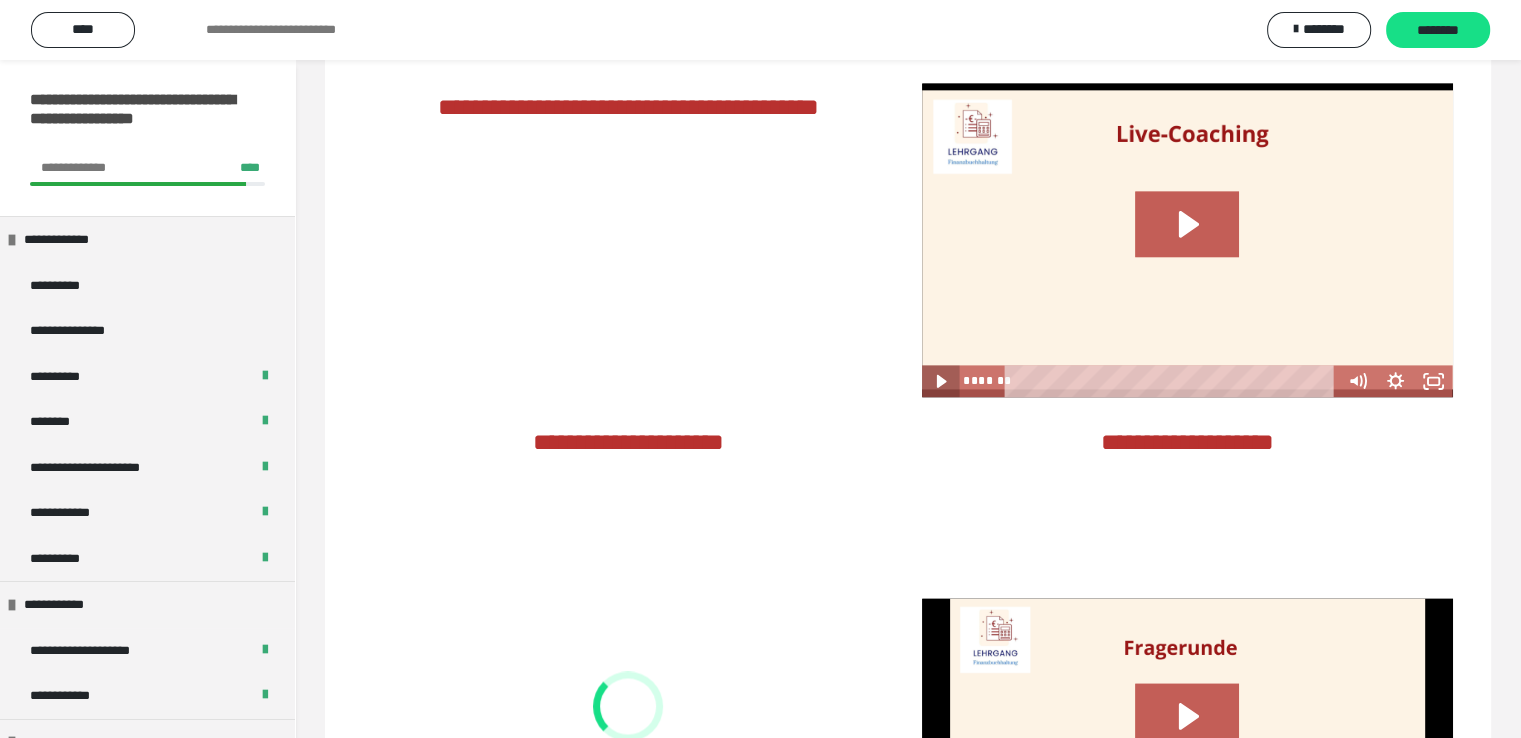 scroll, scrollTop: 2260, scrollLeft: 0, axis: vertical 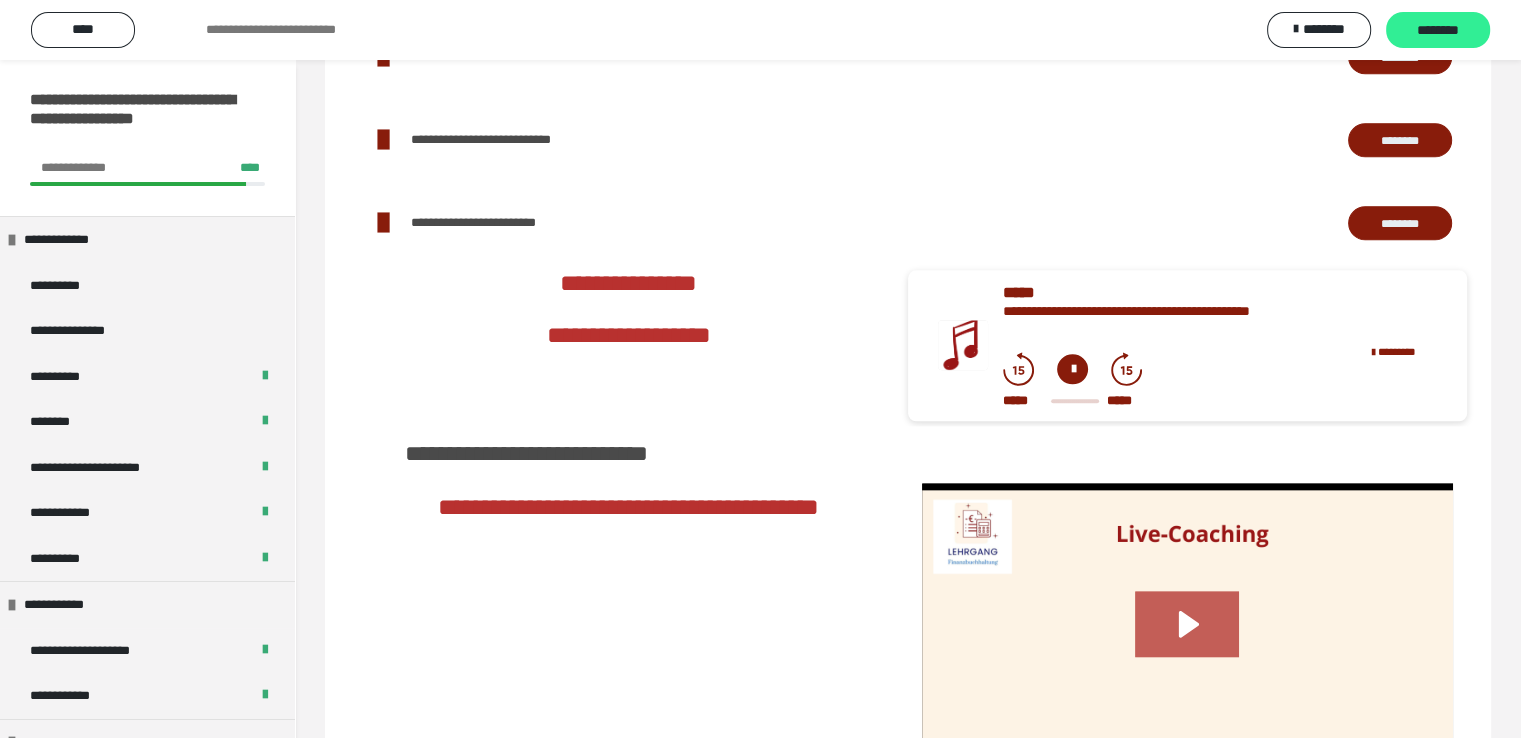click on "********" at bounding box center [1438, 31] 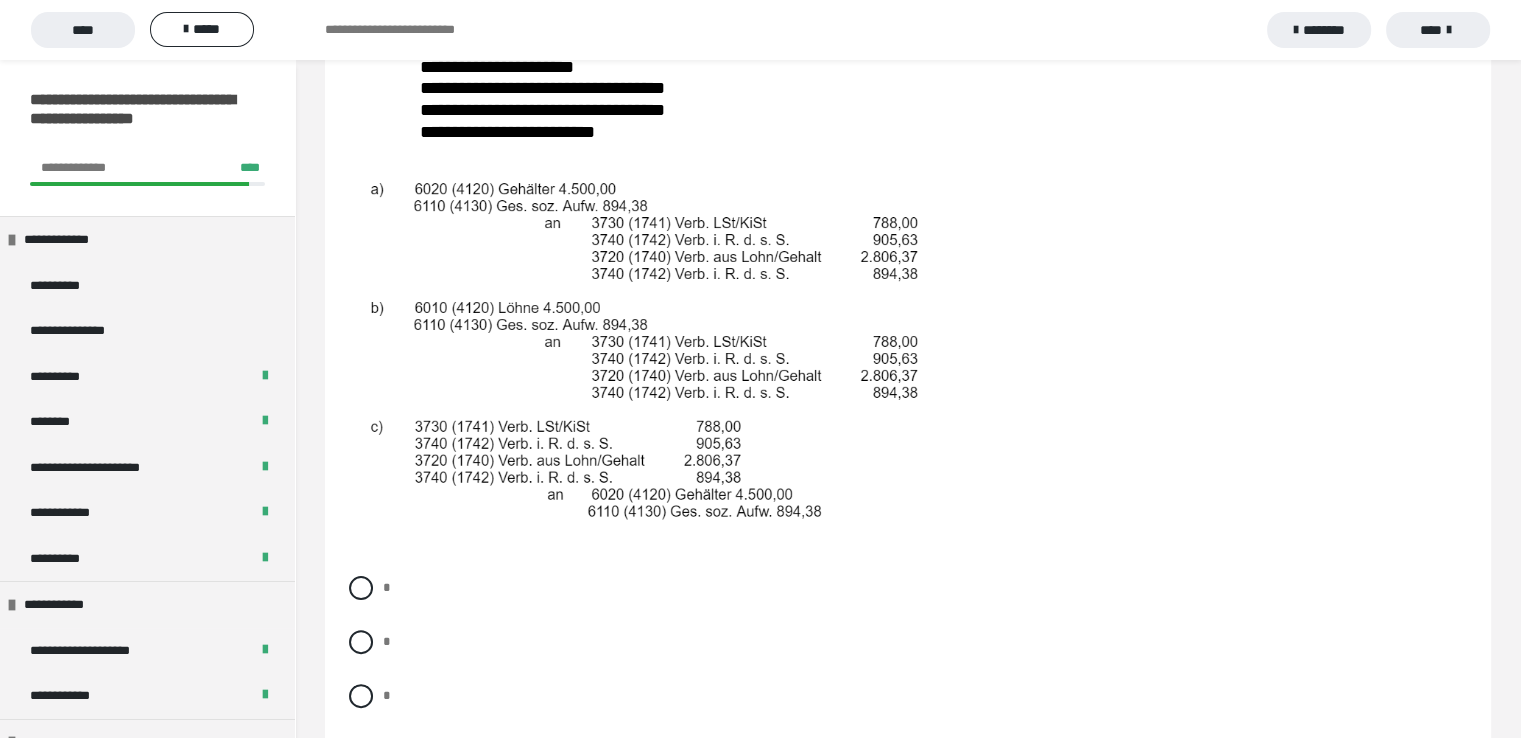 scroll, scrollTop: 400, scrollLeft: 0, axis: vertical 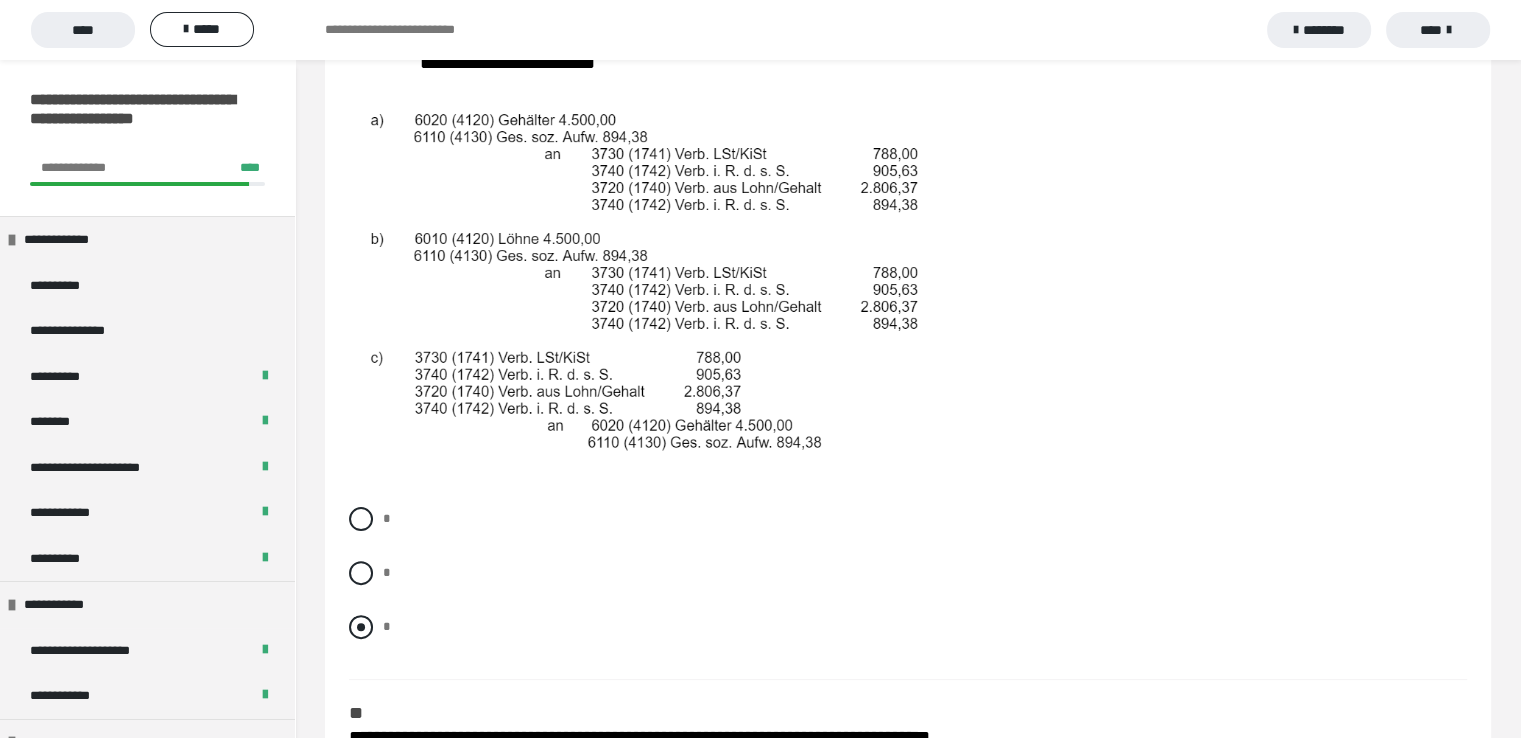 click at bounding box center [361, 627] 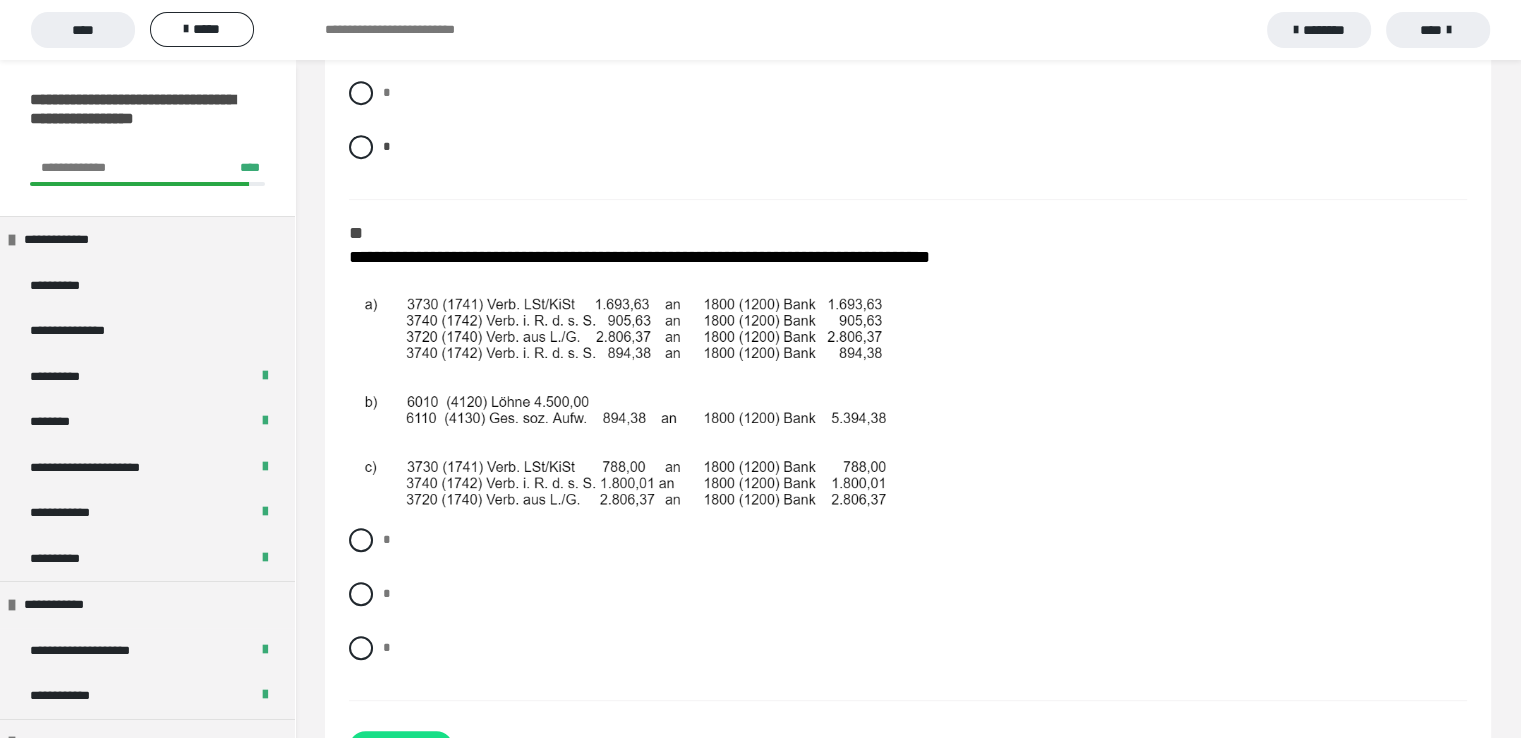 scroll, scrollTop: 969, scrollLeft: 0, axis: vertical 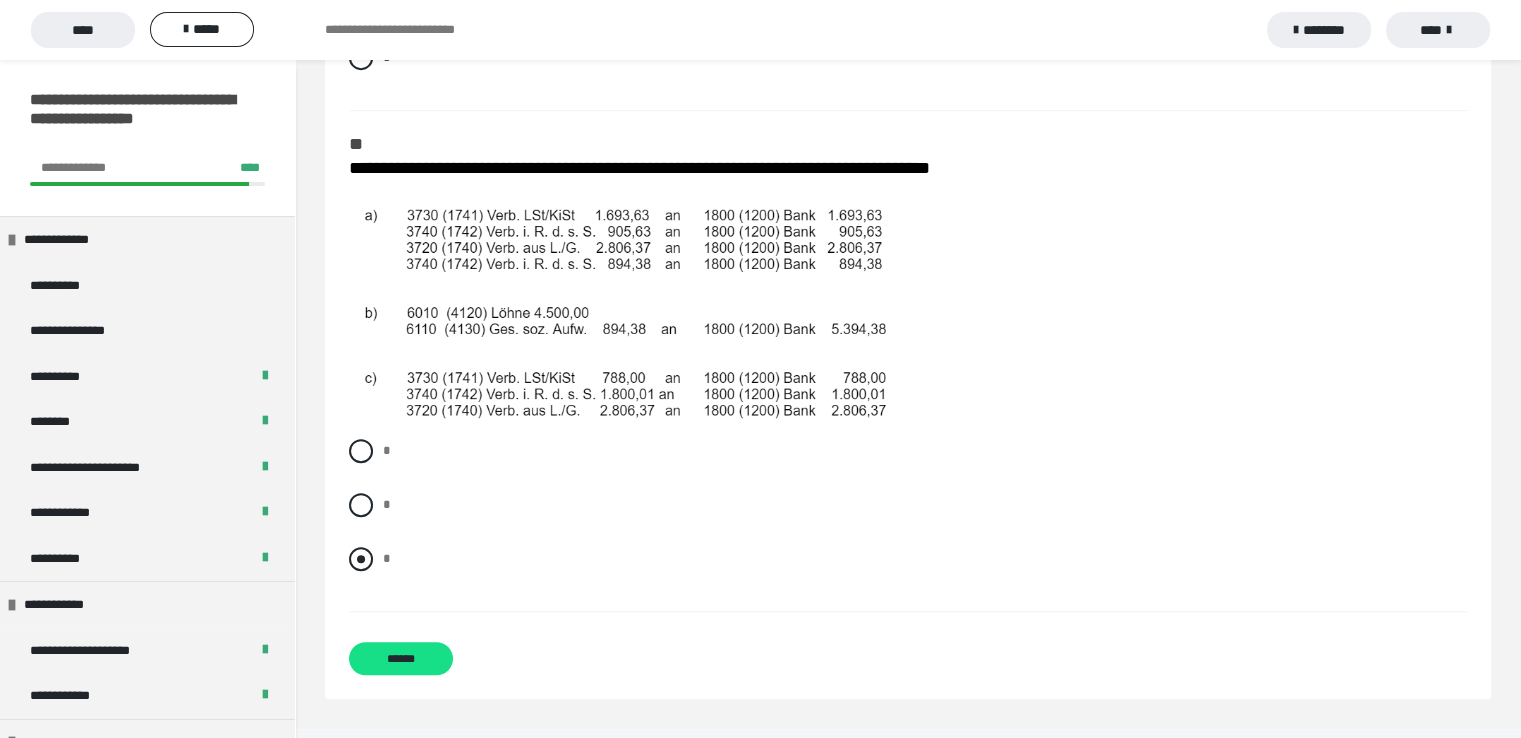 click at bounding box center [361, 559] 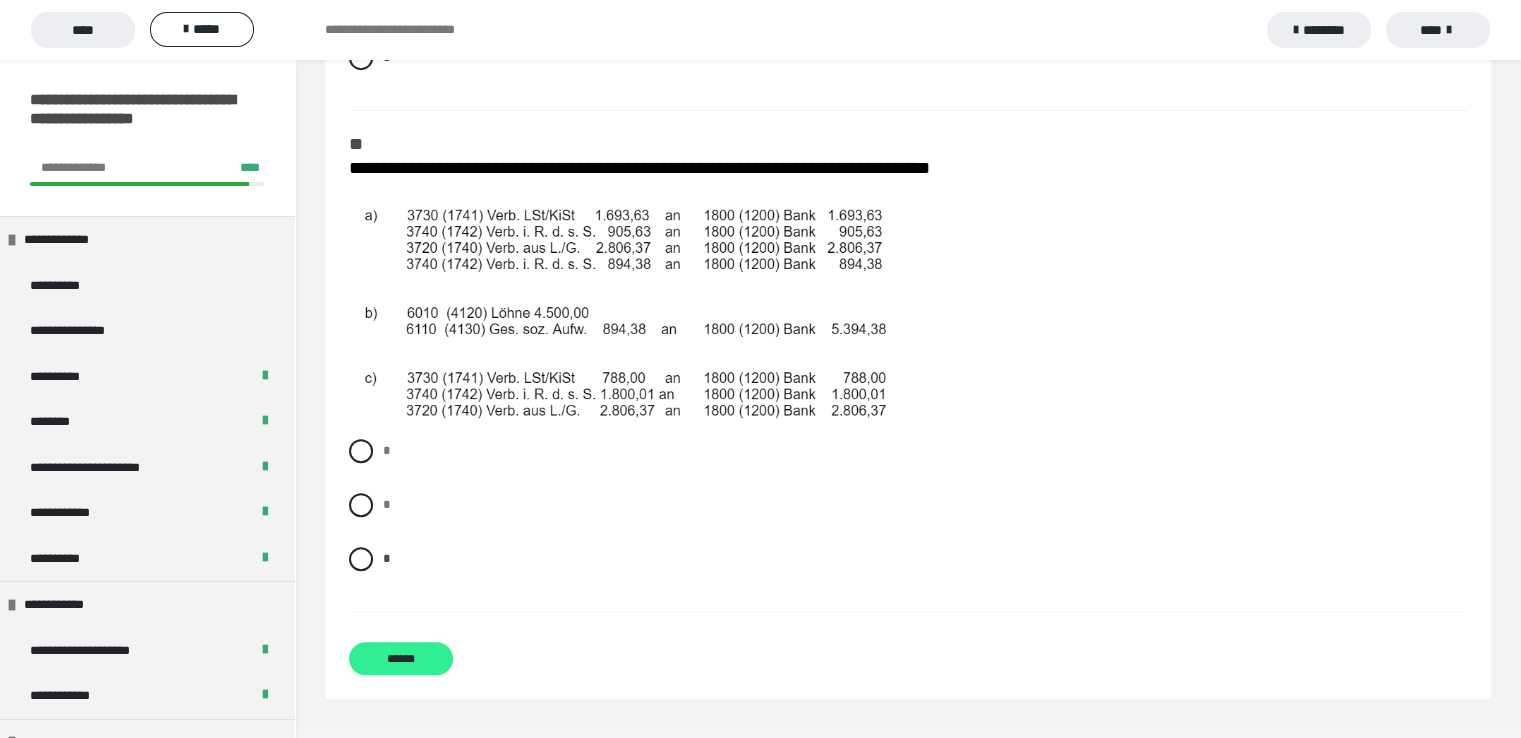 click on "******" at bounding box center [401, 658] 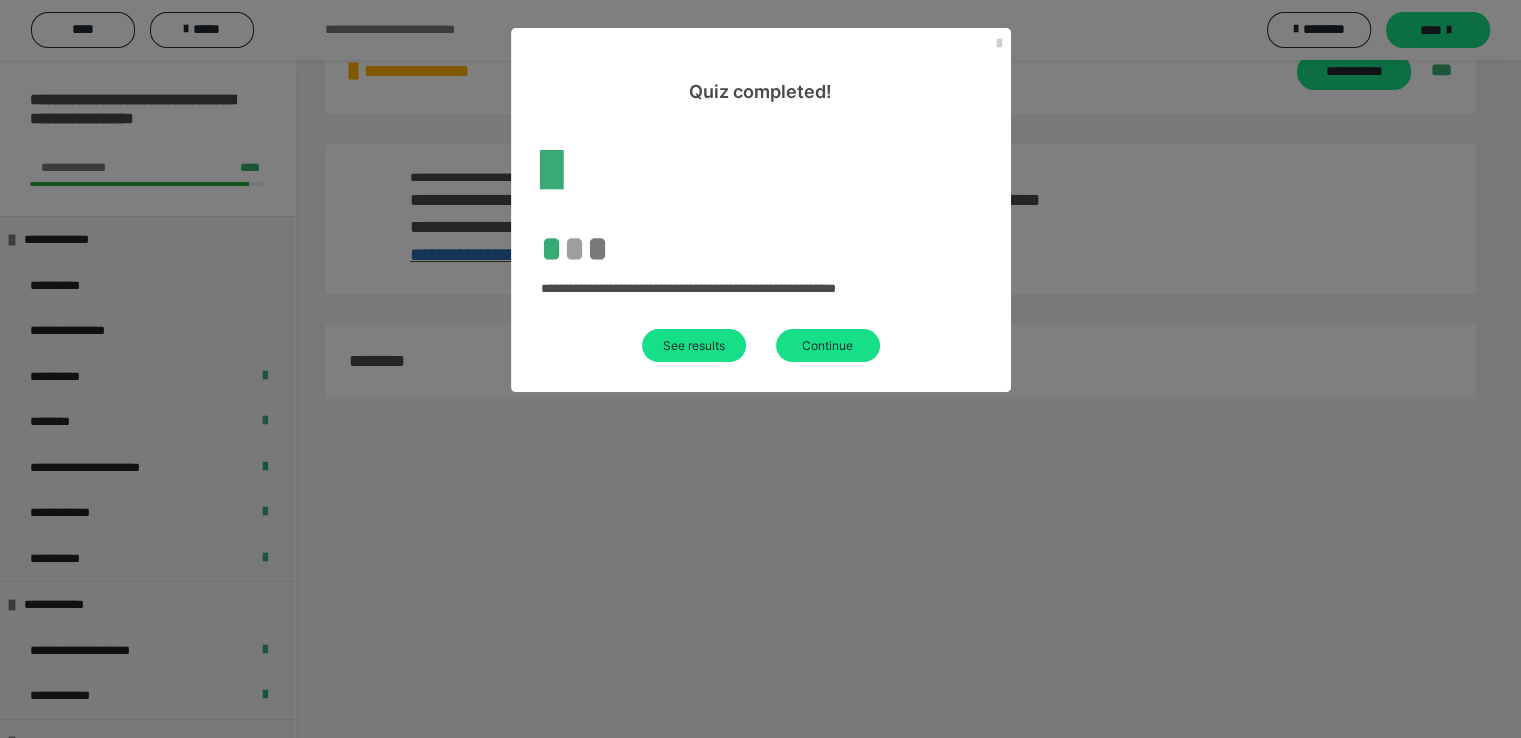 scroll, scrollTop: 60, scrollLeft: 0, axis: vertical 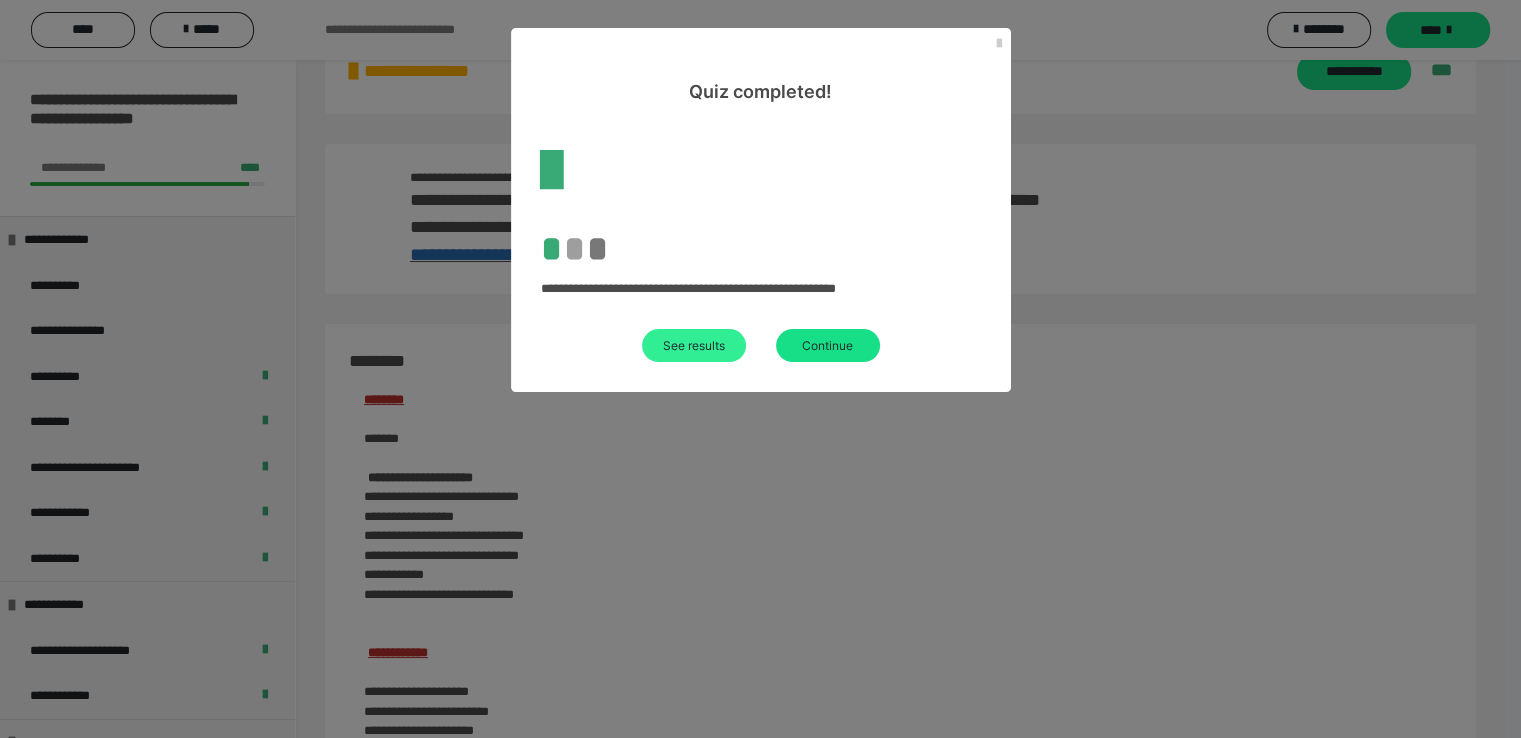 click on "See results" at bounding box center (694, 345) 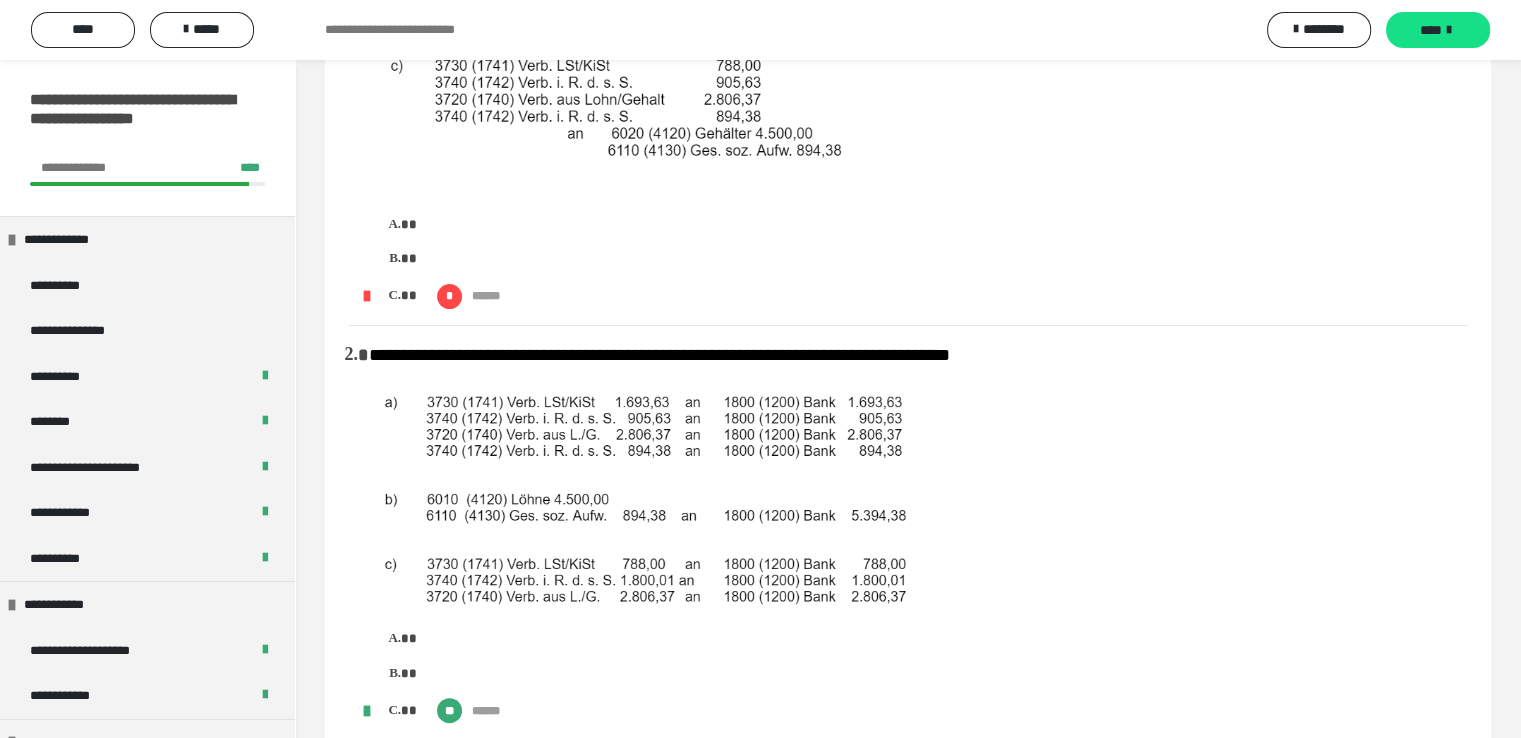 scroll, scrollTop: 600, scrollLeft: 0, axis: vertical 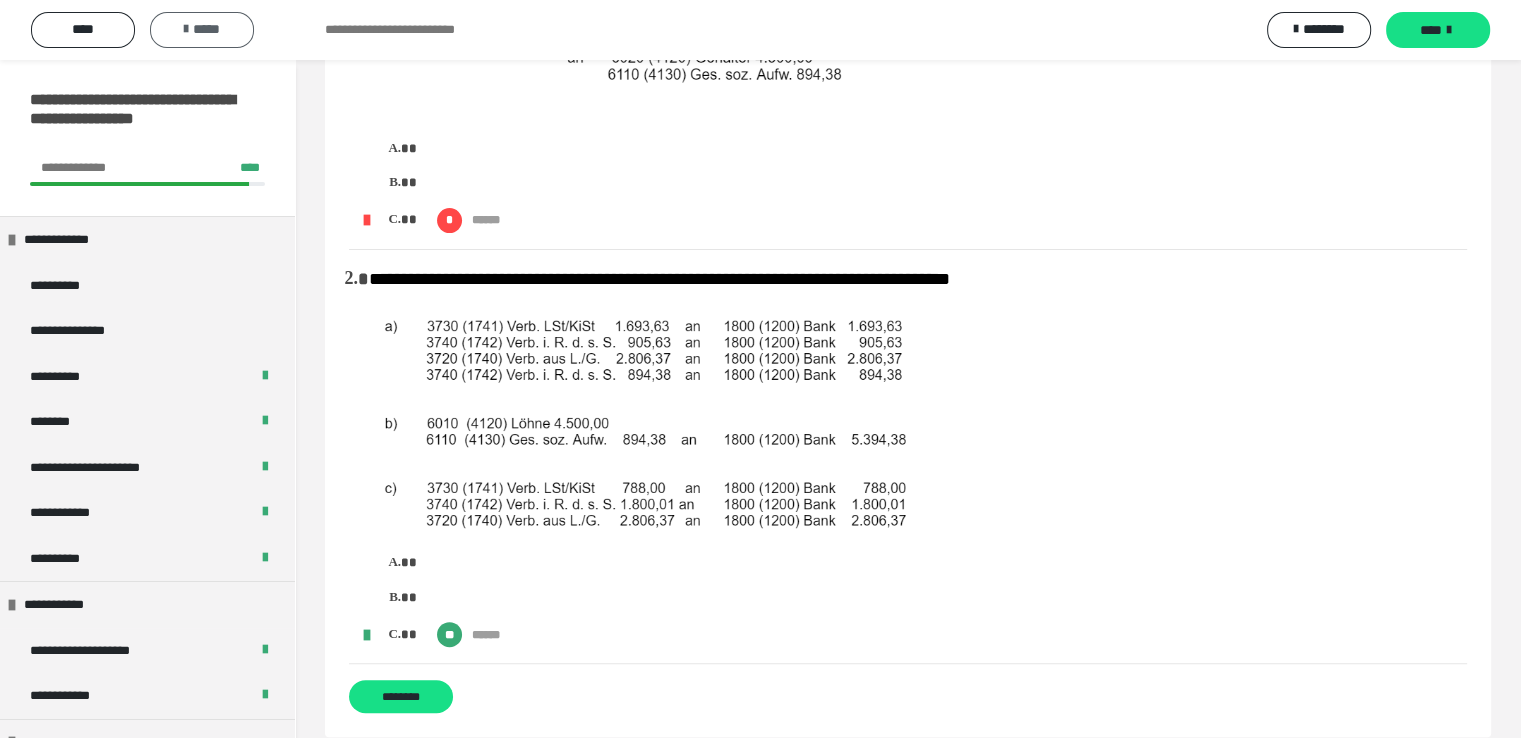 click on "*****" at bounding box center (202, 29) 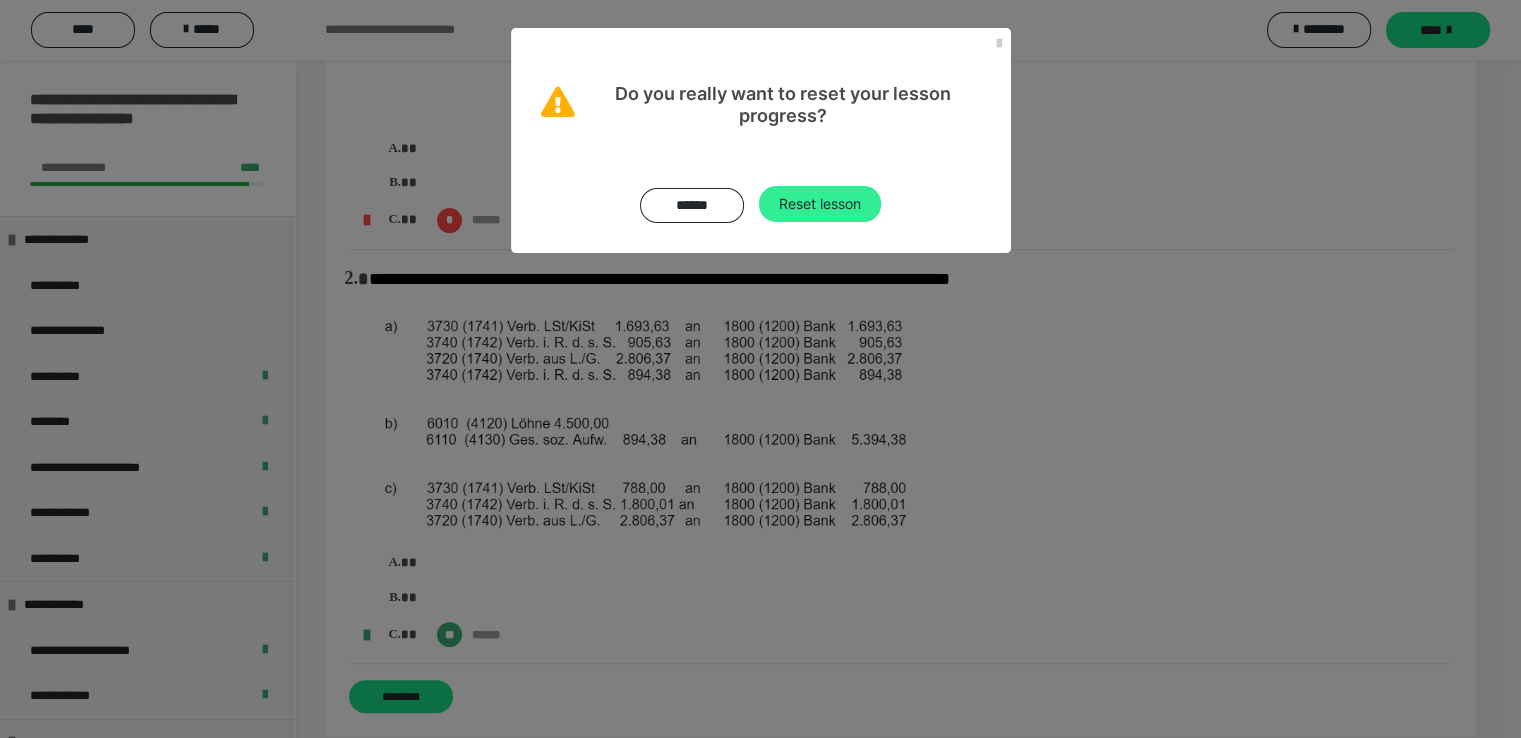 click on "Reset lesson" at bounding box center (820, 204) 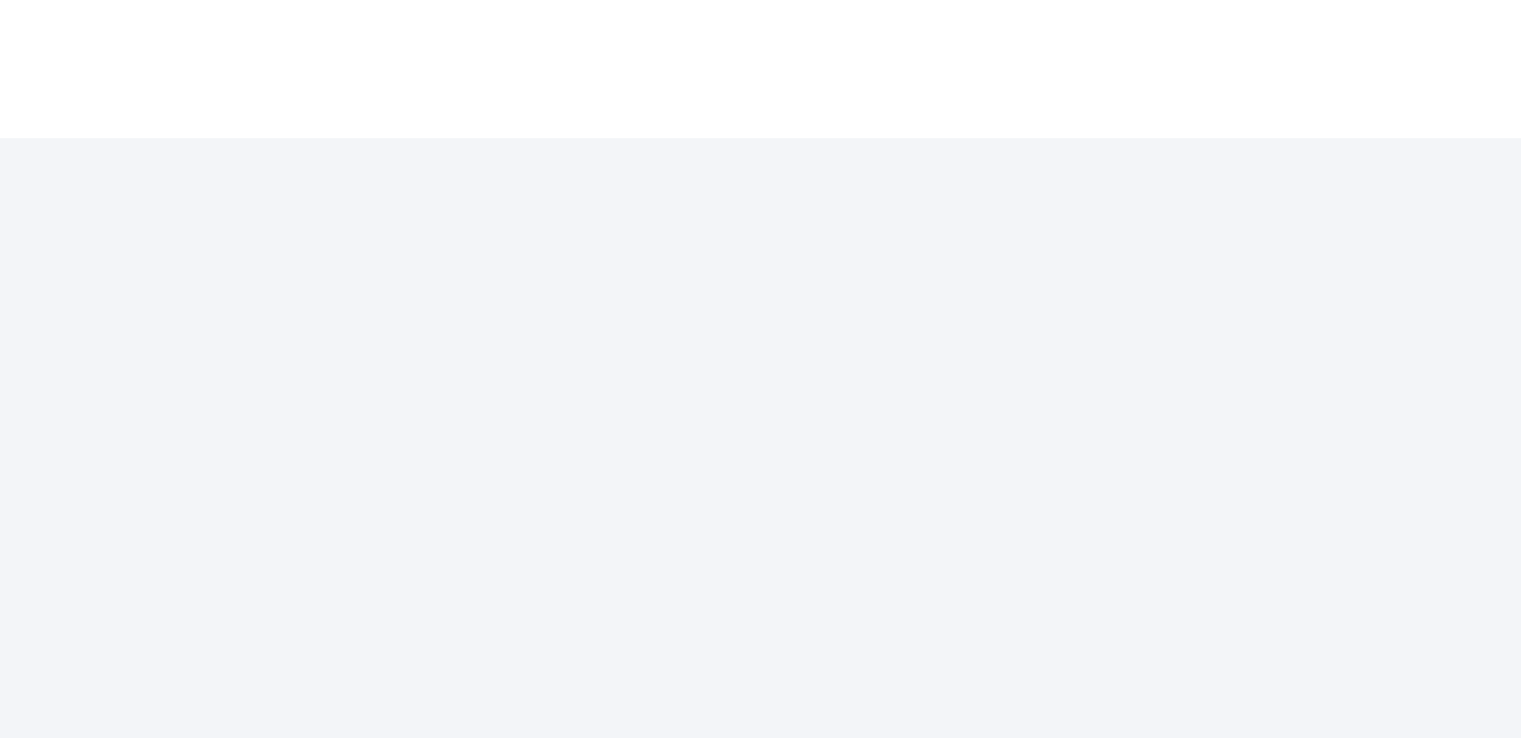 scroll, scrollTop: 0, scrollLeft: 0, axis: both 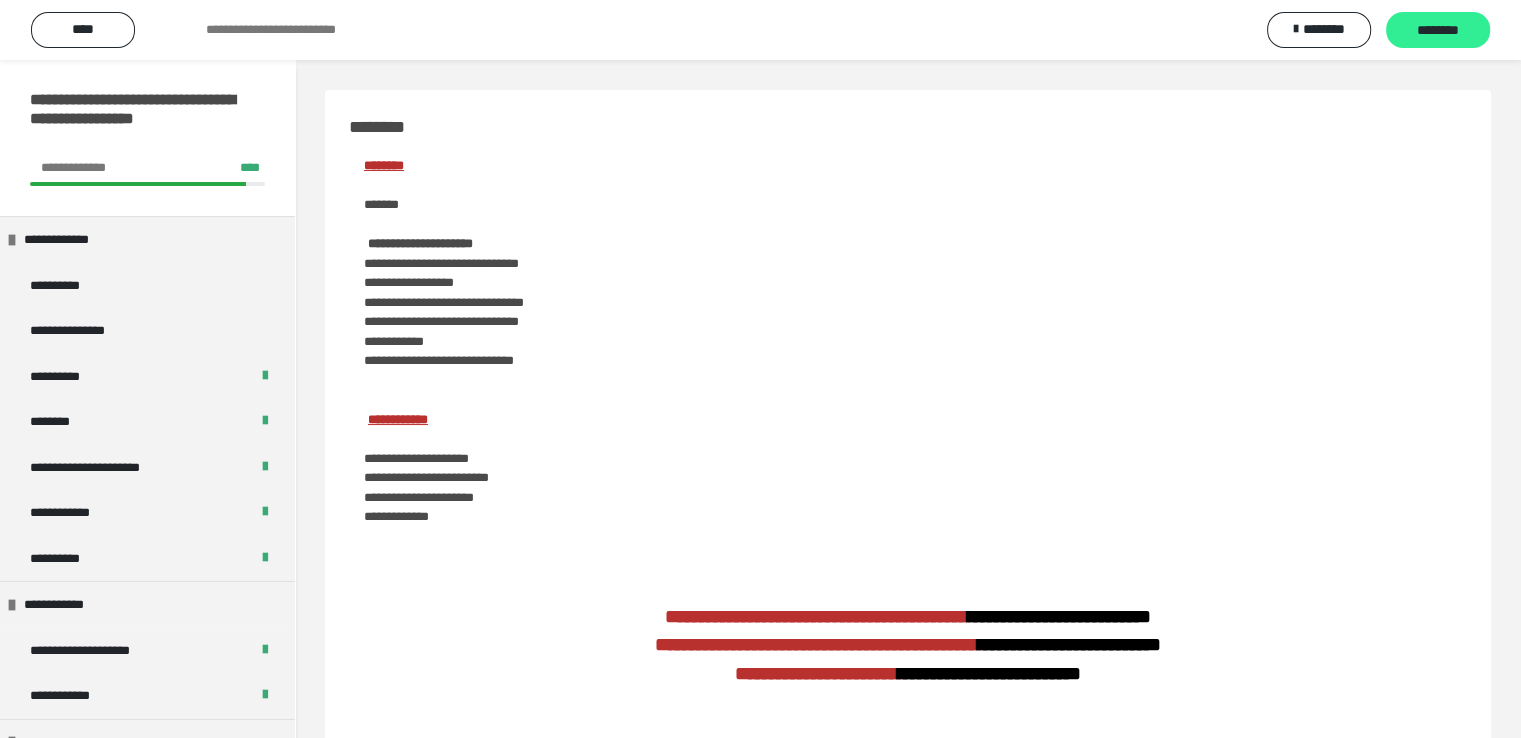 click on "********" at bounding box center [1438, 31] 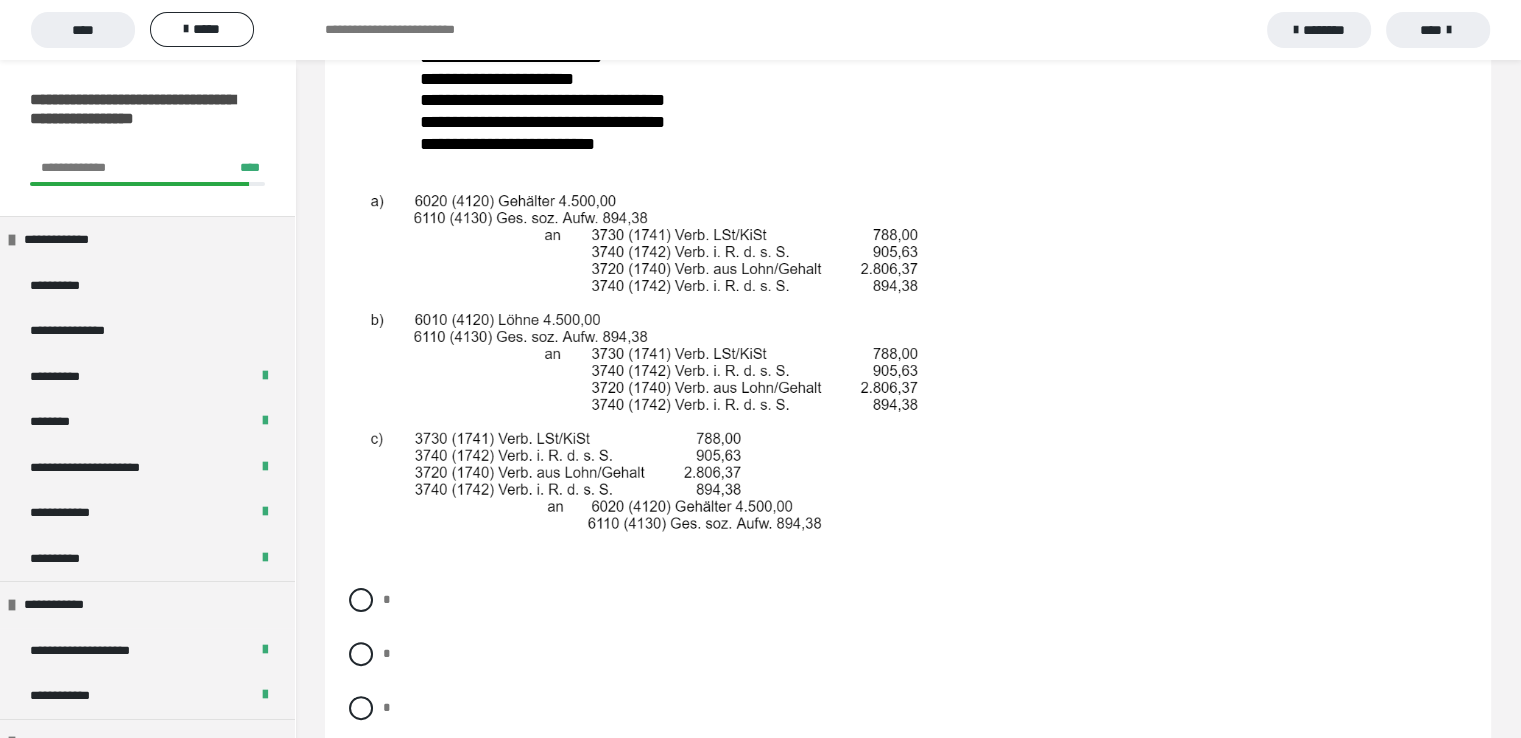 scroll, scrollTop: 400, scrollLeft: 0, axis: vertical 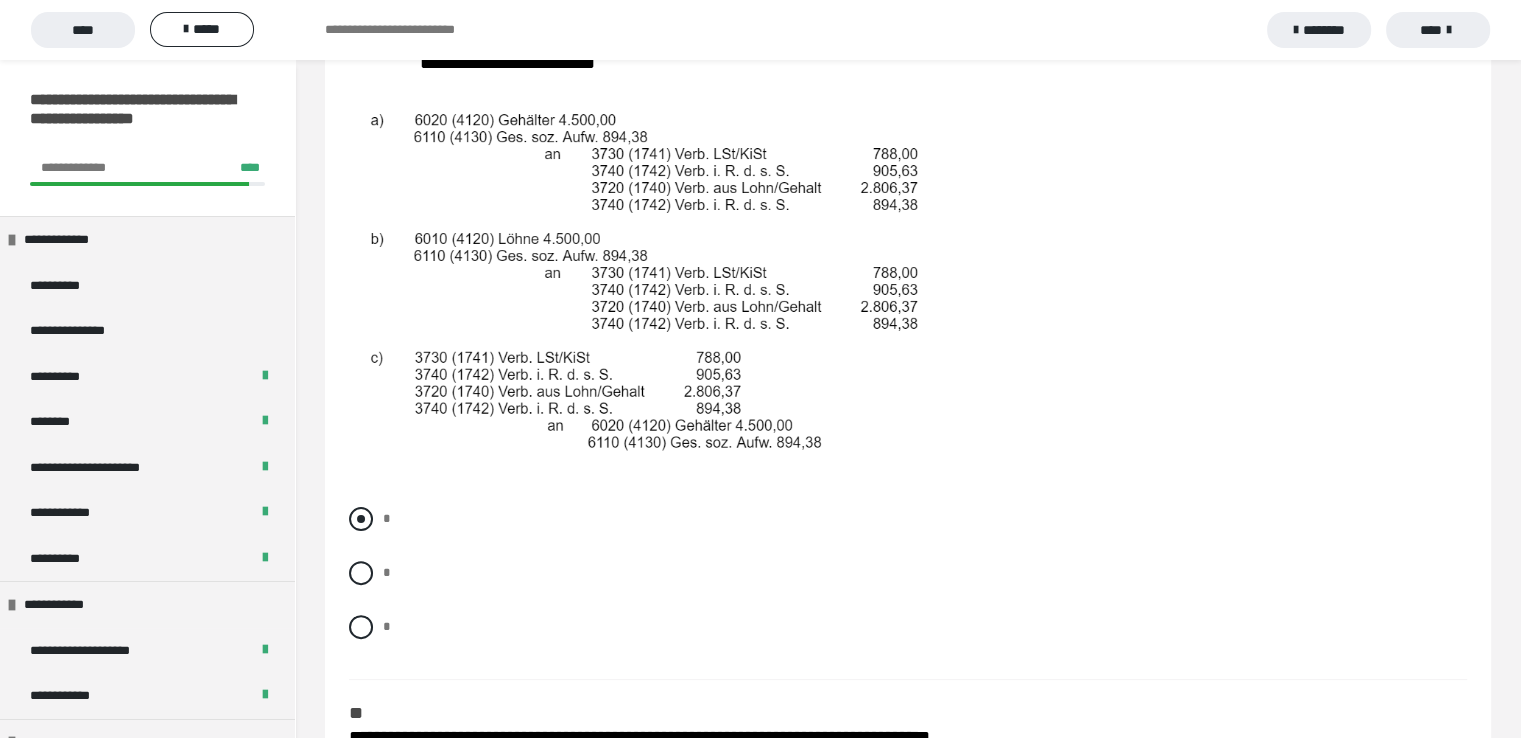 drag, startPoint x: 359, startPoint y: 520, endPoint x: 368, endPoint y: 529, distance: 12.727922 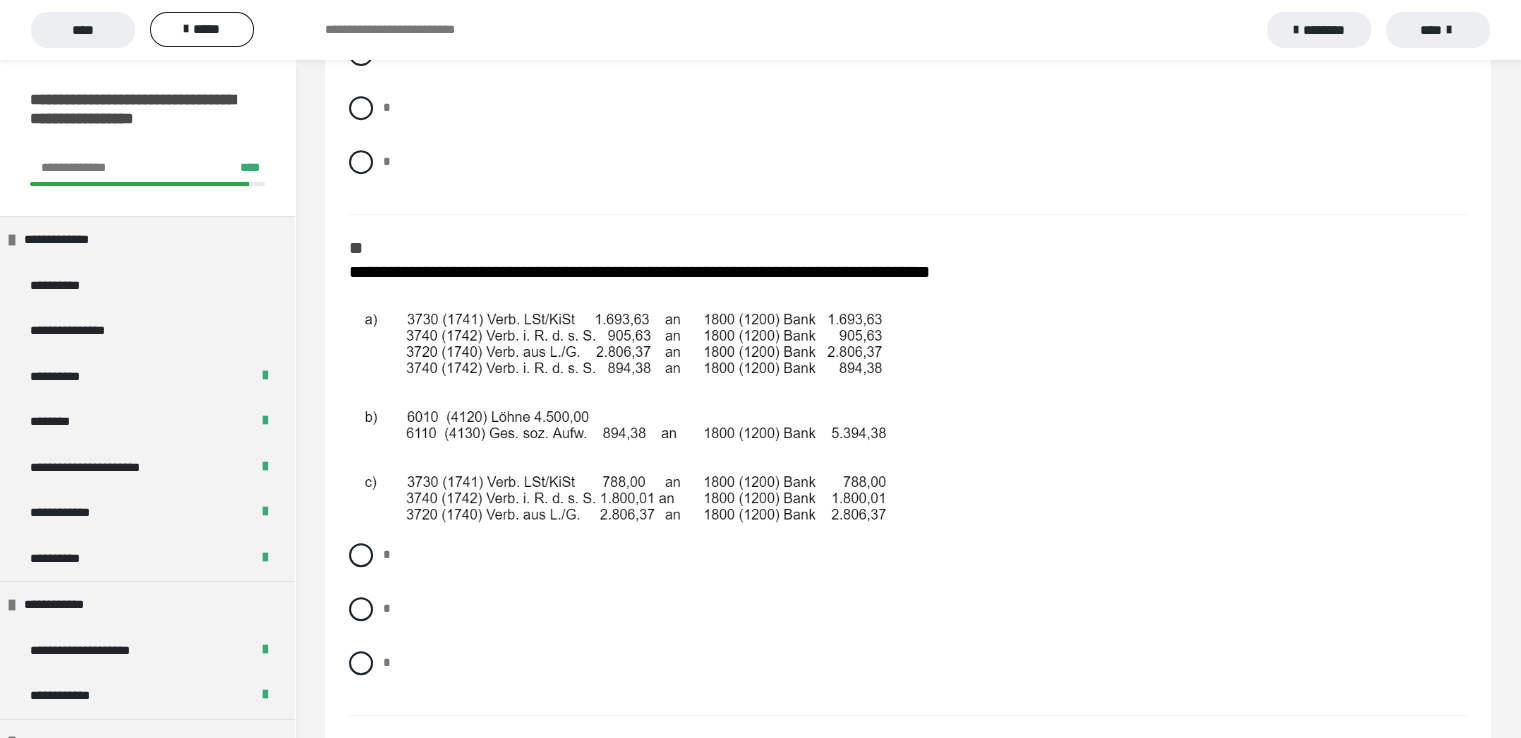 scroll, scrollTop: 900, scrollLeft: 0, axis: vertical 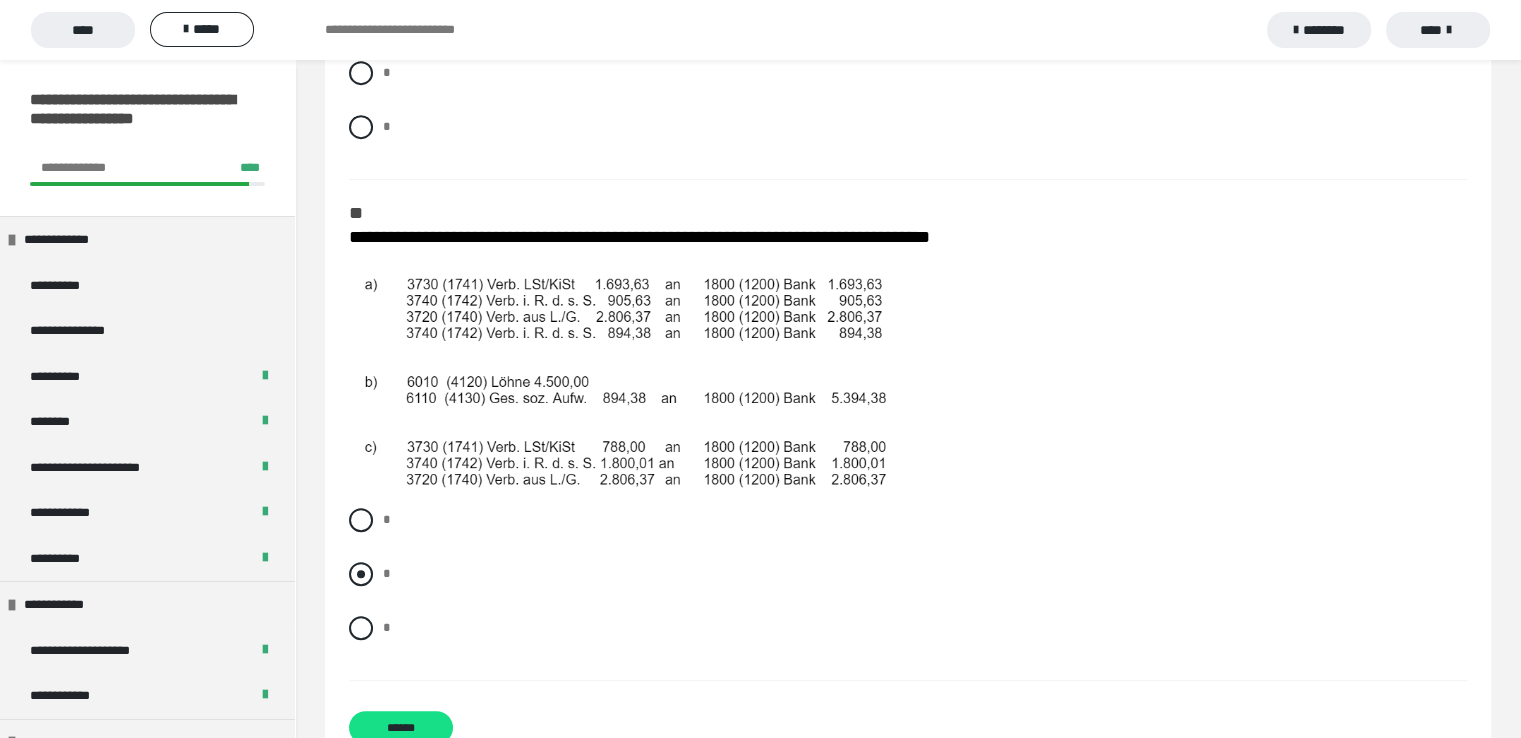 drag, startPoint x: 356, startPoint y: 637, endPoint x: 585, endPoint y: 592, distance: 233.37952 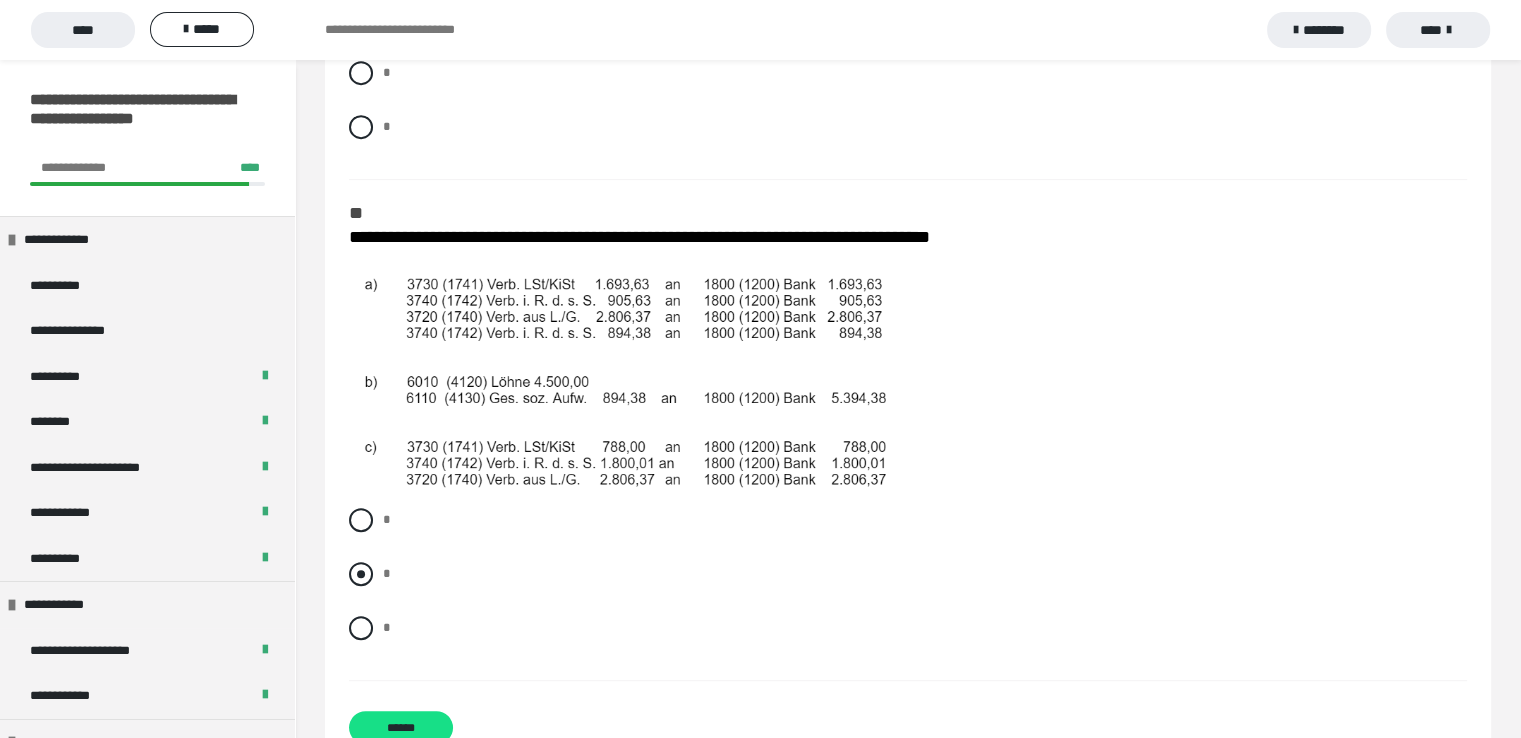 radio on "****" 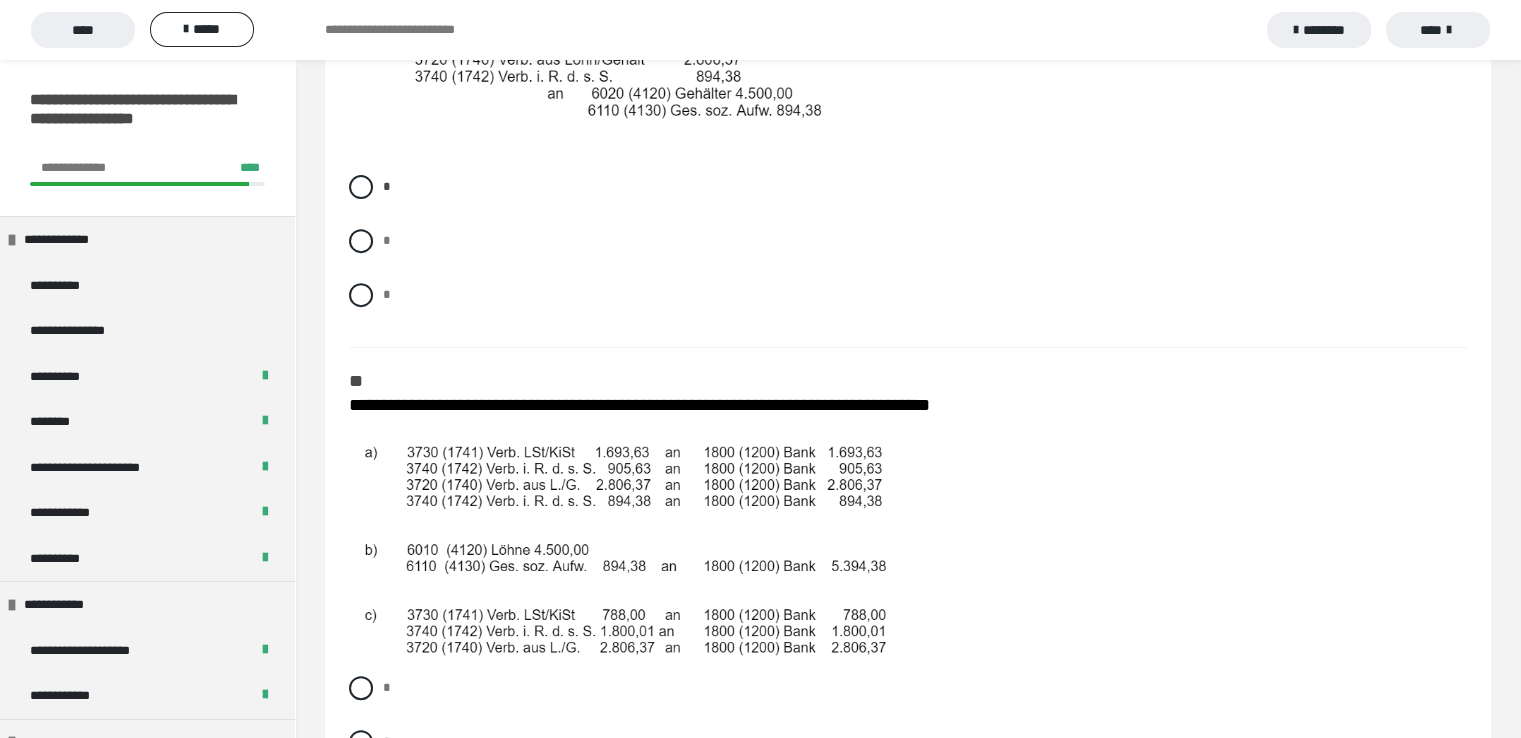 scroll, scrollTop: 969, scrollLeft: 0, axis: vertical 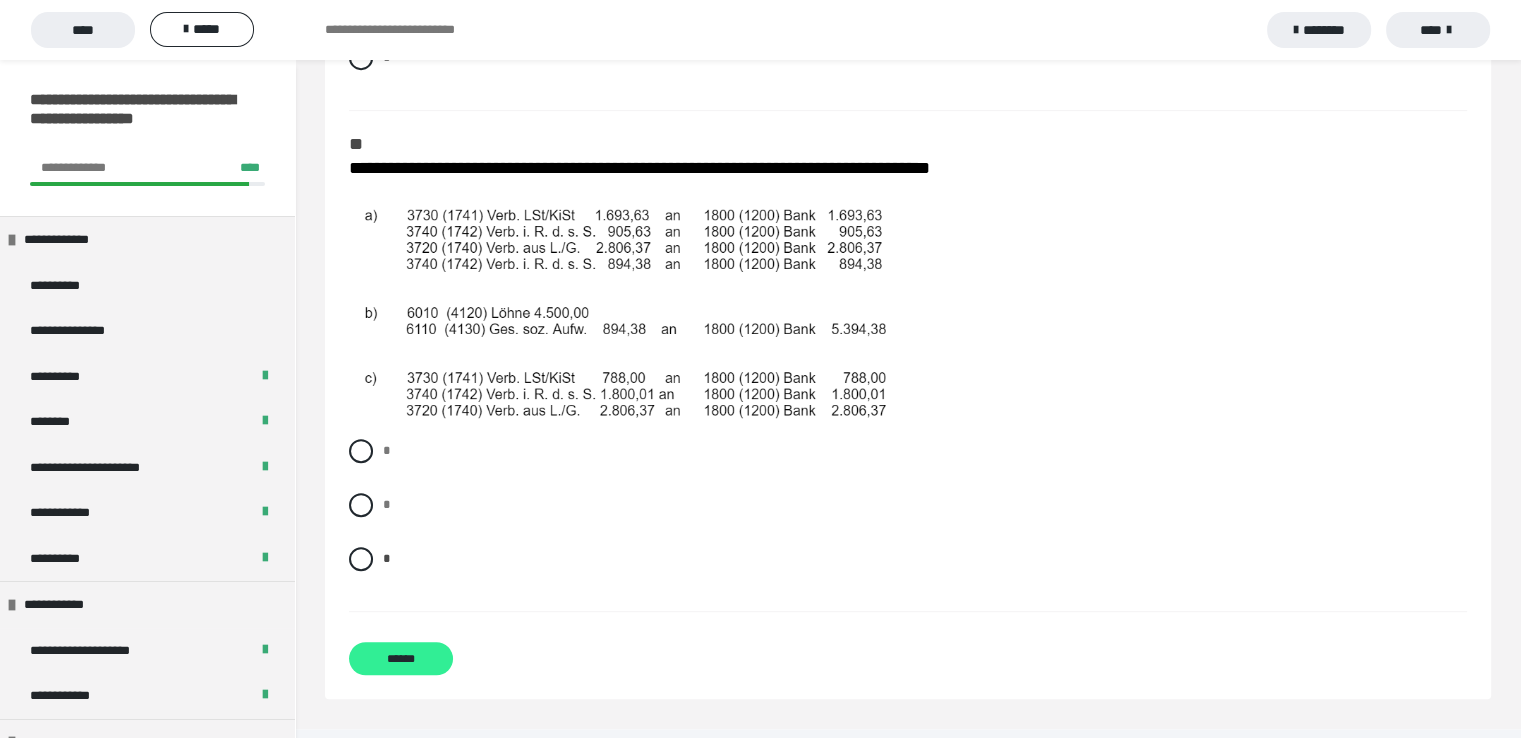 click on "******" at bounding box center (401, 658) 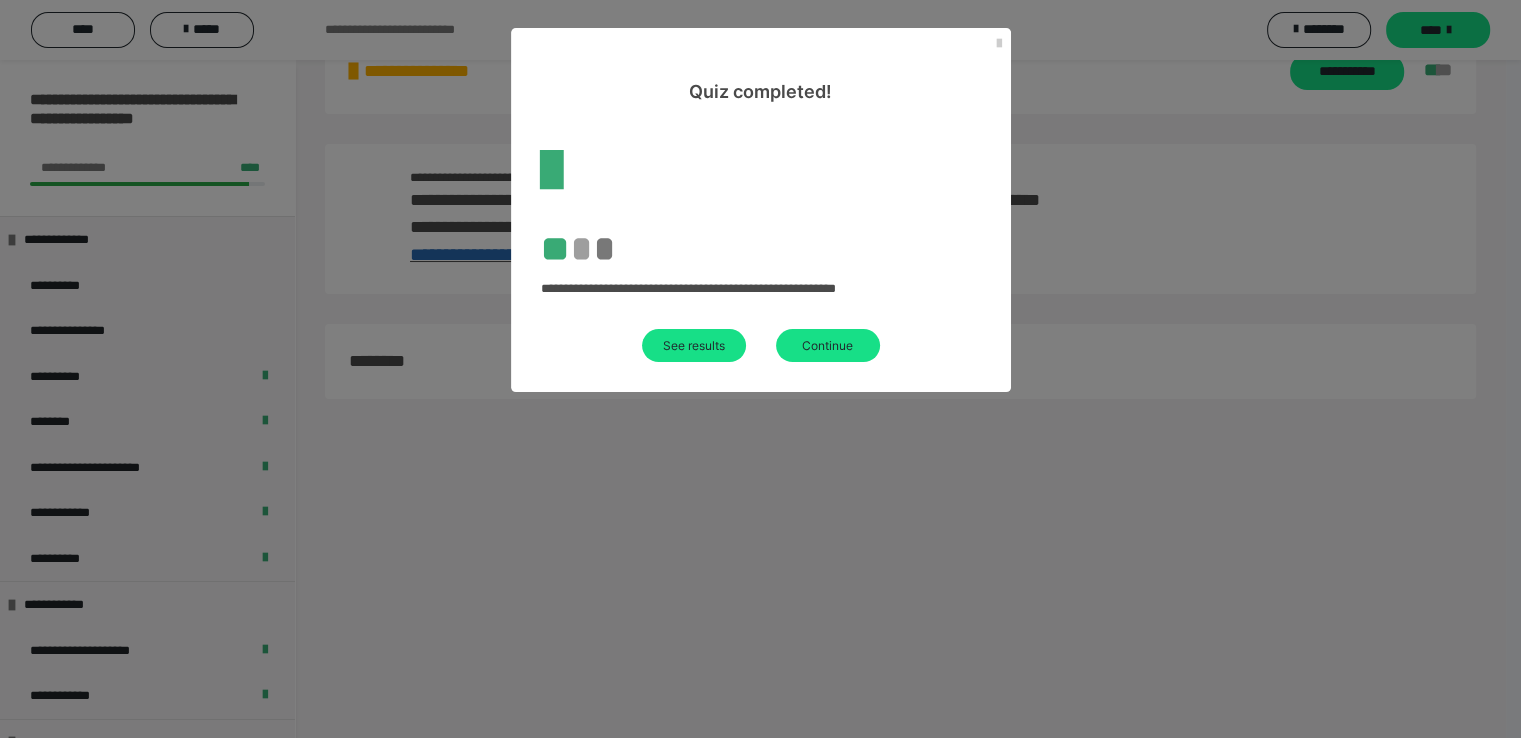 scroll, scrollTop: 60, scrollLeft: 0, axis: vertical 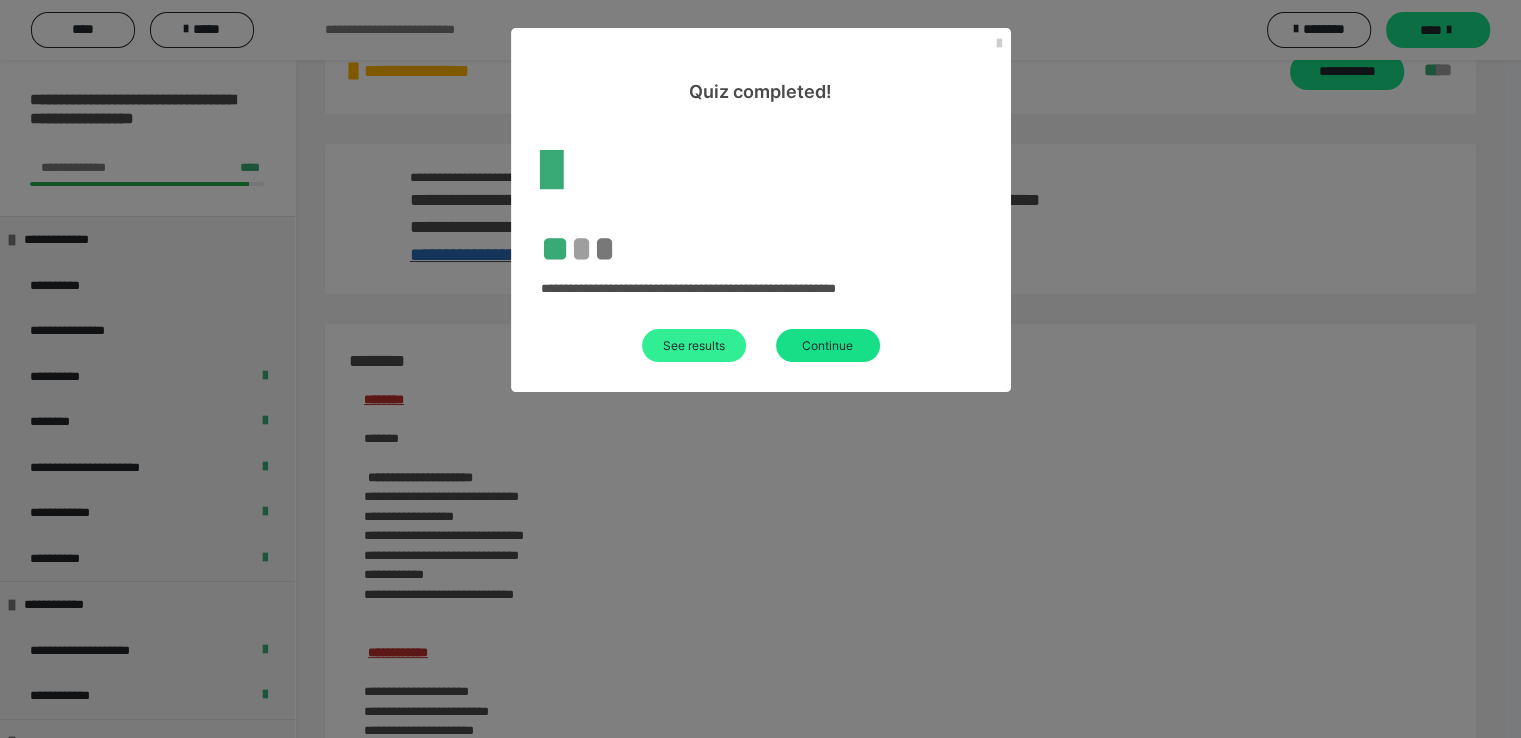 click on "See results" at bounding box center [694, 345] 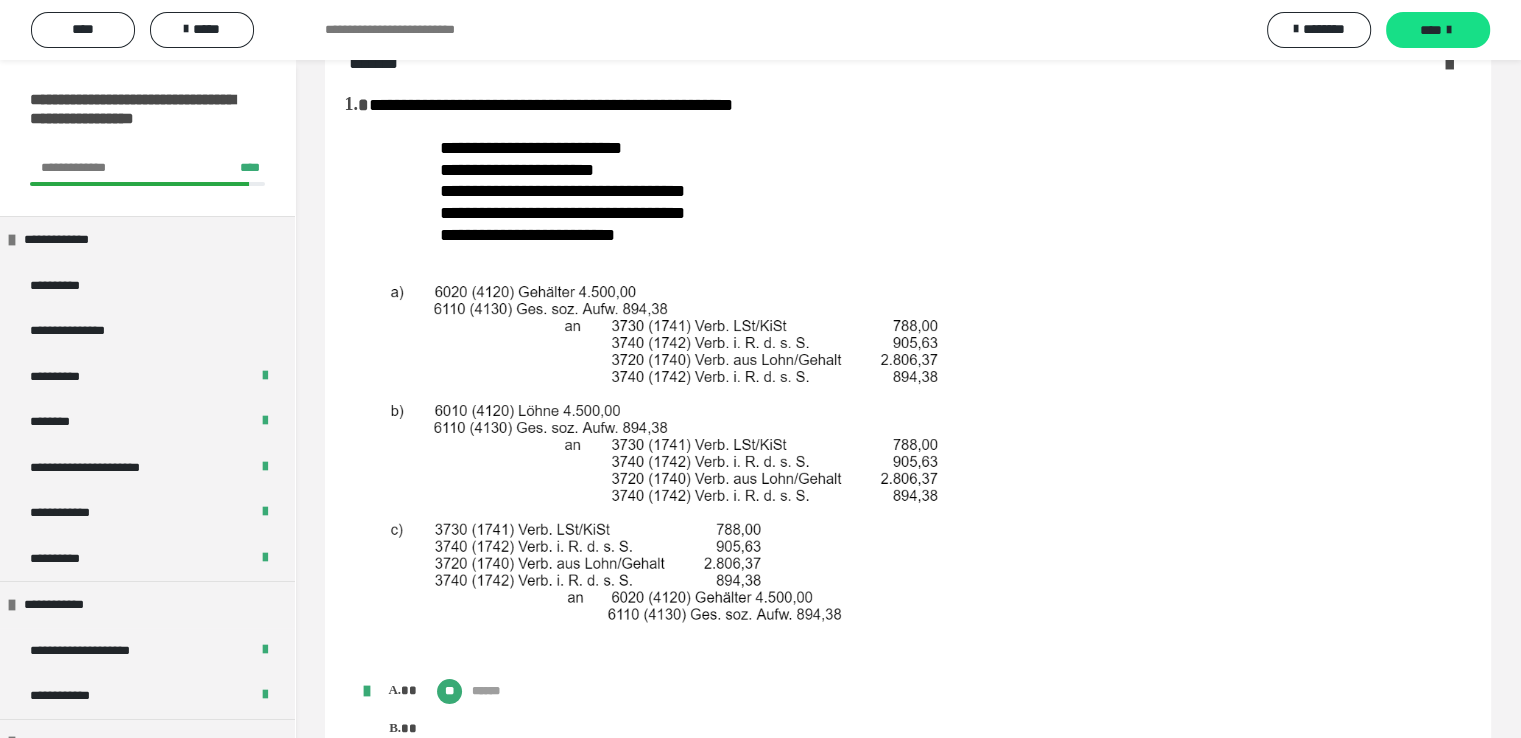scroll, scrollTop: 969, scrollLeft: 0, axis: vertical 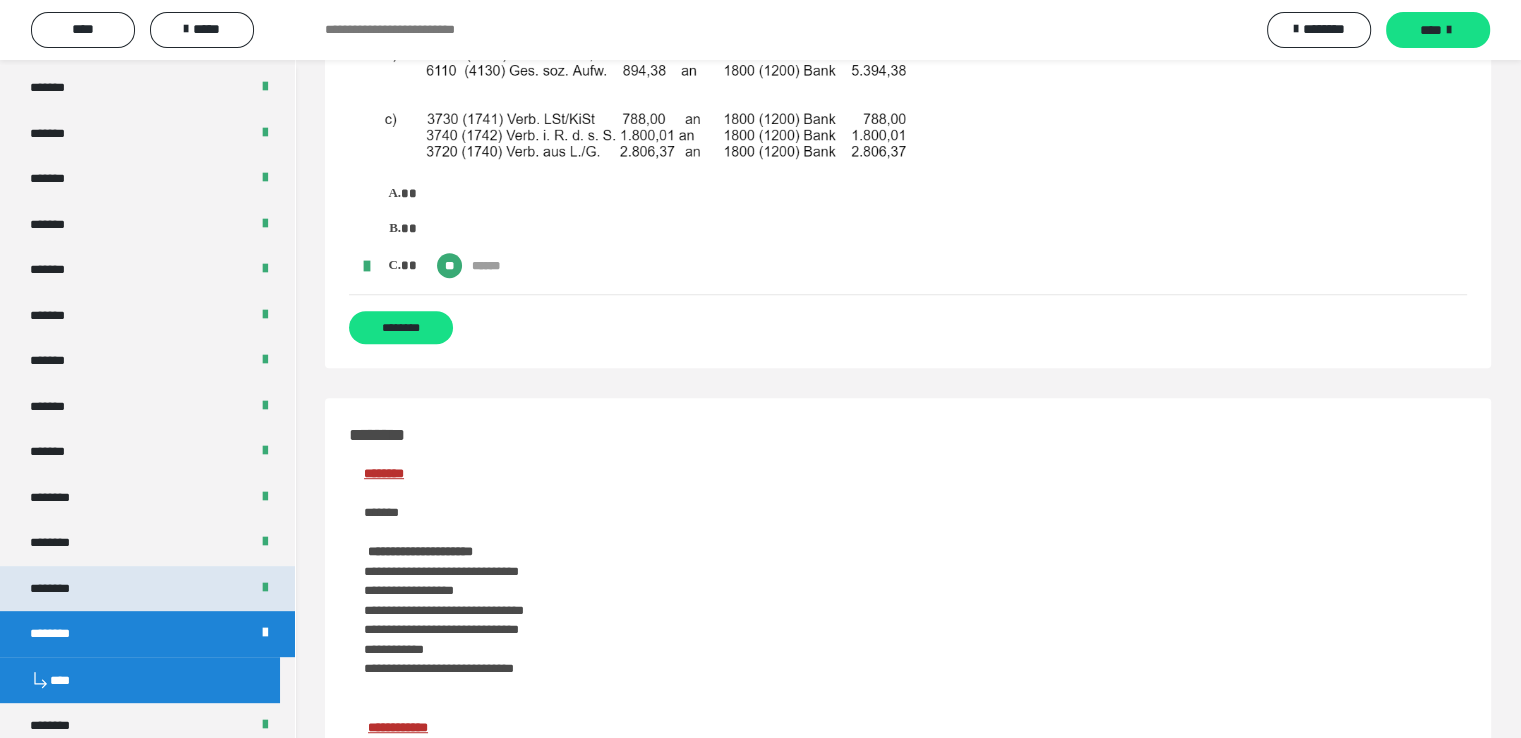 click on "********" at bounding box center [147, 589] 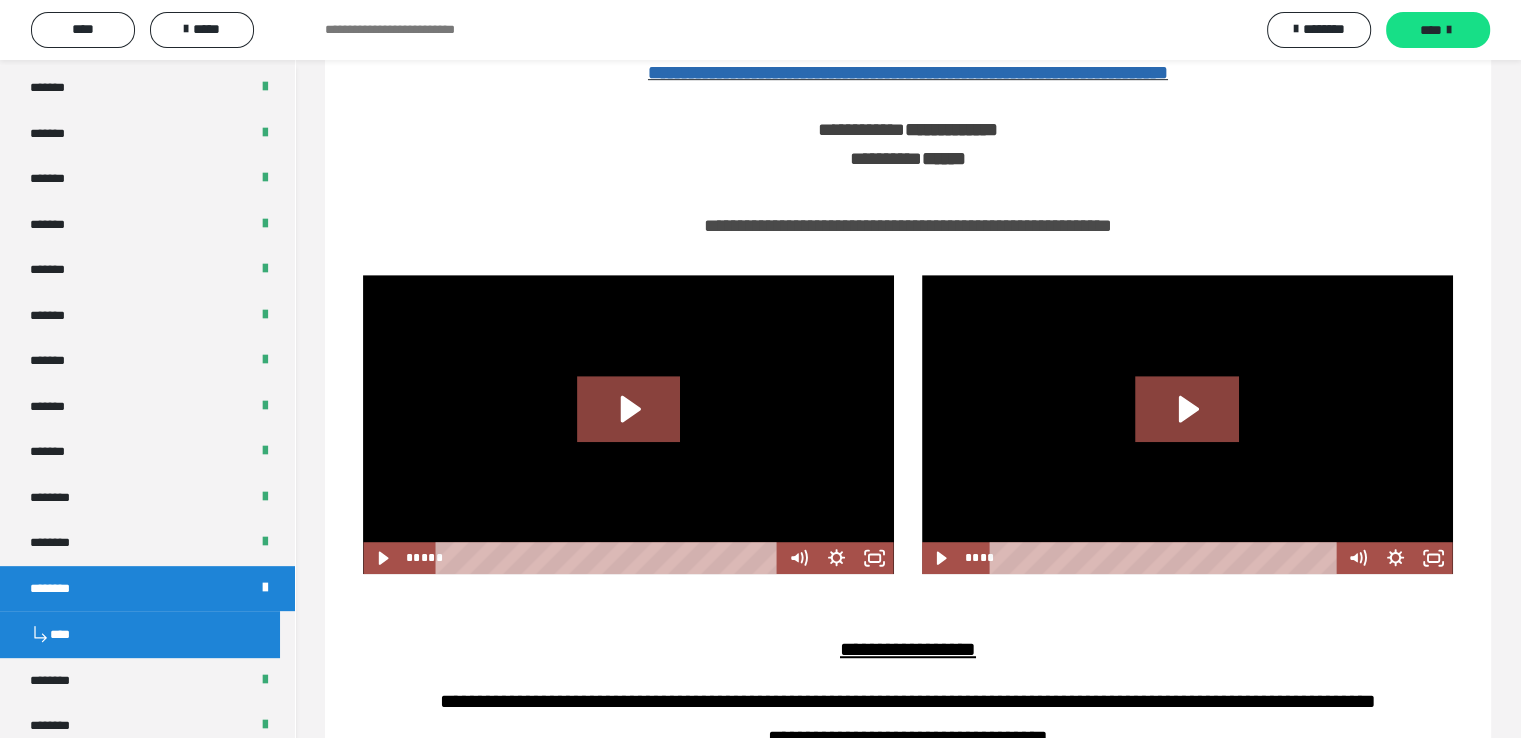 scroll, scrollTop: 500, scrollLeft: 0, axis: vertical 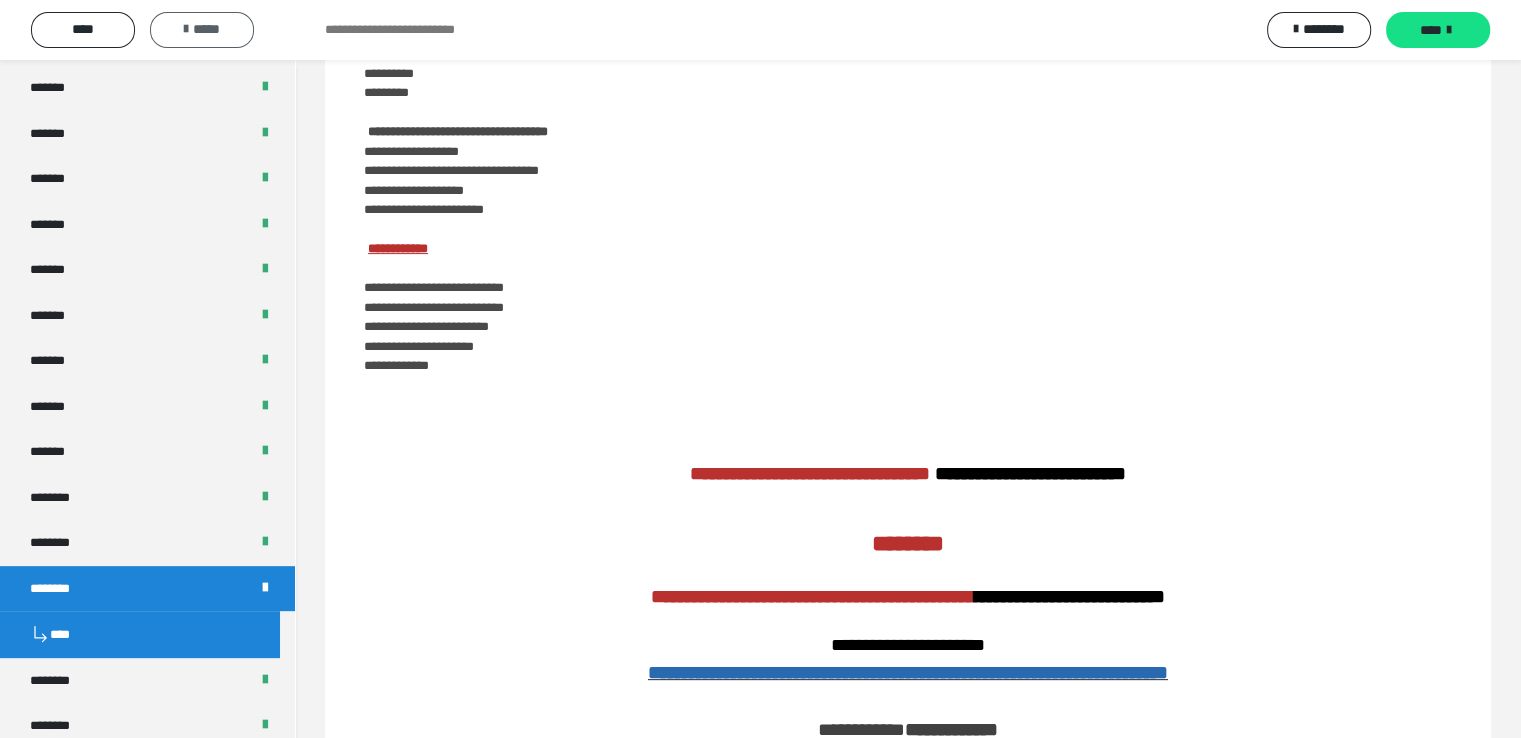 click on "*****" at bounding box center (202, 29) 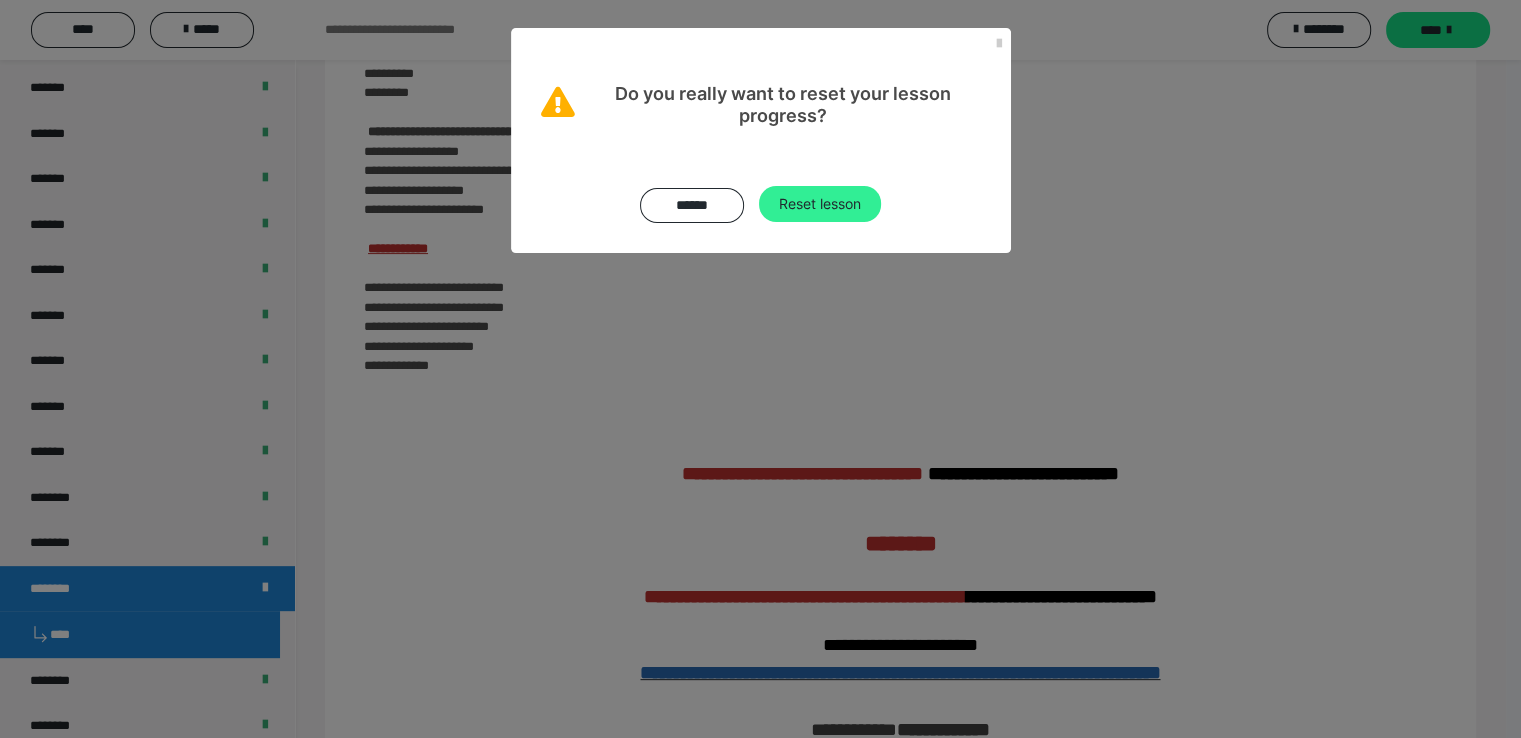 click on "Reset lesson" at bounding box center [820, 204] 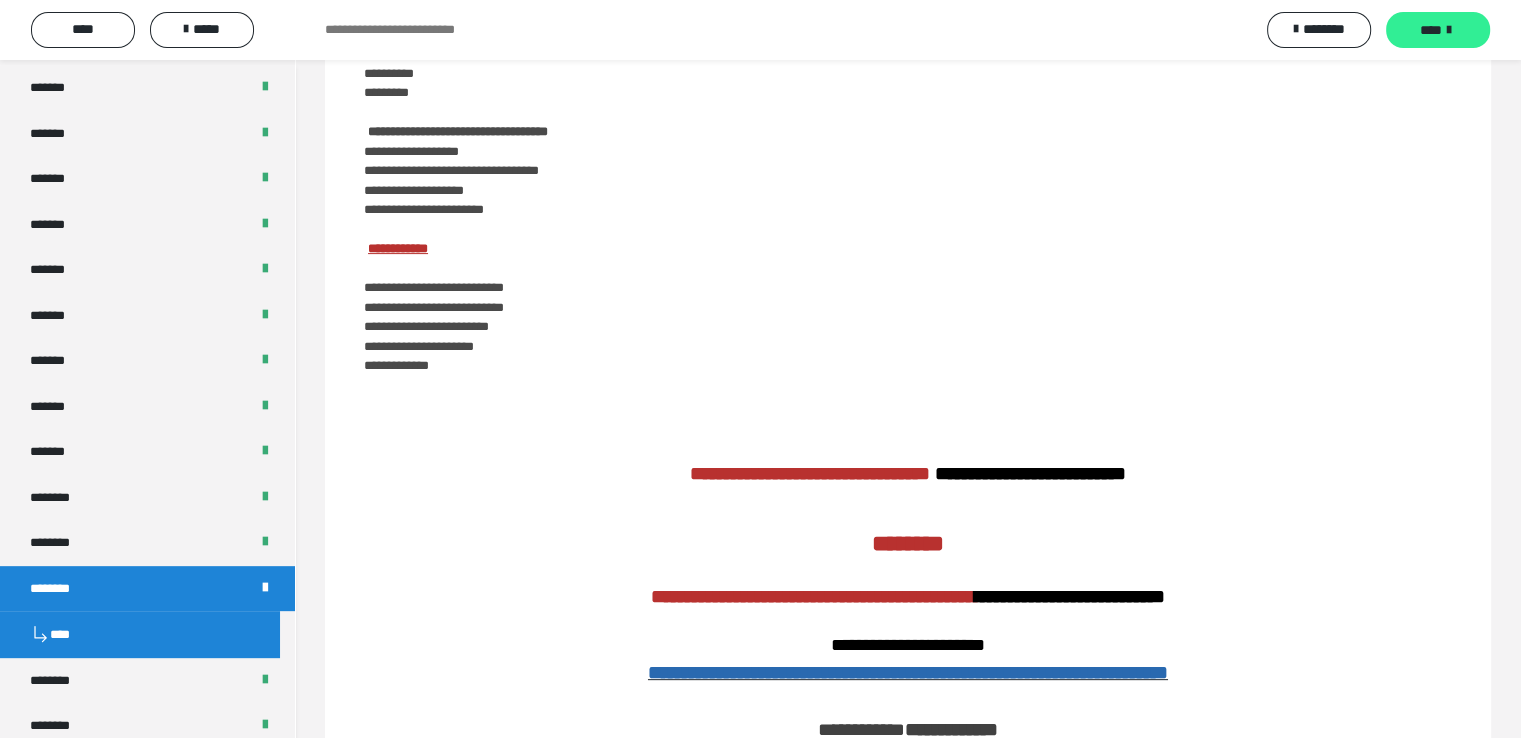 click on "****" at bounding box center (1438, 30) 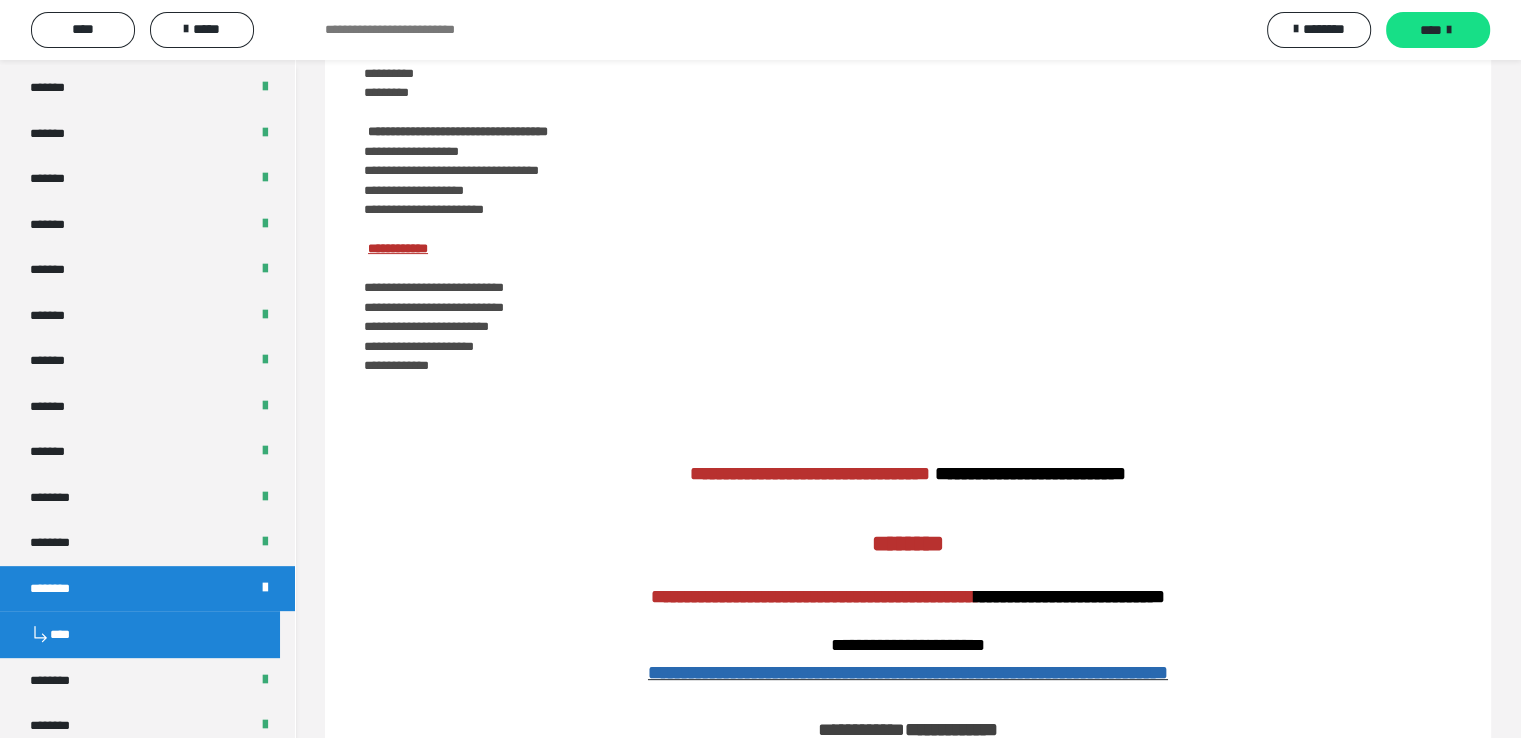 scroll, scrollTop: 0, scrollLeft: 0, axis: both 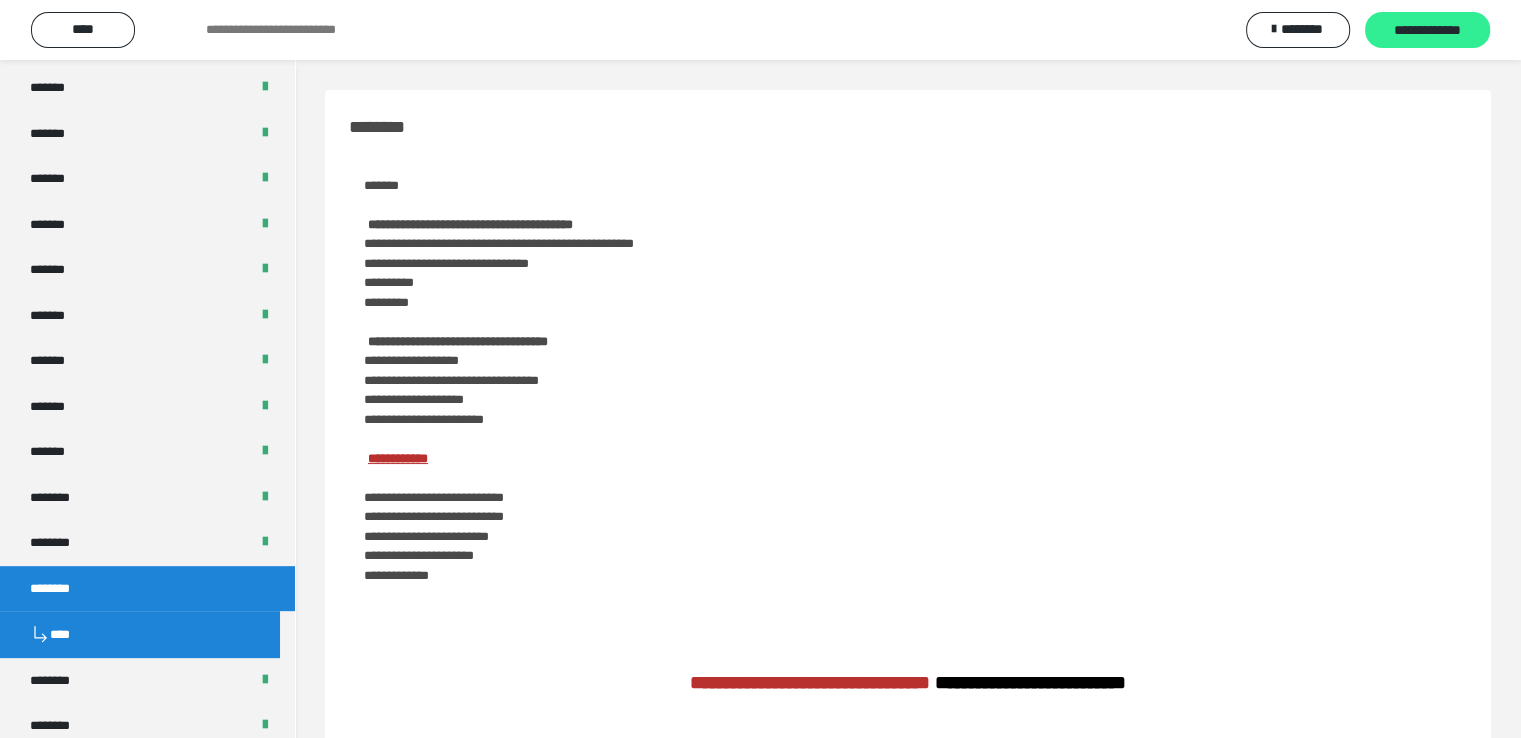click on "**********" at bounding box center (1427, 31) 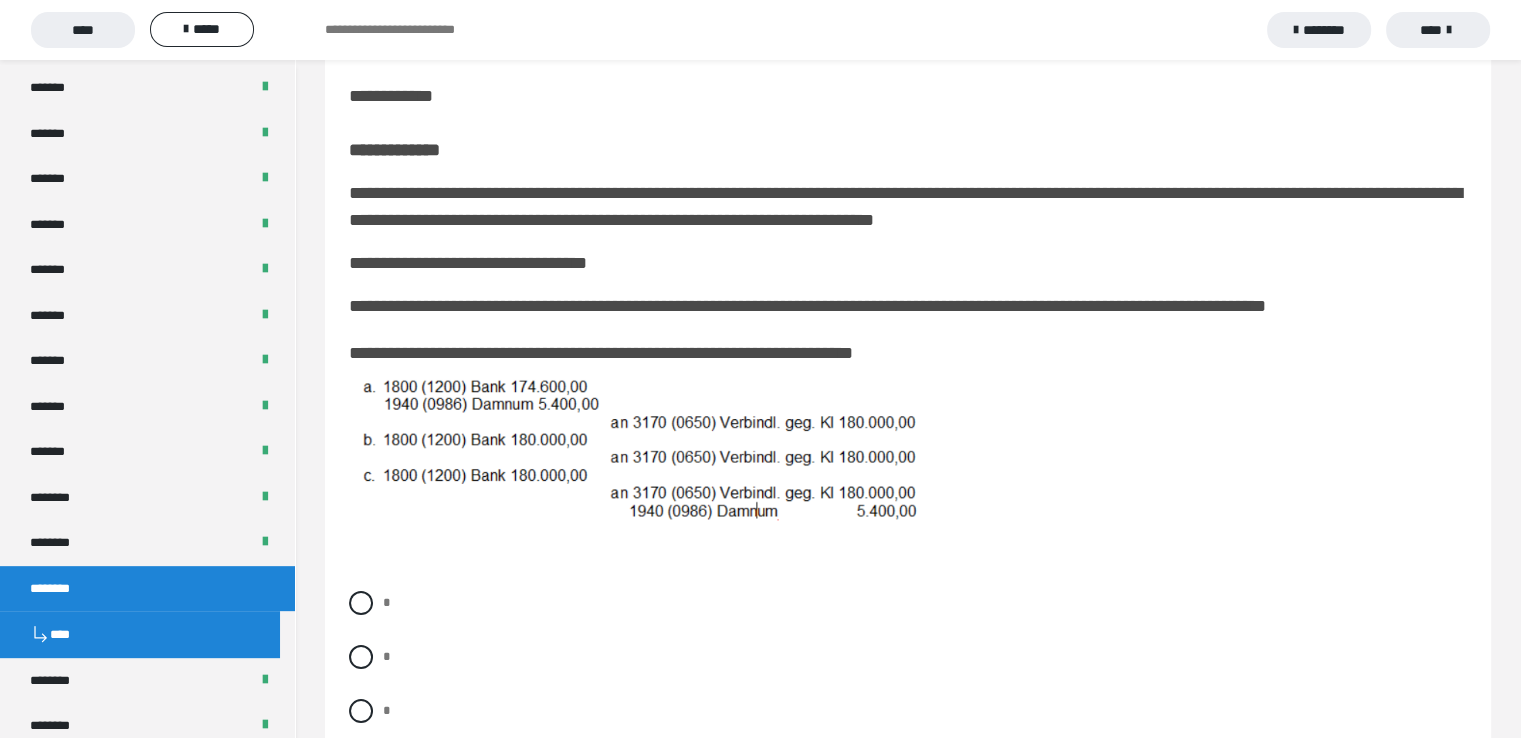 scroll, scrollTop: 200, scrollLeft: 0, axis: vertical 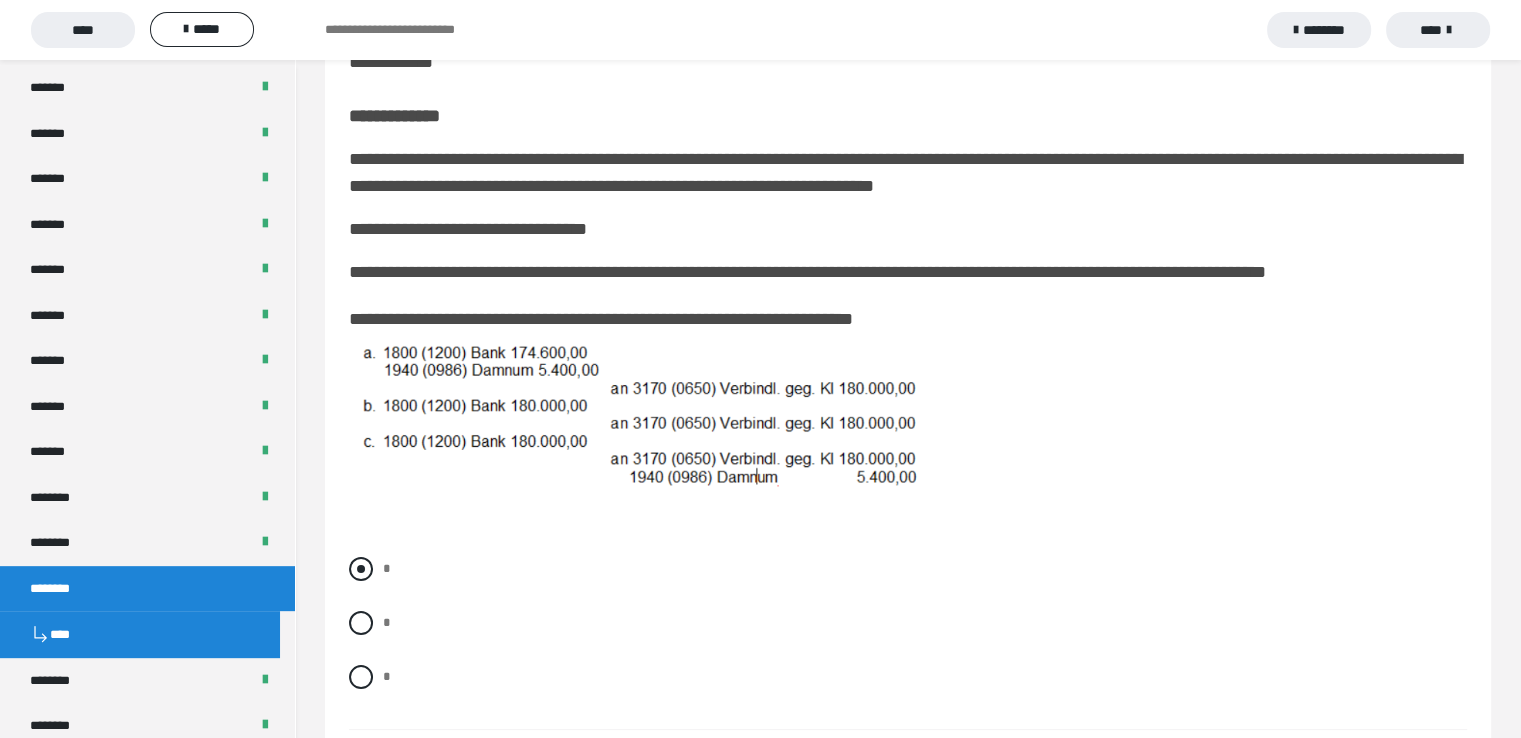 click at bounding box center (361, 569) 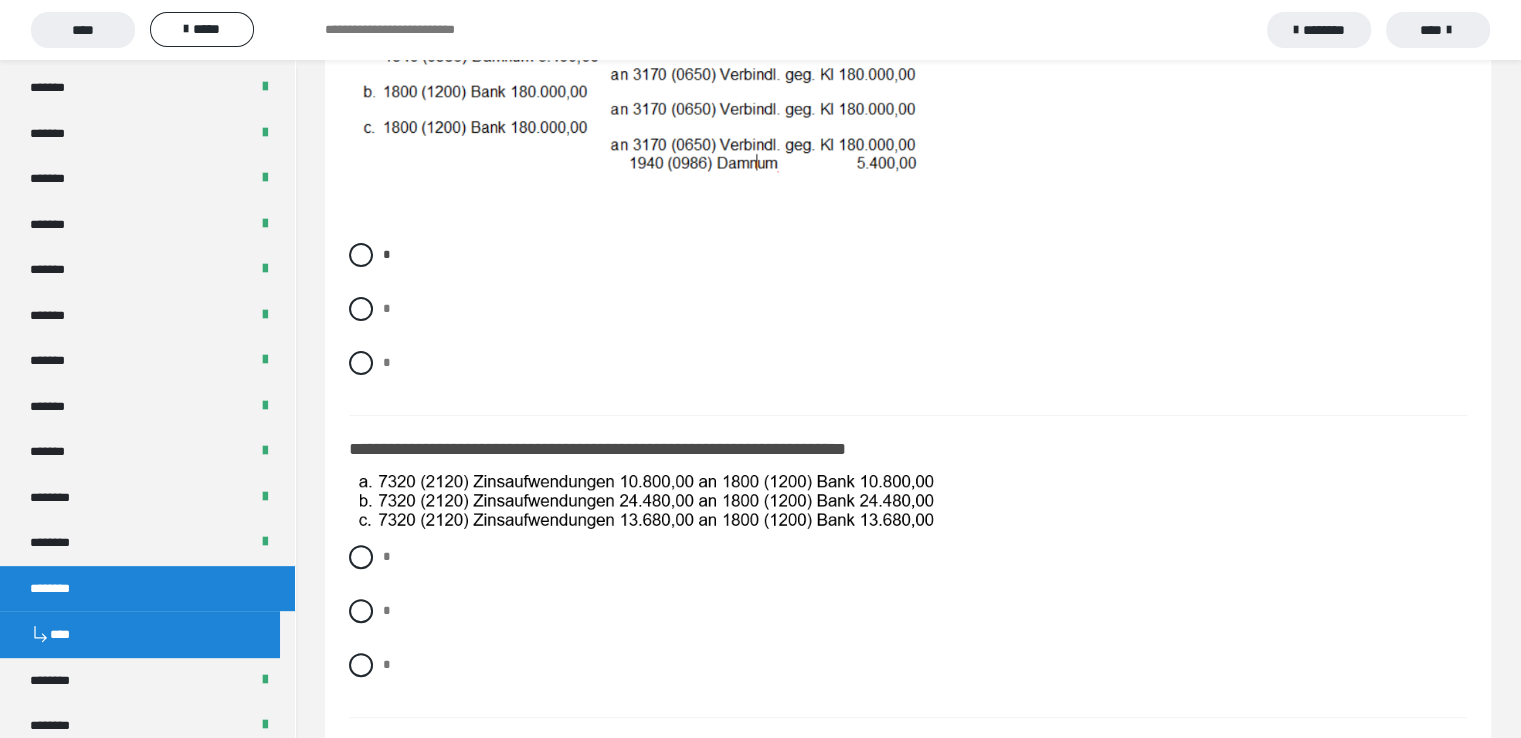 scroll, scrollTop: 600, scrollLeft: 0, axis: vertical 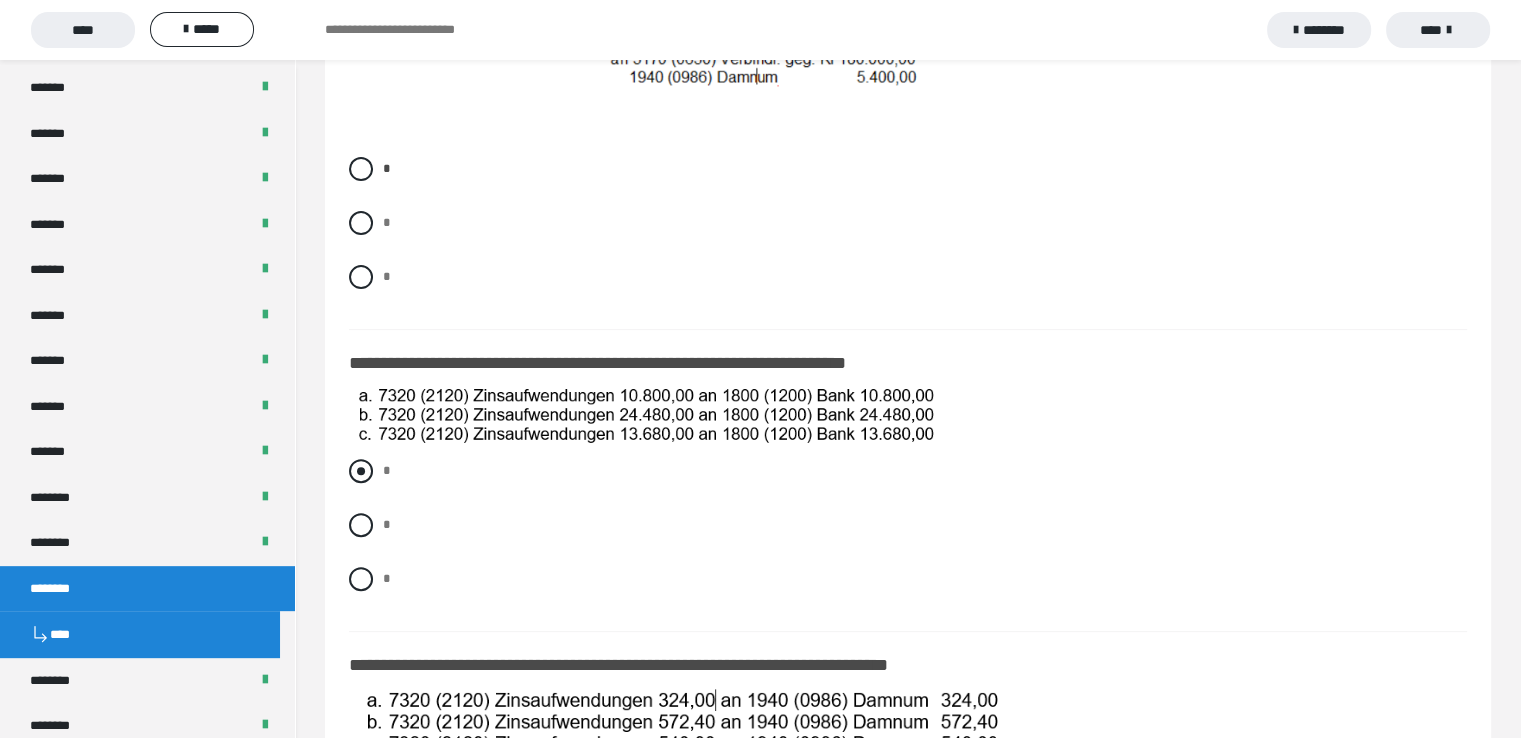 click at bounding box center [361, 471] 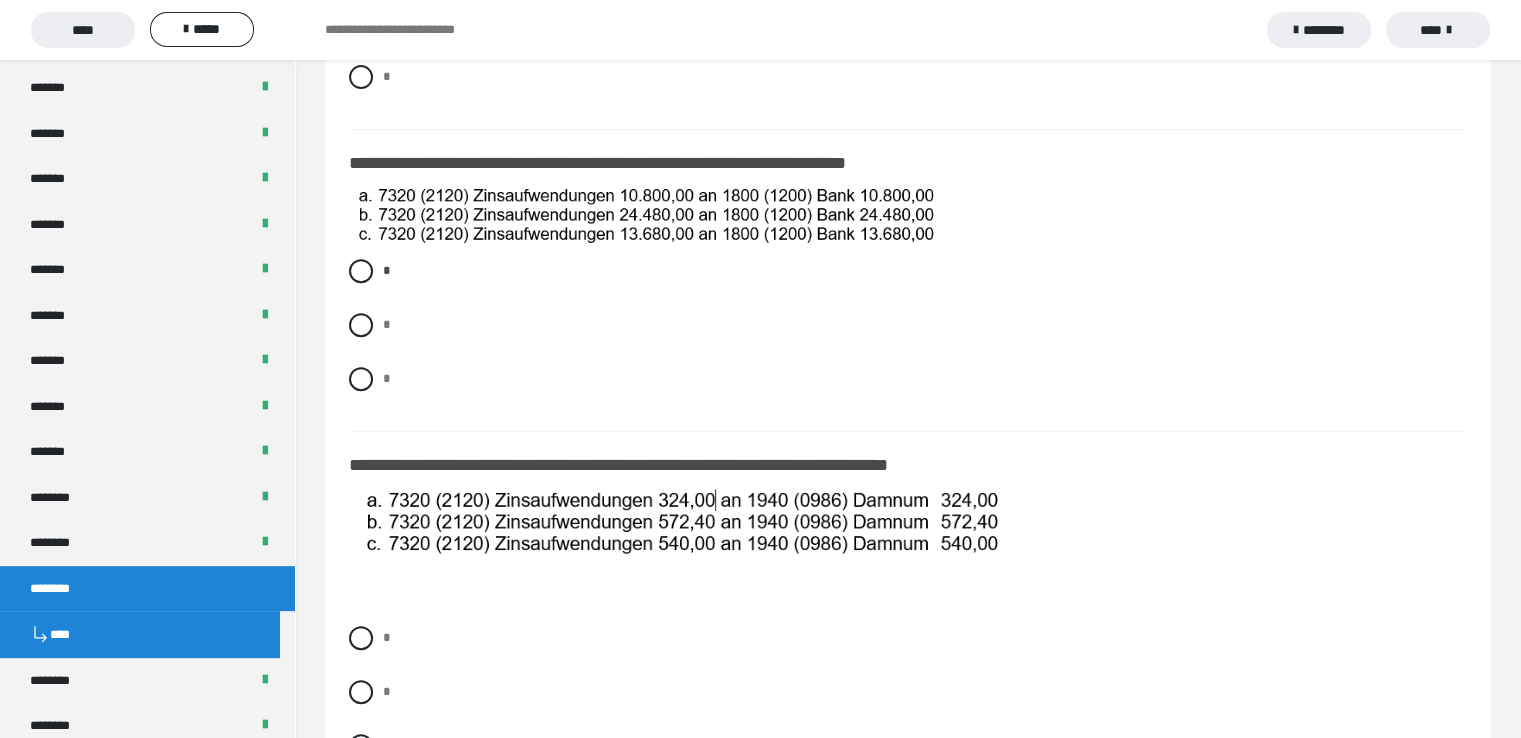 scroll, scrollTop: 1100, scrollLeft: 0, axis: vertical 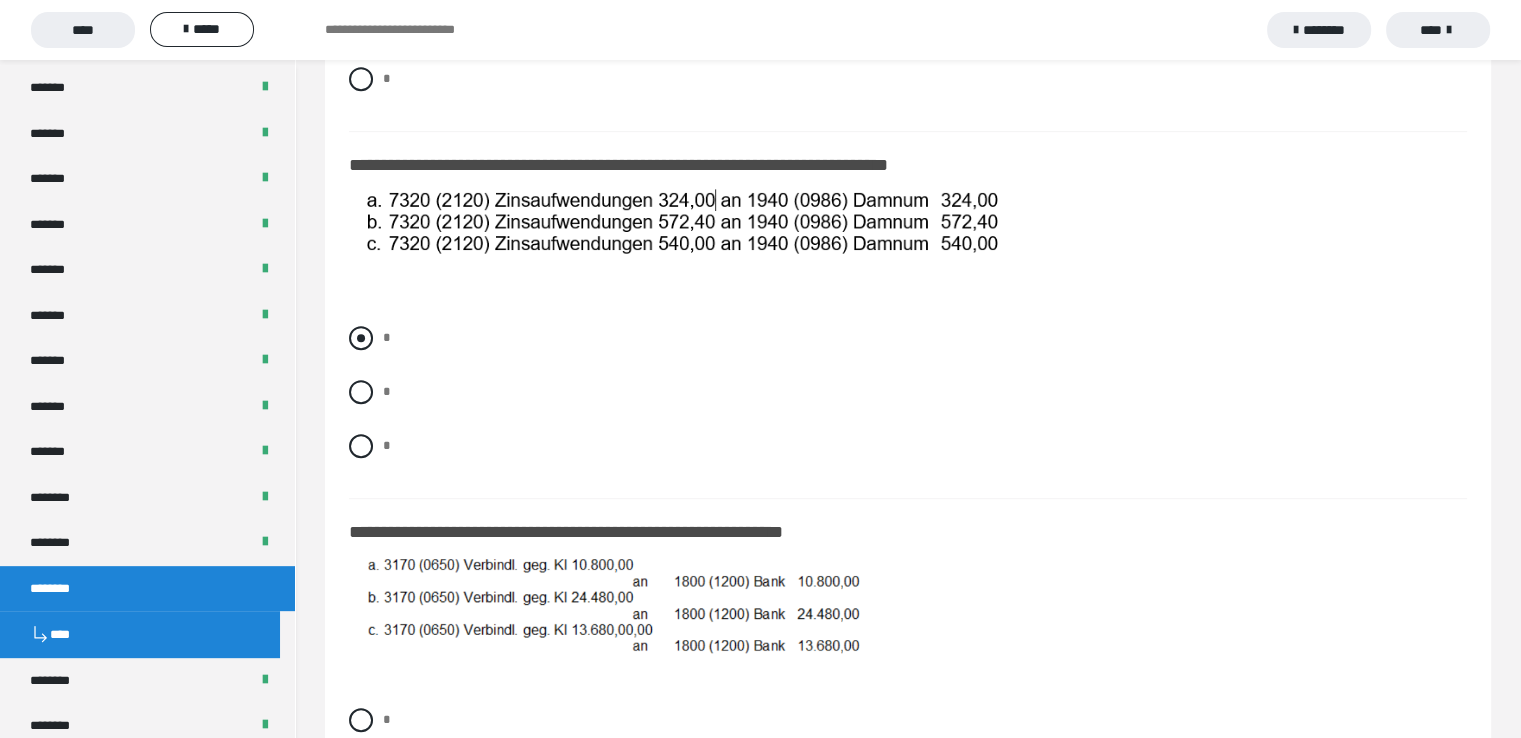 click at bounding box center (361, 338) 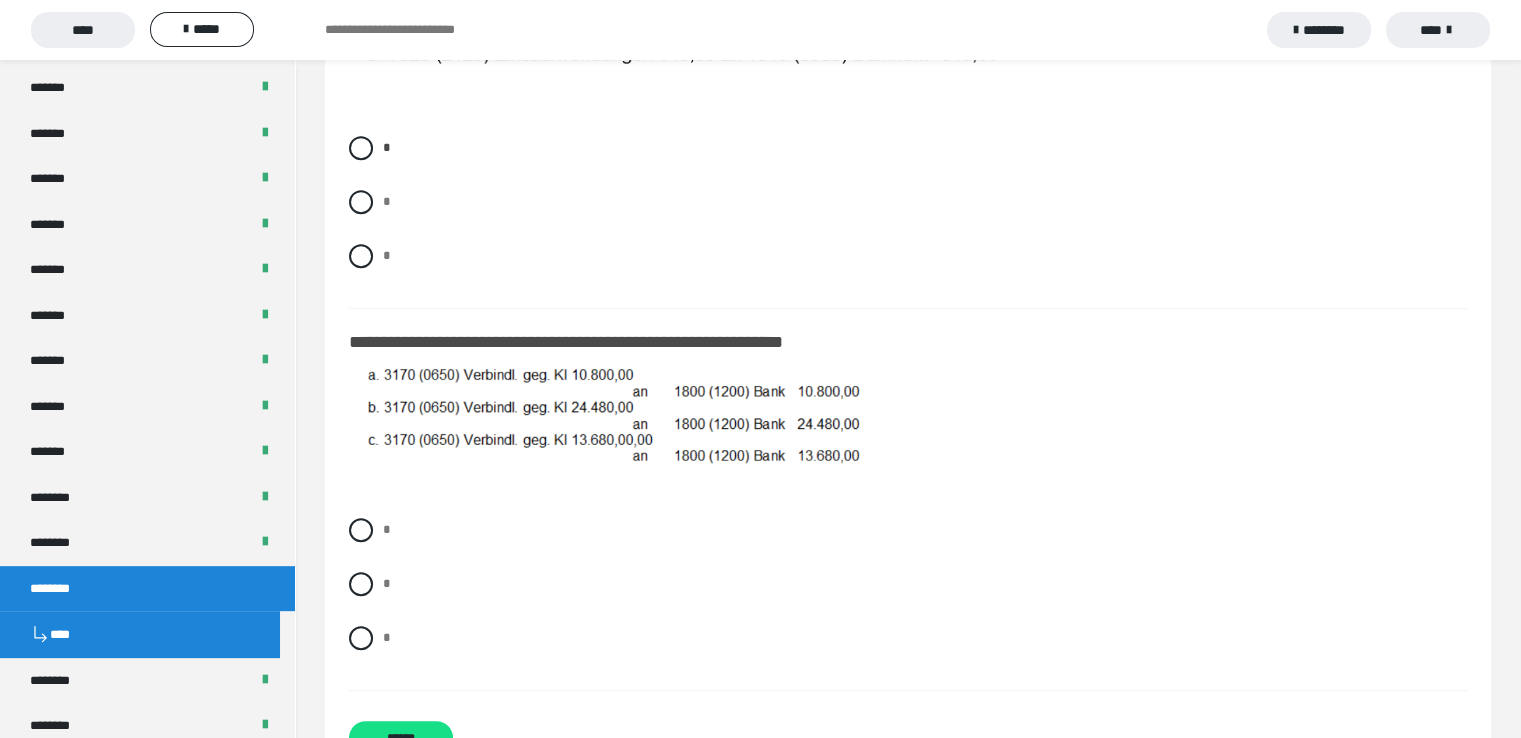 scroll, scrollTop: 1300, scrollLeft: 0, axis: vertical 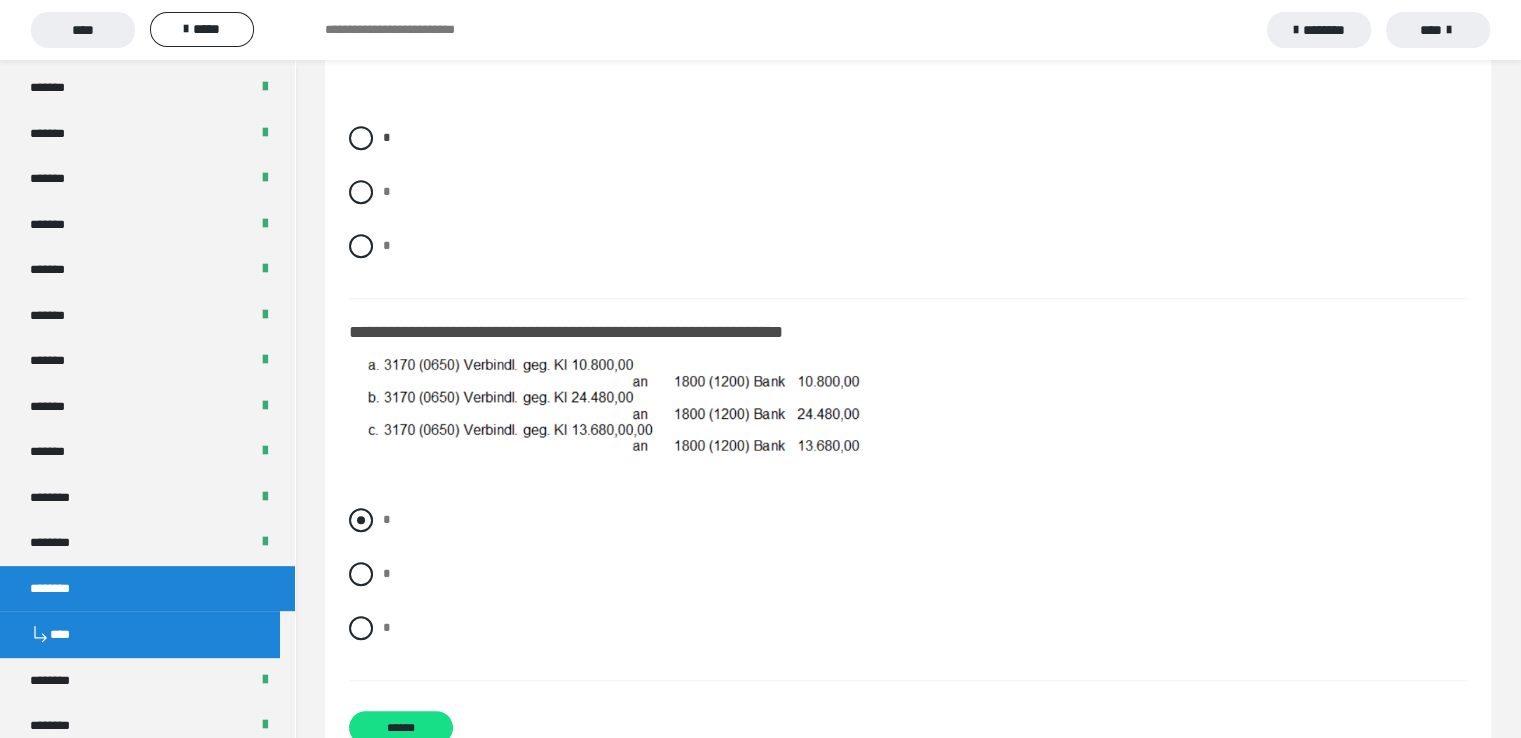 click at bounding box center [361, 520] 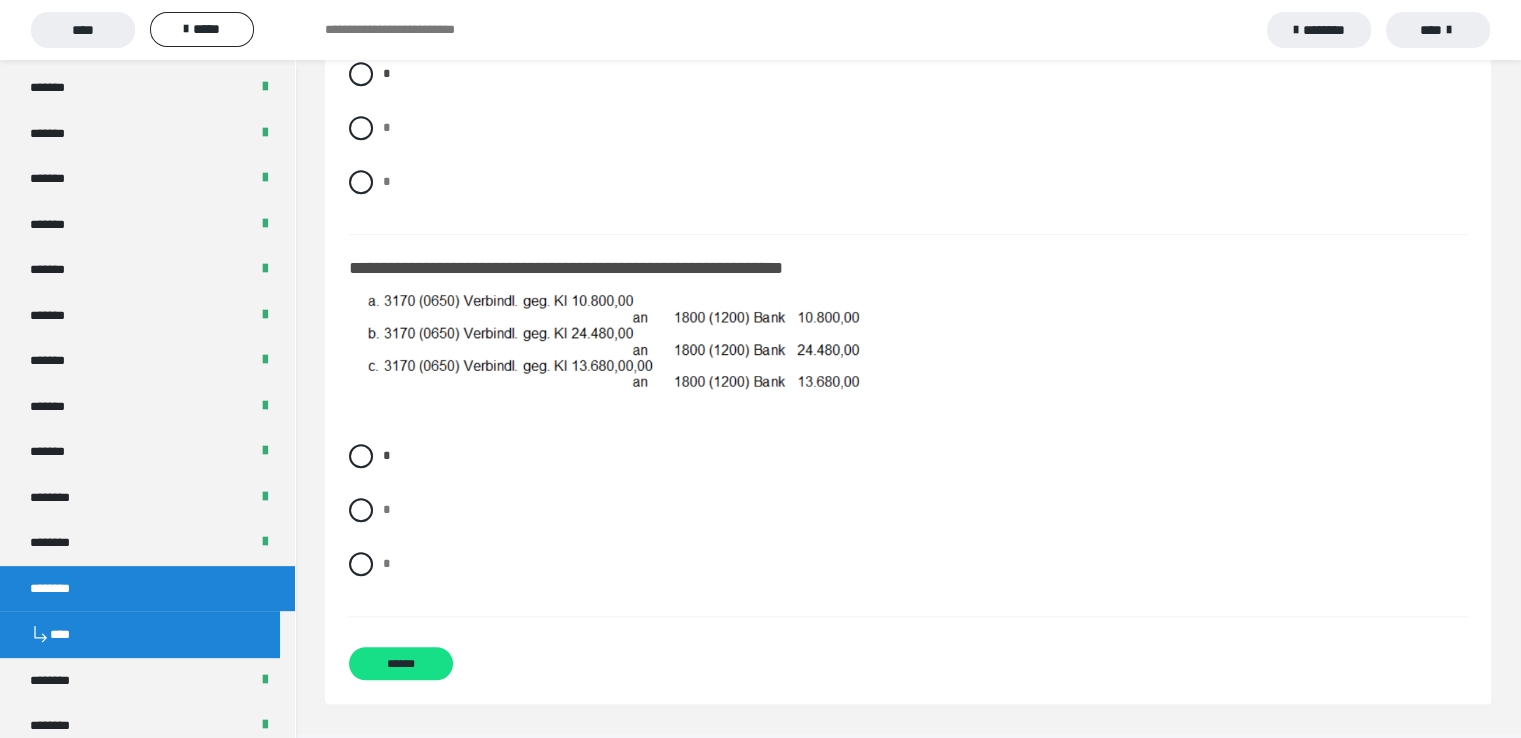 scroll, scrollTop: 1373, scrollLeft: 0, axis: vertical 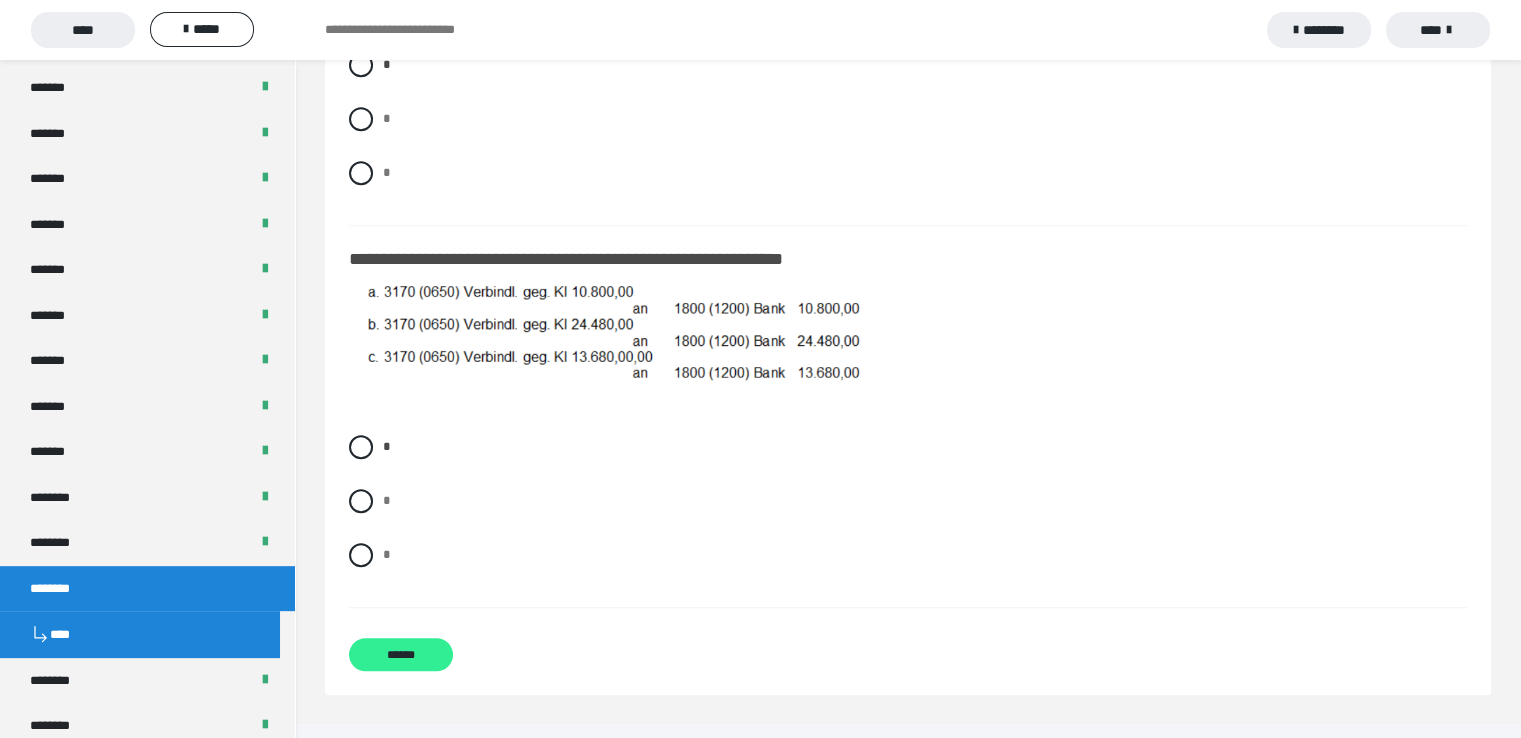 click on "******" at bounding box center [401, 654] 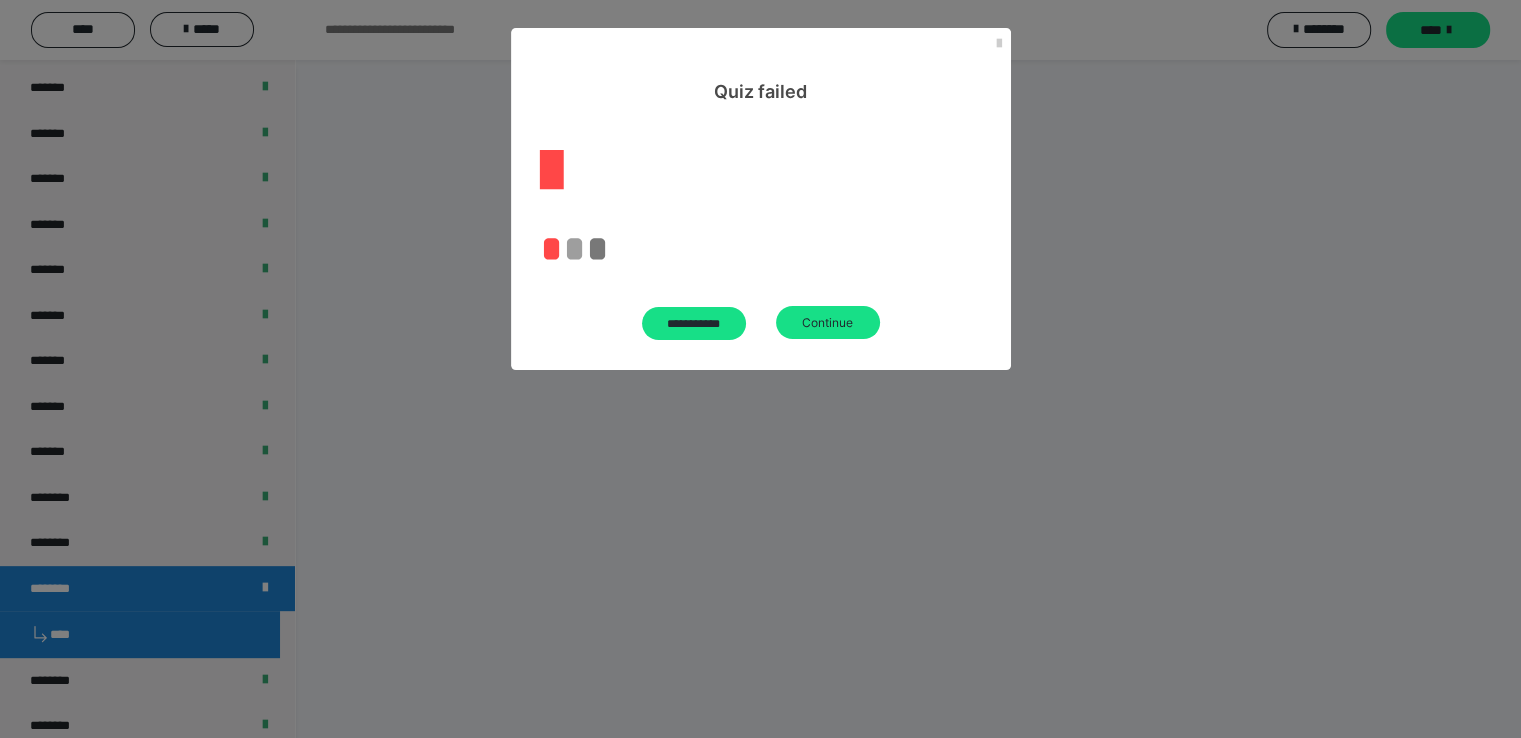 scroll, scrollTop: 60, scrollLeft: 0, axis: vertical 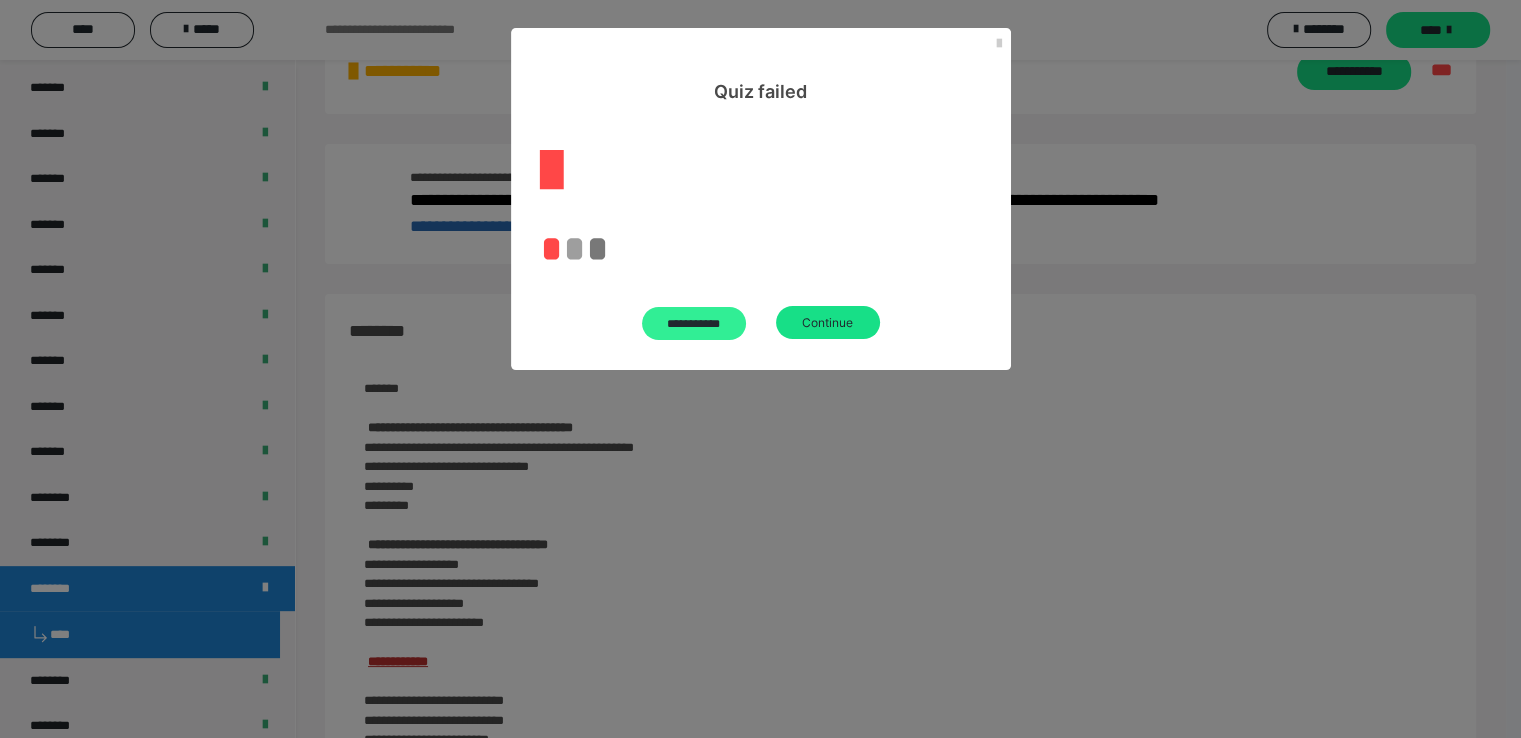 click on "**********" at bounding box center (694, 323) 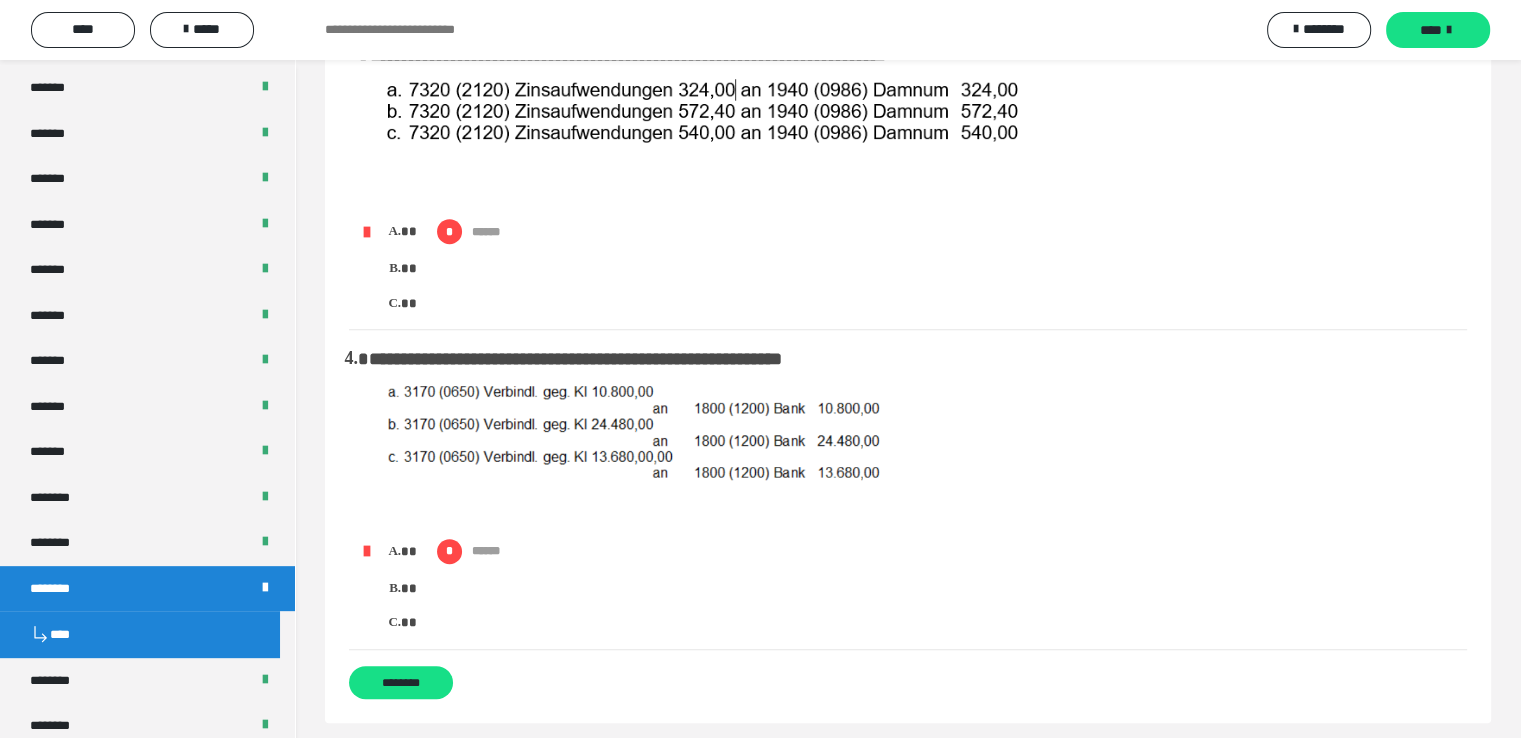 scroll, scrollTop: 700, scrollLeft: 0, axis: vertical 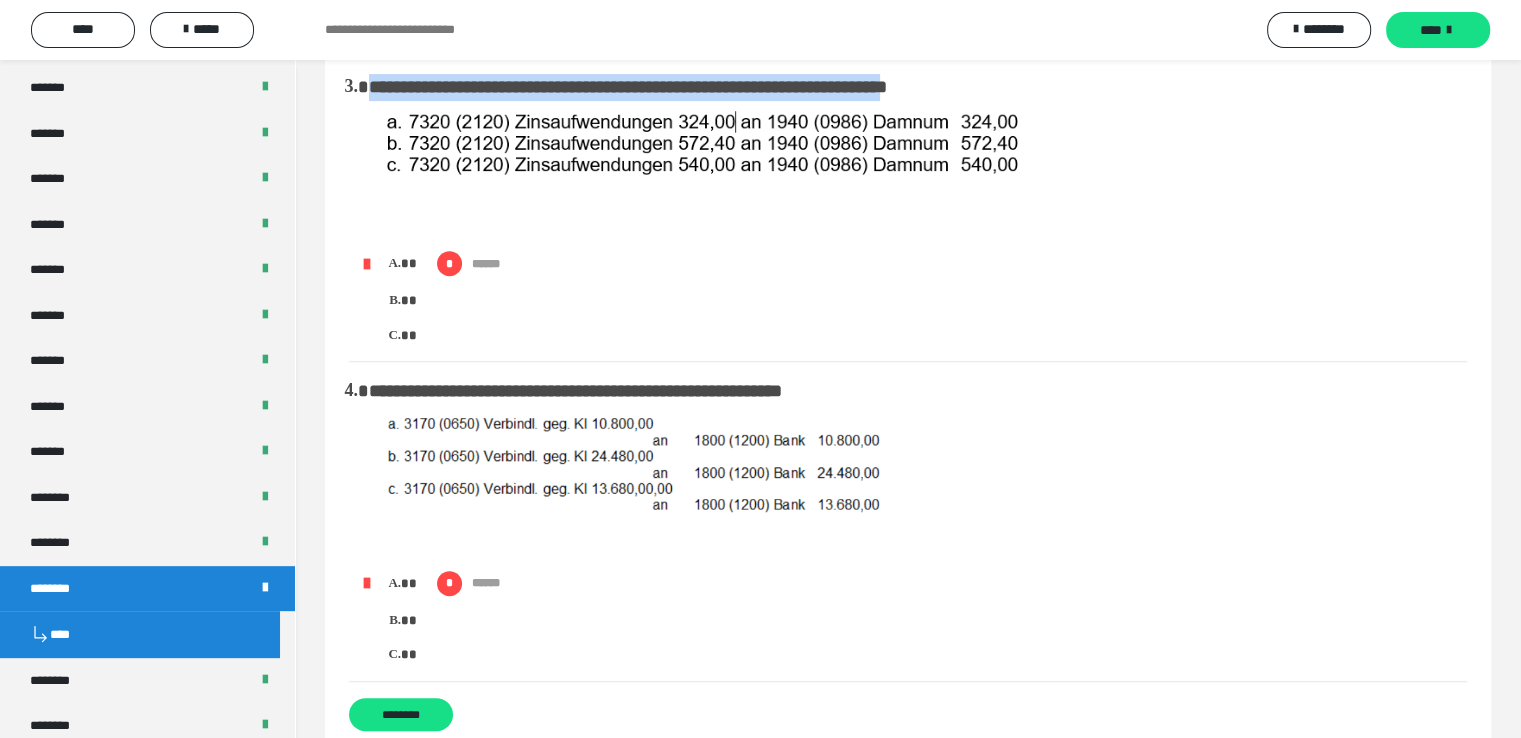 drag, startPoint x: 1036, startPoint y: 85, endPoint x: 372, endPoint y: 95, distance: 664.0753 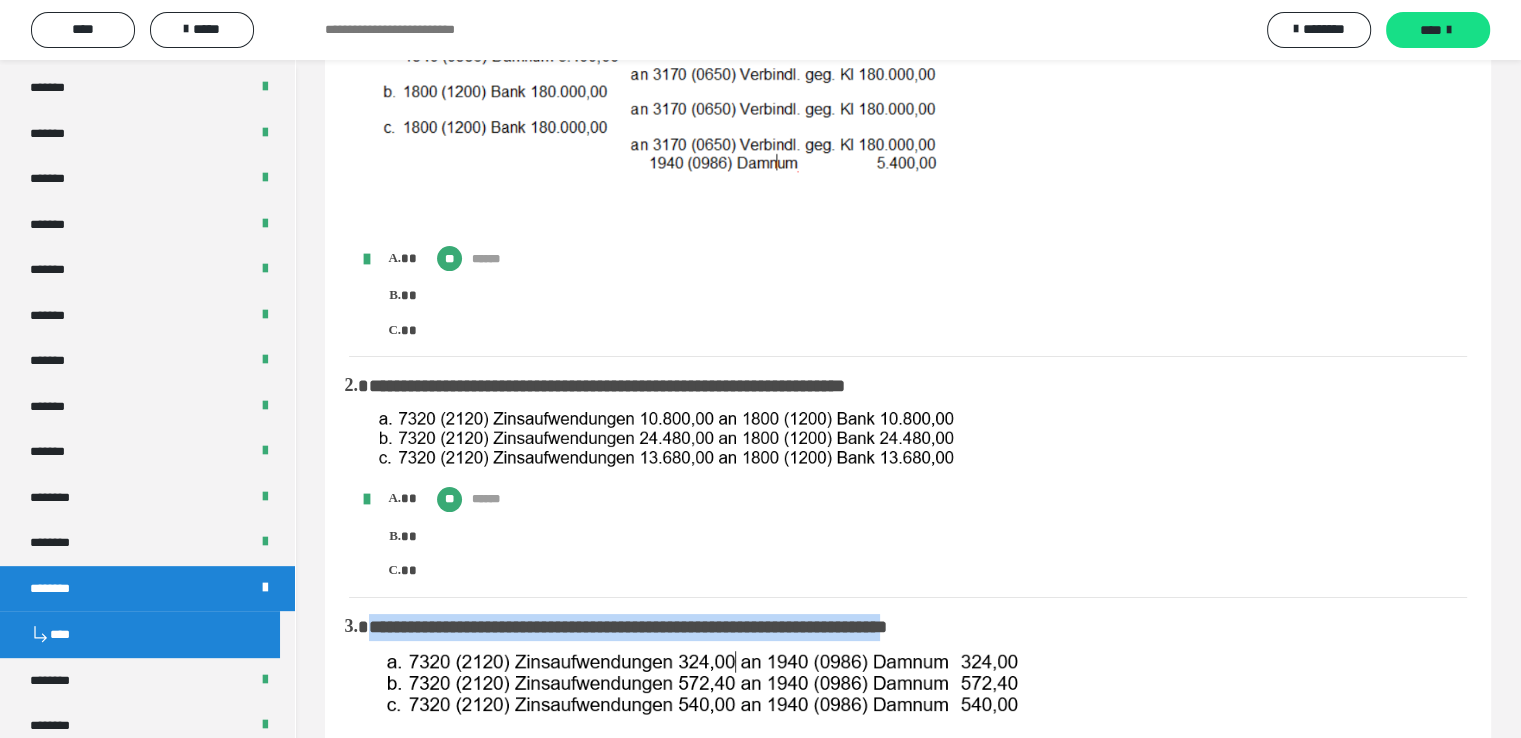 scroll, scrollTop: 200, scrollLeft: 0, axis: vertical 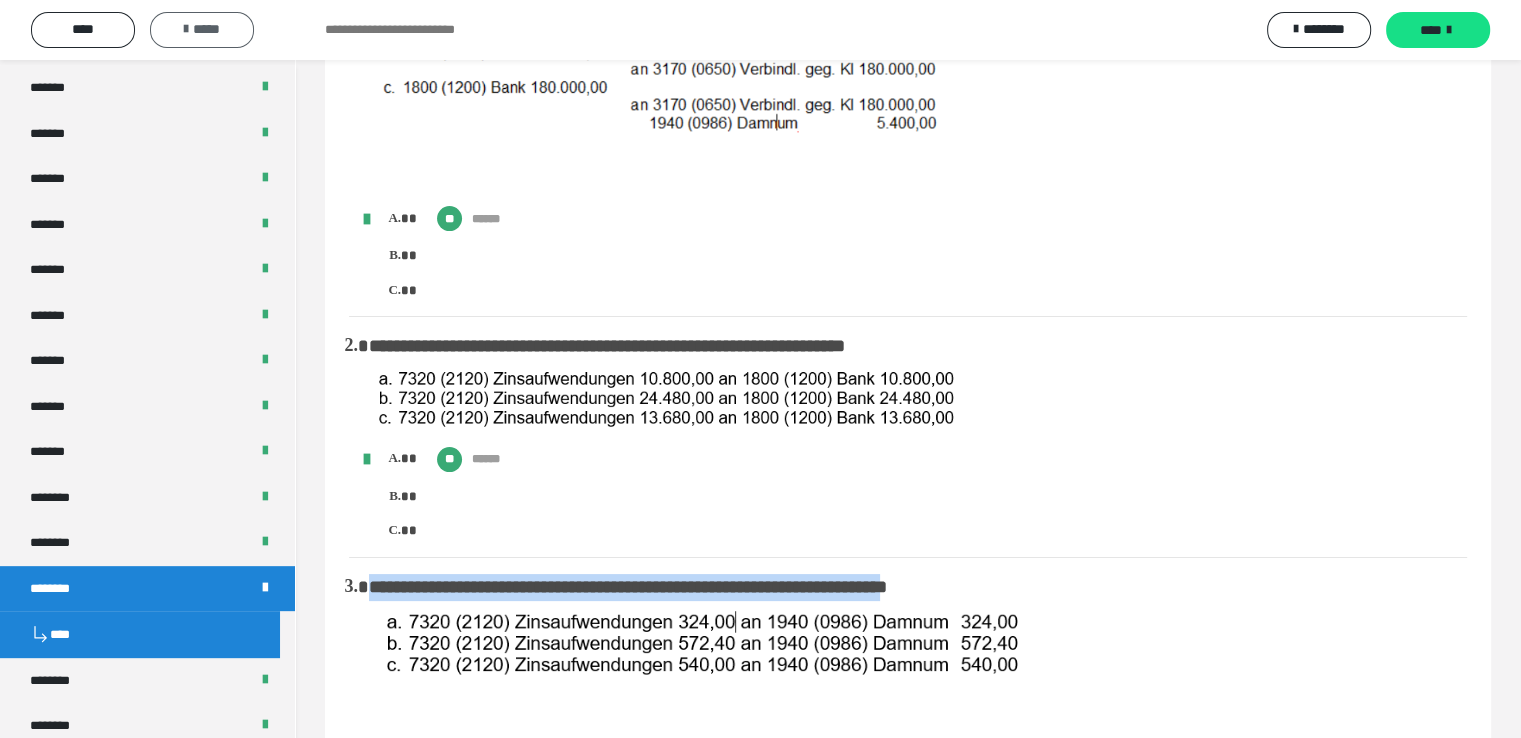 click on "*****" at bounding box center (202, 29) 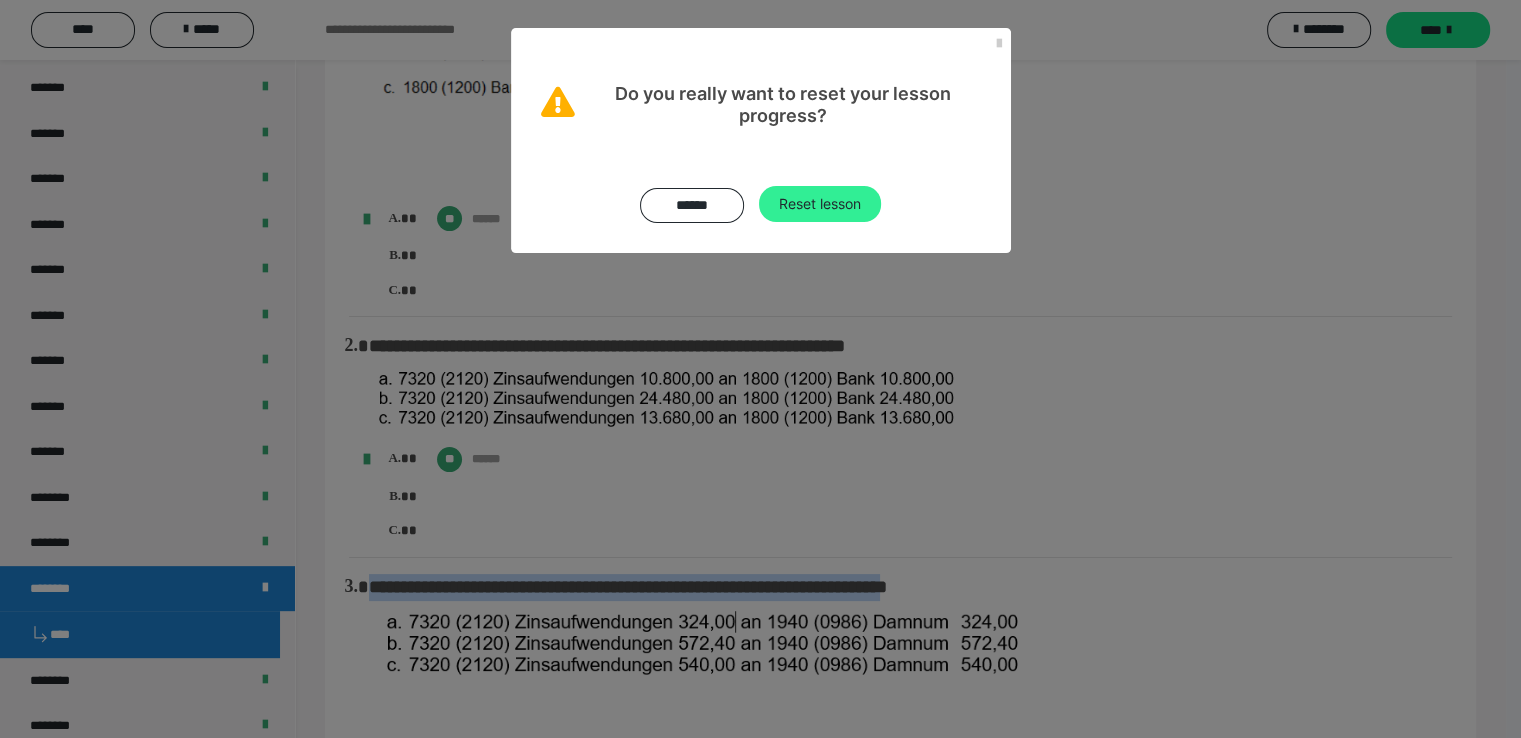 click on "Reset lesson" at bounding box center [820, 204] 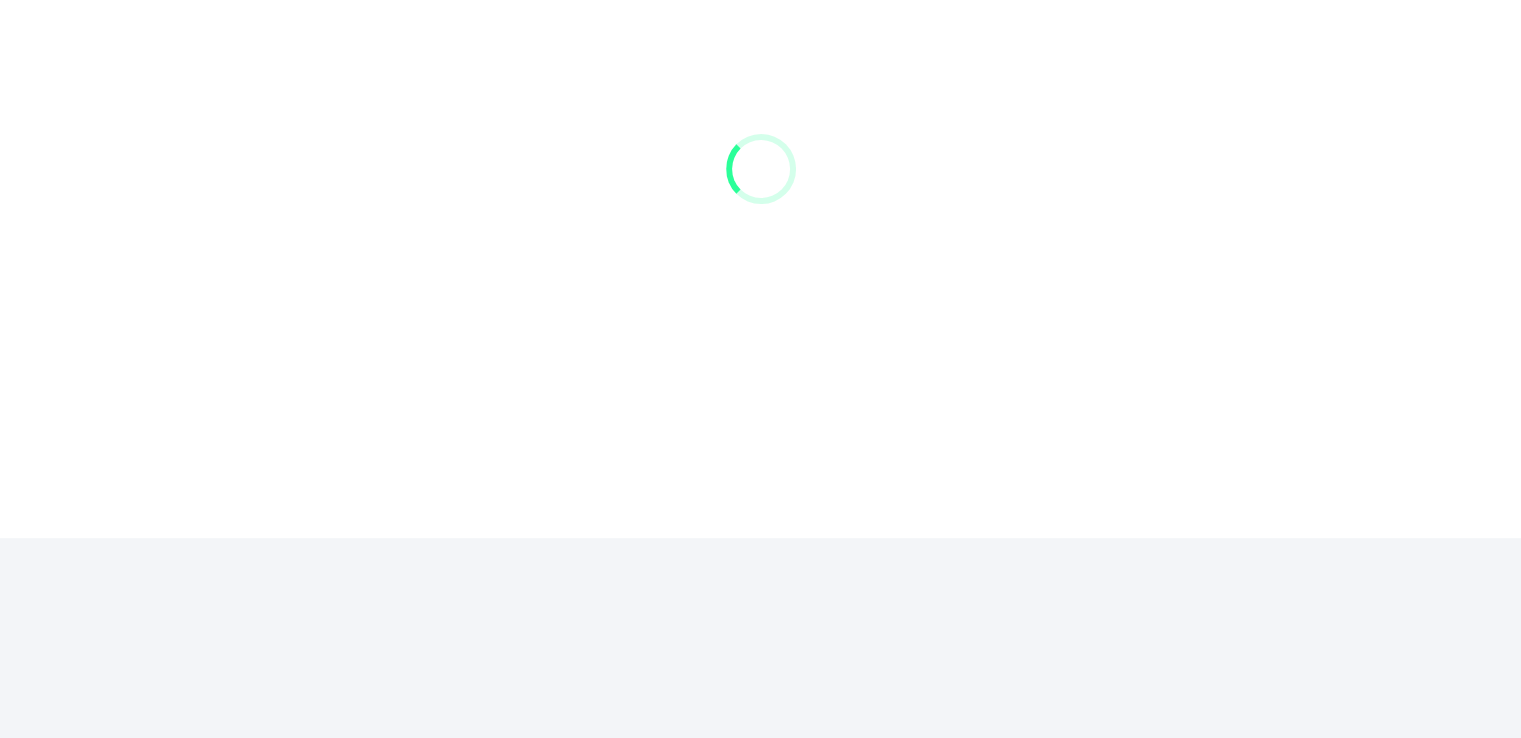 scroll, scrollTop: 0, scrollLeft: 0, axis: both 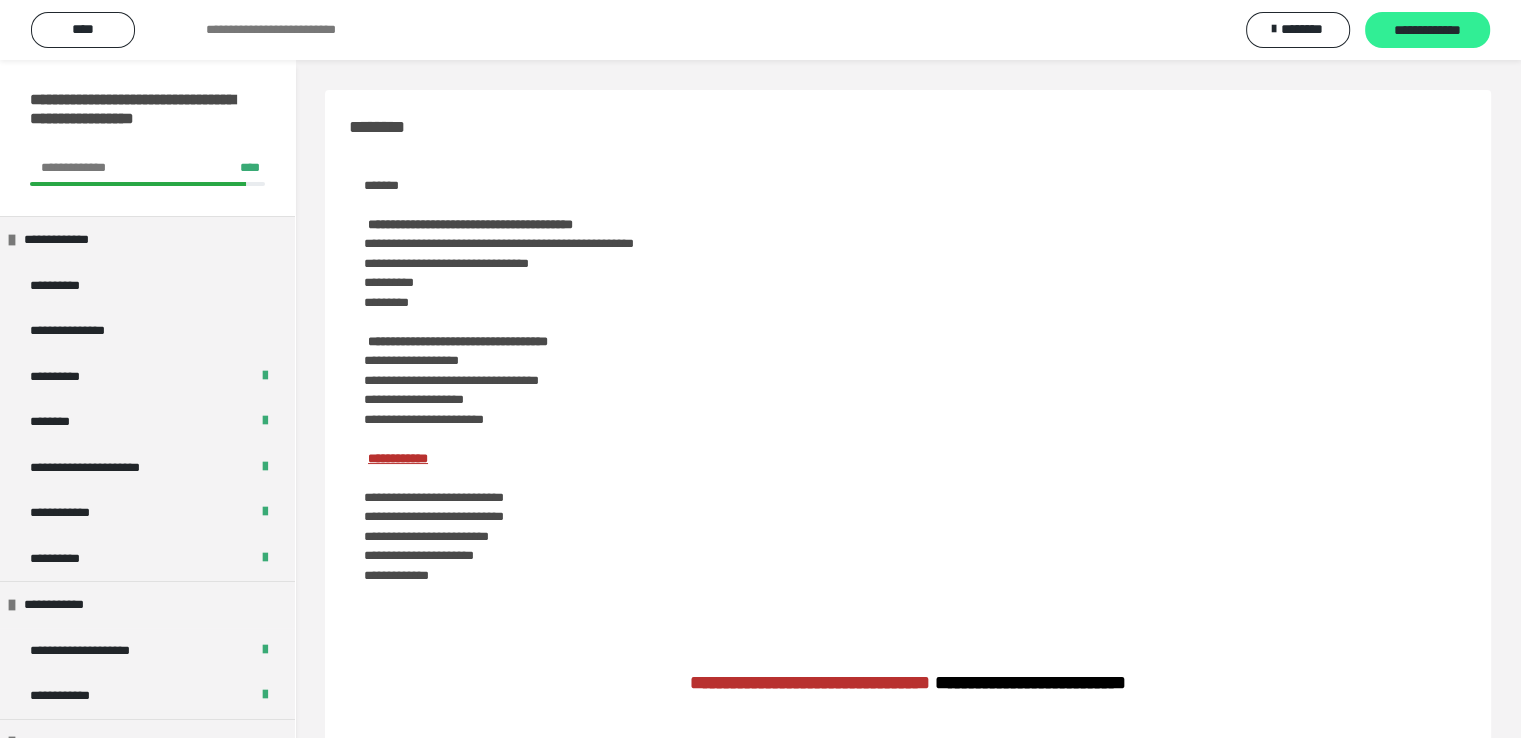click on "**********" at bounding box center [1427, 31] 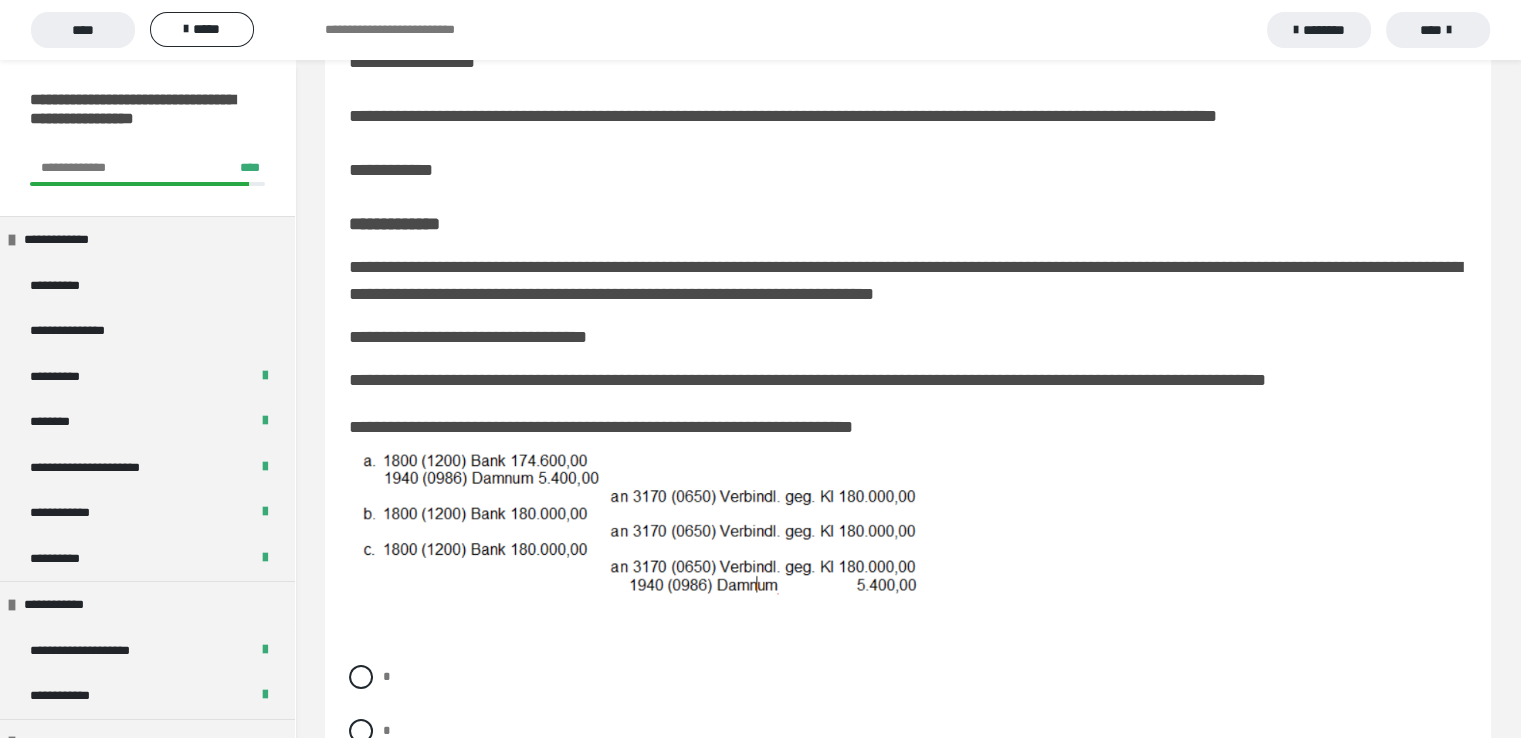 scroll, scrollTop: 200, scrollLeft: 0, axis: vertical 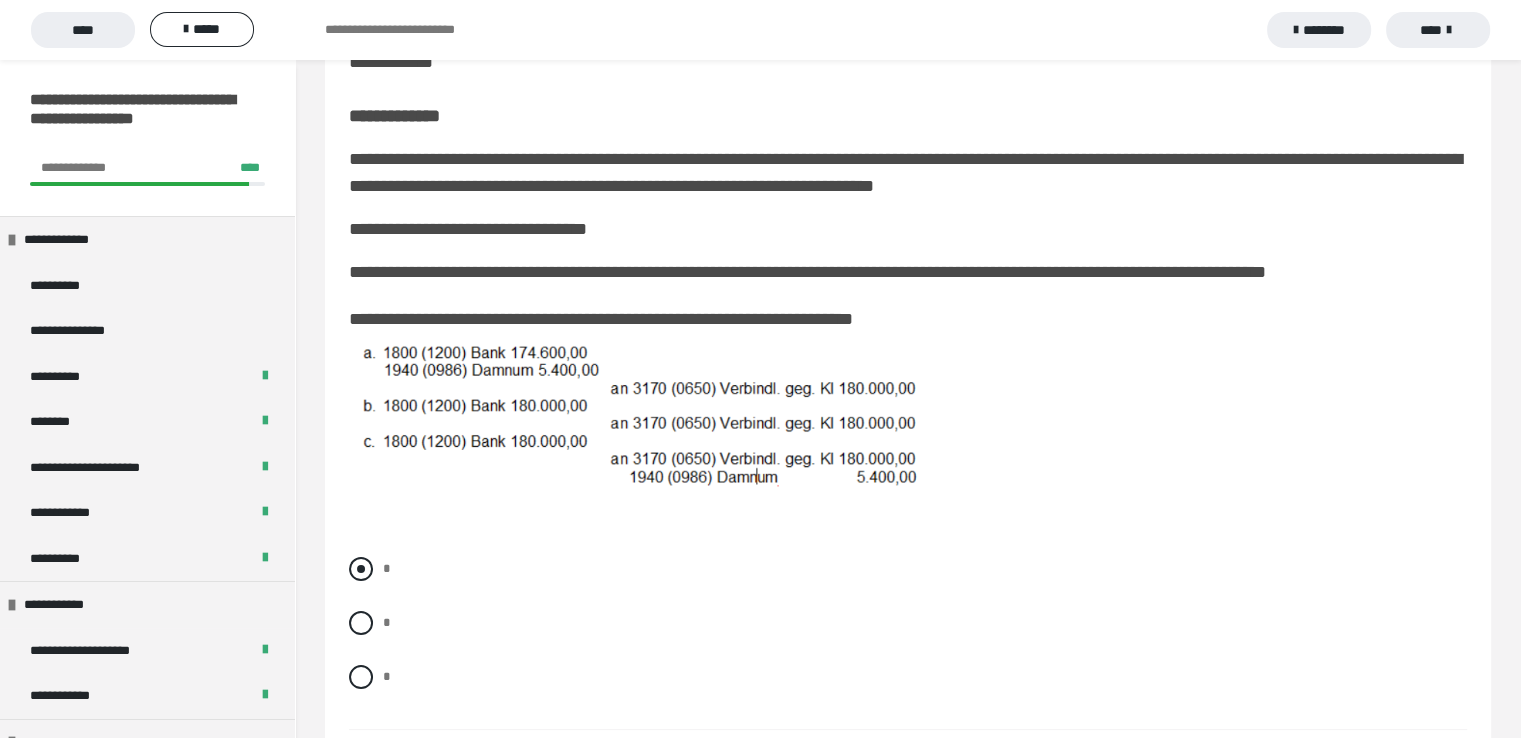 drag, startPoint x: 362, startPoint y: 585, endPoint x: 577, endPoint y: 572, distance: 215.39267 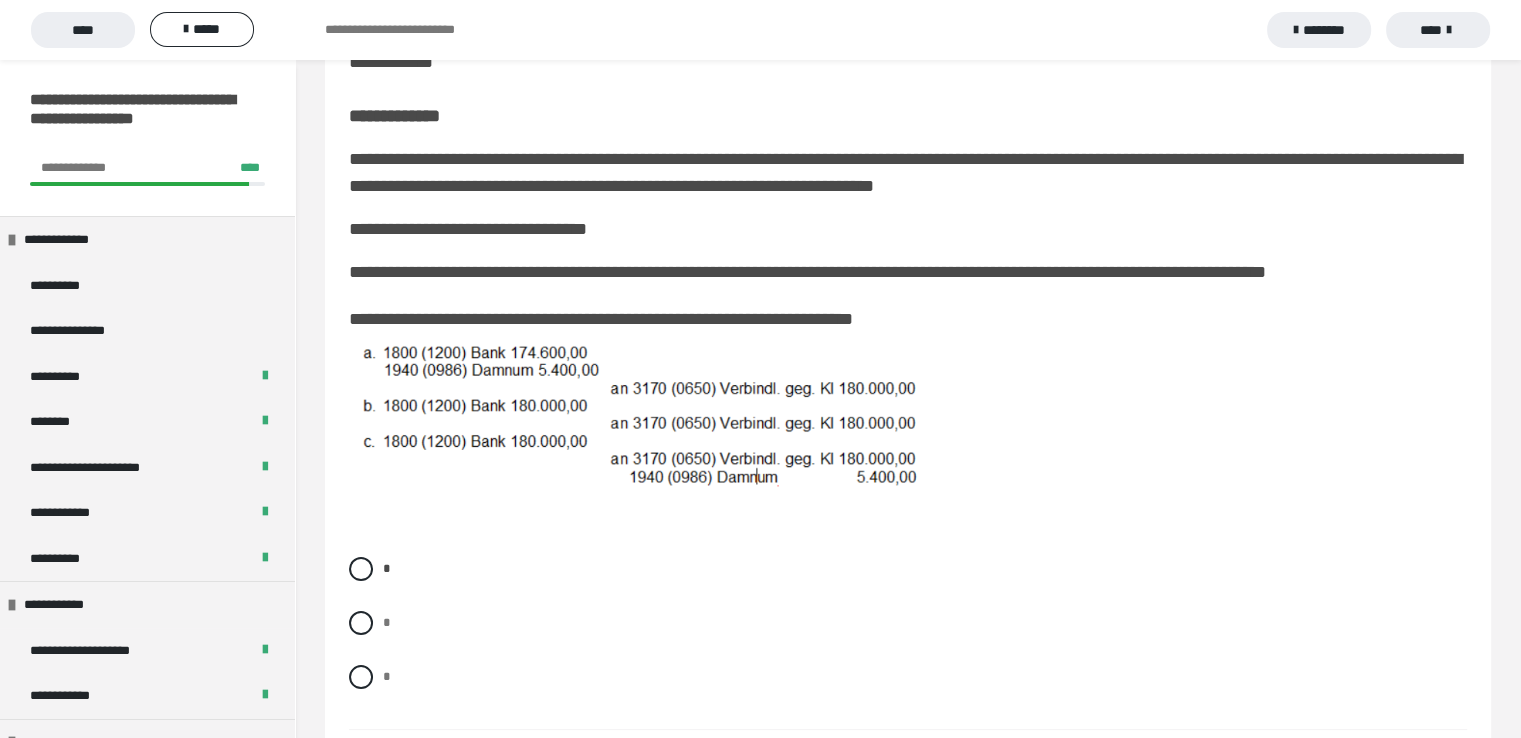 scroll, scrollTop: 600, scrollLeft: 0, axis: vertical 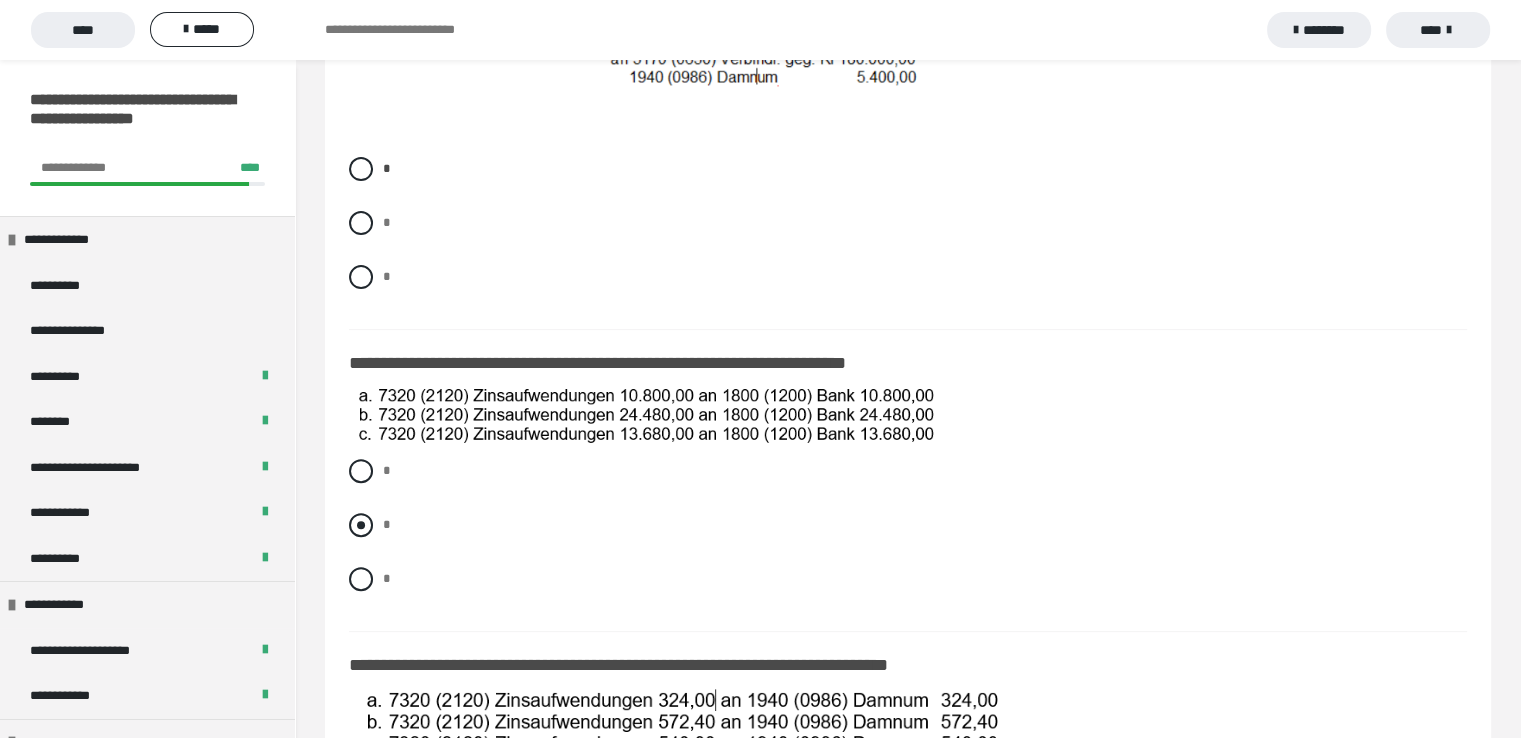 drag, startPoint x: 358, startPoint y: 486, endPoint x: 582, endPoint y: 528, distance: 227.90349 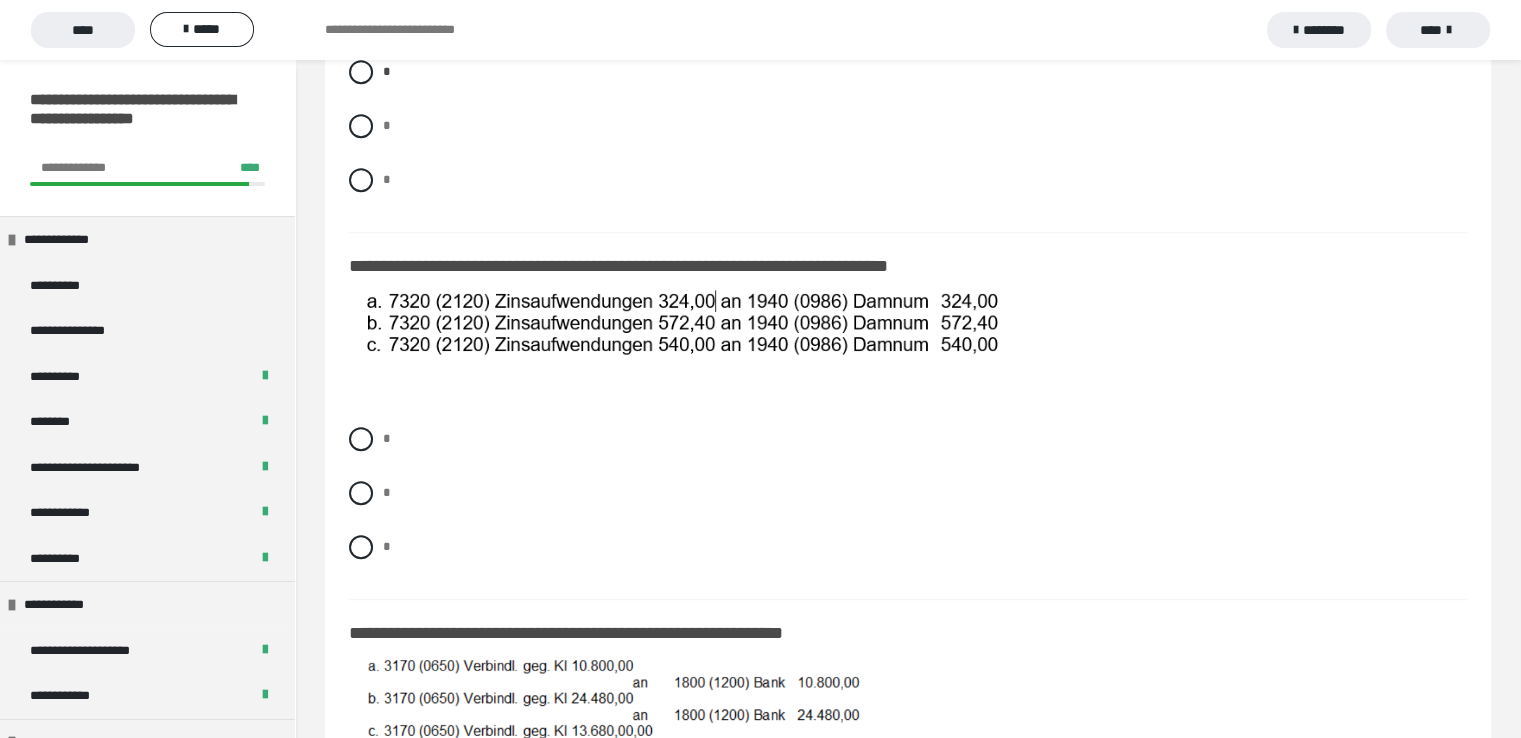 scroll, scrollTop: 1000, scrollLeft: 0, axis: vertical 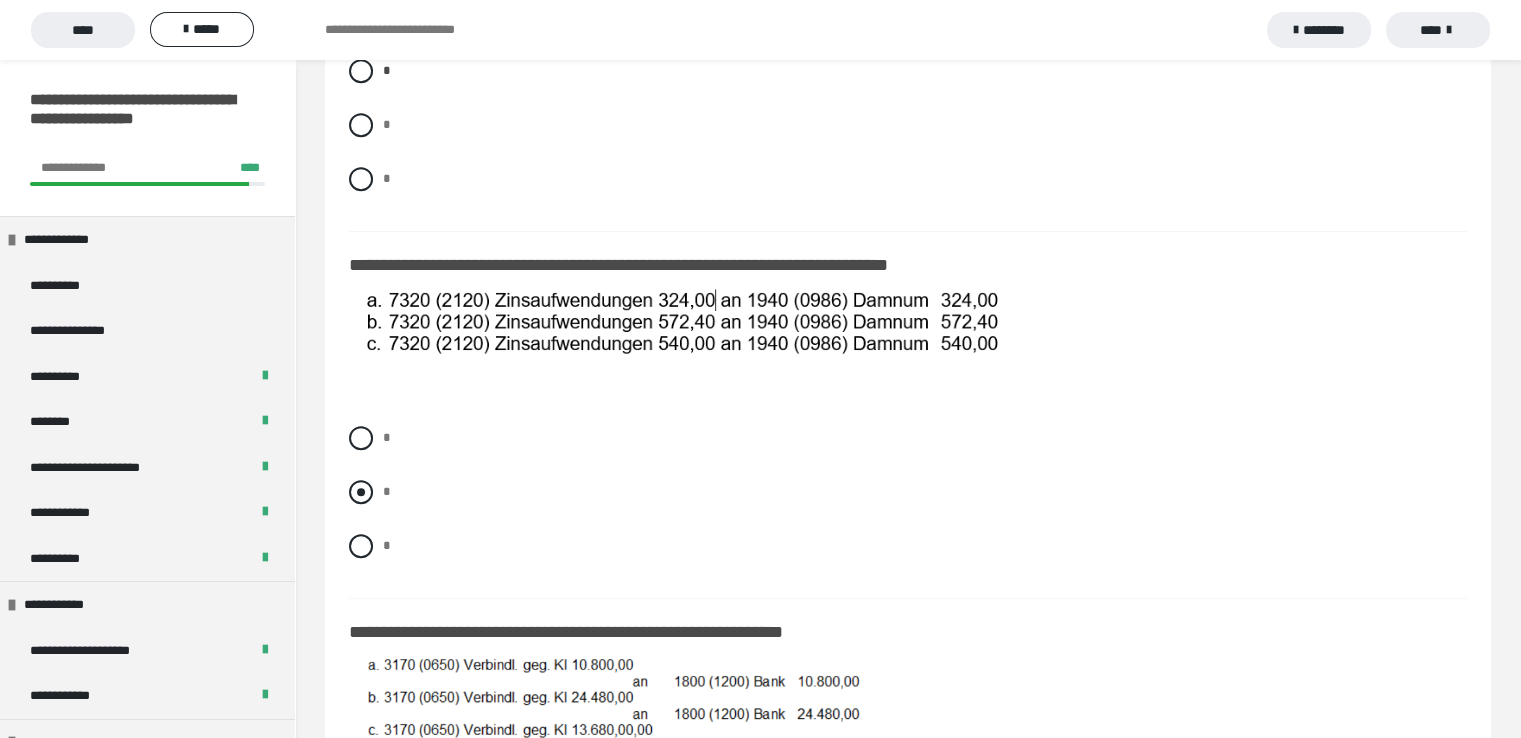 click at bounding box center [361, 492] 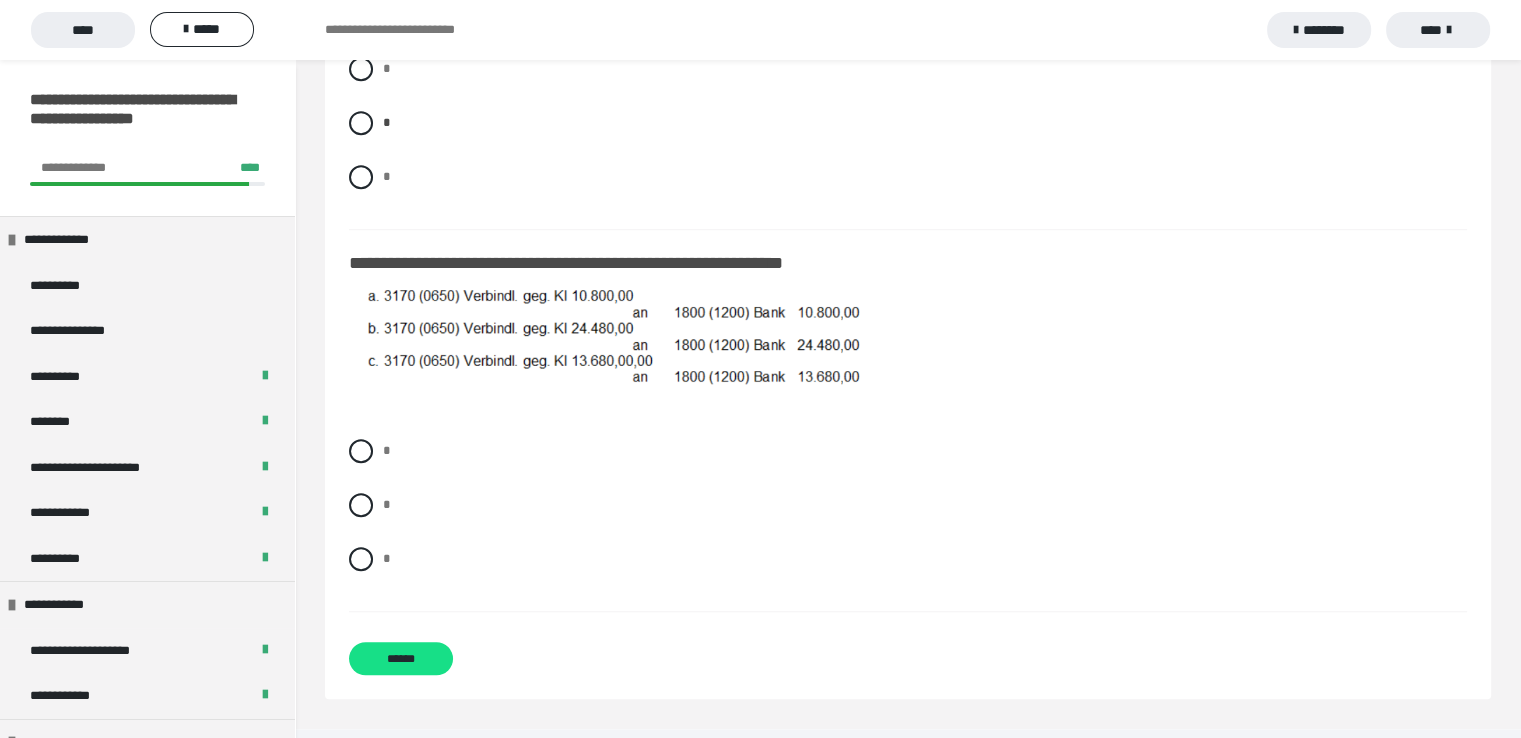 scroll, scrollTop: 1373, scrollLeft: 0, axis: vertical 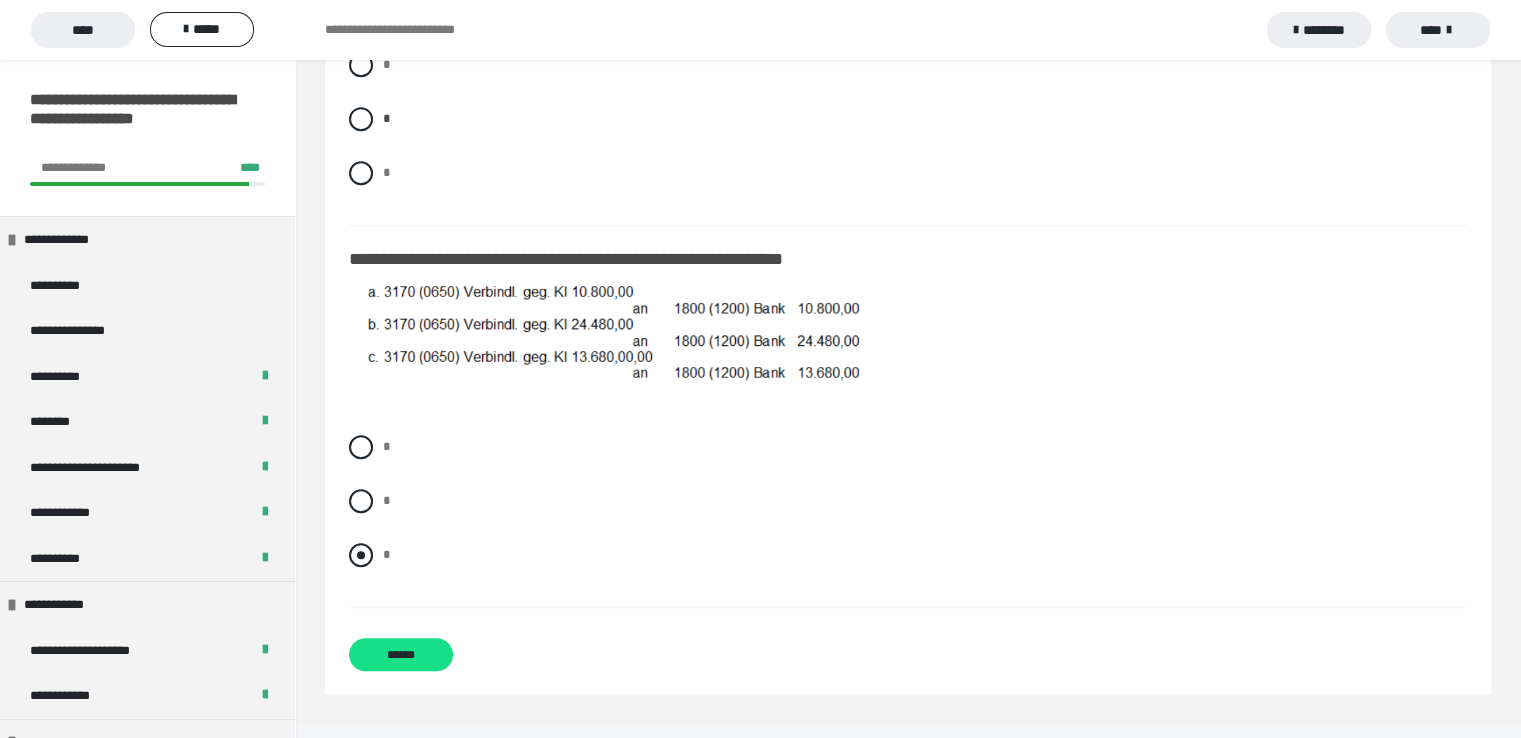 click at bounding box center (361, 555) 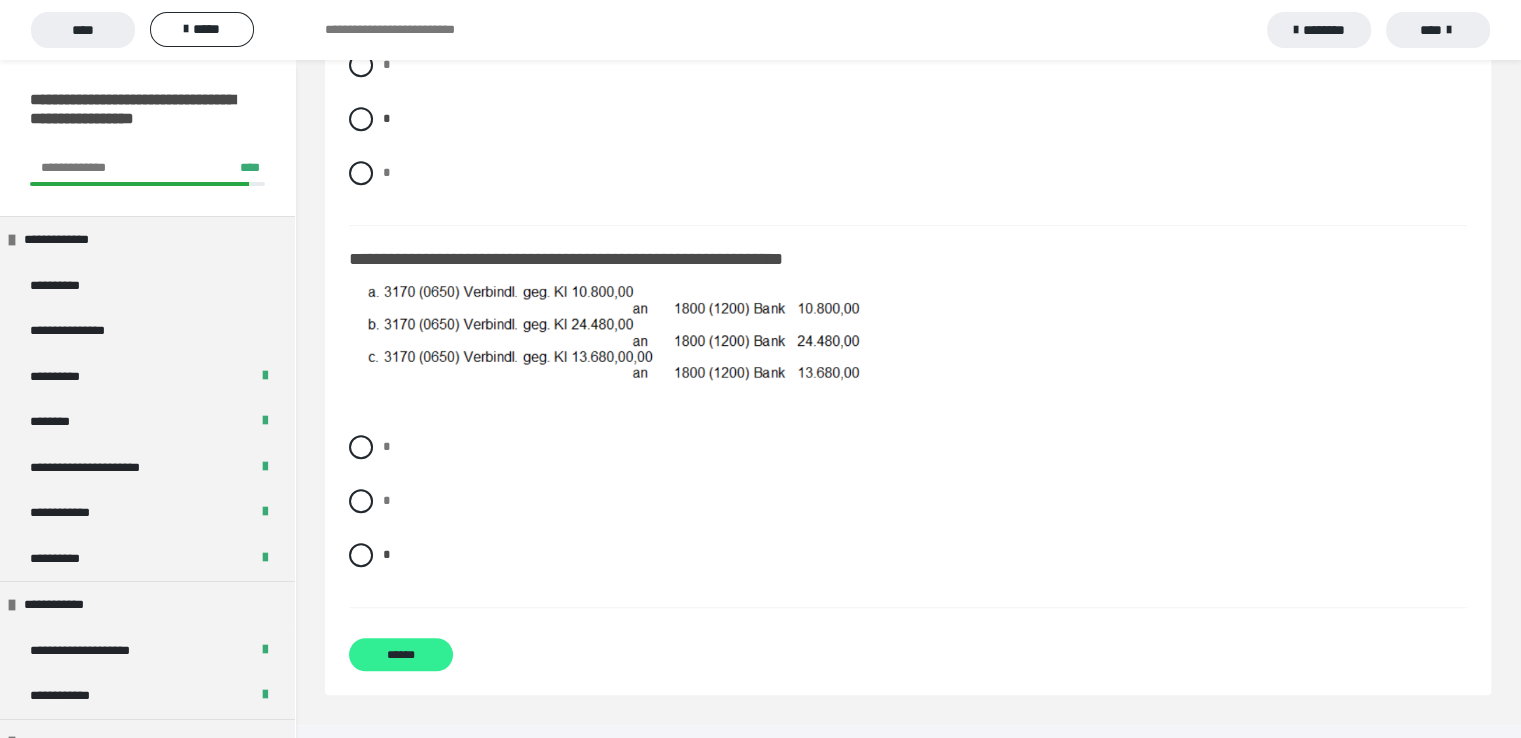 click on "******" at bounding box center (401, 654) 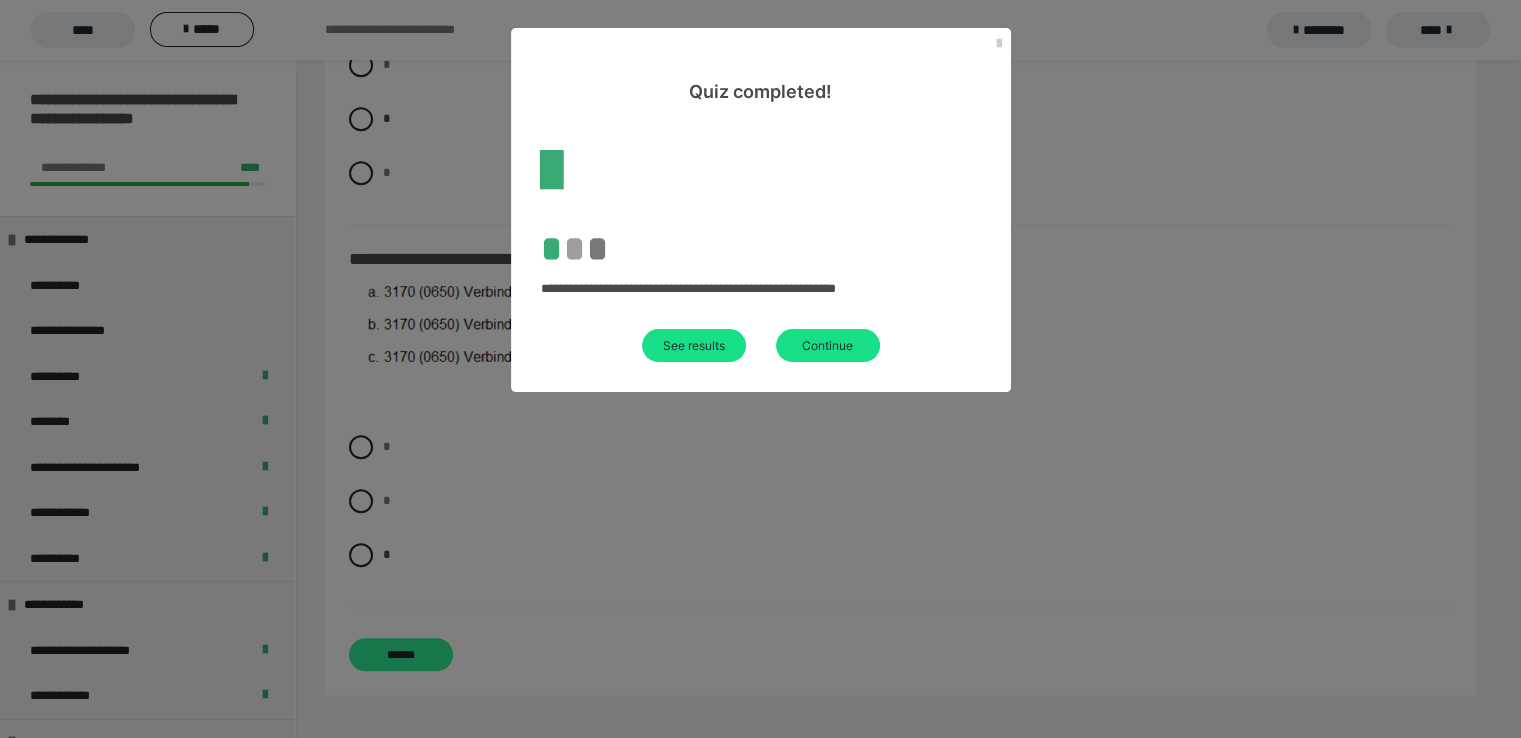 scroll, scrollTop: 60, scrollLeft: 0, axis: vertical 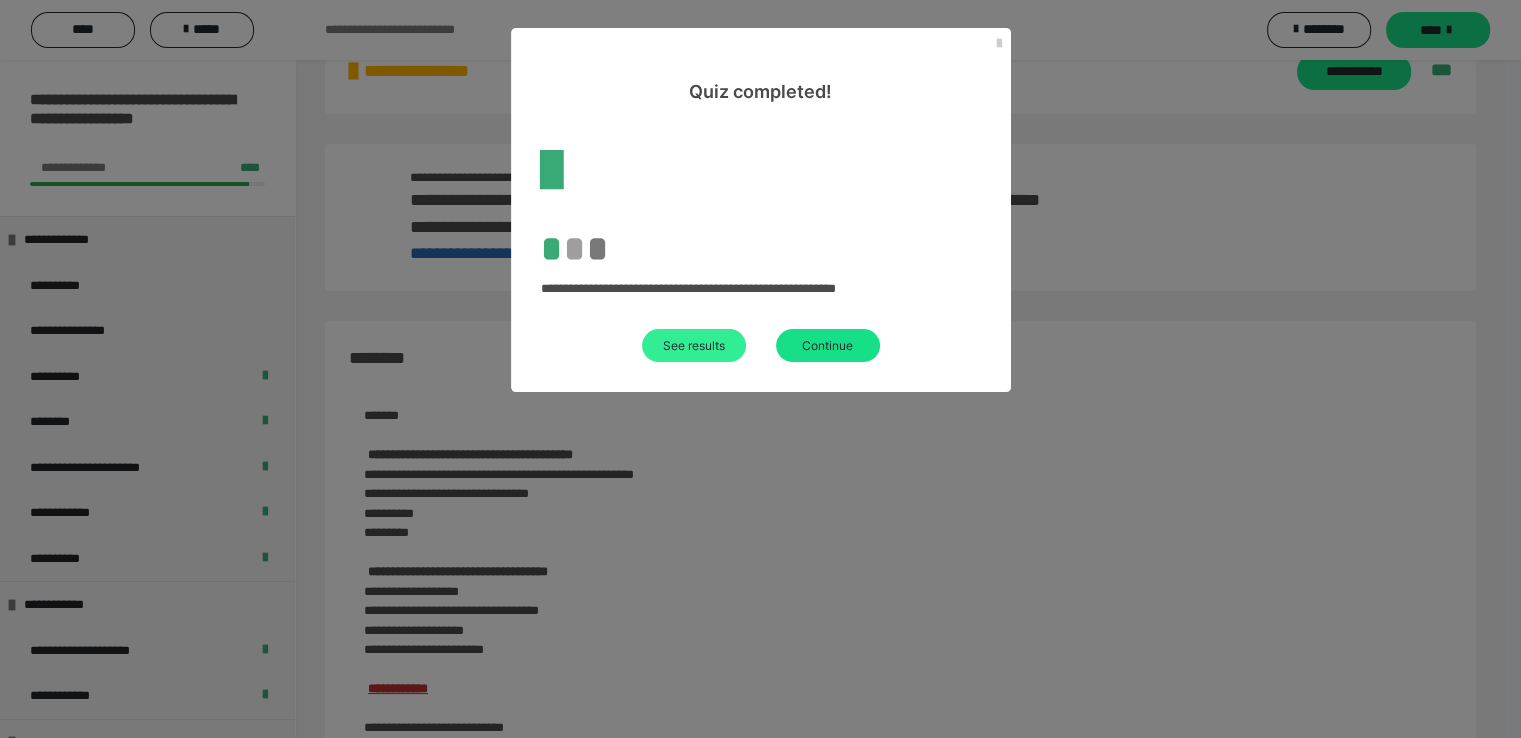click on "See results" at bounding box center [694, 345] 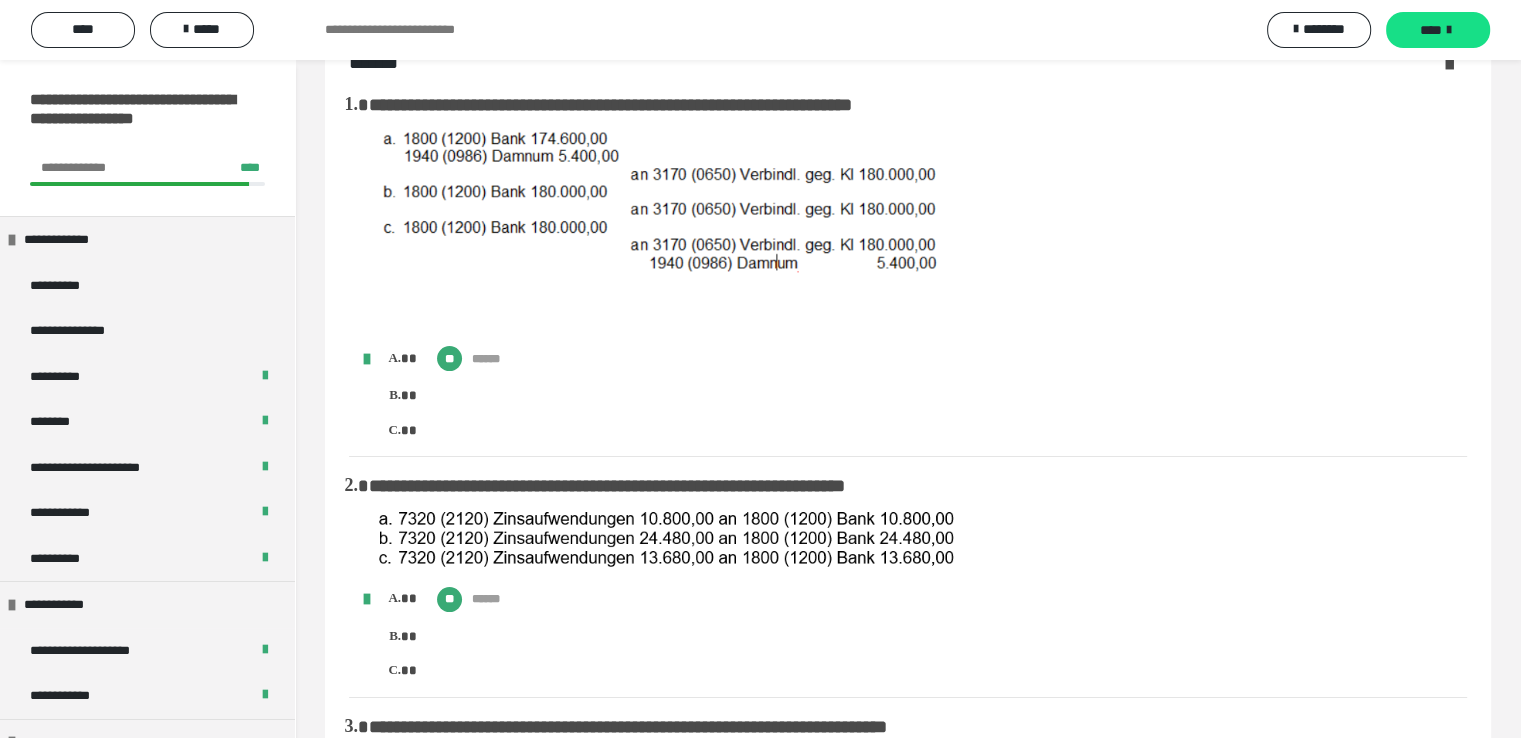 scroll, scrollTop: 1373, scrollLeft: 0, axis: vertical 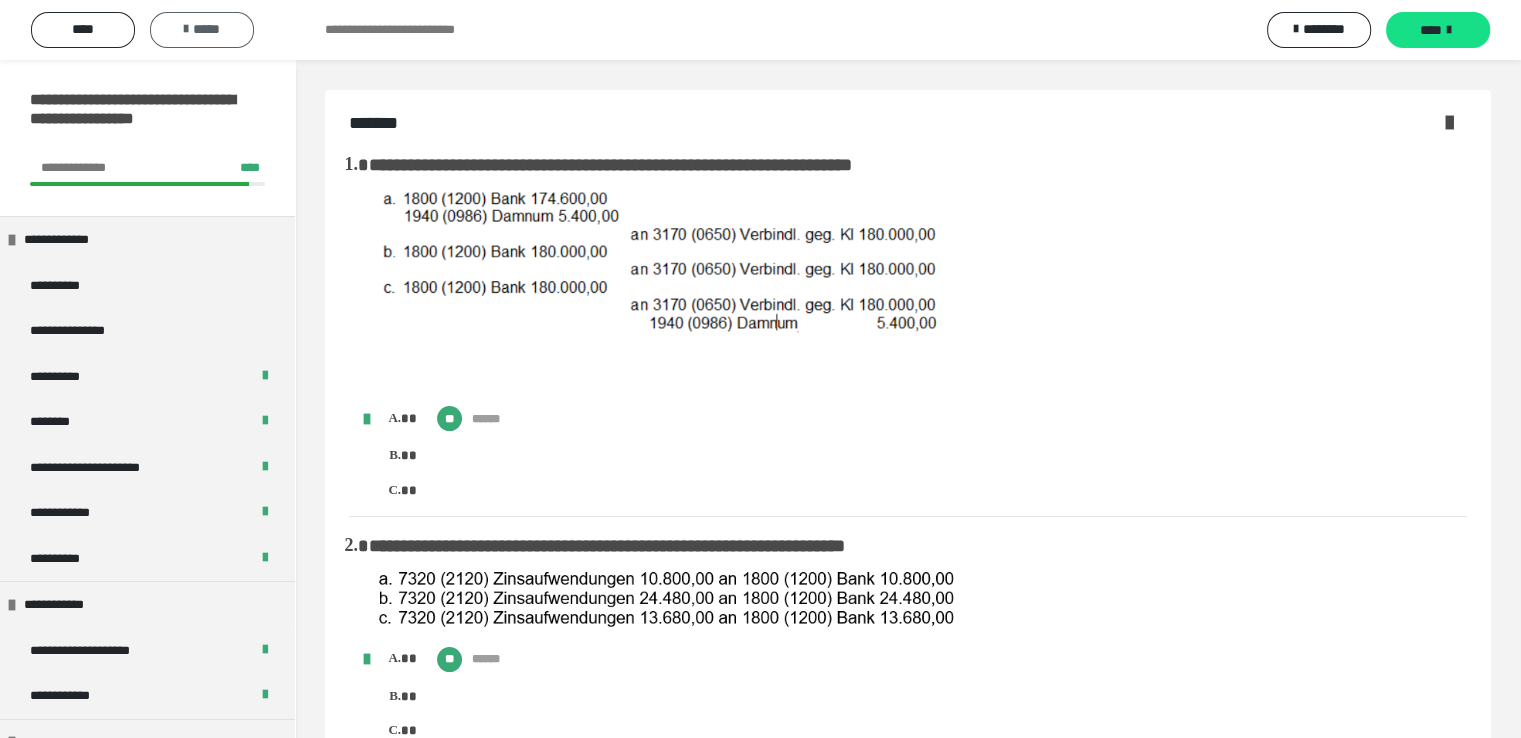 click at bounding box center (186, 29) 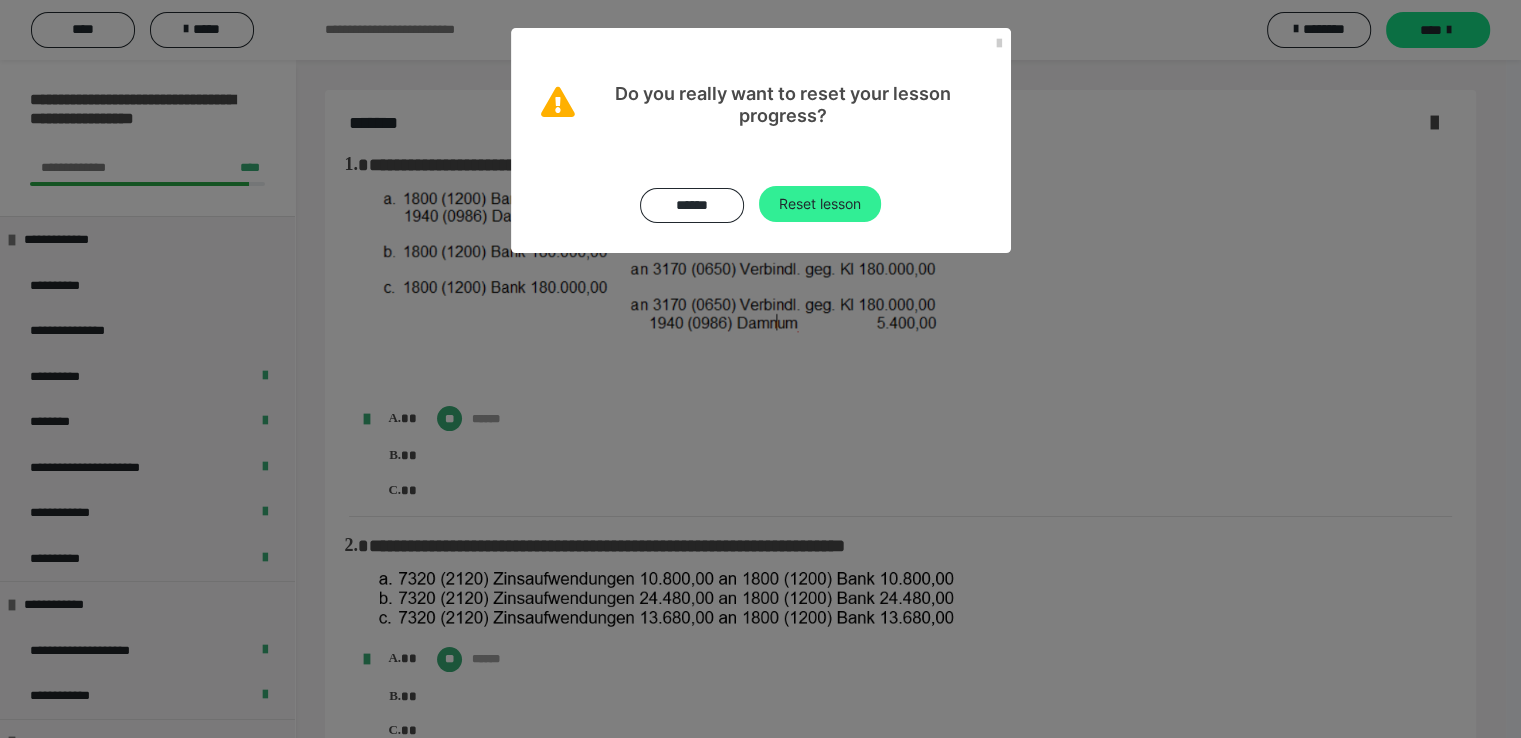 click on "Reset lesson" at bounding box center (820, 204) 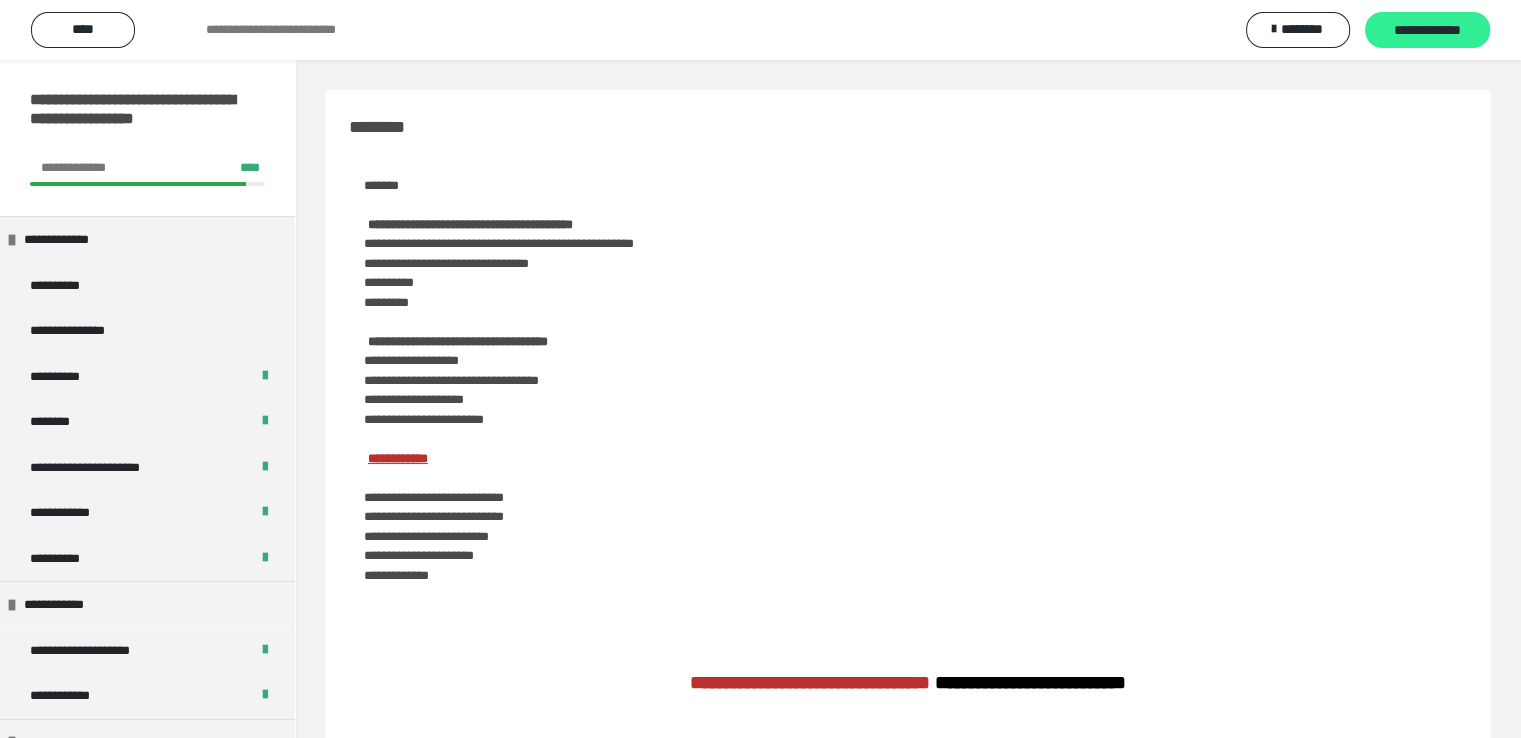 click on "**********" at bounding box center [1427, 31] 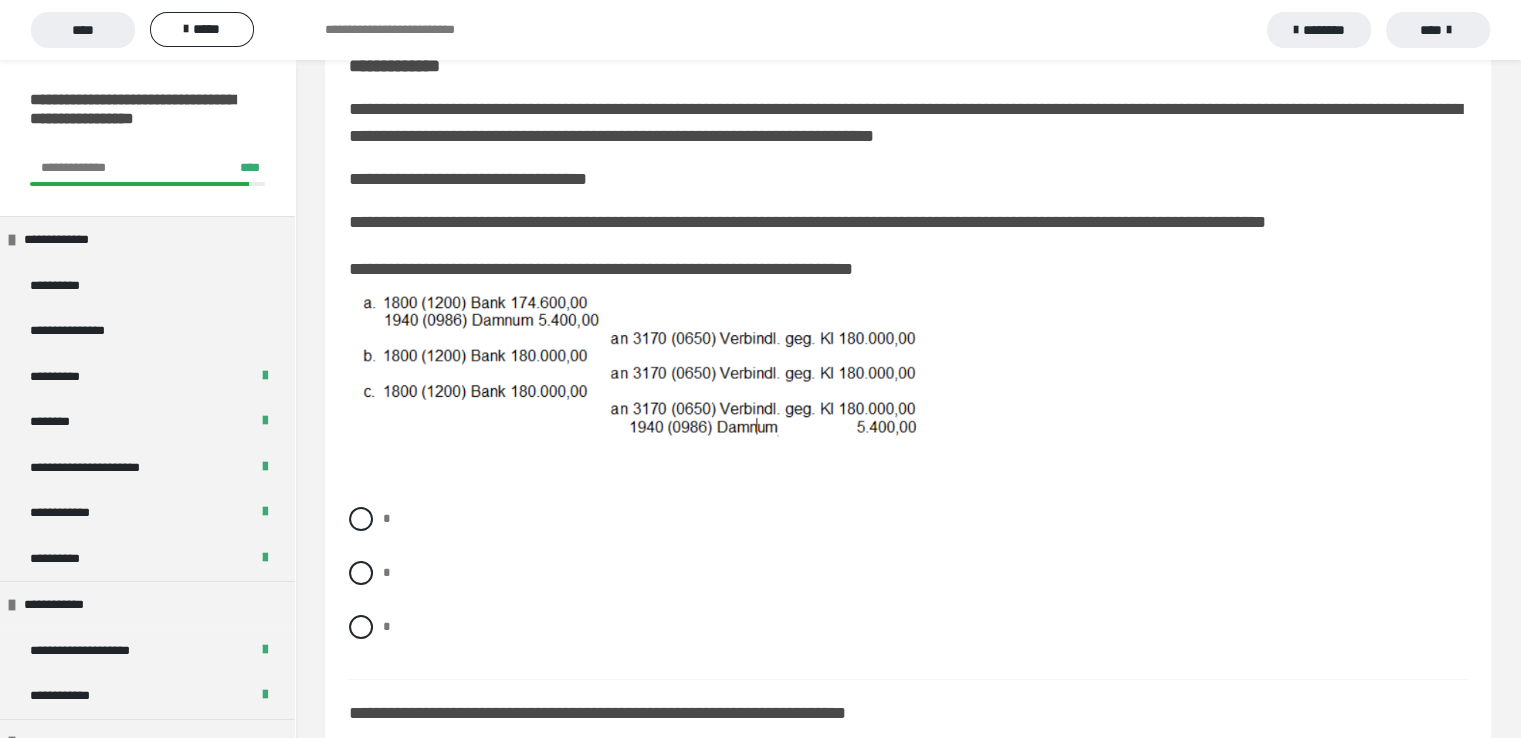 scroll, scrollTop: 280, scrollLeft: 0, axis: vertical 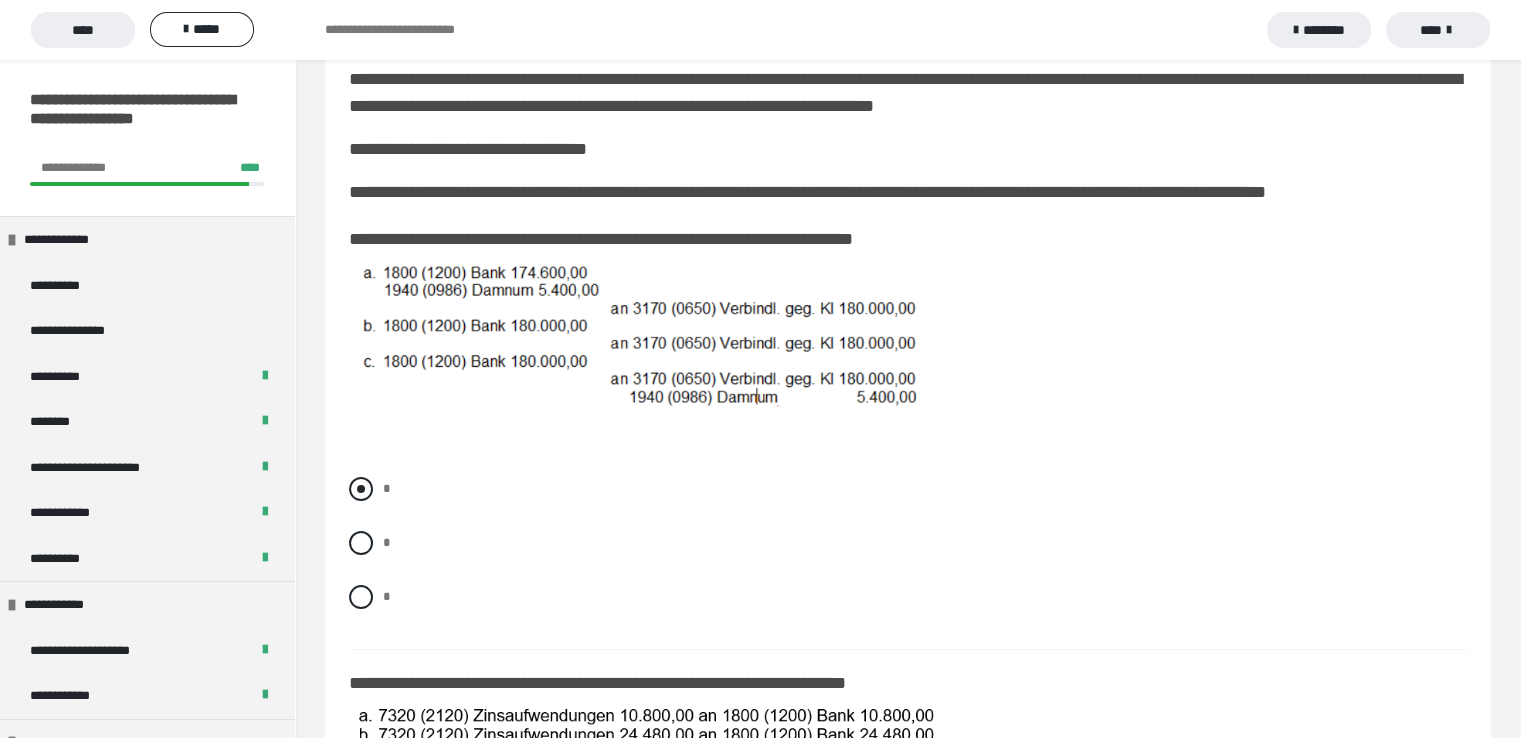 click at bounding box center (361, 489) 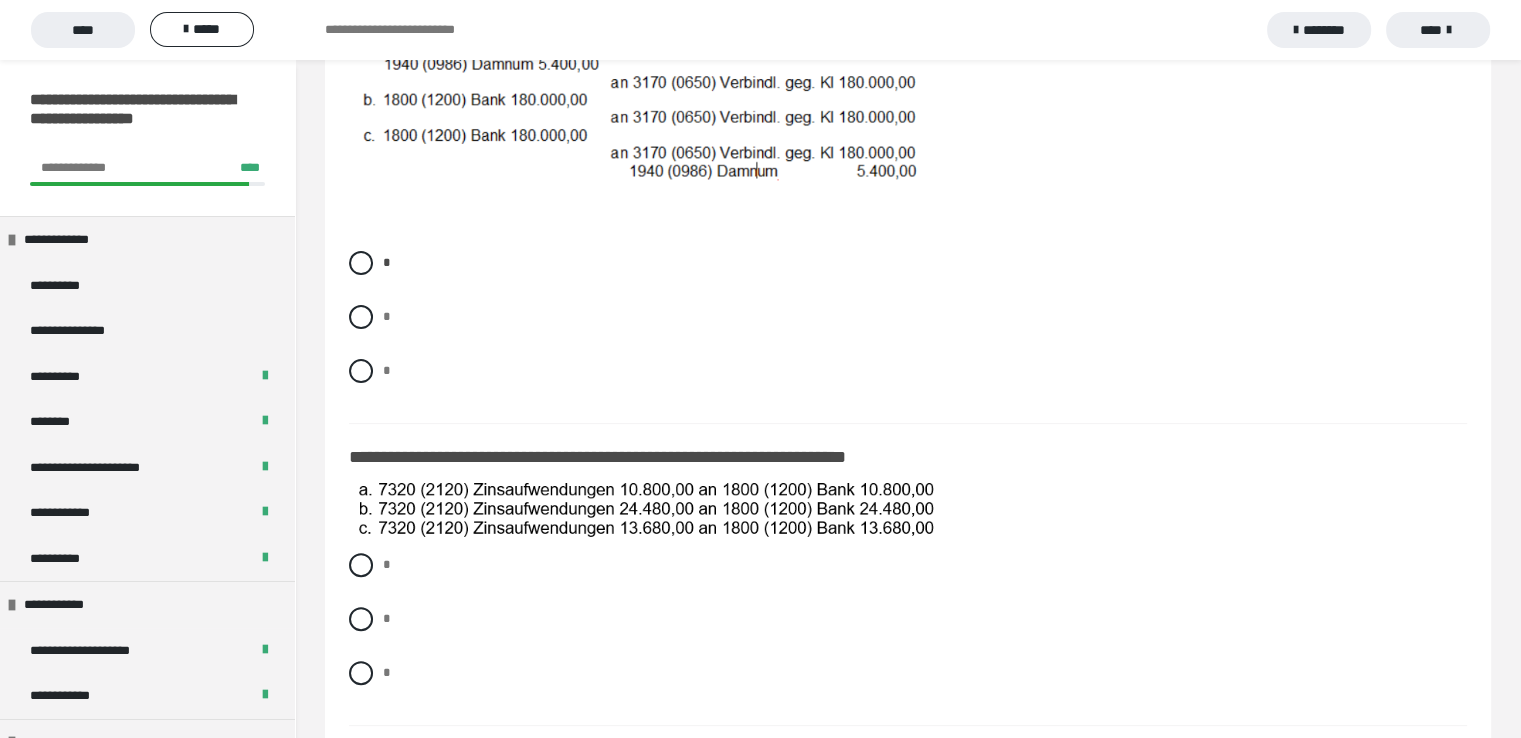 scroll, scrollTop: 692, scrollLeft: 0, axis: vertical 